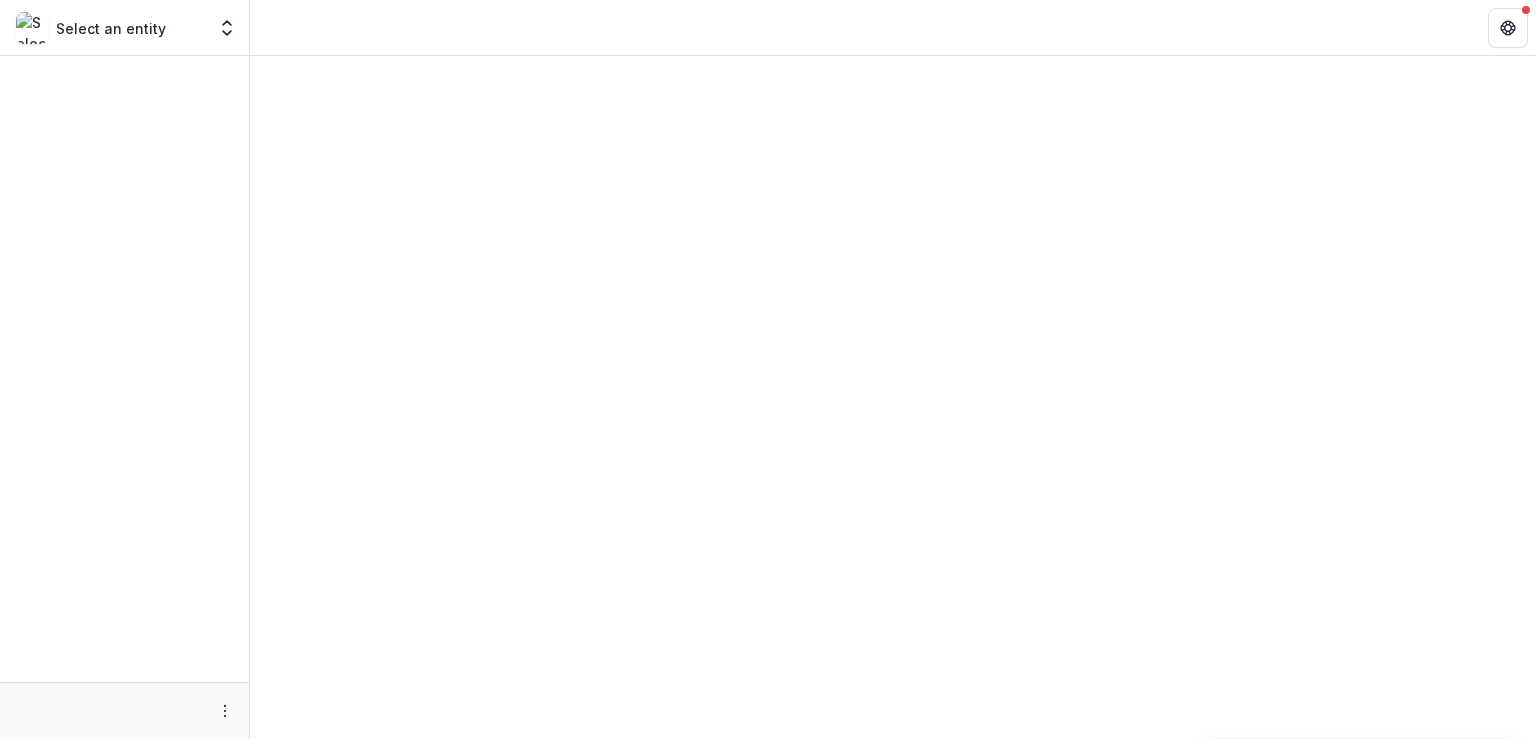 scroll, scrollTop: 0, scrollLeft: 0, axis: both 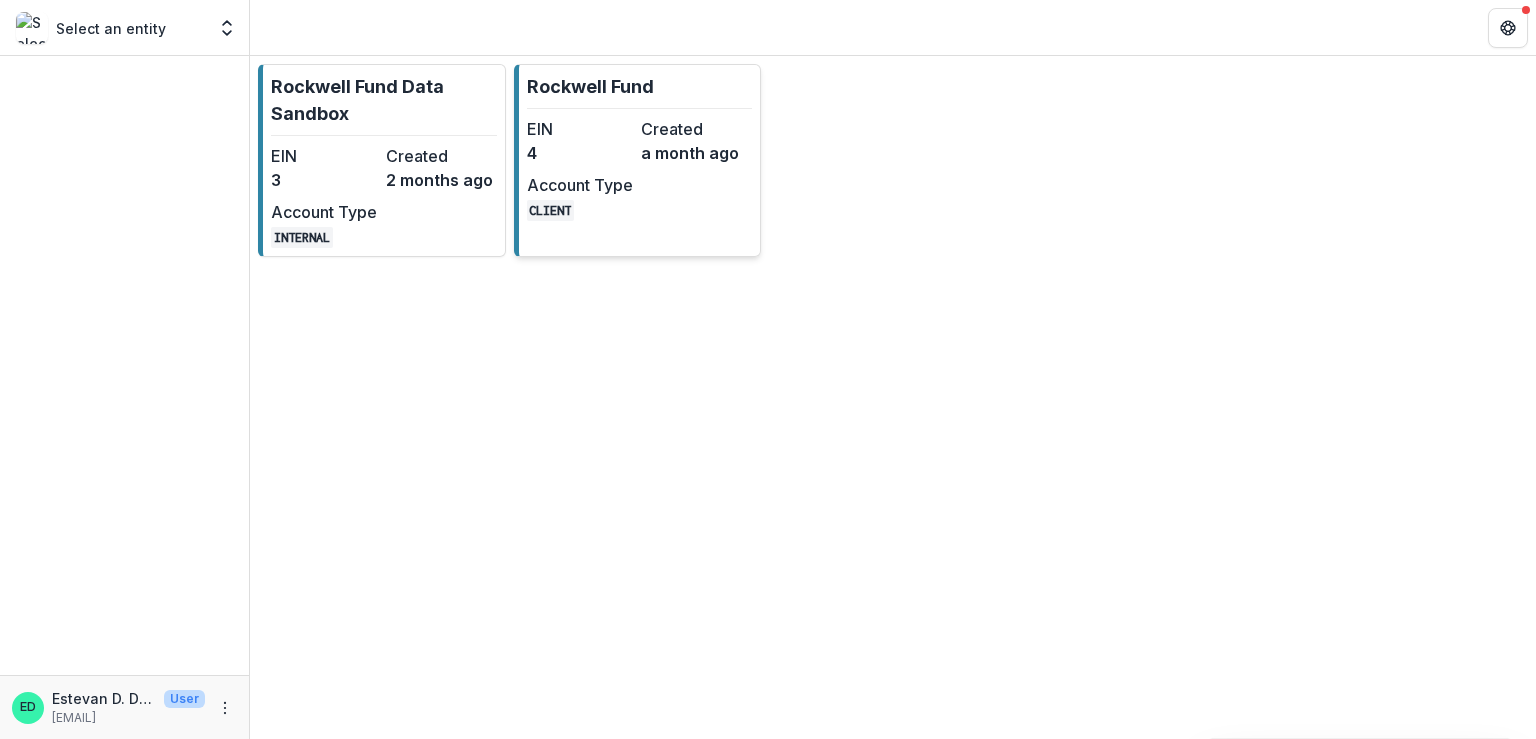 click on "EIN 4 Created a month ago Account Type CLIENT" at bounding box center (637, 169) 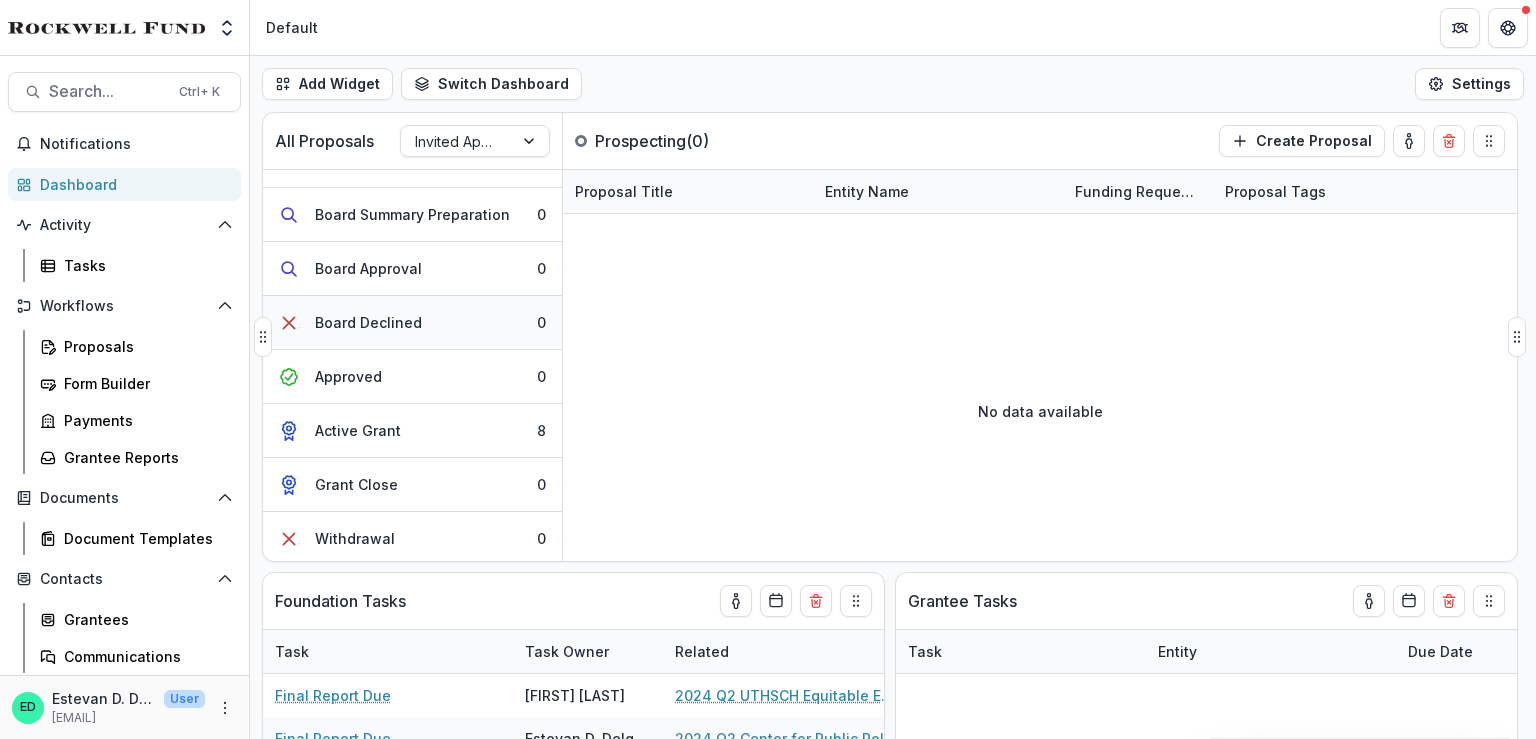 scroll, scrollTop: 0, scrollLeft: 0, axis: both 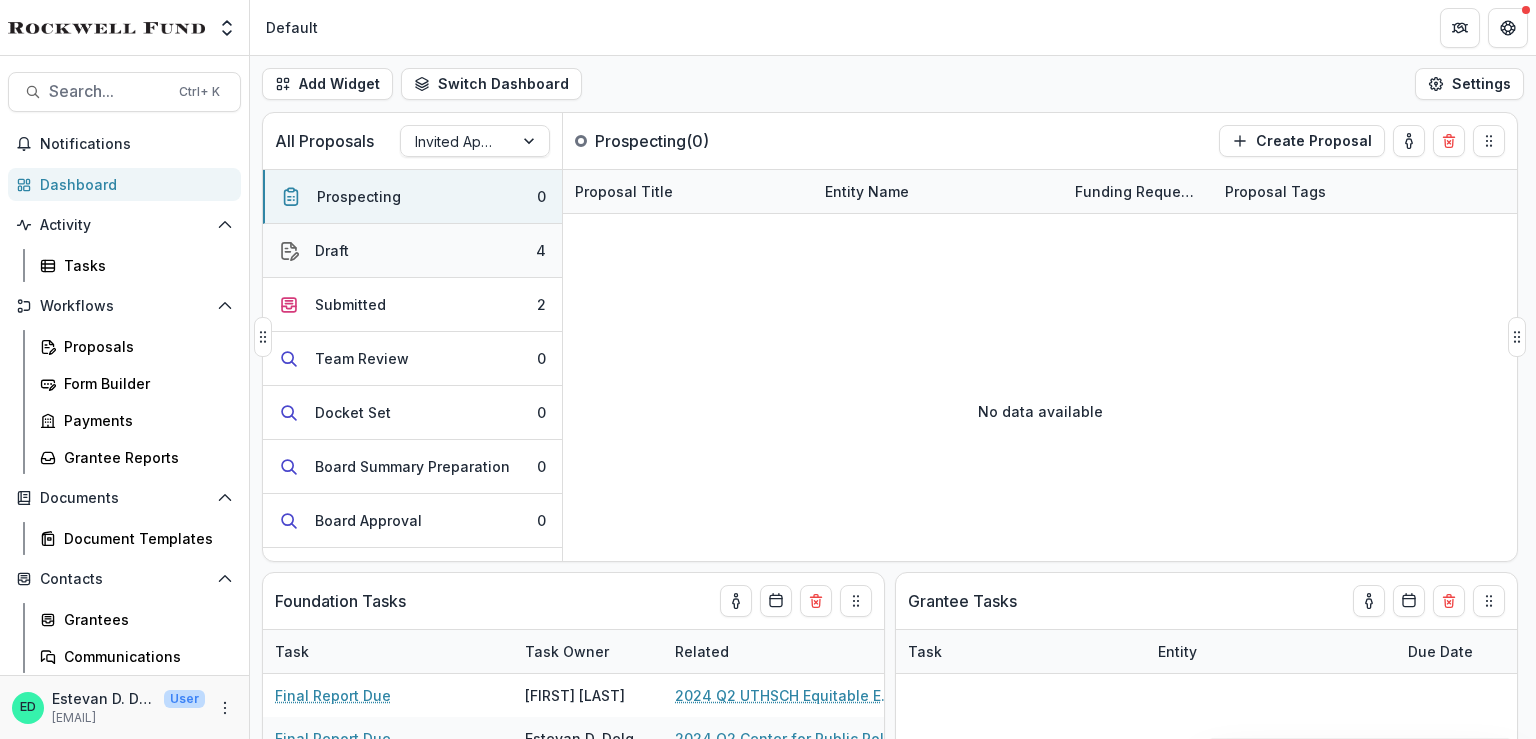 click on "Draft 4" at bounding box center [412, 251] 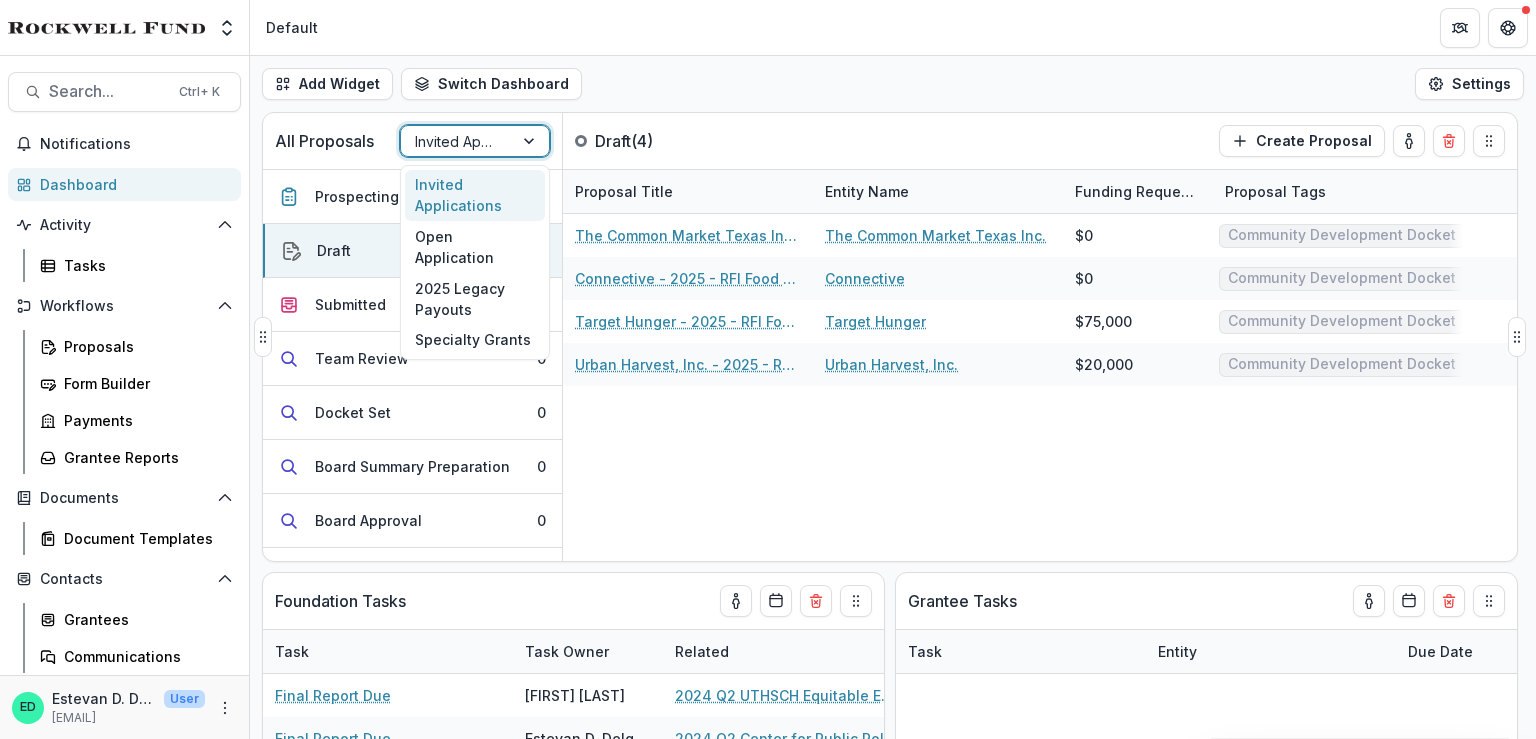 click at bounding box center [457, 141] 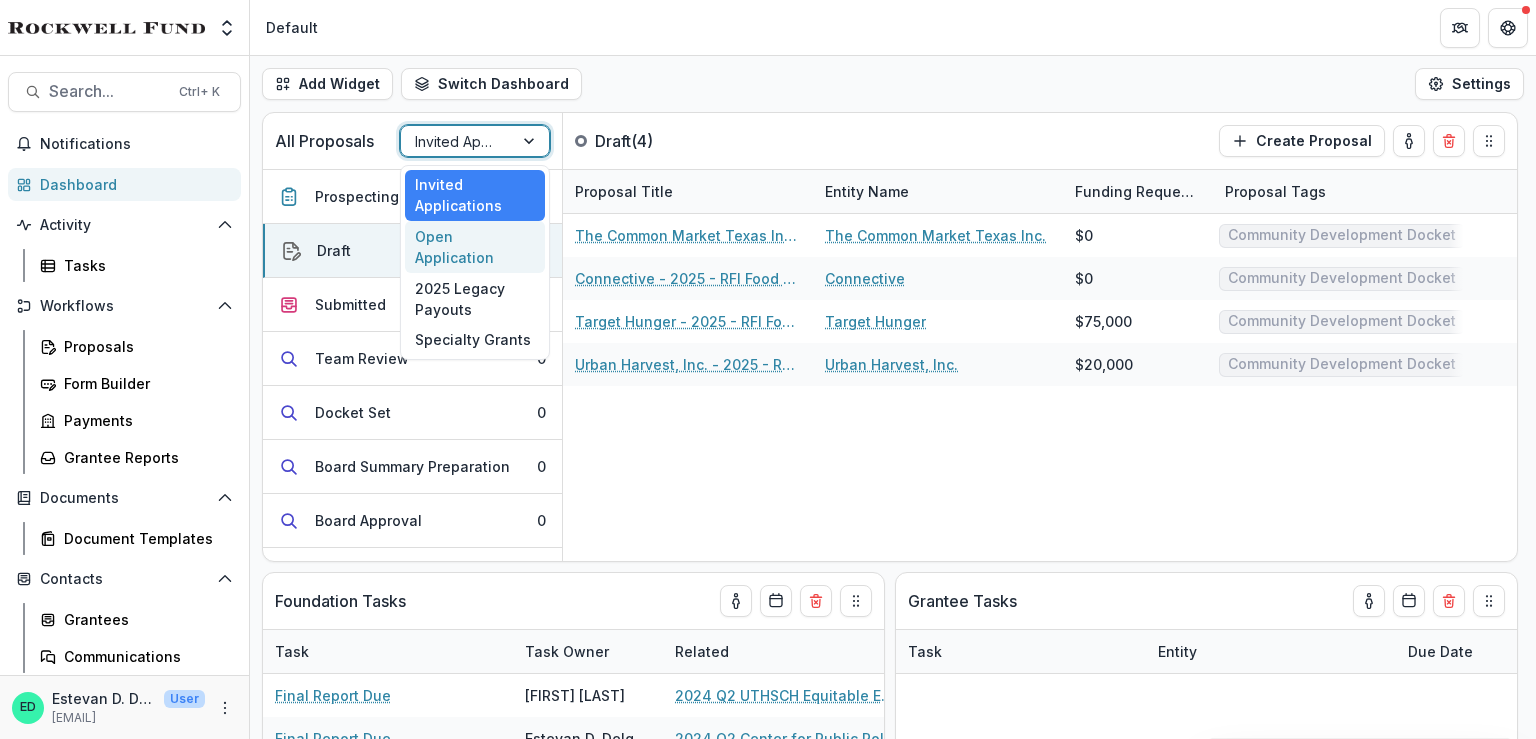 click on "Open Application" at bounding box center (475, 247) 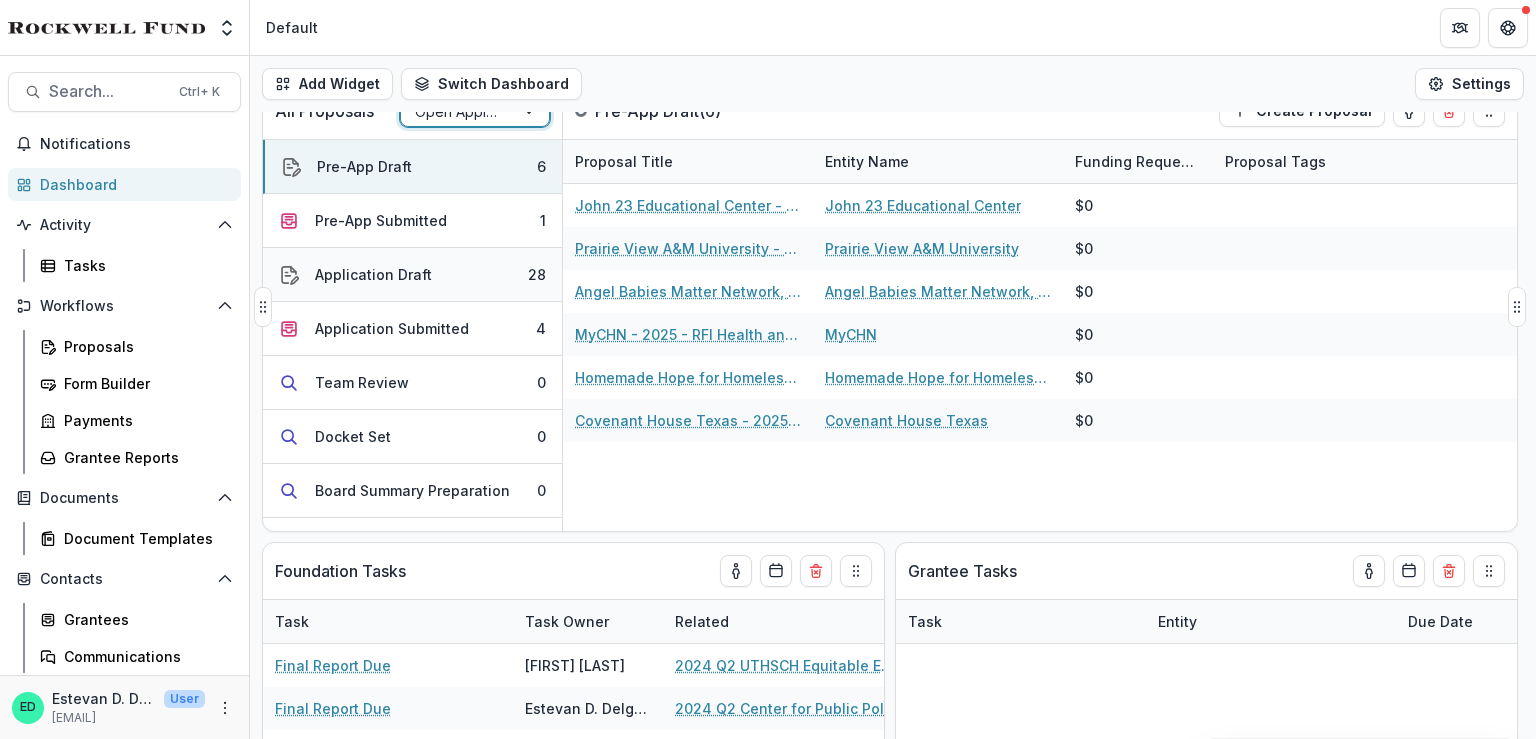 scroll, scrollTop: 0, scrollLeft: 0, axis: both 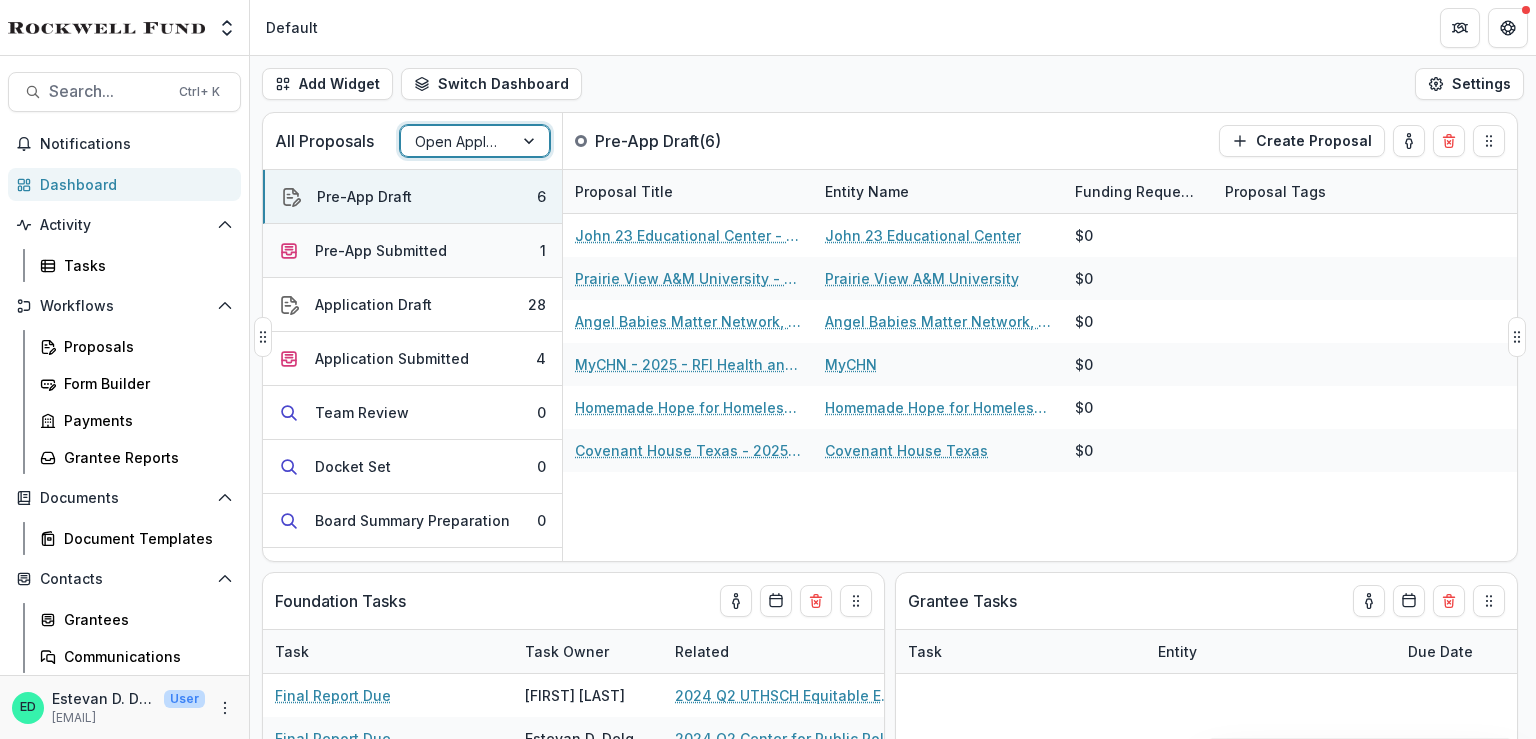 click on "Pre-App Submitted 1" at bounding box center (412, 251) 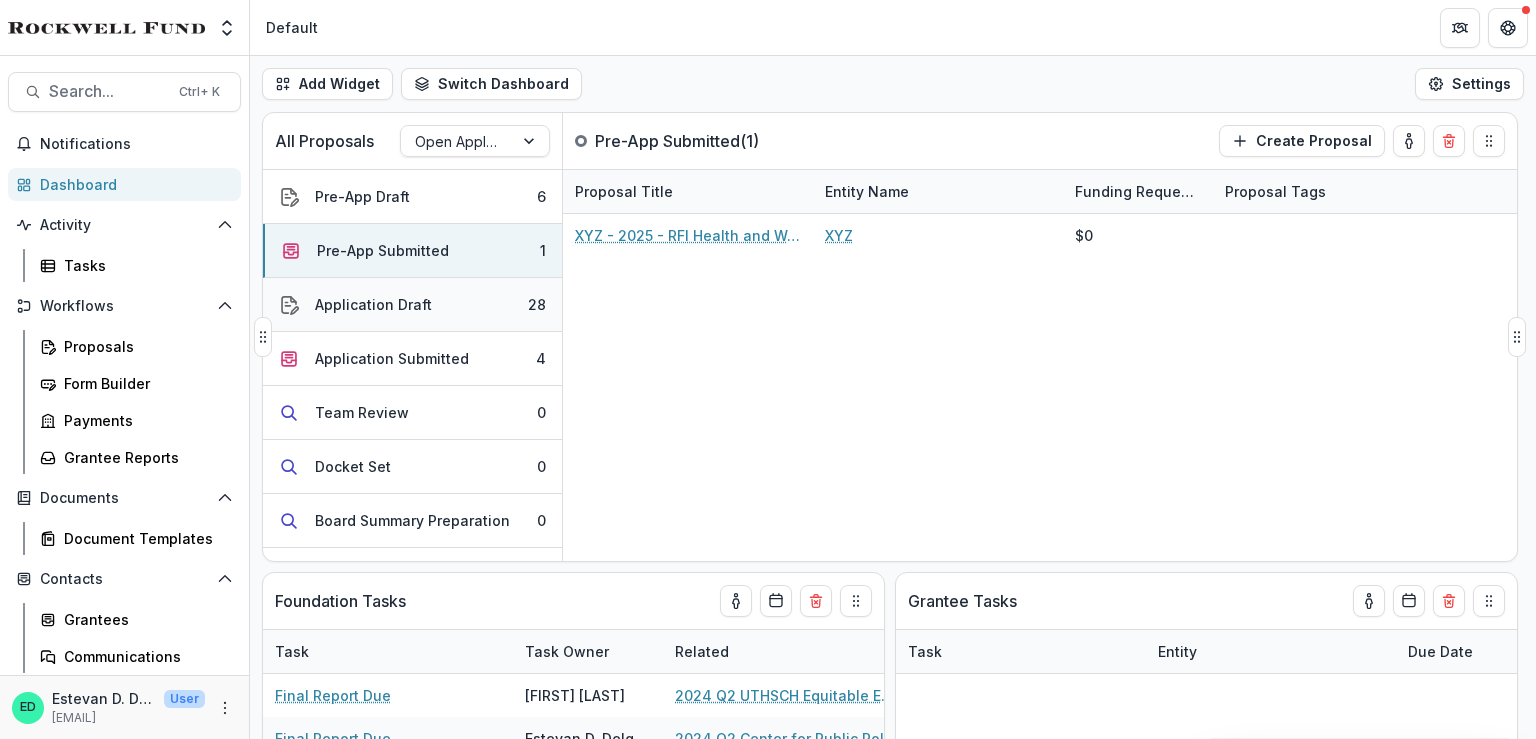 click on "Application Draft" at bounding box center (373, 304) 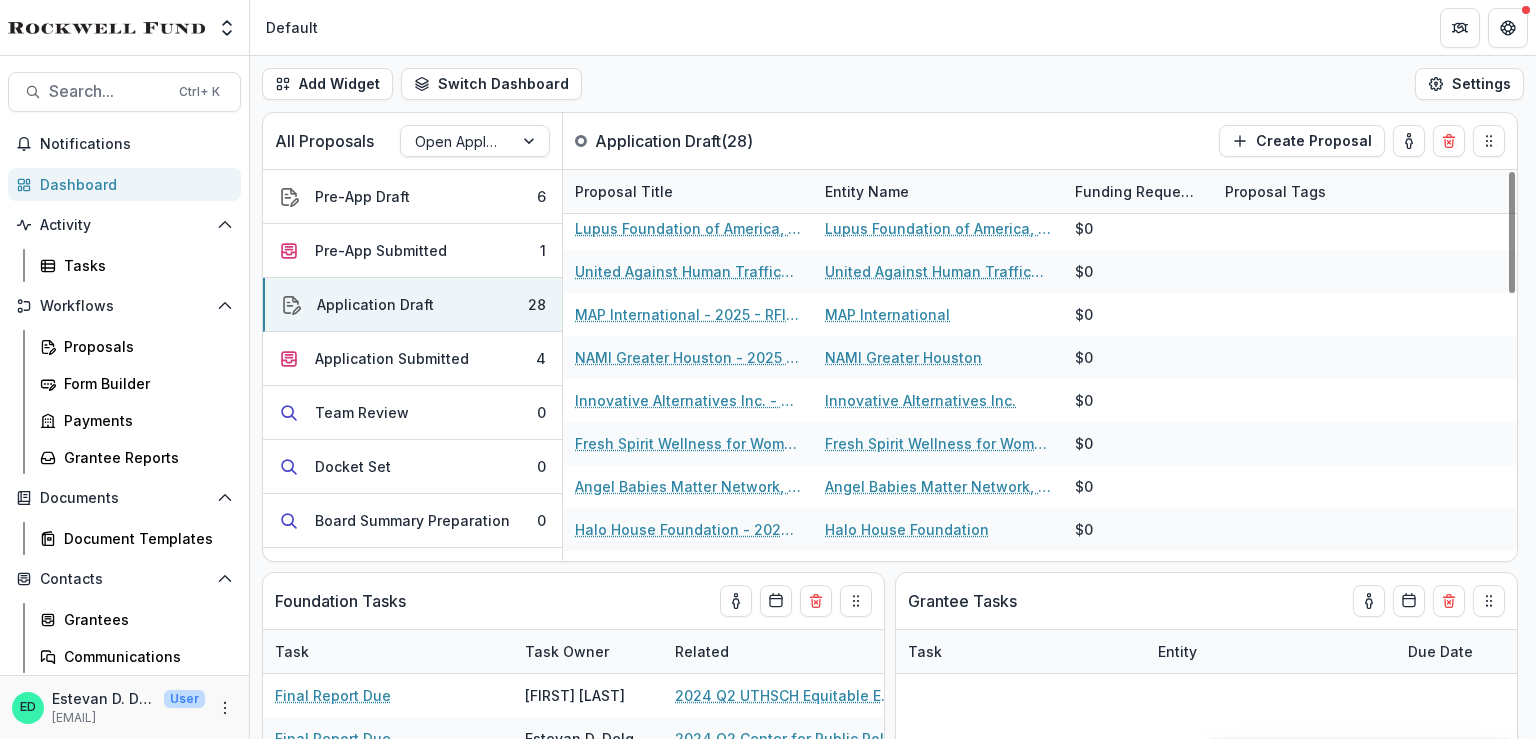 scroll, scrollTop: 0, scrollLeft: 0, axis: both 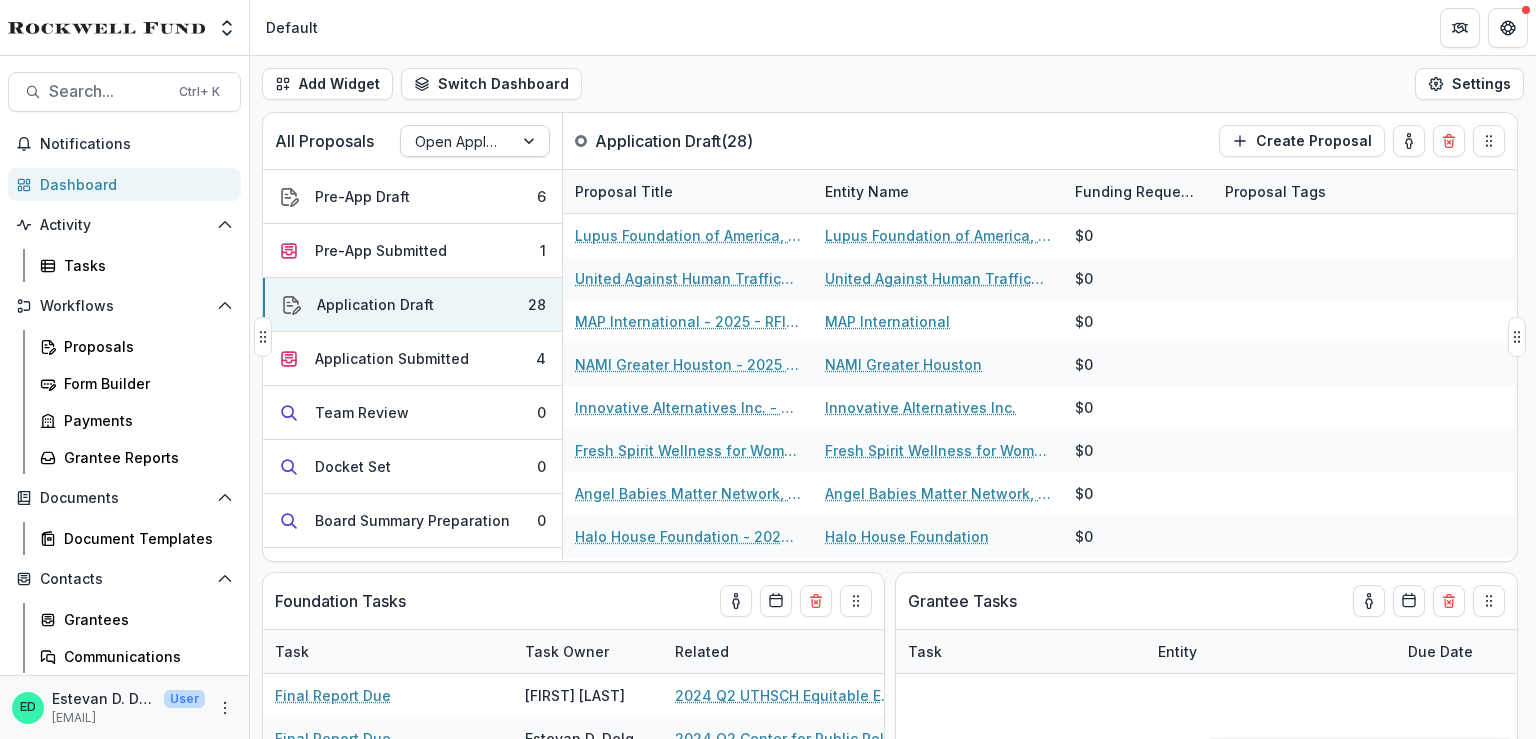 click on "Open Application" at bounding box center [475, 141] 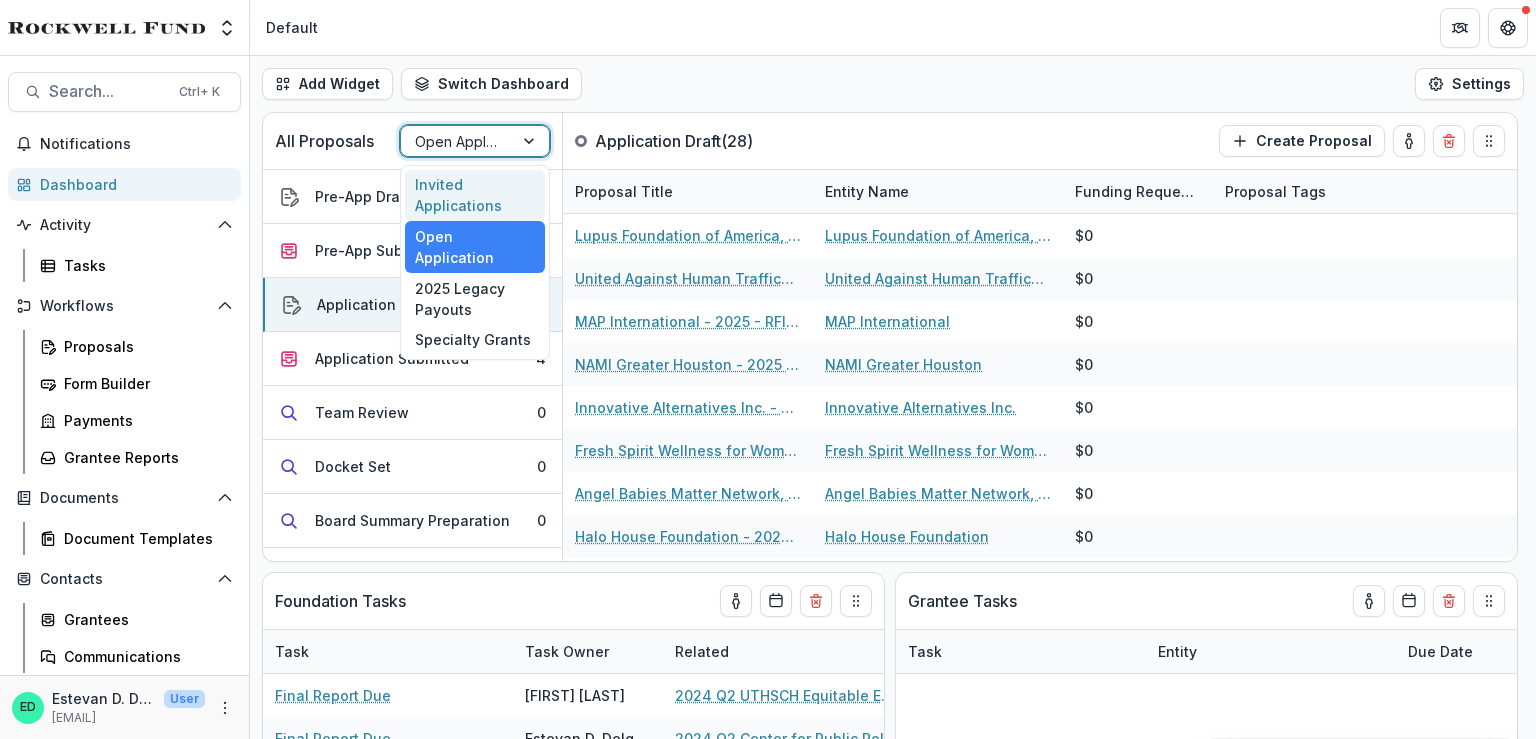click on "Invited Applications" at bounding box center (475, 196) 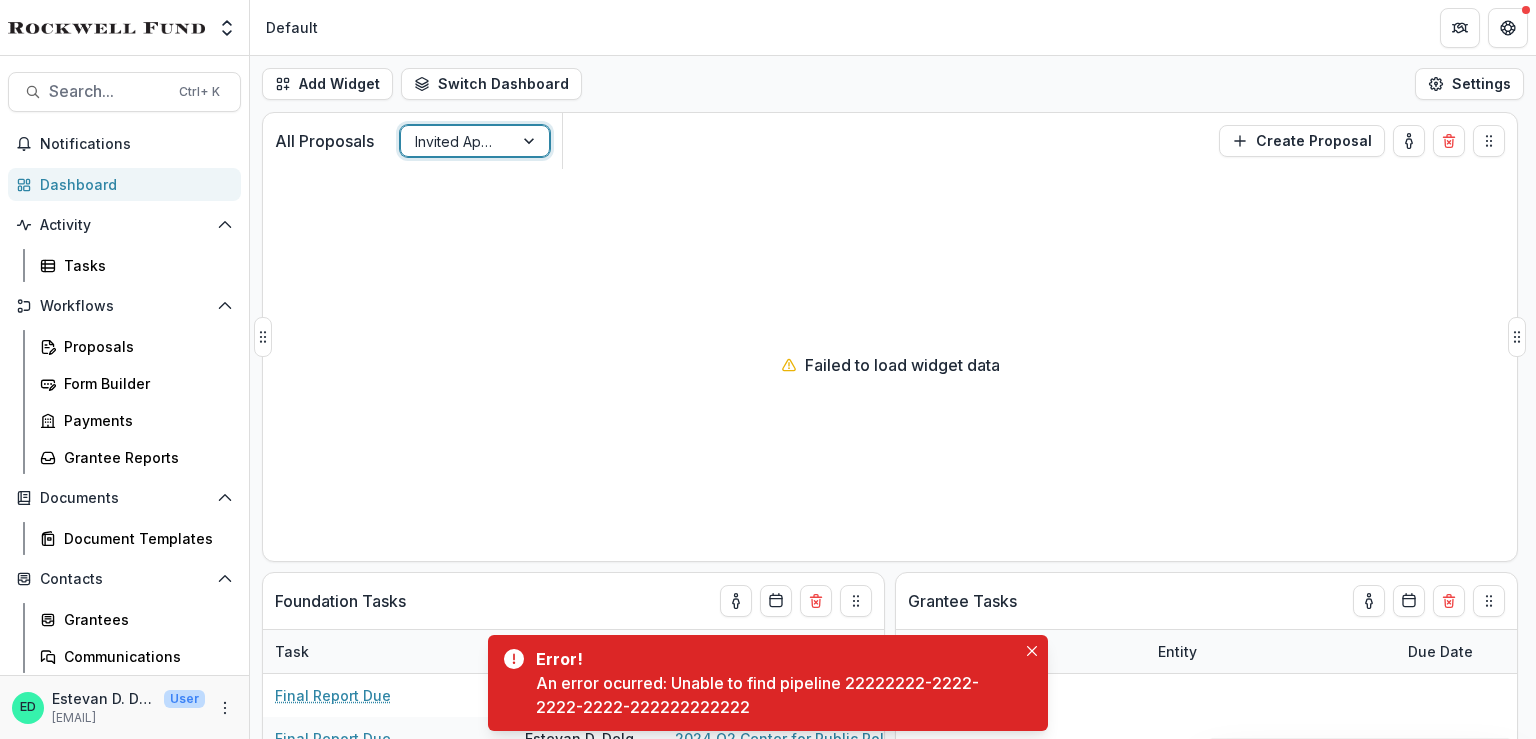 click at bounding box center (457, 141) 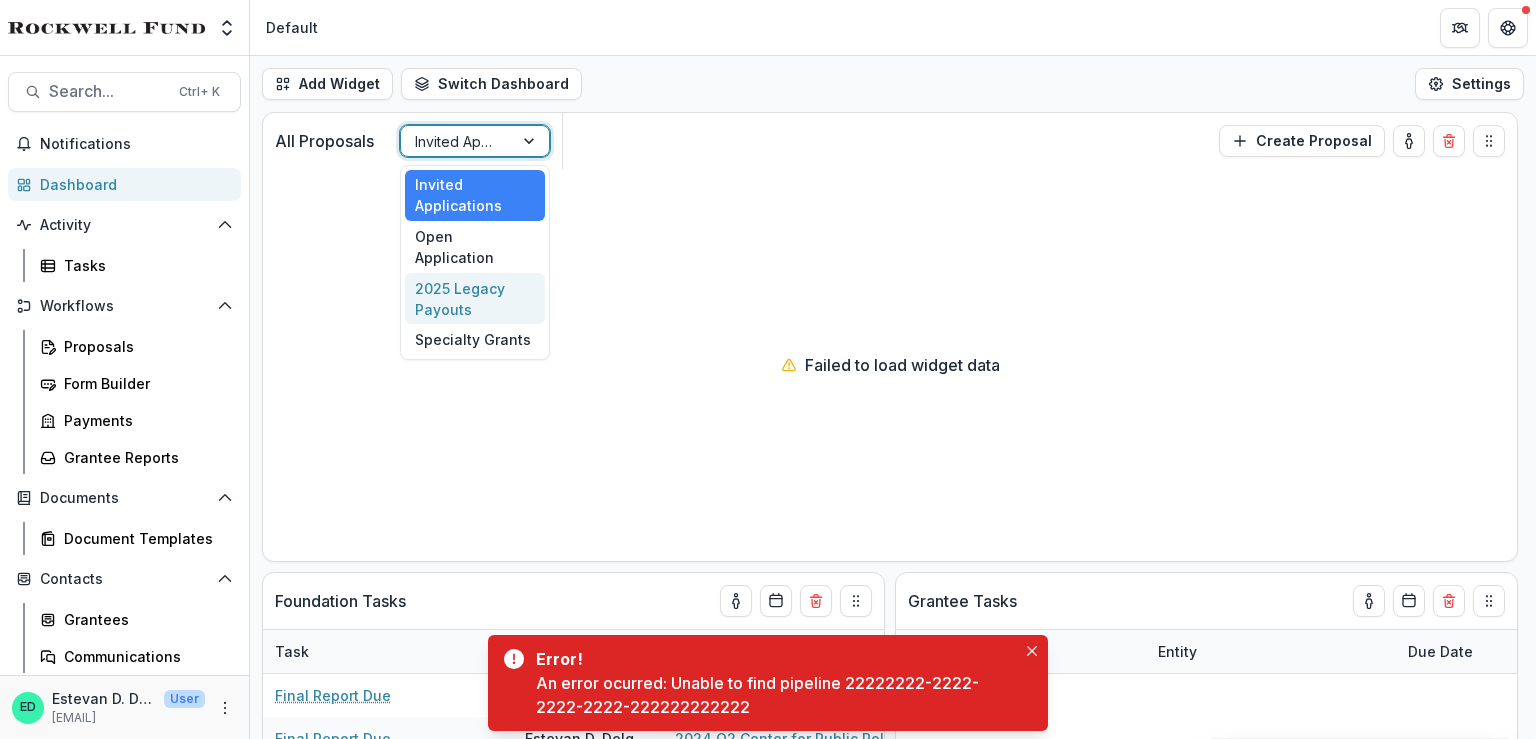 click on "2025 Legacy Payouts" at bounding box center (475, 299) 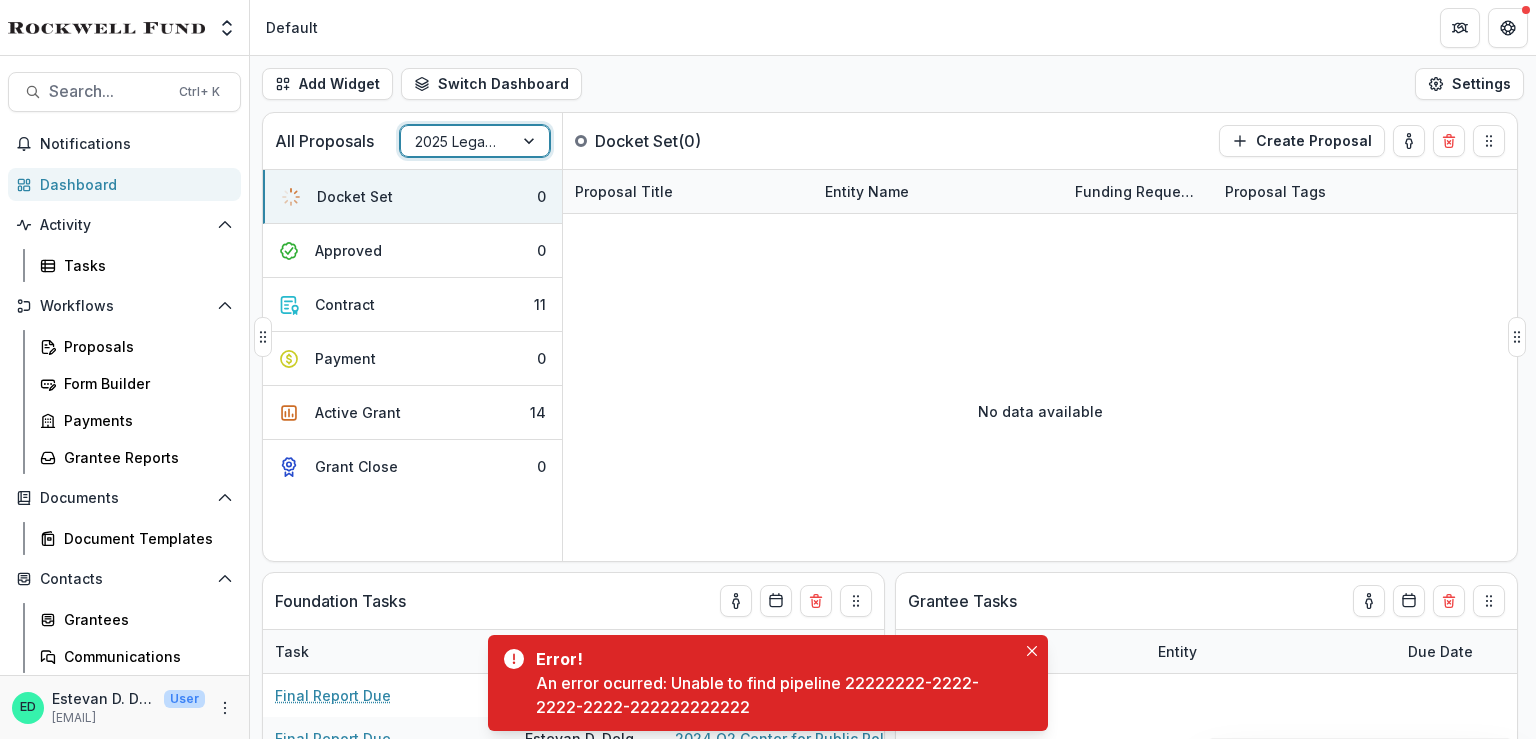 click at bounding box center [457, 141] 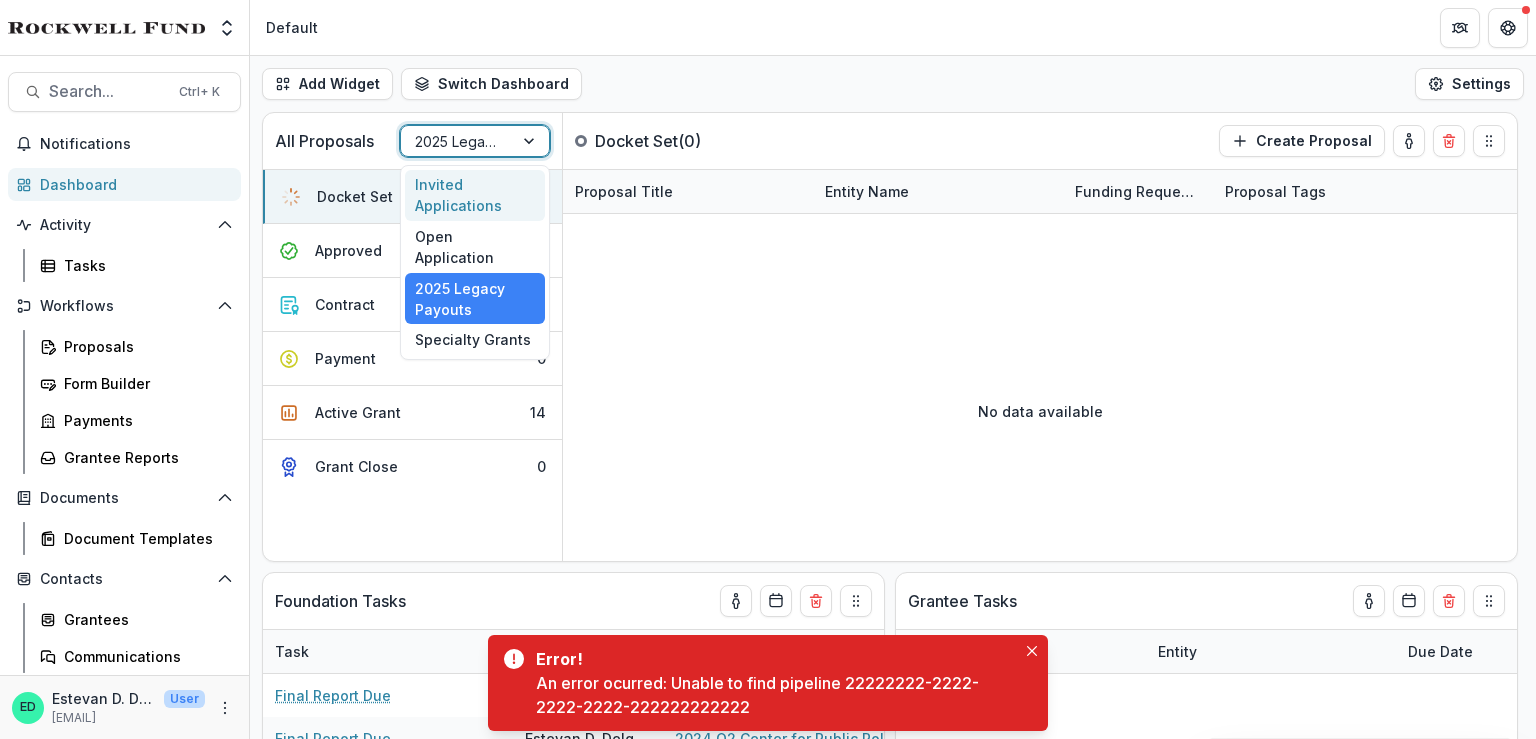 click on "Invited Applications" at bounding box center [475, 196] 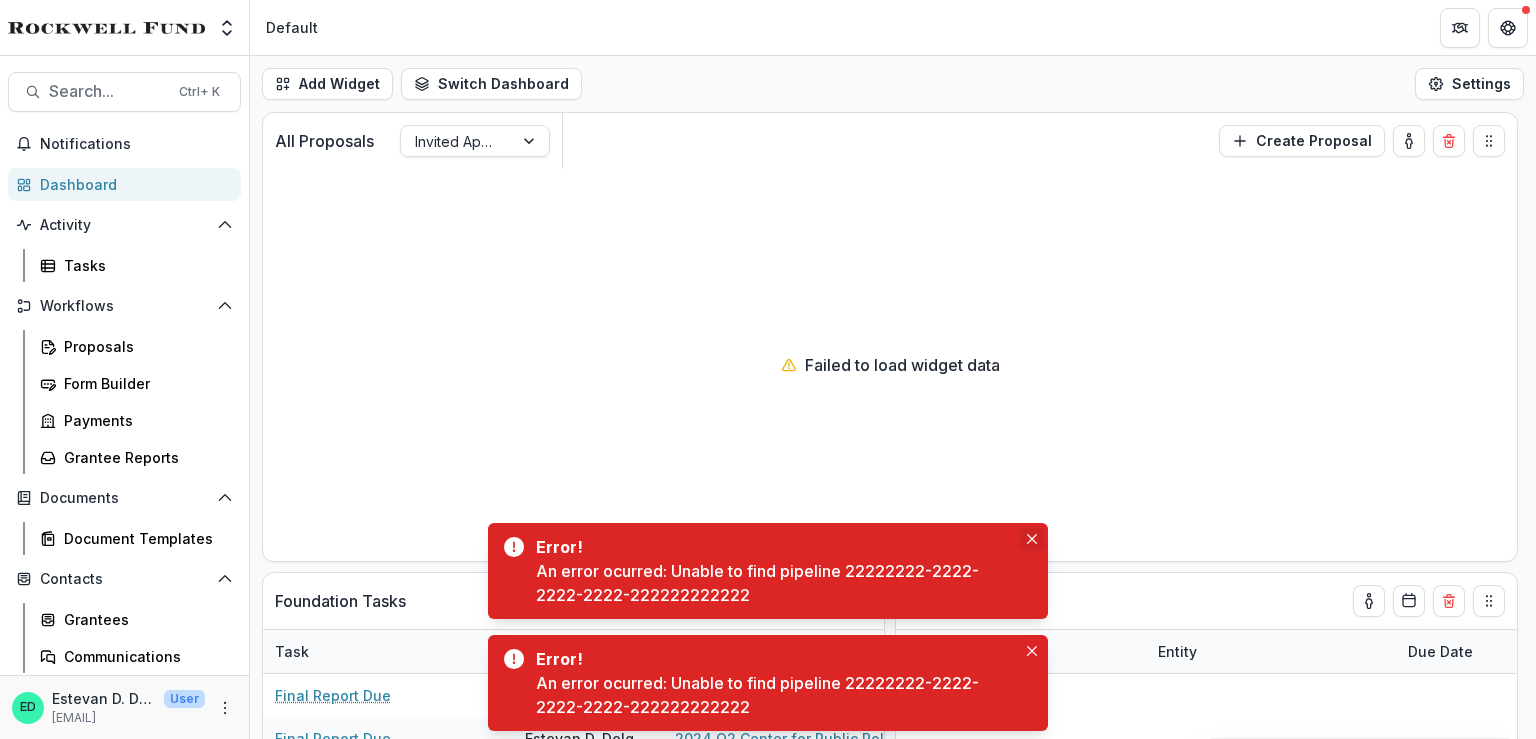 click at bounding box center [1032, 539] 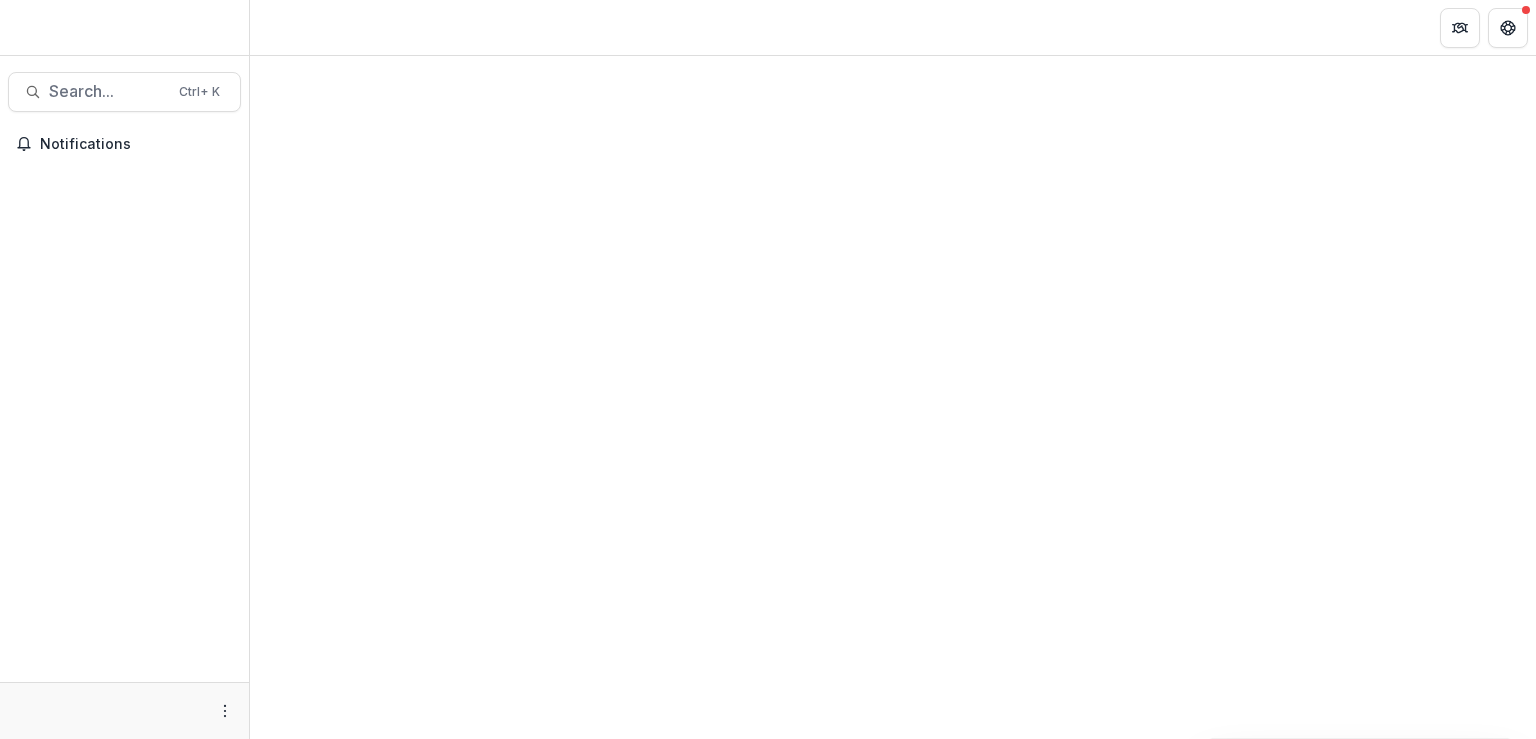 scroll, scrollTop: 0, scrollLeft: 0, axis: both 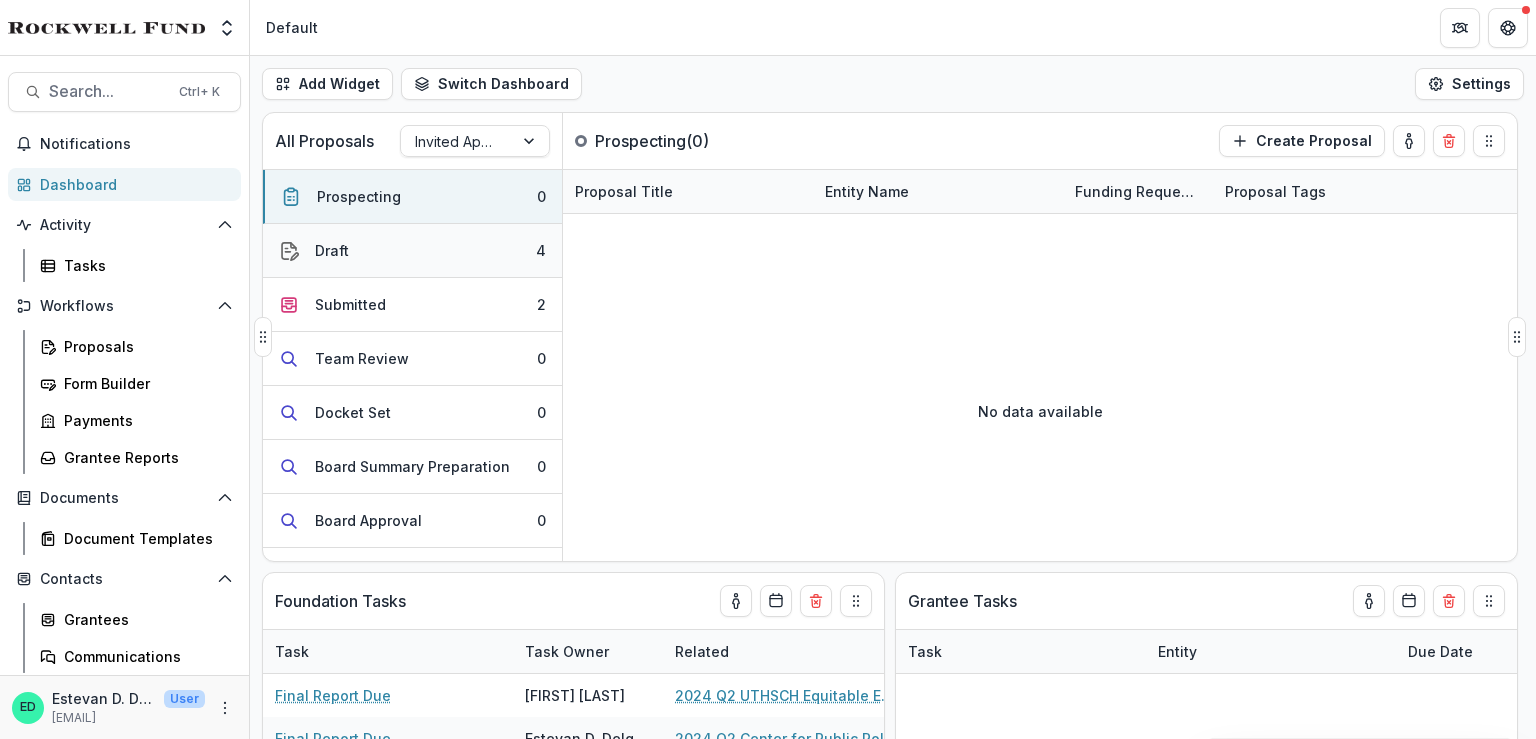 click on "Draft 4" at bounding box center [412, 251] 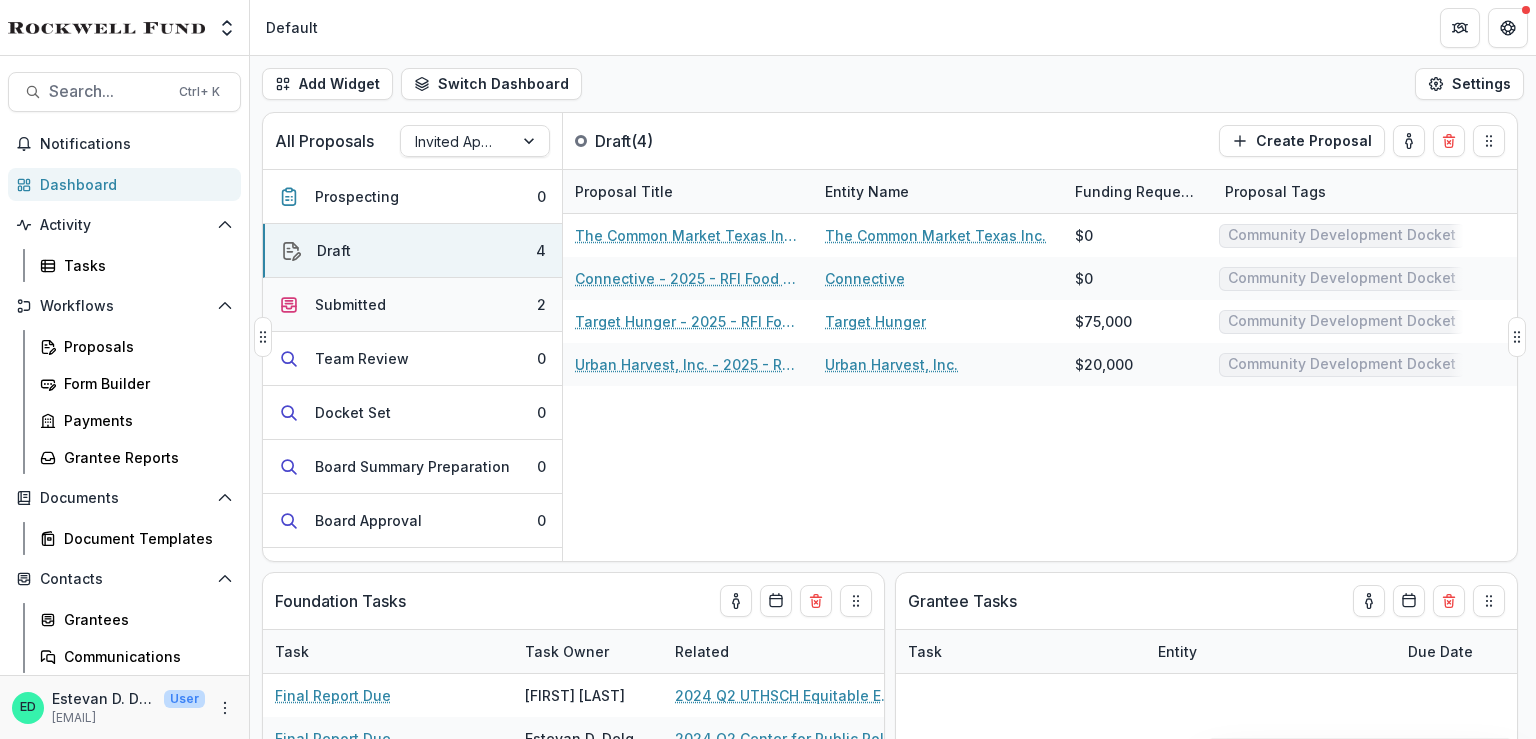 click on "Submitted 2" at bounding box center [412, 305] 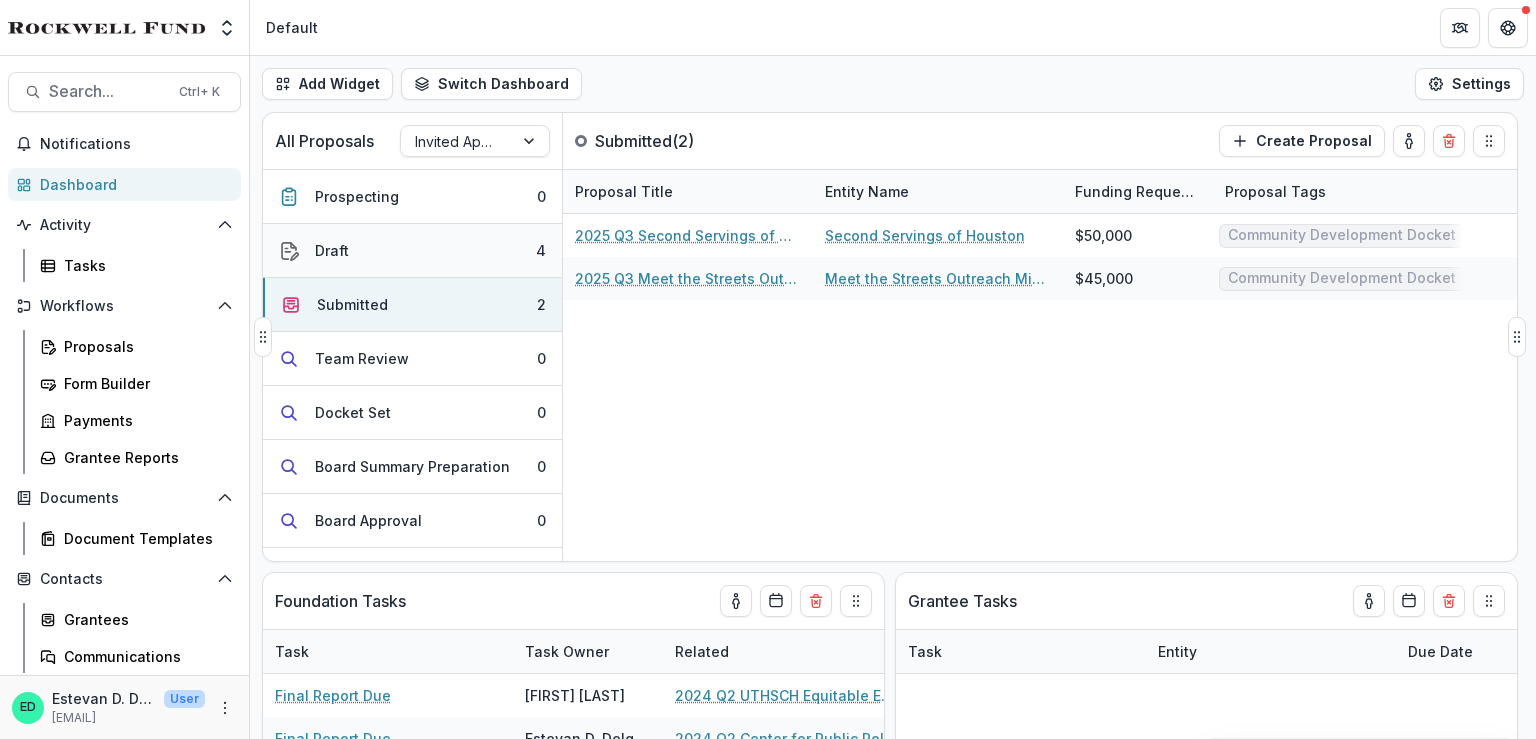 click on "Draft 4" at bounding box center [412, 251] 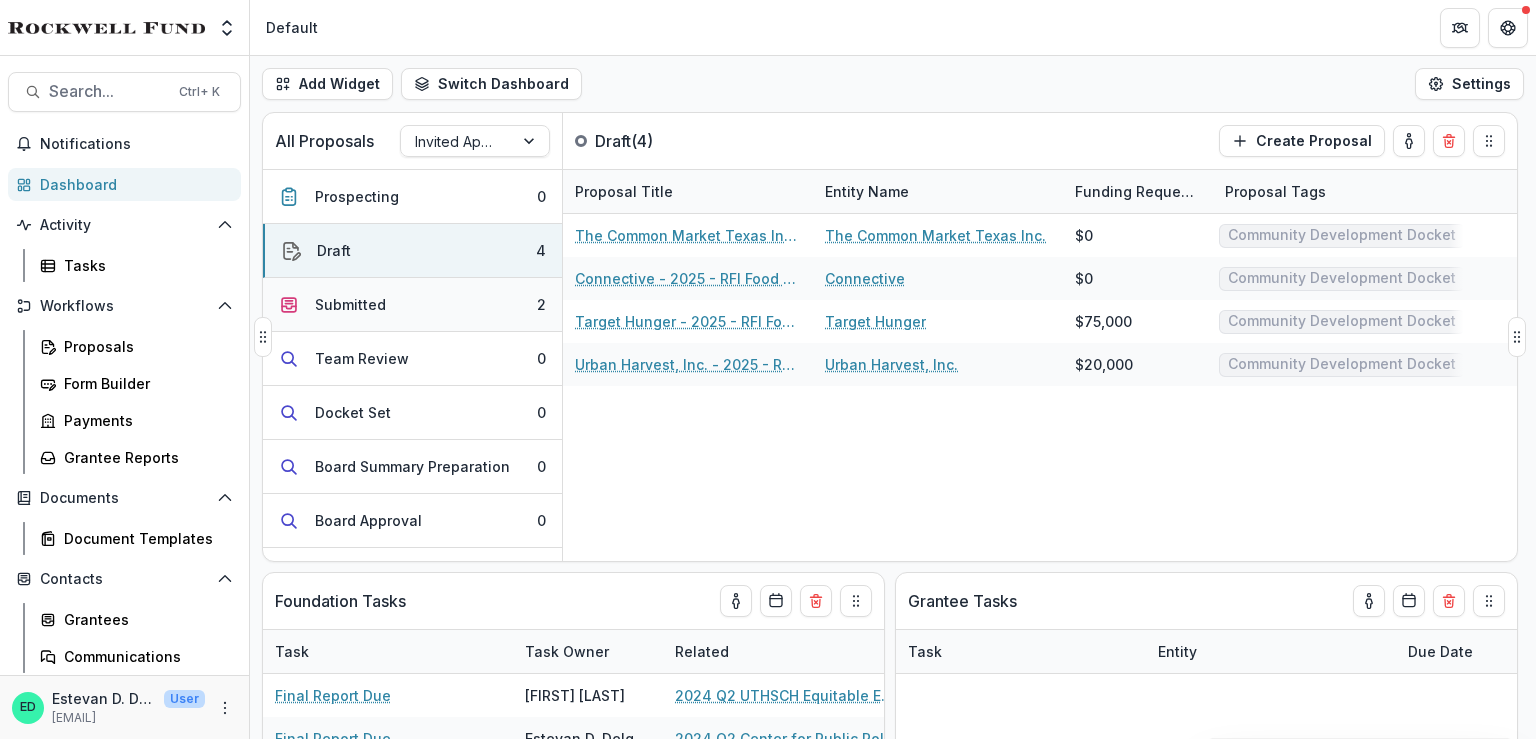 click on "Submitted 2" at bounding box center [412, 305] 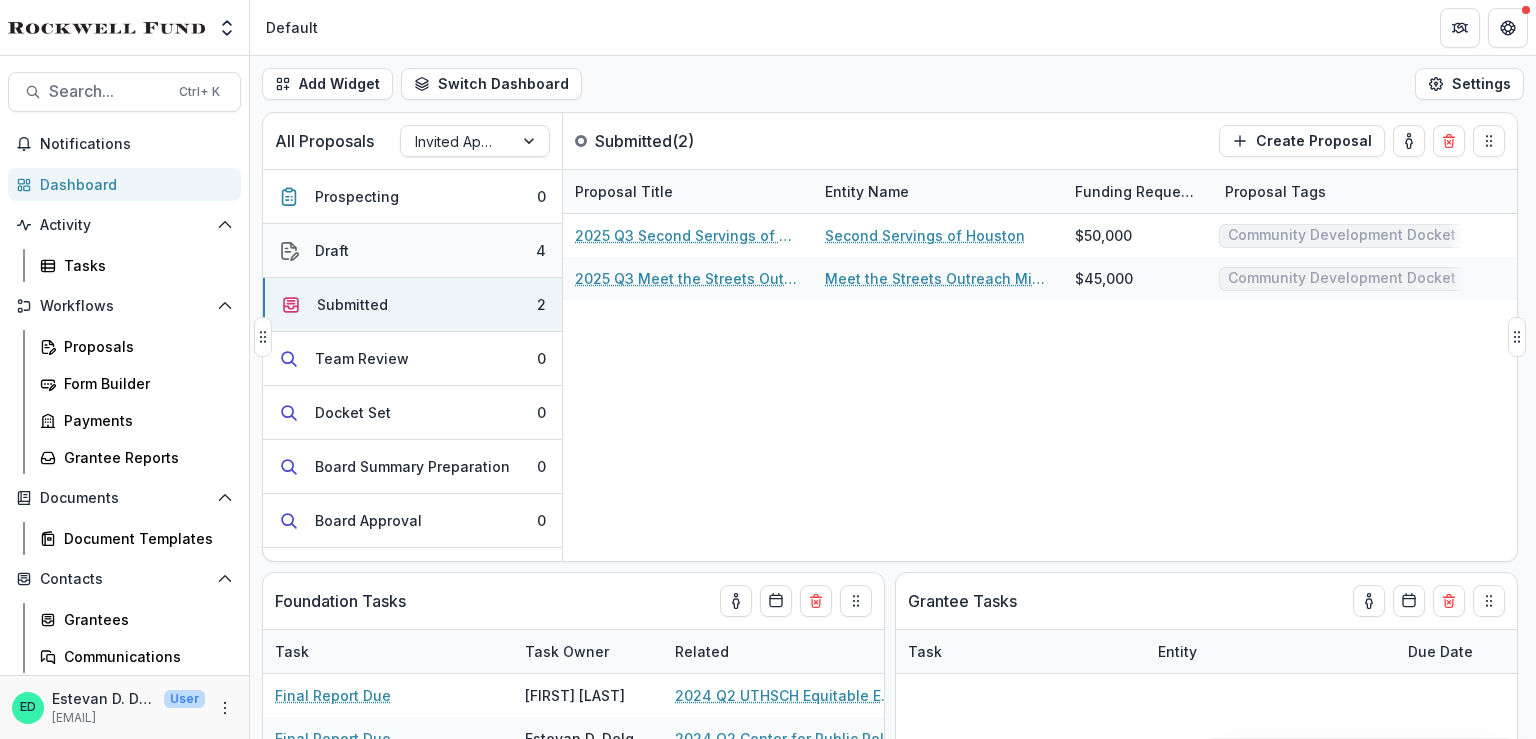 click on "Draft 4" at bounding box center [412, 251] 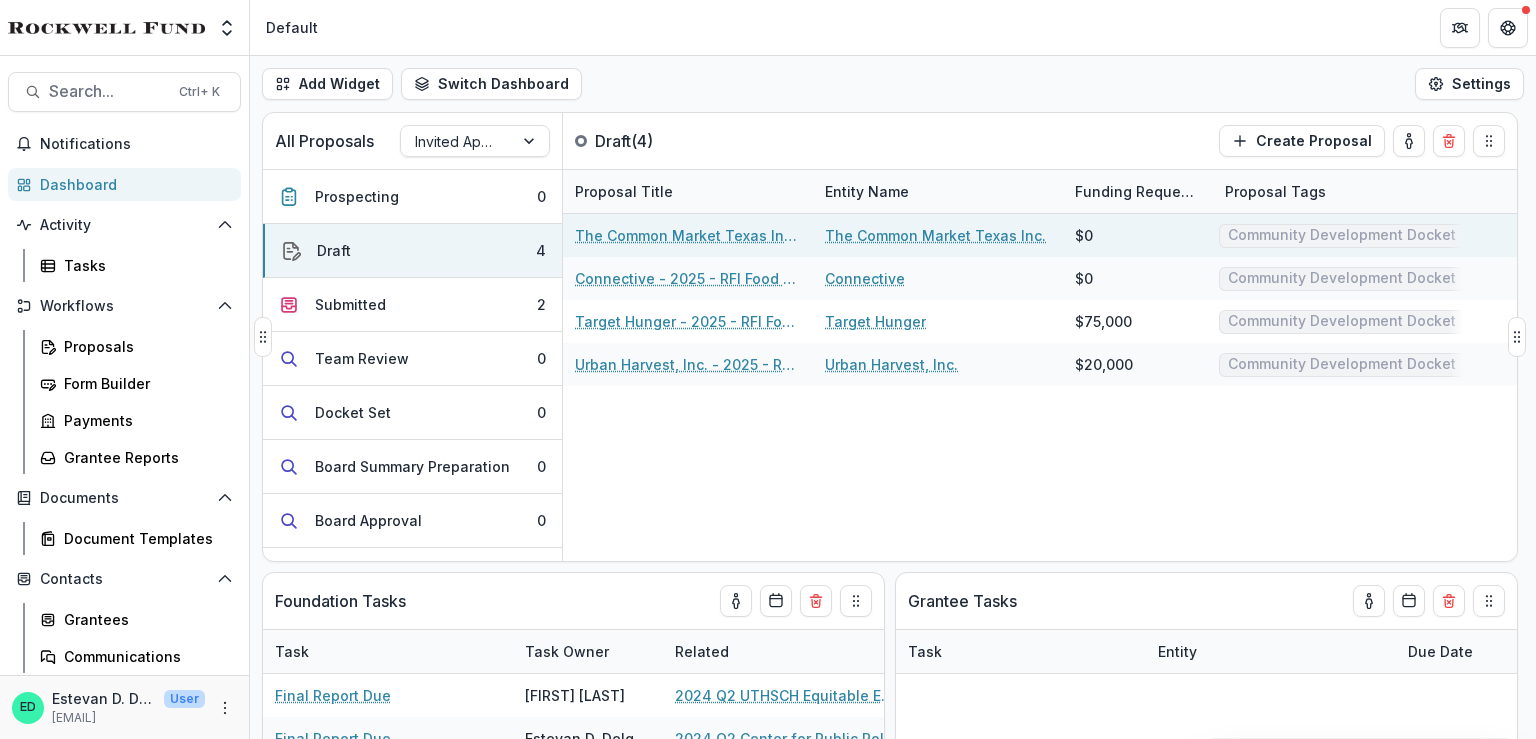 click on "The Common Market Texas Inc. - 2025 - RFI Food Access Application" at bounding box center (688, 235) 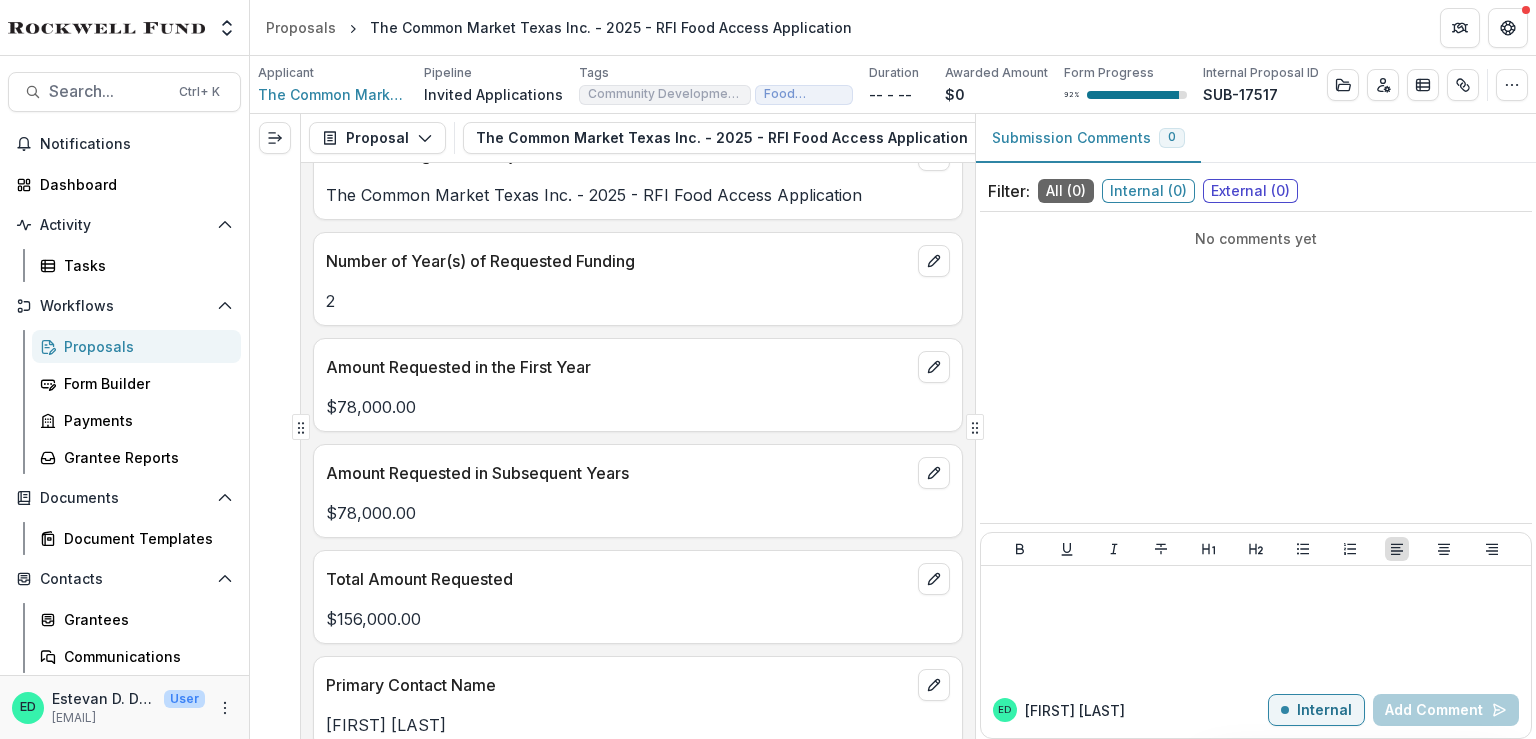 scroll, scrollTop: 2800, scrollLeft: 0, axis: vertical 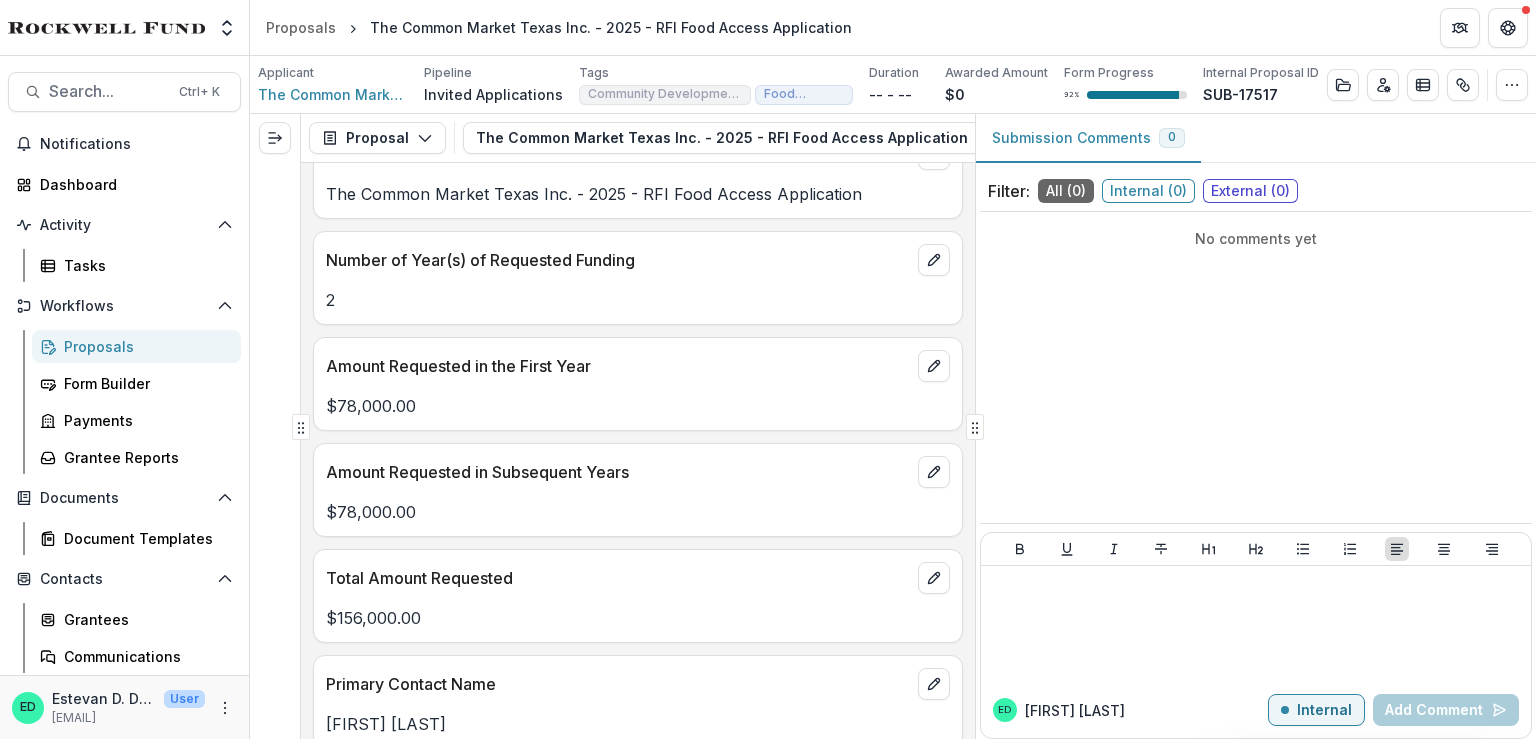 click on "$78,000.00" at bounding box center [638, 406] 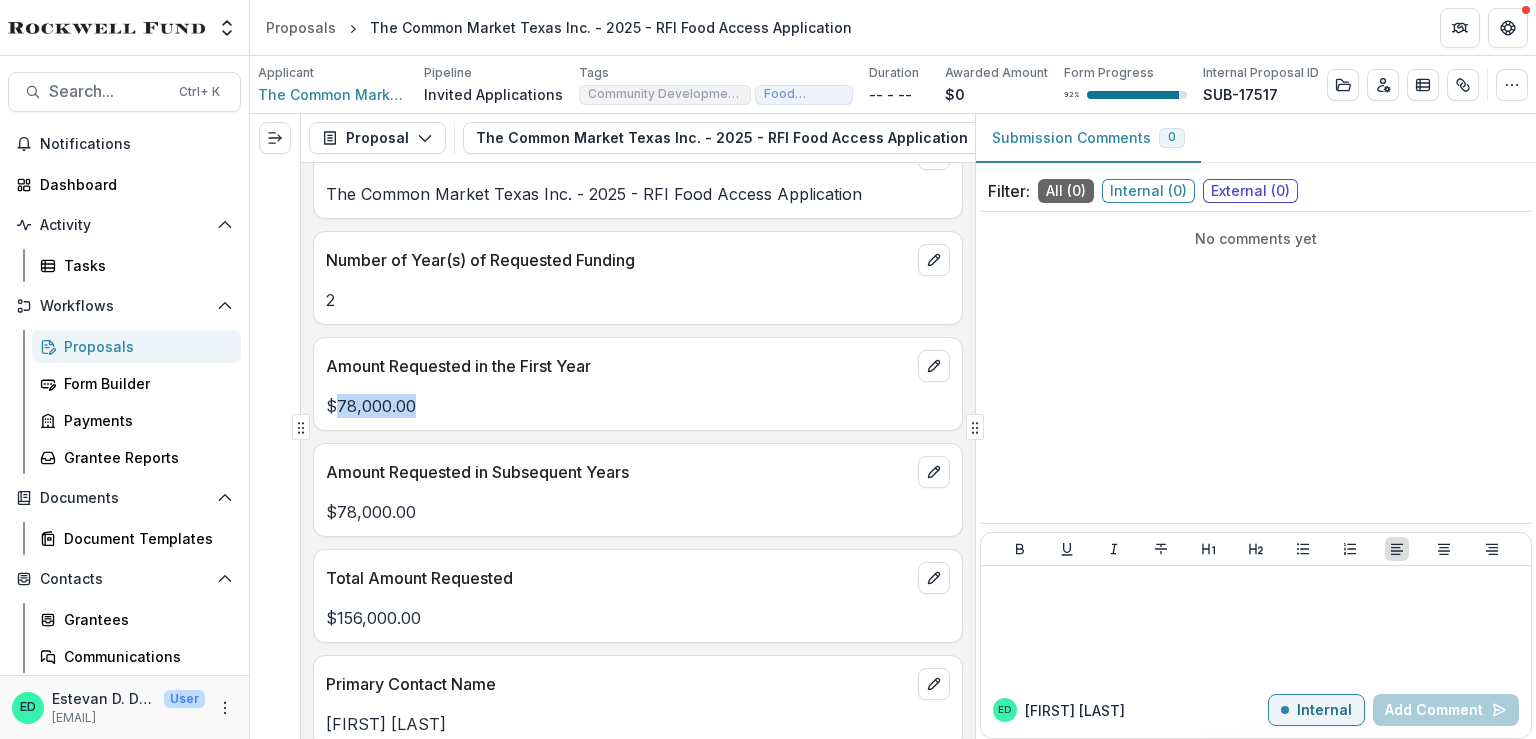 click on "$78,000.00" at bounding box center [638, 406] 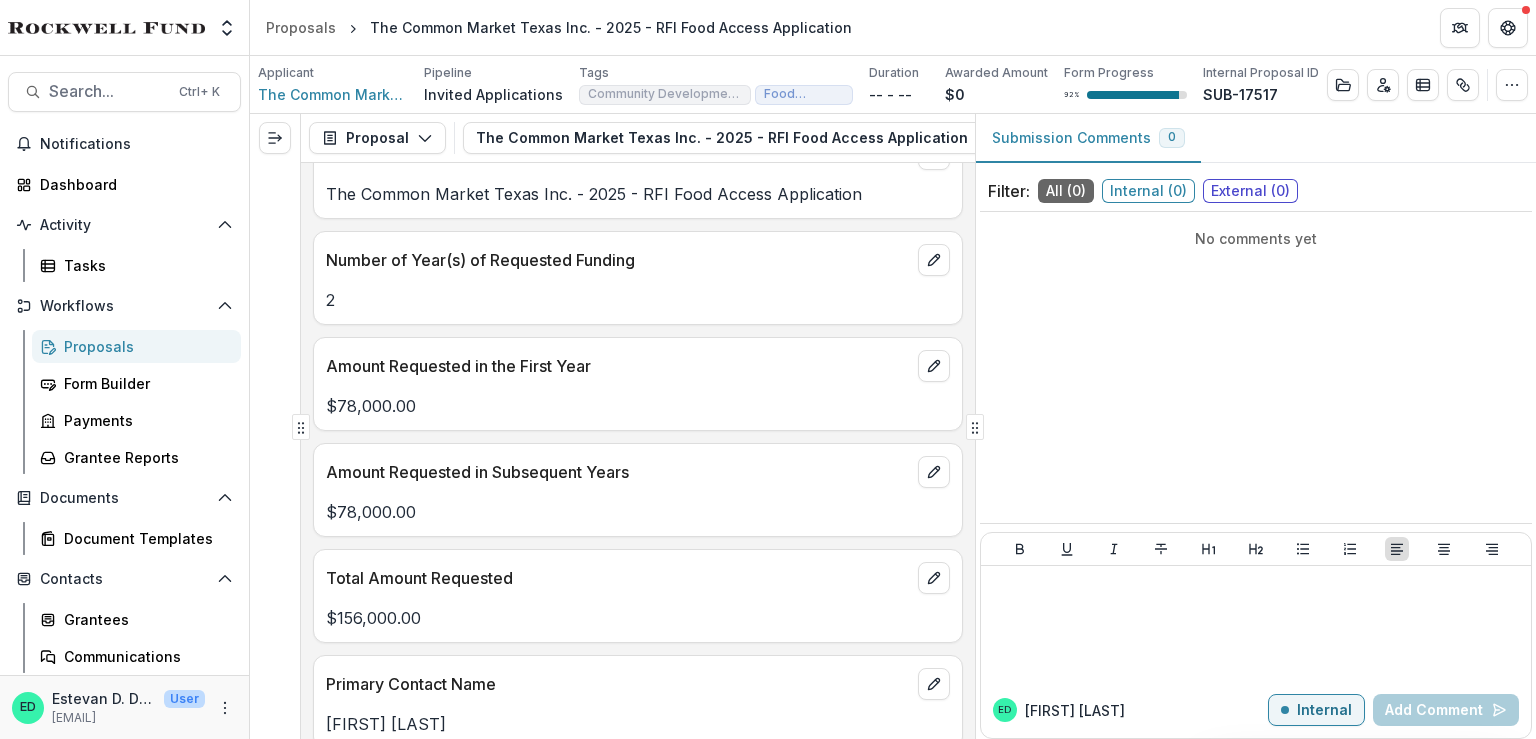 click on "$78,000.00" at bounding box center [638, 512] 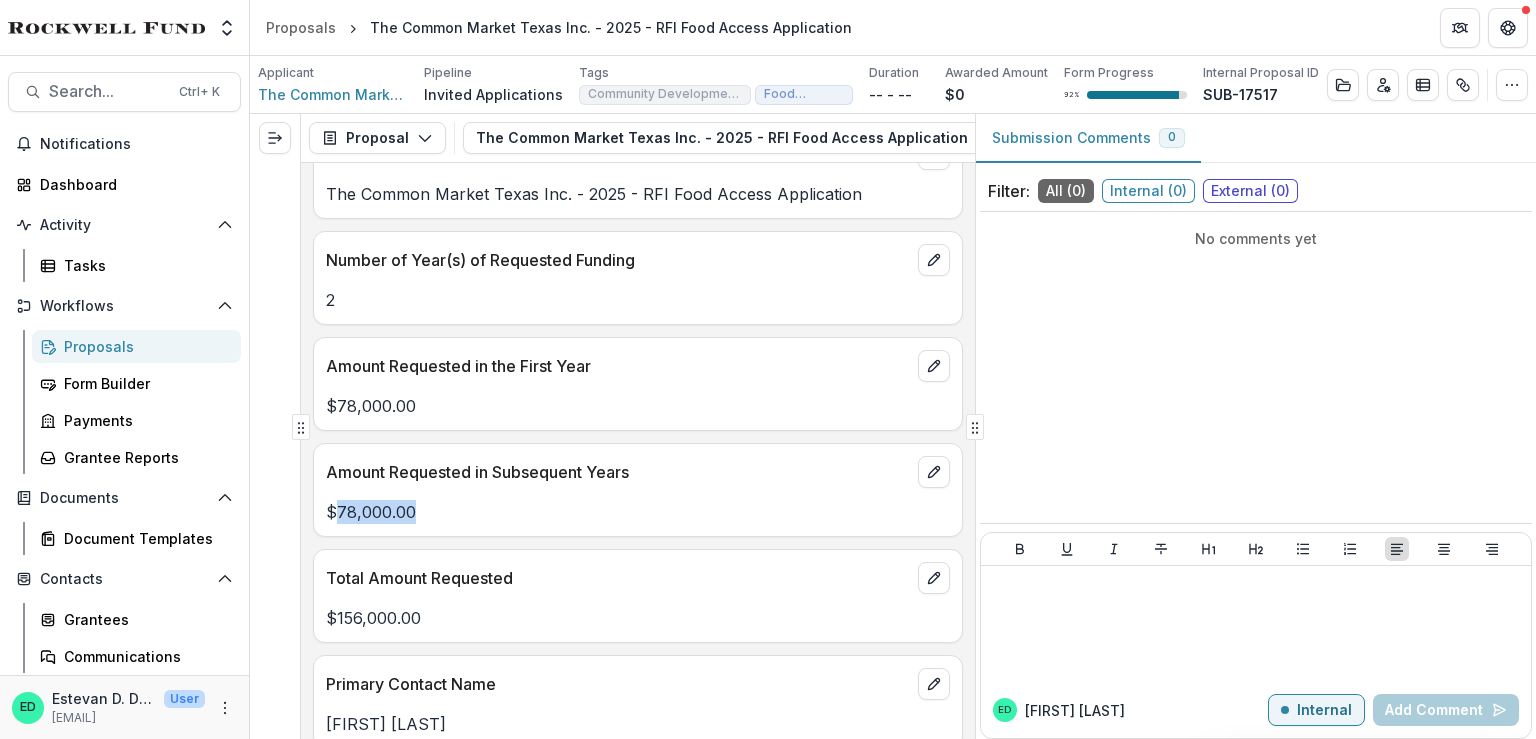 click on "$78,000.00" at bounding box center (638, 512) 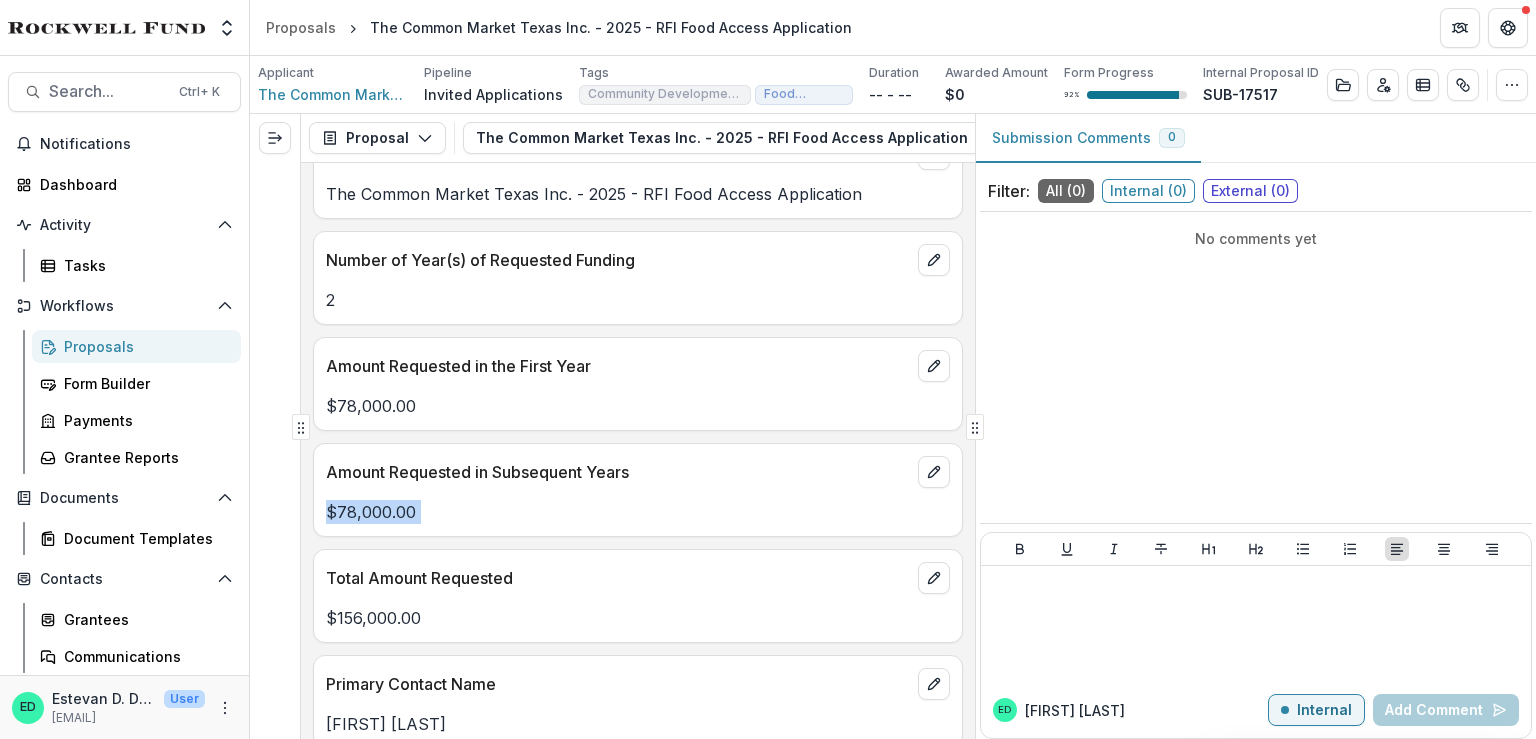 click on "$78,000.00" at bounding box center (638, 512) 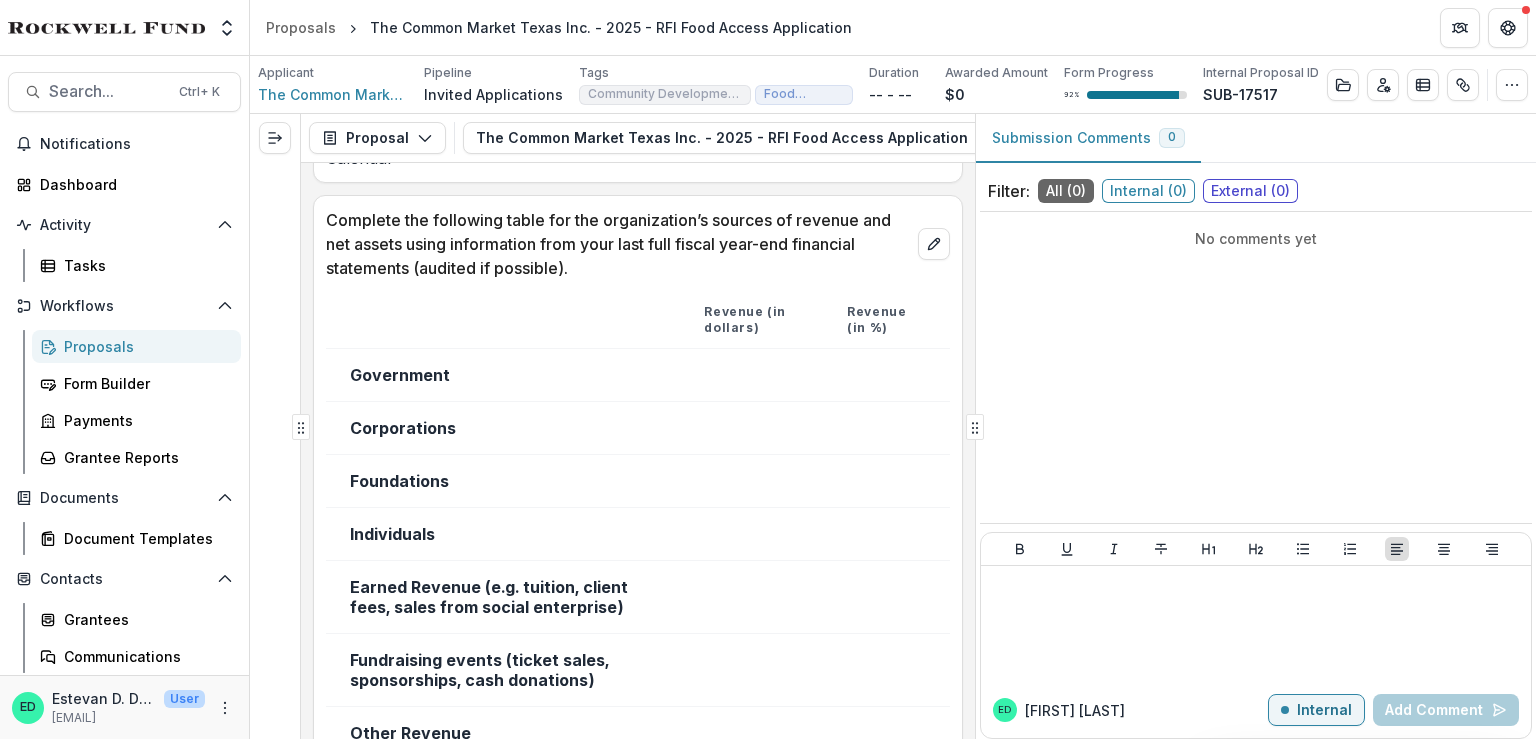scroll, scrollTop: 12300, scrollLeft: 0, axis: vertical 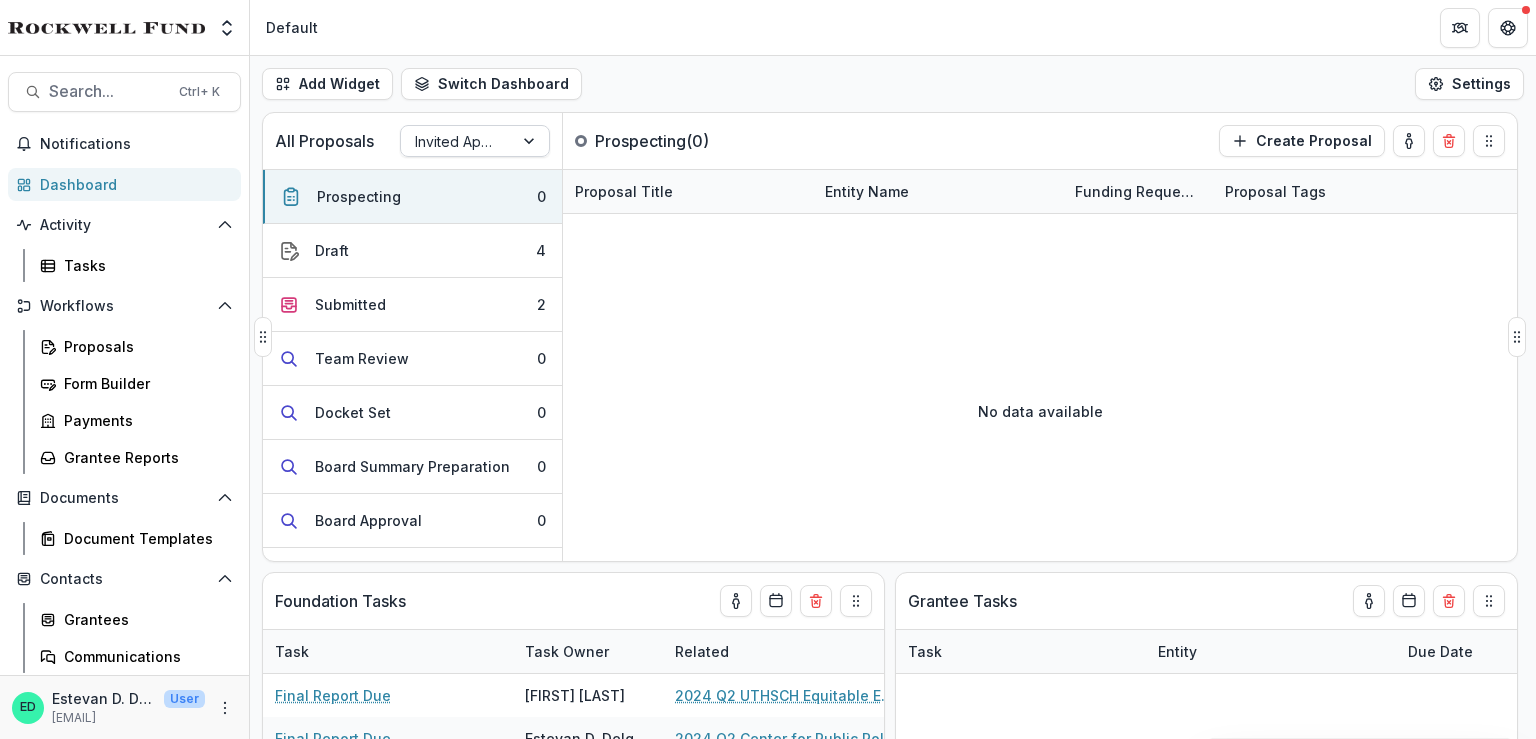 click at bounding box center [457, 141] 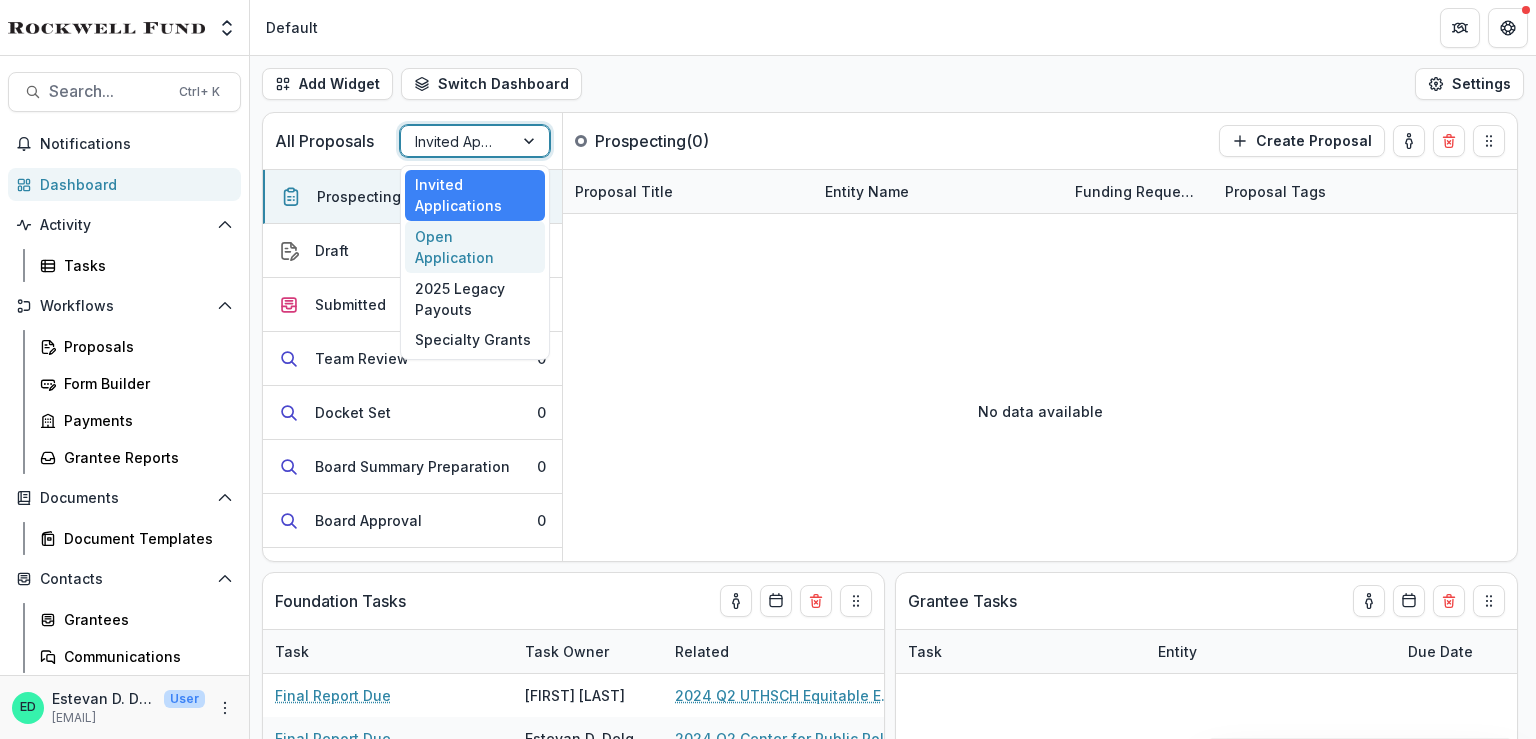 click on "Open Application" at bounding box center [475, 247] 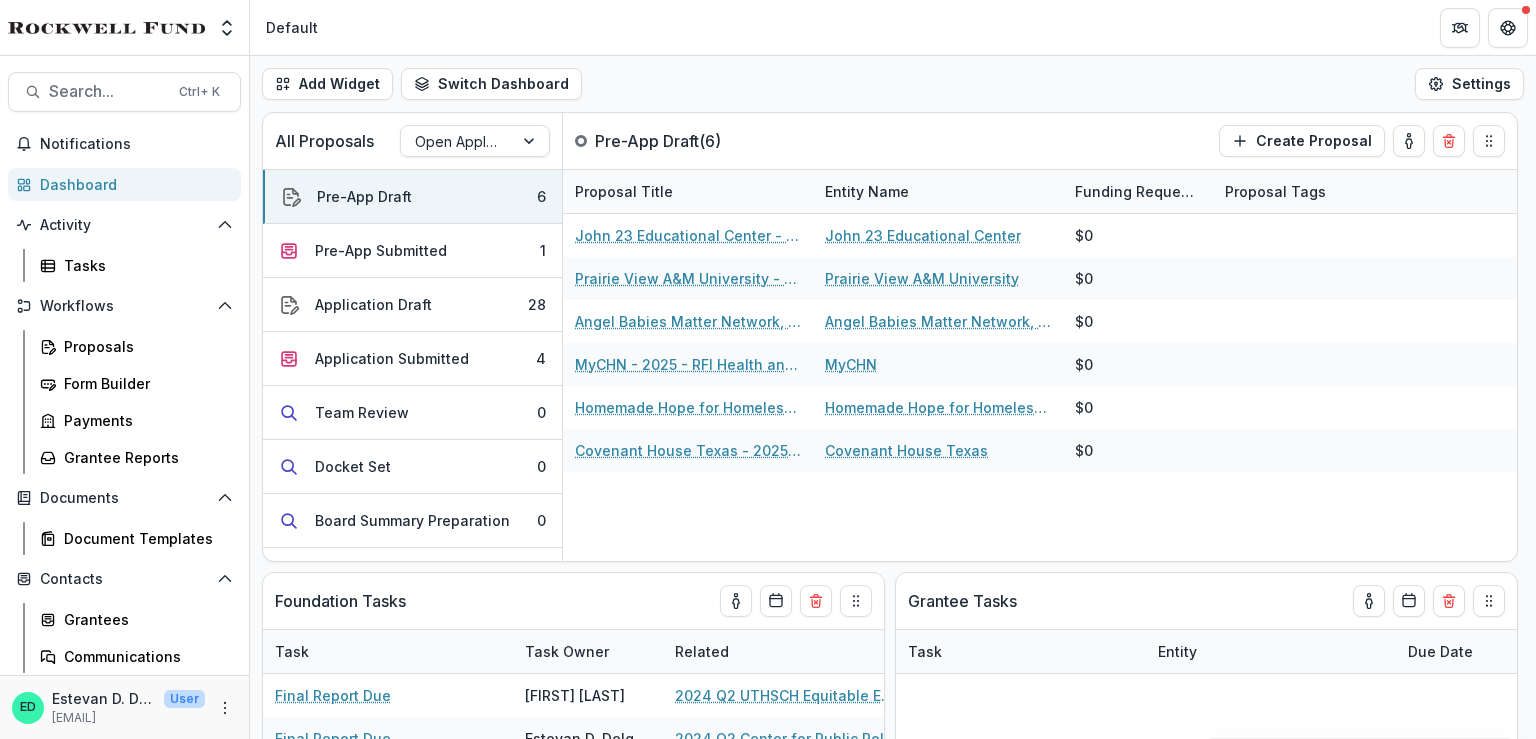 click on "Add Widget Switch Dashboard RCL Draft Default New Dashboard Settings" at bounding box center [893, 84] 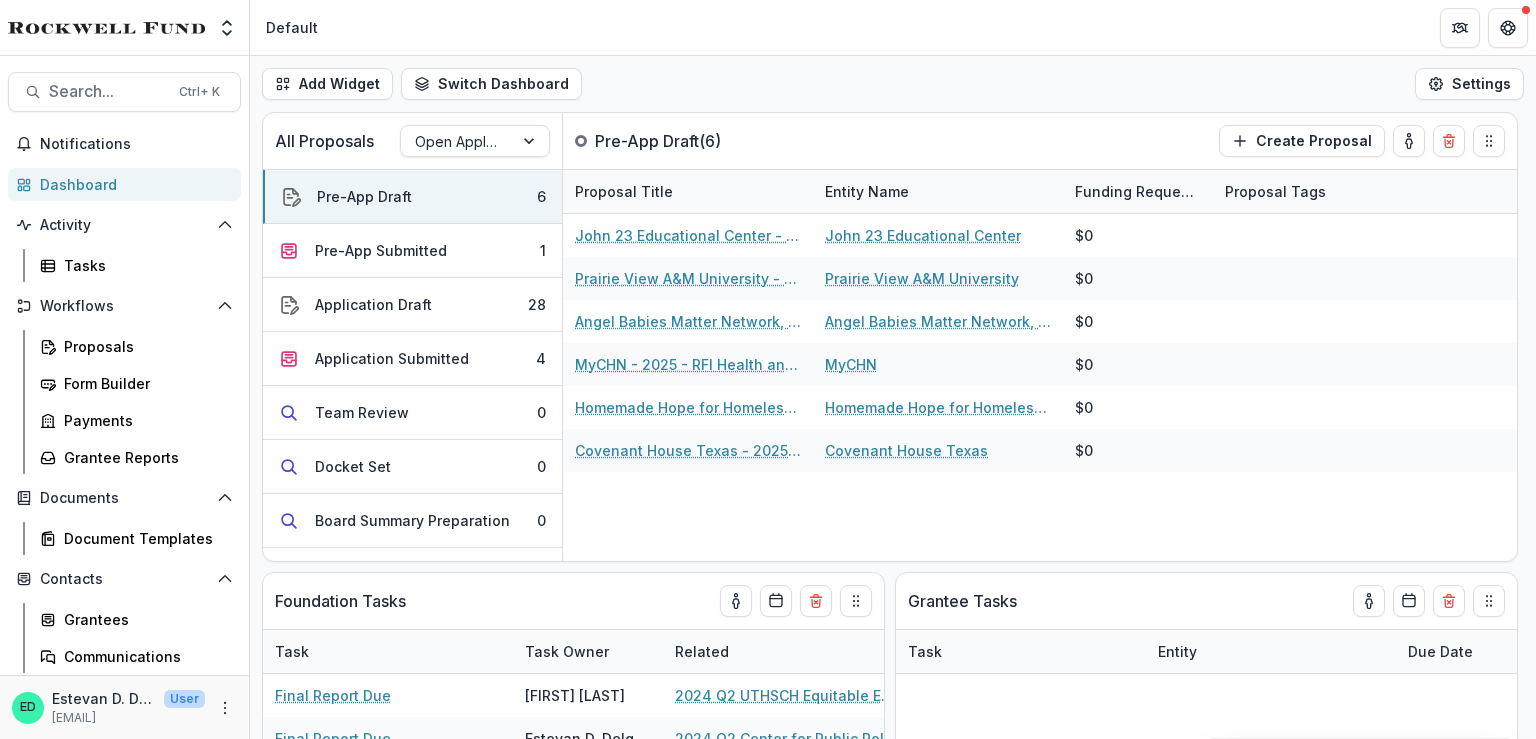click on "Dashboard" at bounding box center (132, 184) 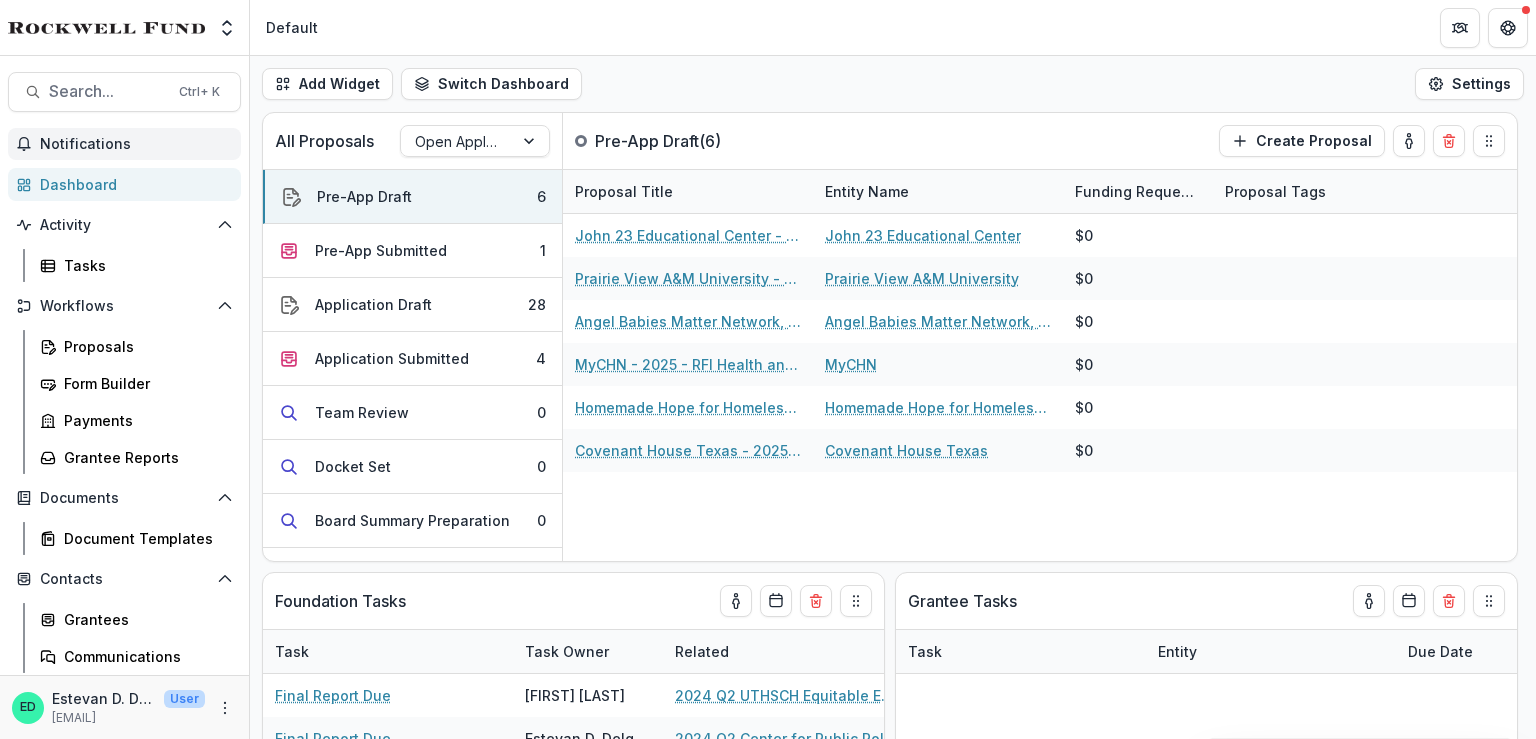 click on "Notifications" at bounding box center [124, 144] 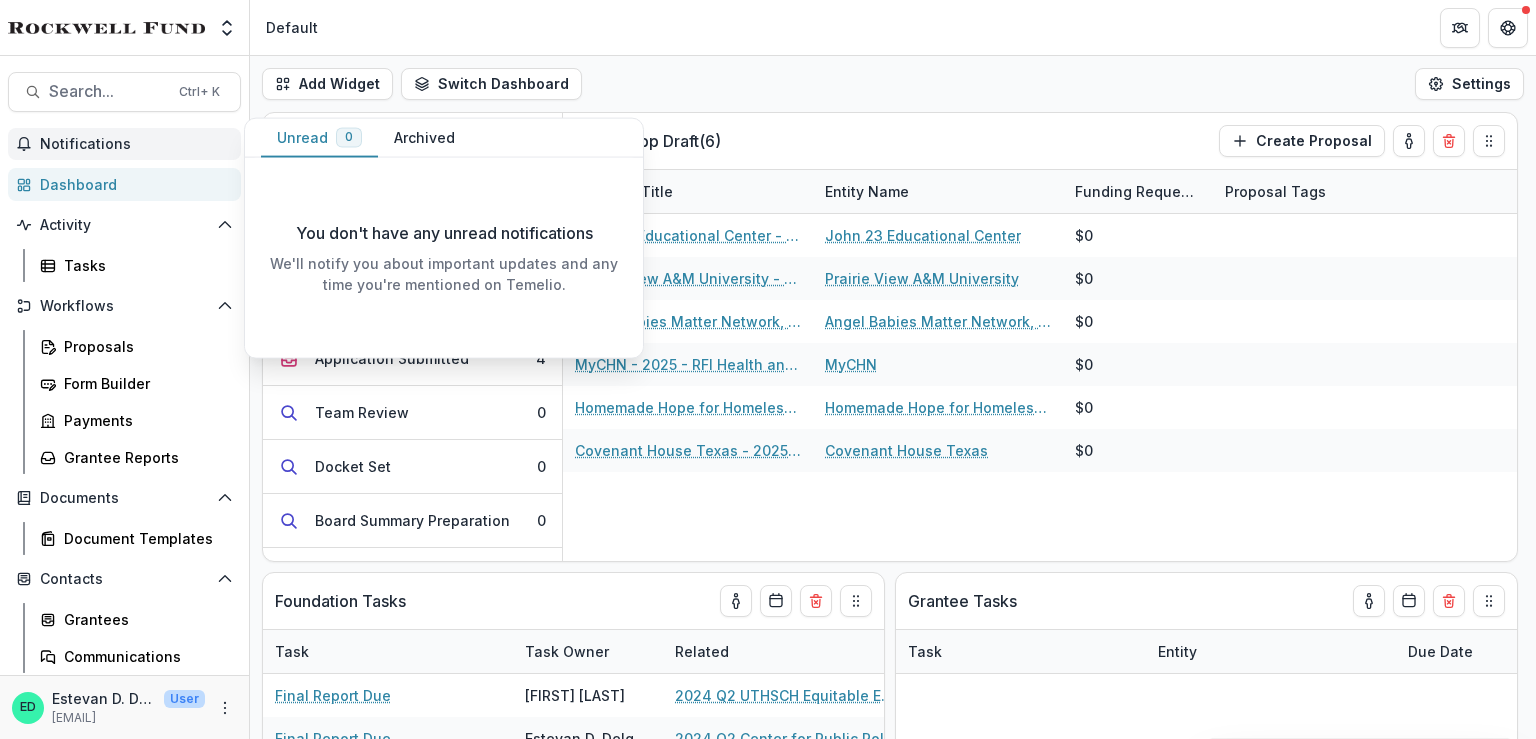 click on "Notifications" at bounding box center [124, 144] 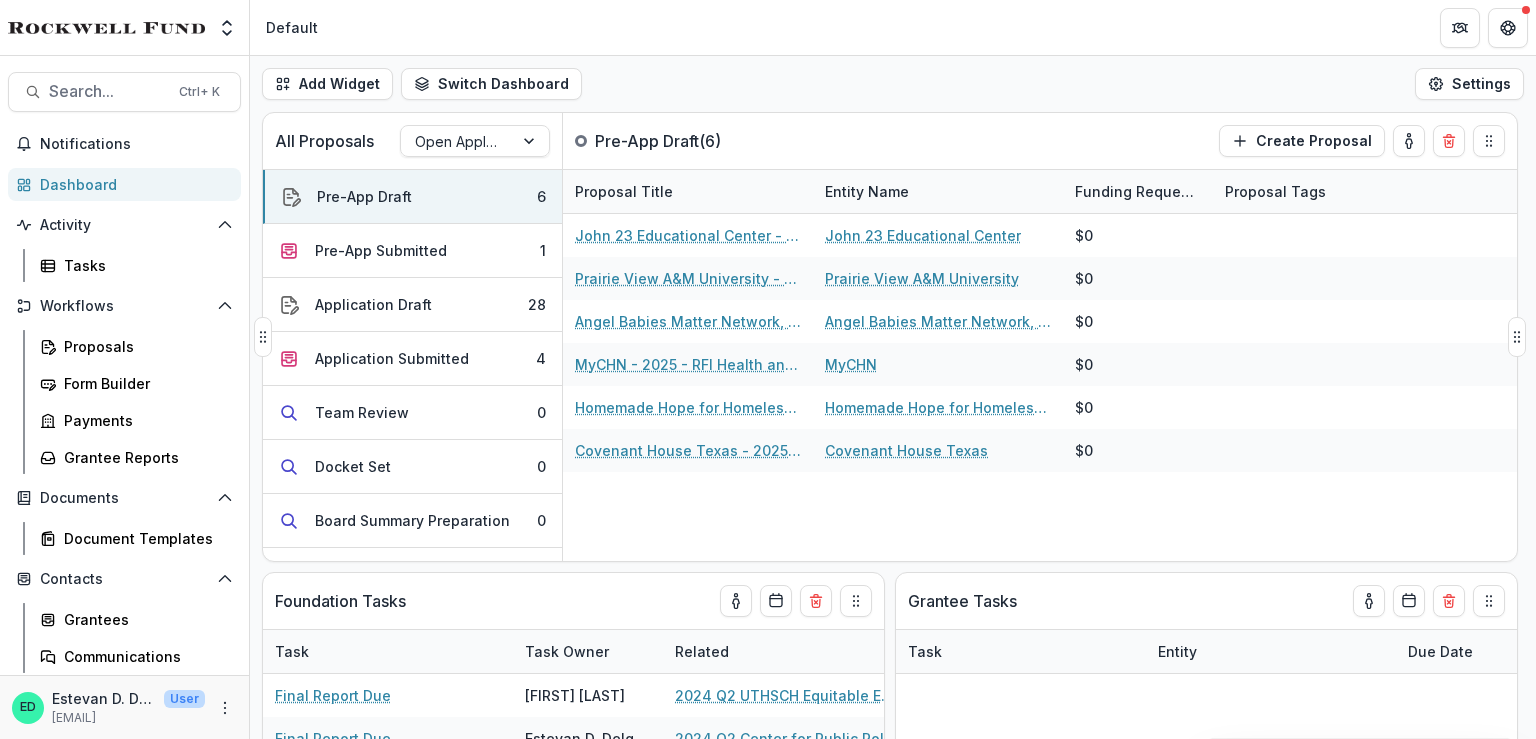 click on "All Proposals Open Application" at bounding box center [413, 141] 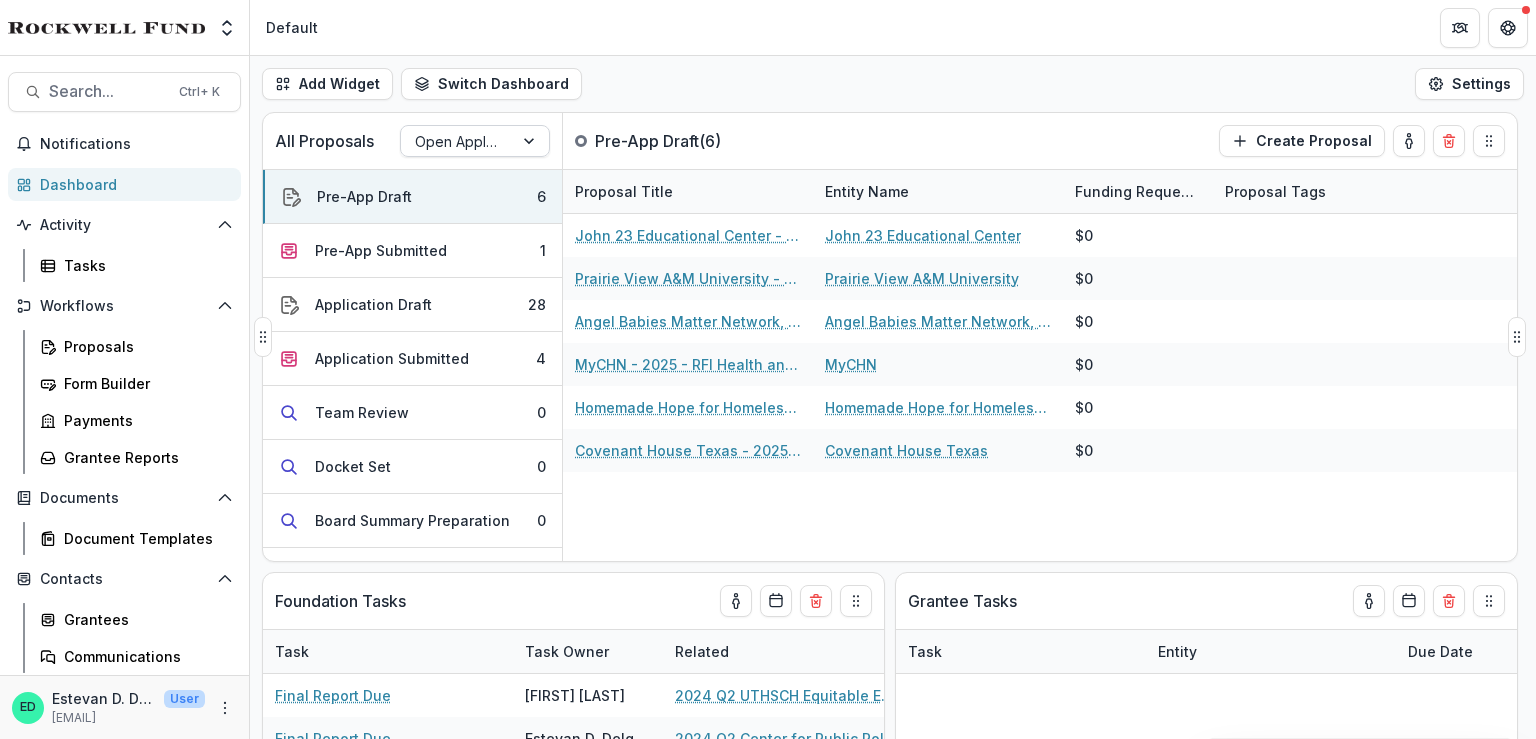 click at bounding box center [531, 141] 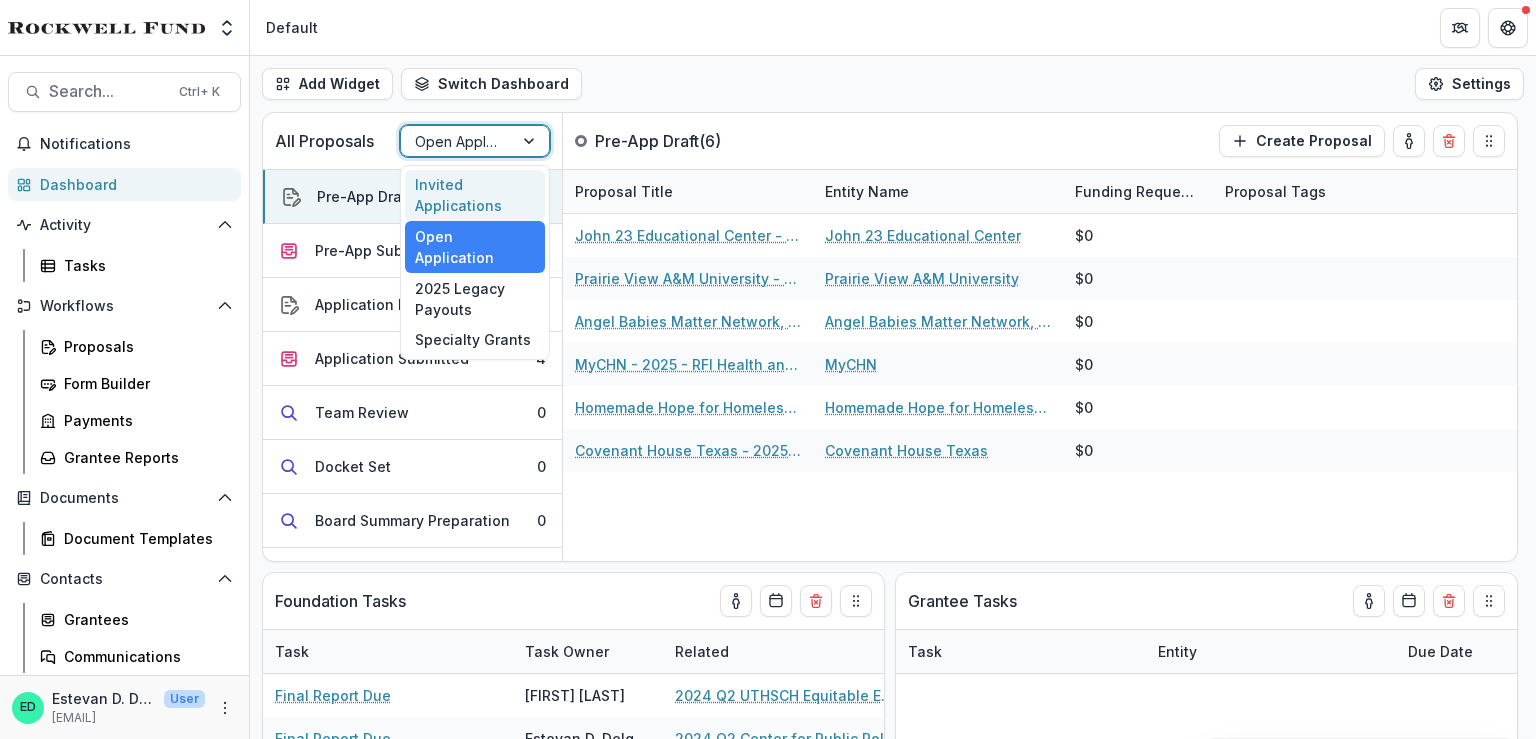 click on "Invited Applications" at bounding box center [475, 196] 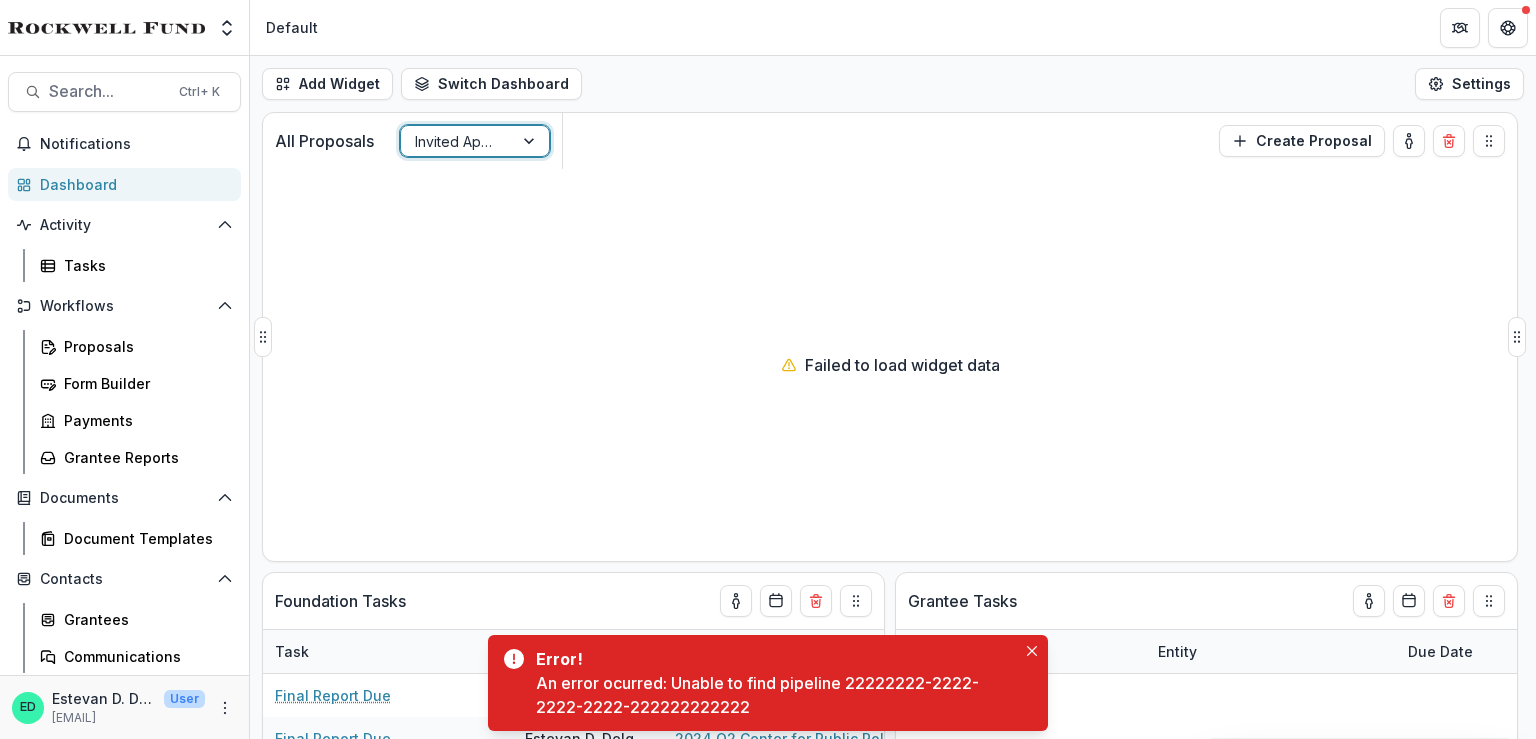 click at bounding box center [457, 141] 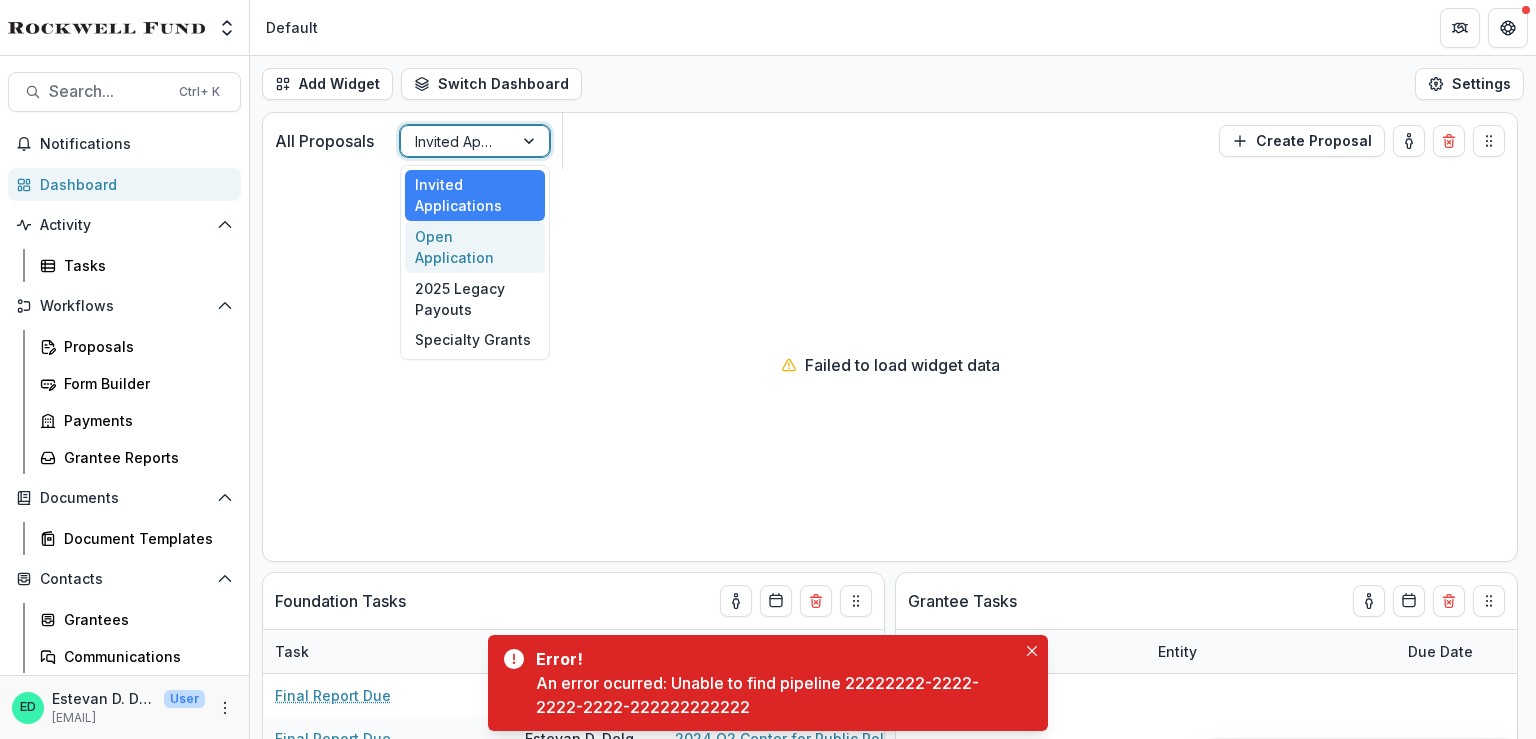 click on "Open Application" at bounding box center [475, 247] 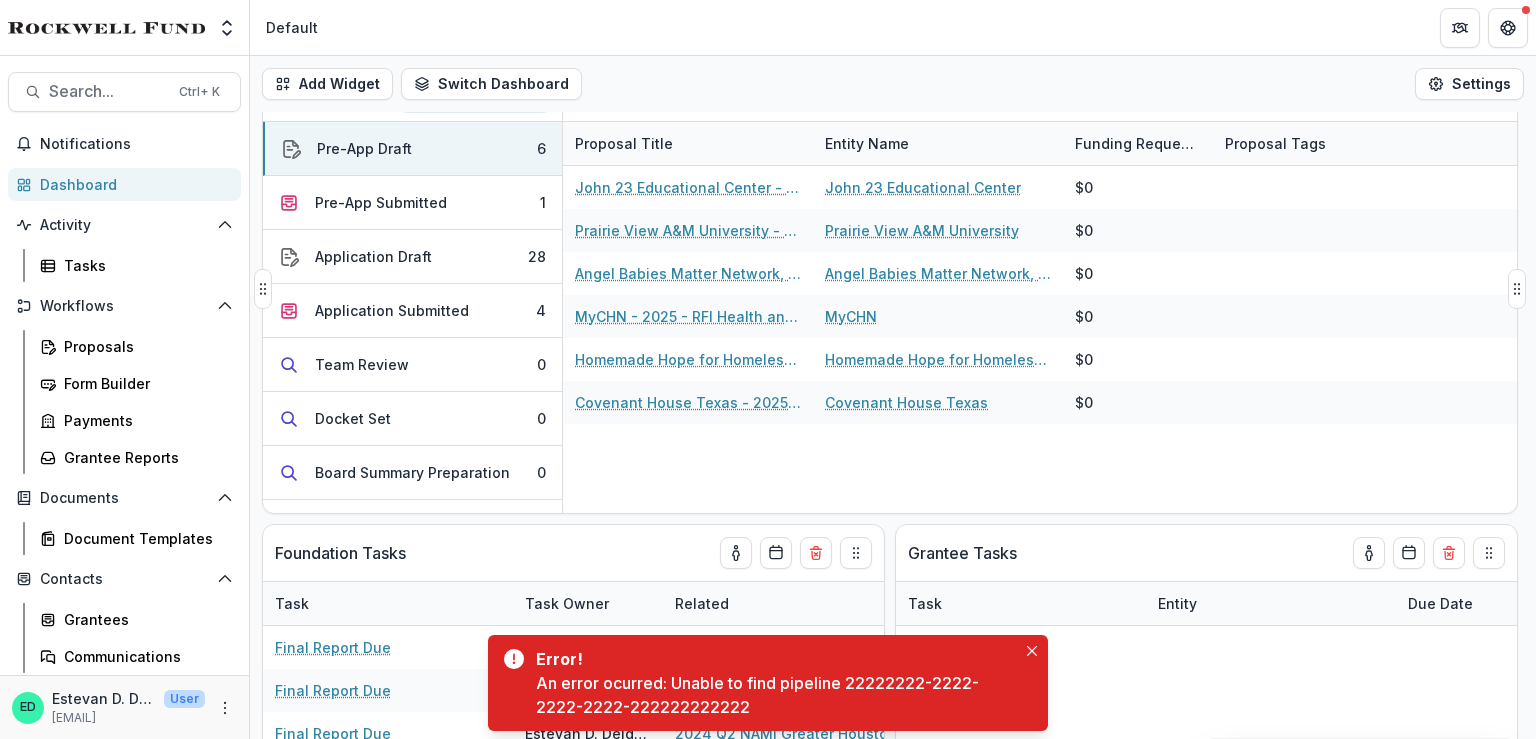 scroll, scrollTop: 0, scrollLeft: 0, axis: both 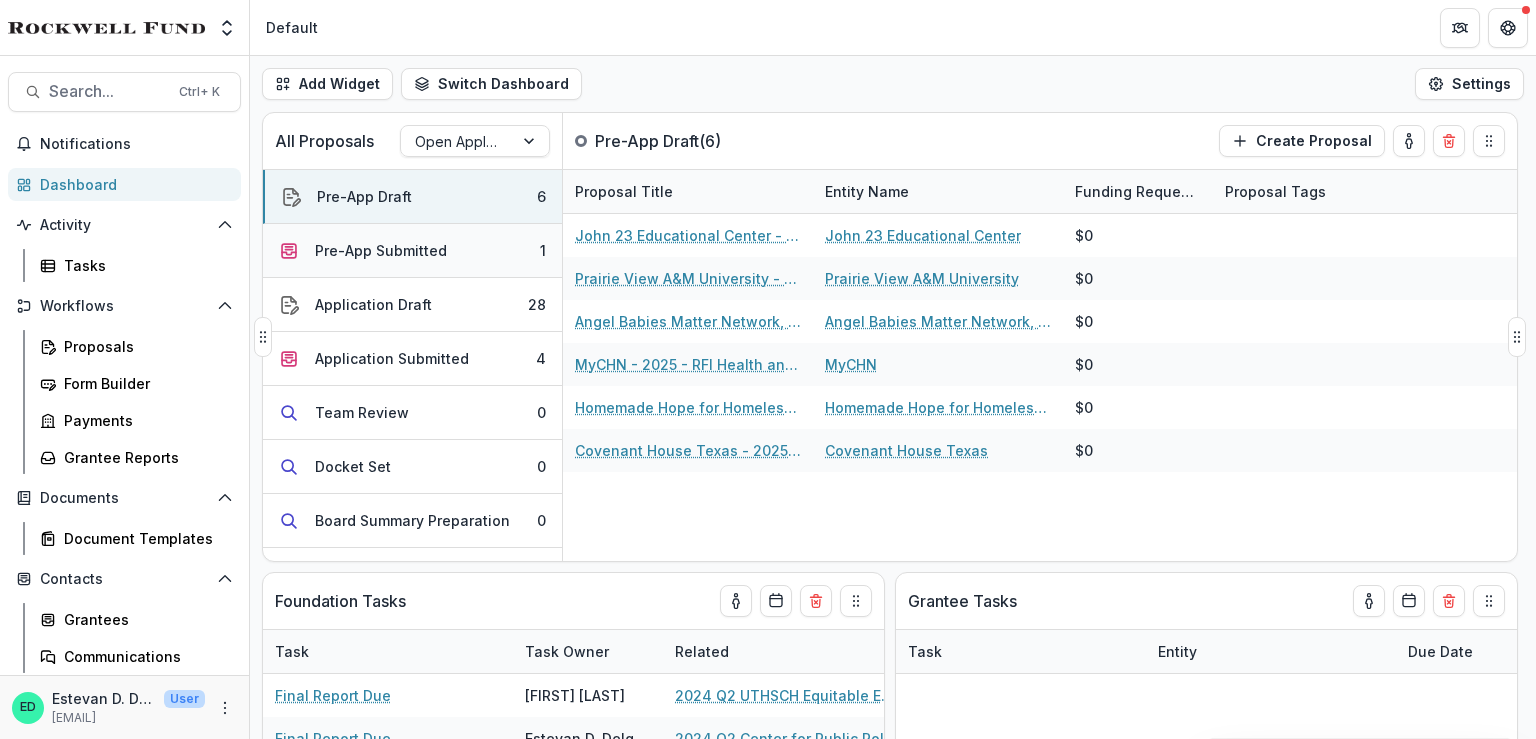 click on "Pre-App Submitted" at bounding box center [381, 250] 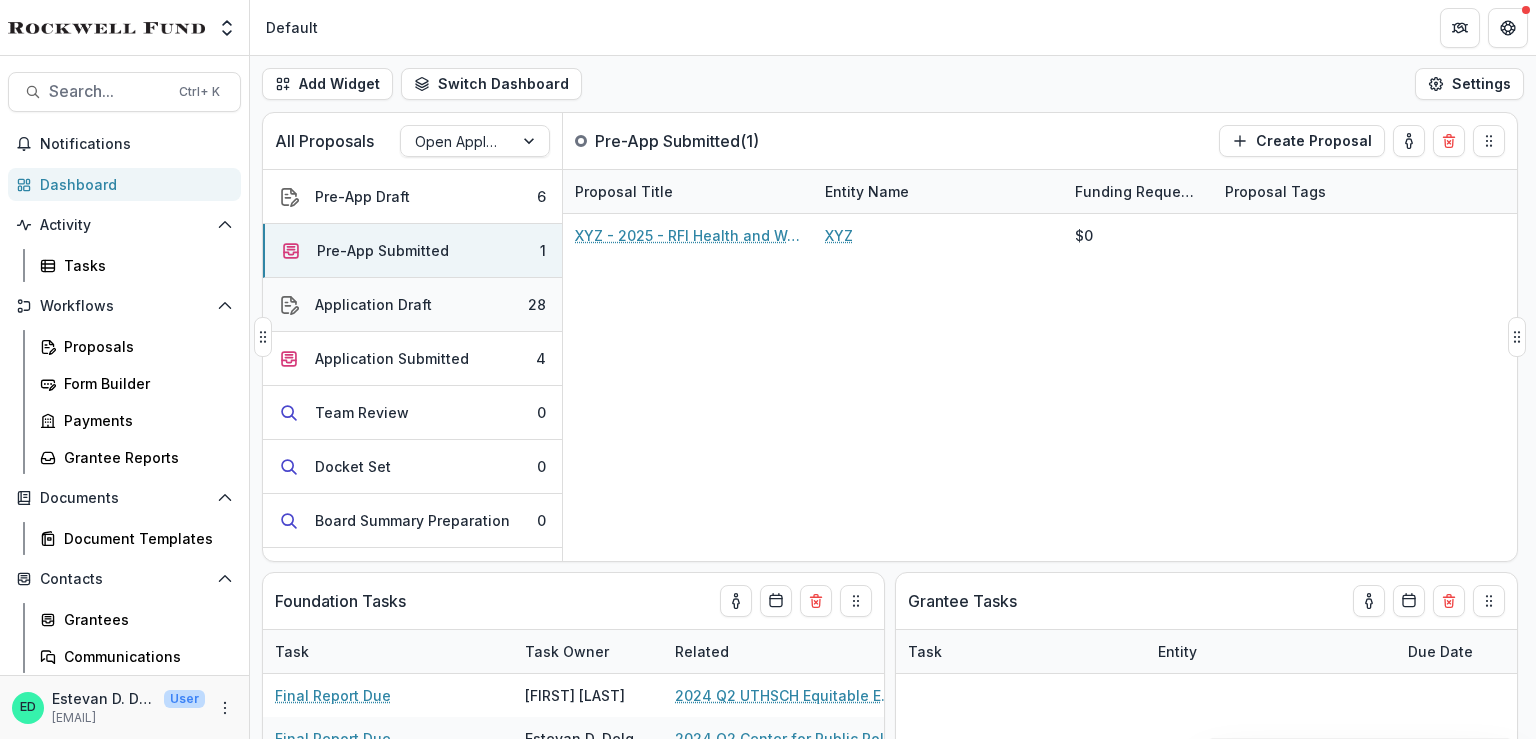 click on "Application Draft" at bounding box center (373, 304) 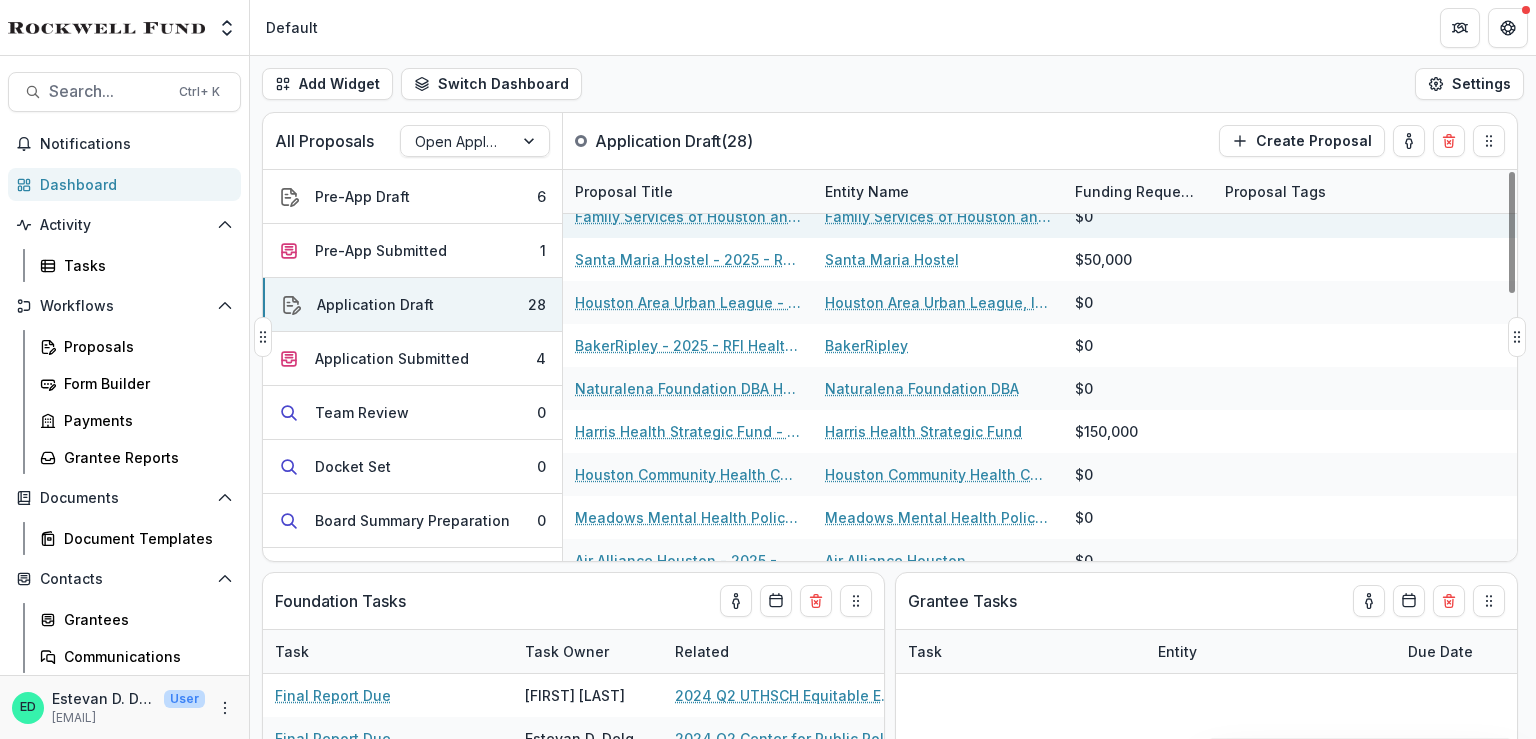 scroll, scrollTop: 856, scrollLeft: 0, axis: vertical 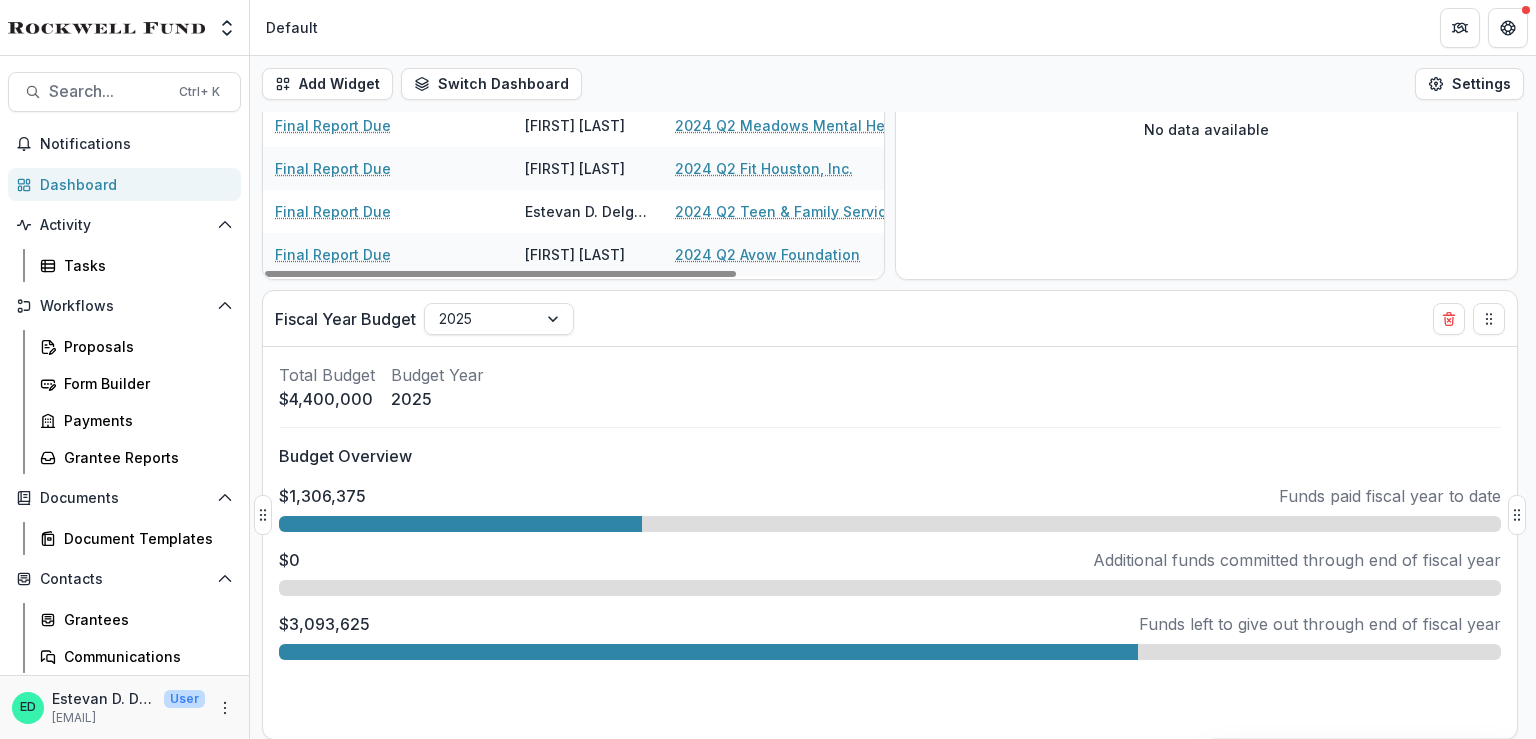 drag, startPoint x: 780, startPoint y: 391, endPoint x: 804, endPoint y: 389, distance: 24.083189 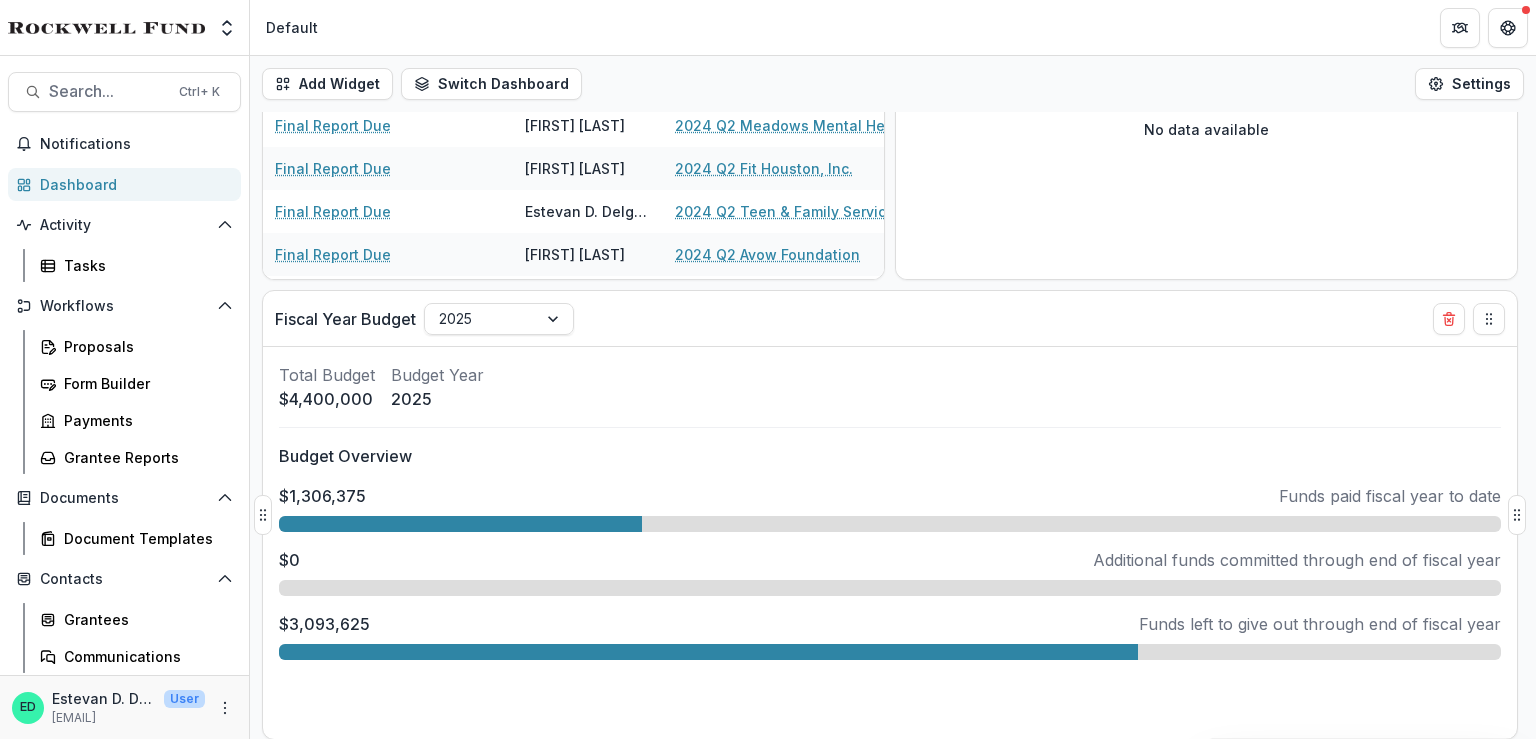 click at bounding box center (460, 524) 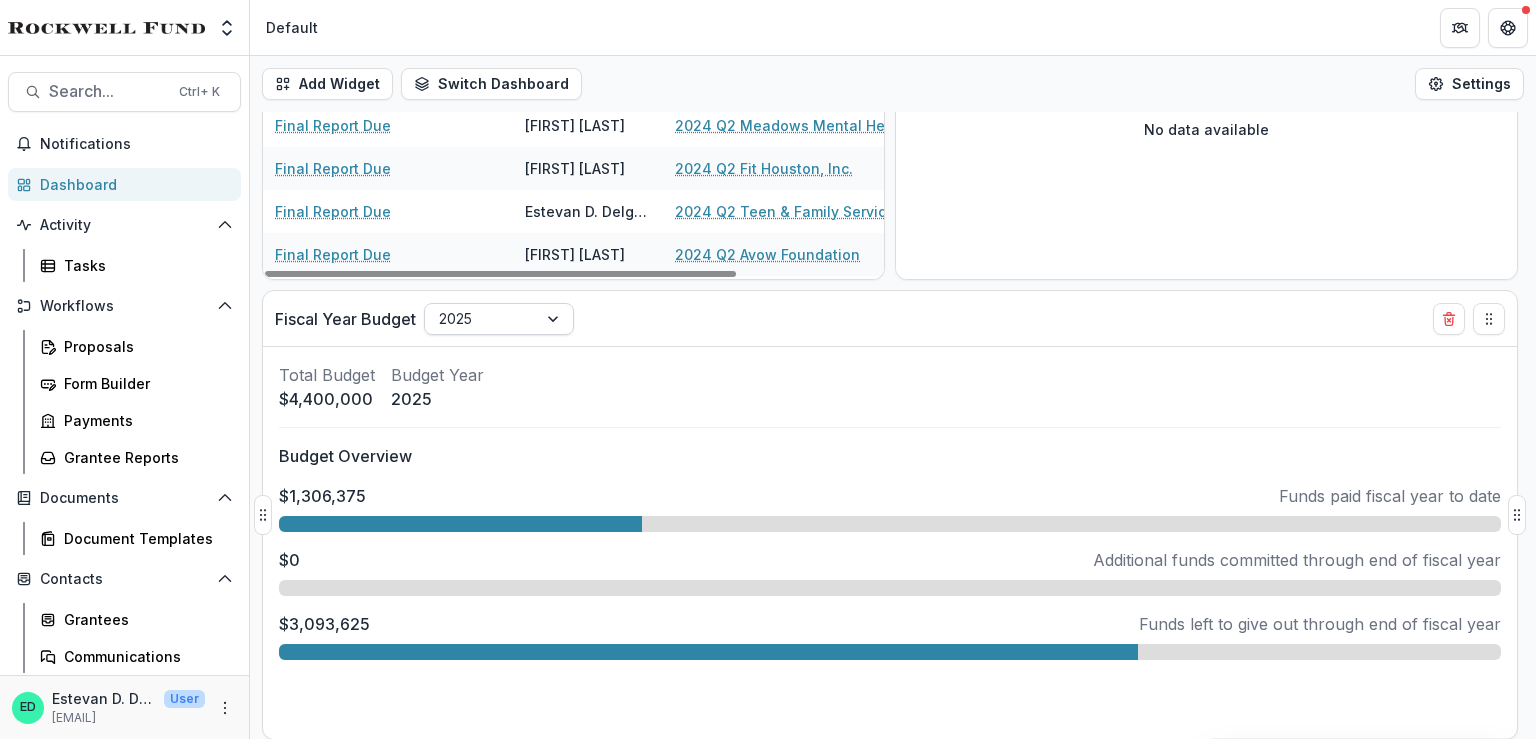click at bounding box center [481, 318] 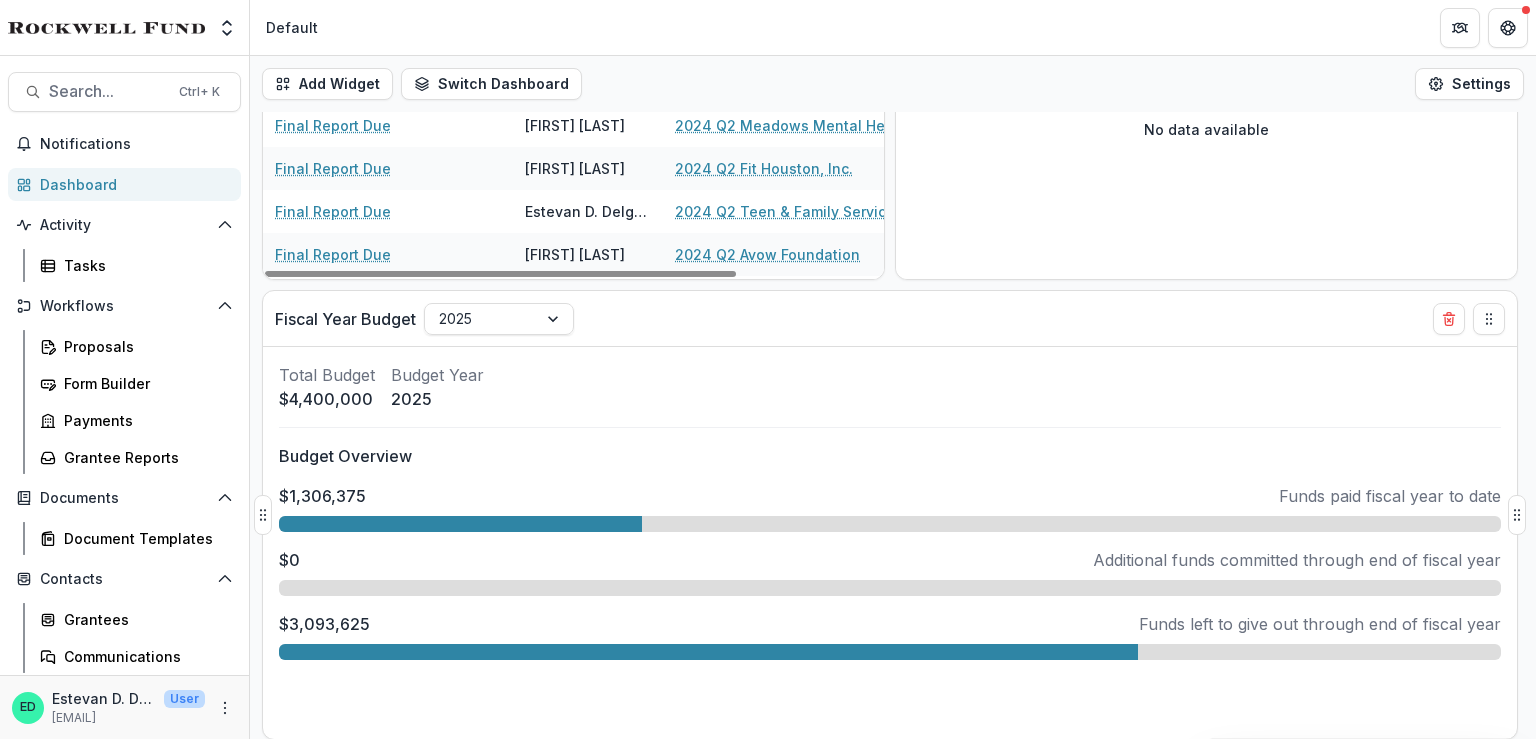 drag, startPoint x: 816, startPoint y: 404, endPoint x: 843, endPoint y: 377, distance: 38.183765 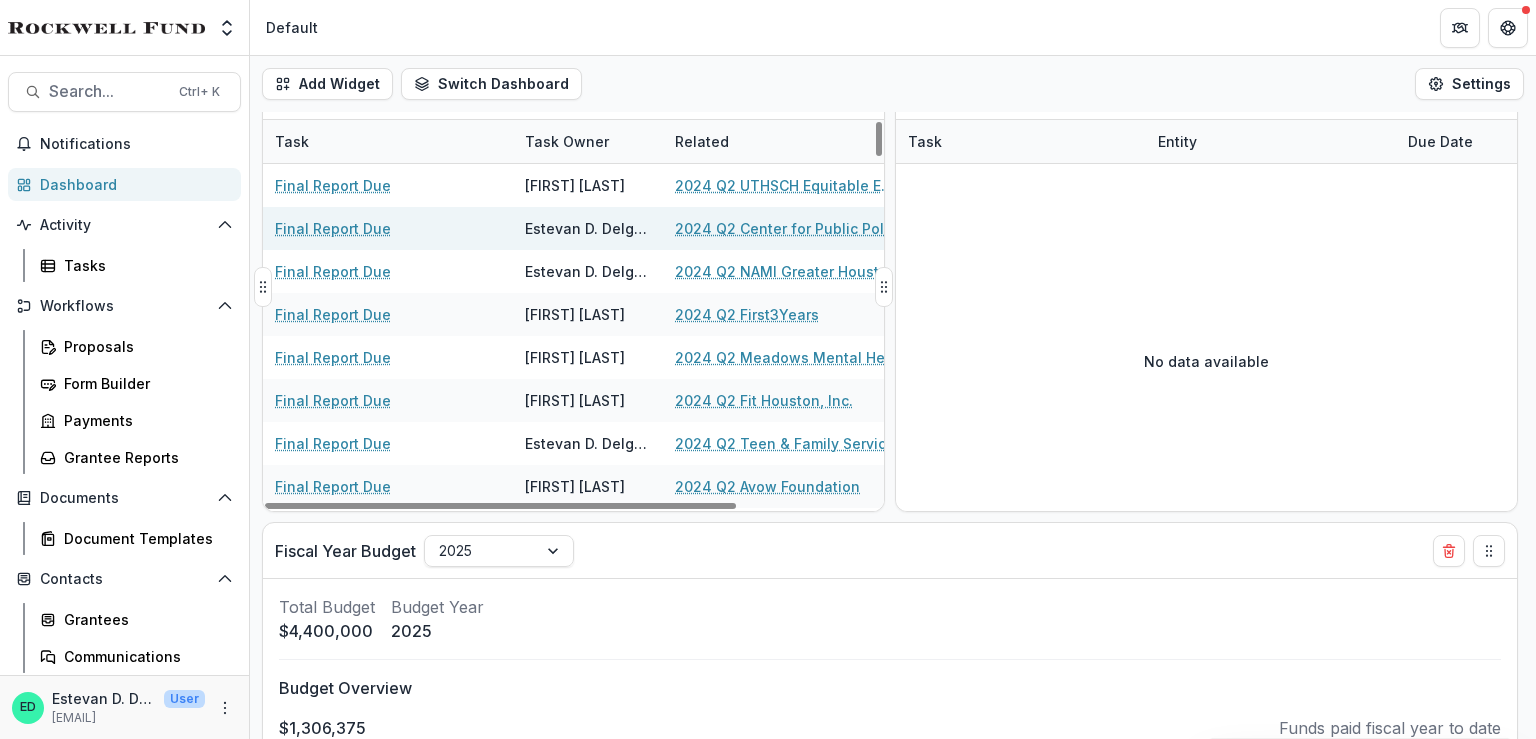 scroll, scrollTop: 142, scrollLeft: 0, axis: vertical 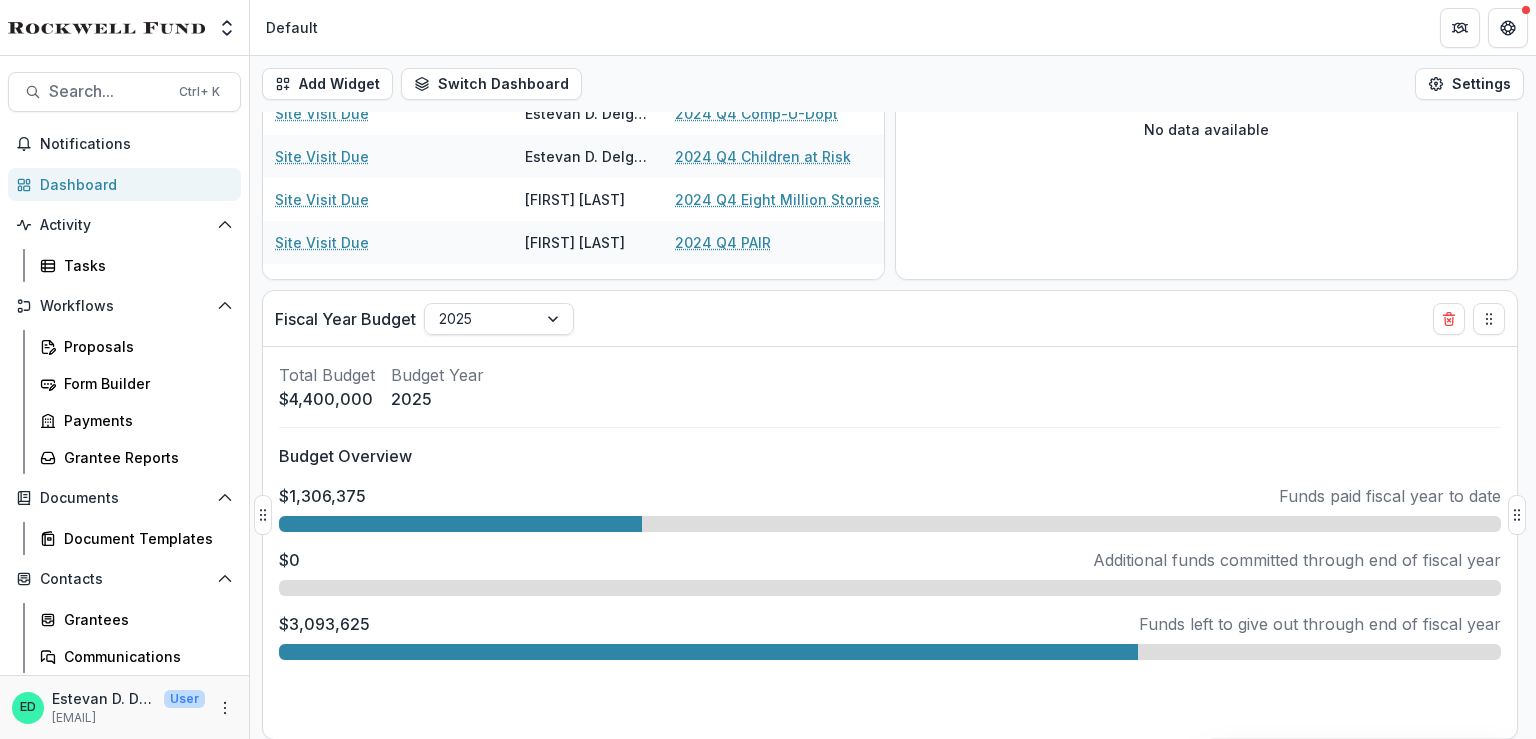 click at bounding box center (890, 588) 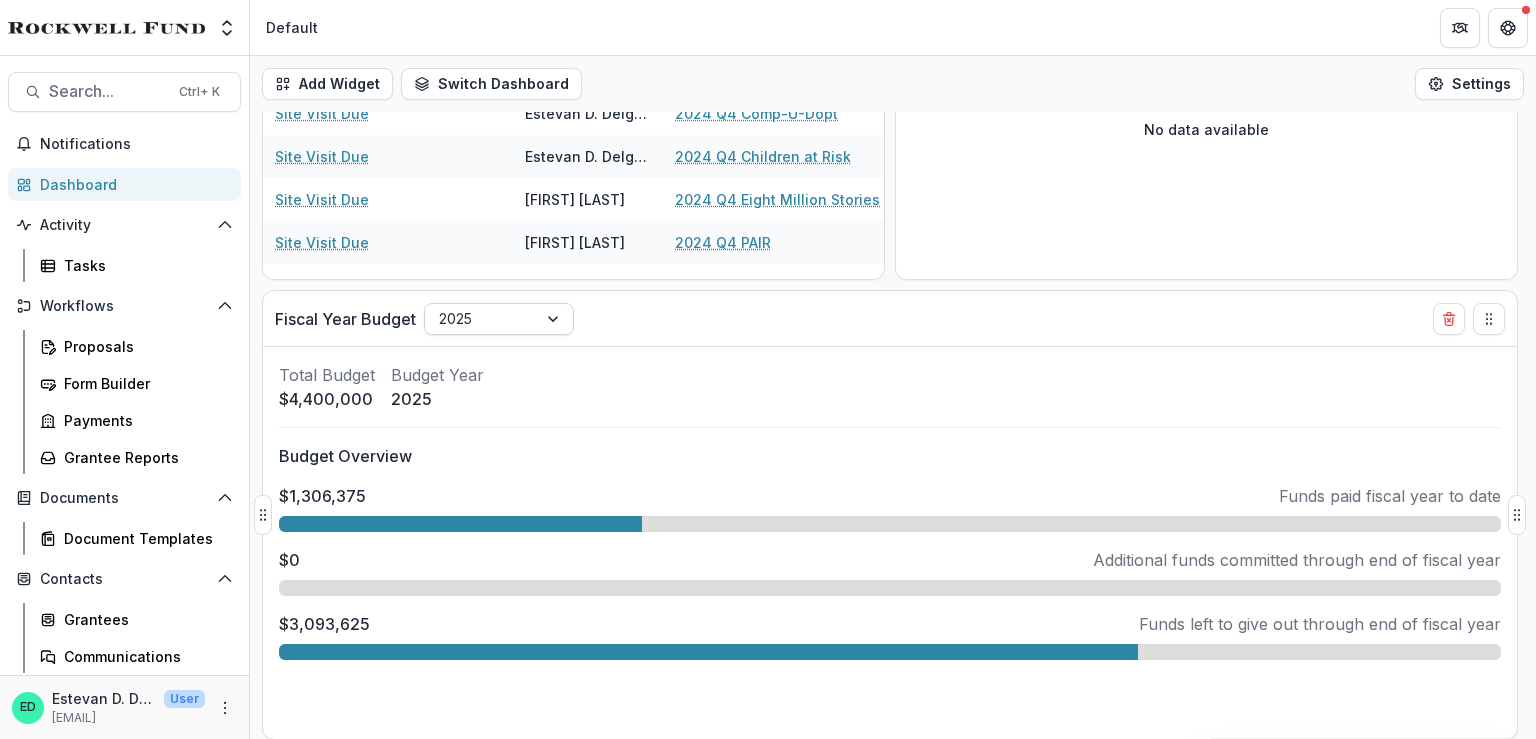 click at bounding box center (481, 318) 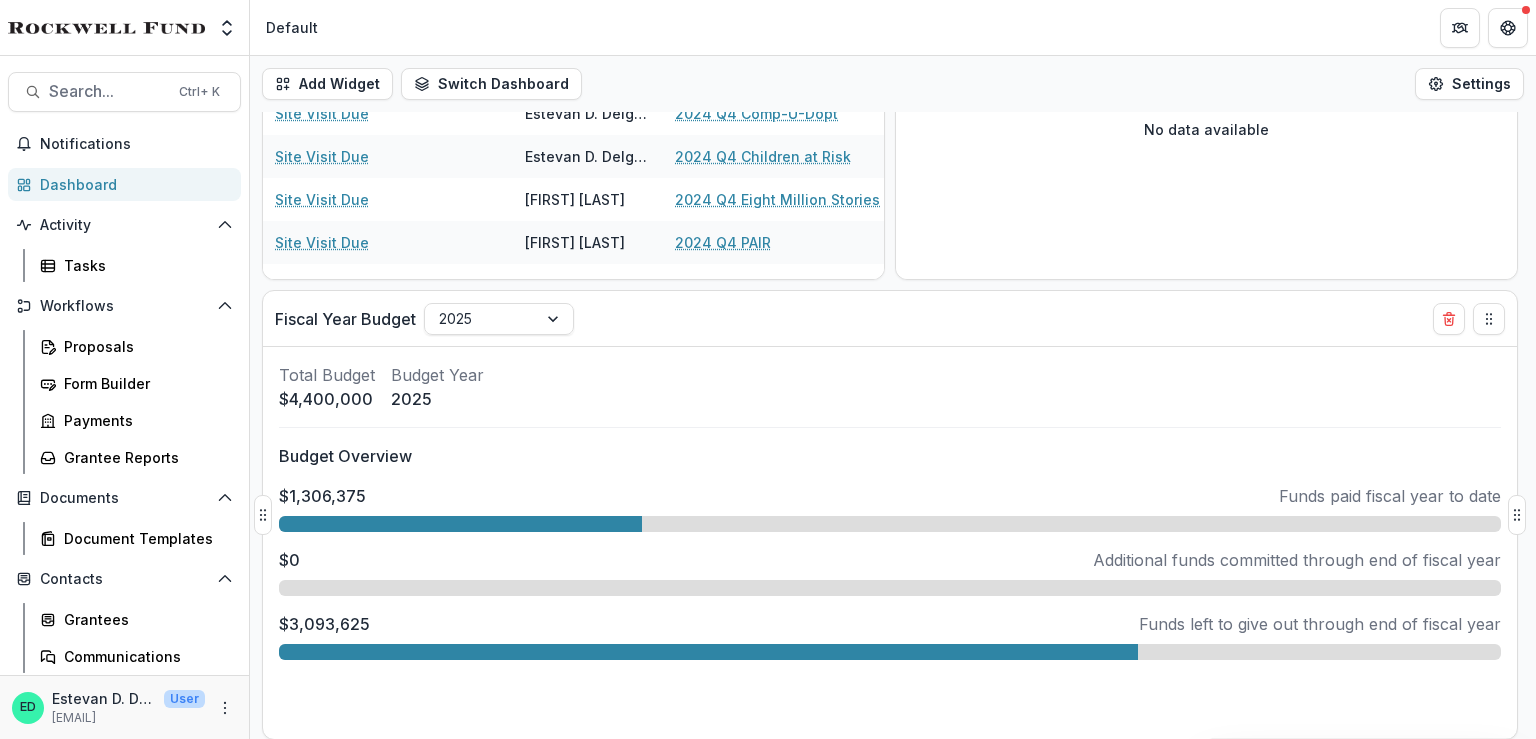 click on "Fiscal Year Budget 2025" at bounding box center (854, 318) 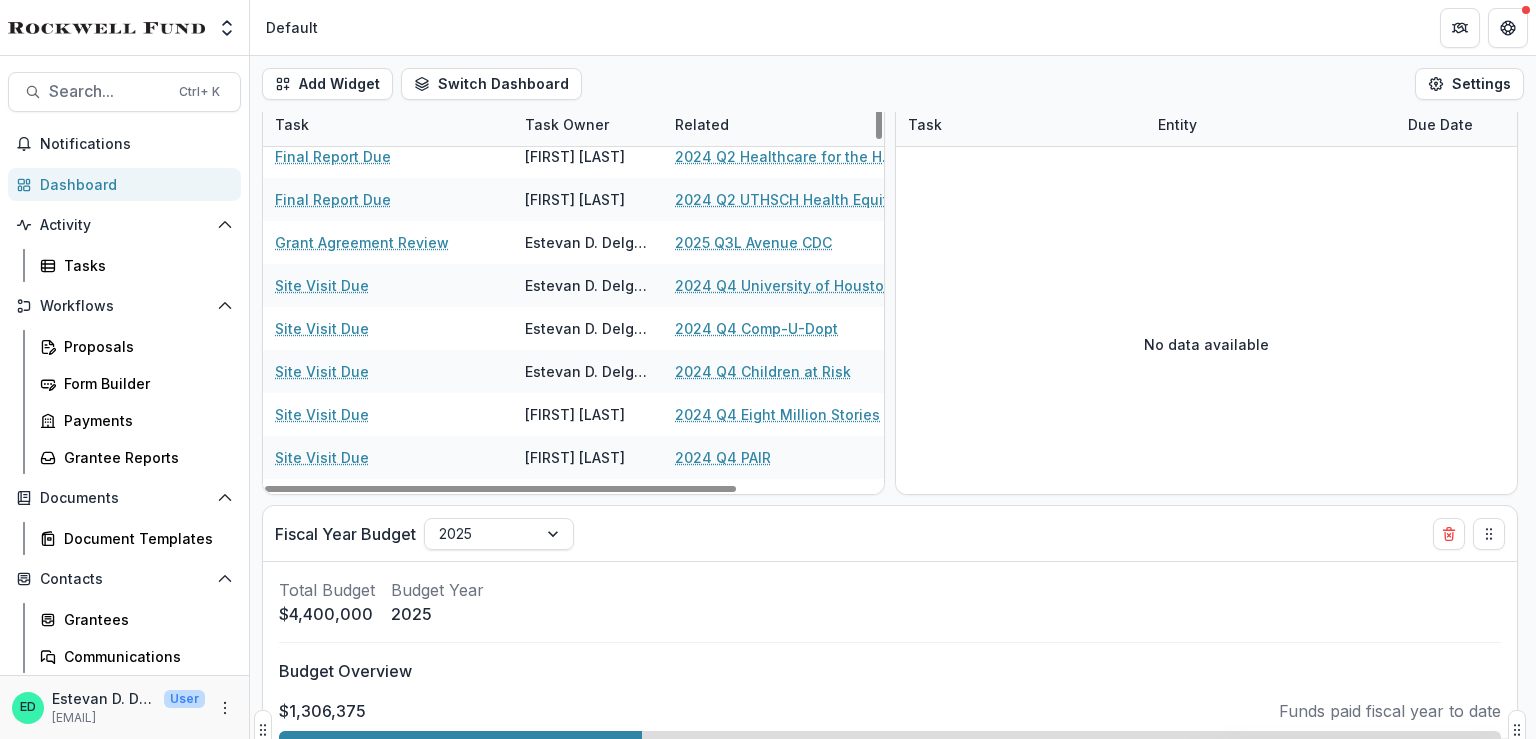 scroll, scrollTop: 742, scrollLeft: 0, axis: vertical 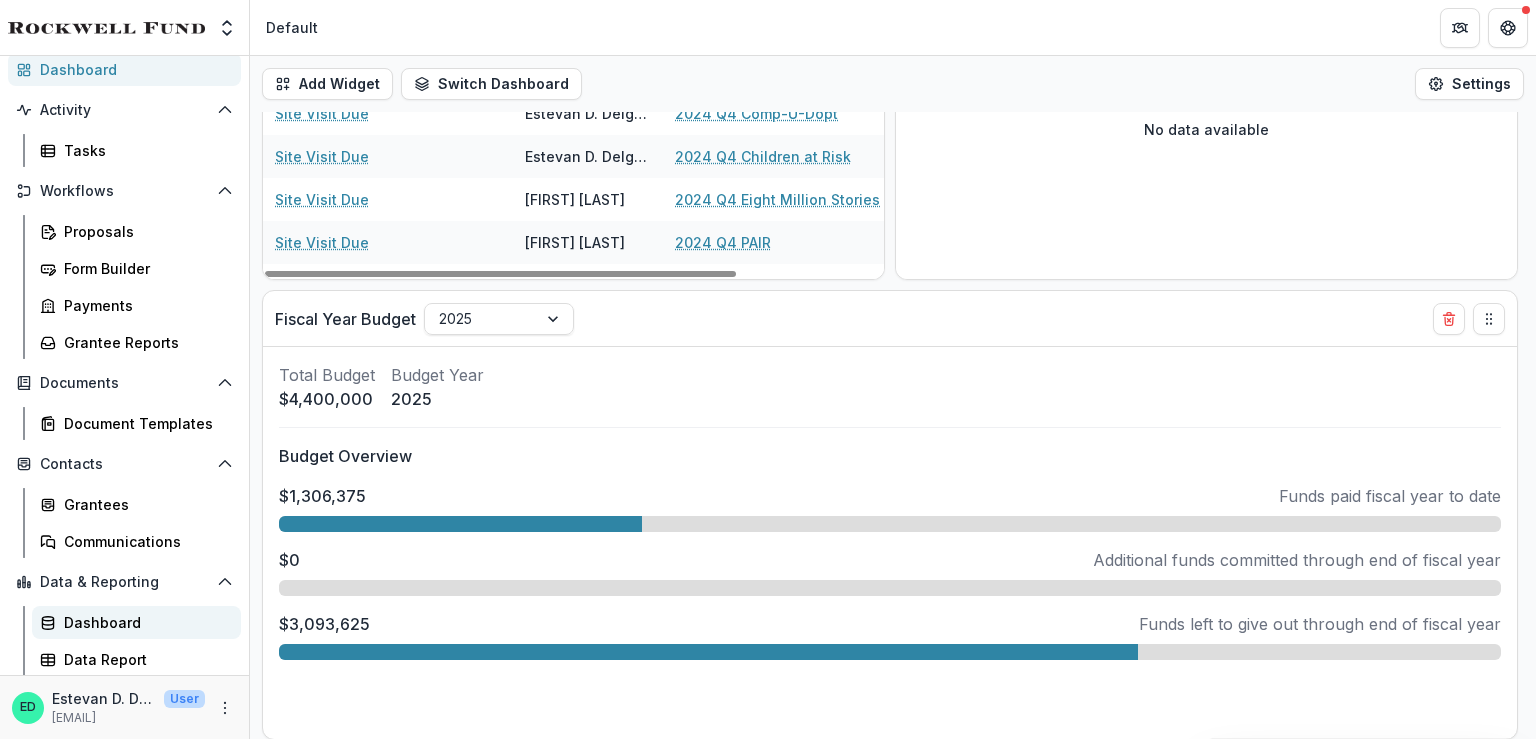 click on "Dashboard" at bounding box center (144, 622) 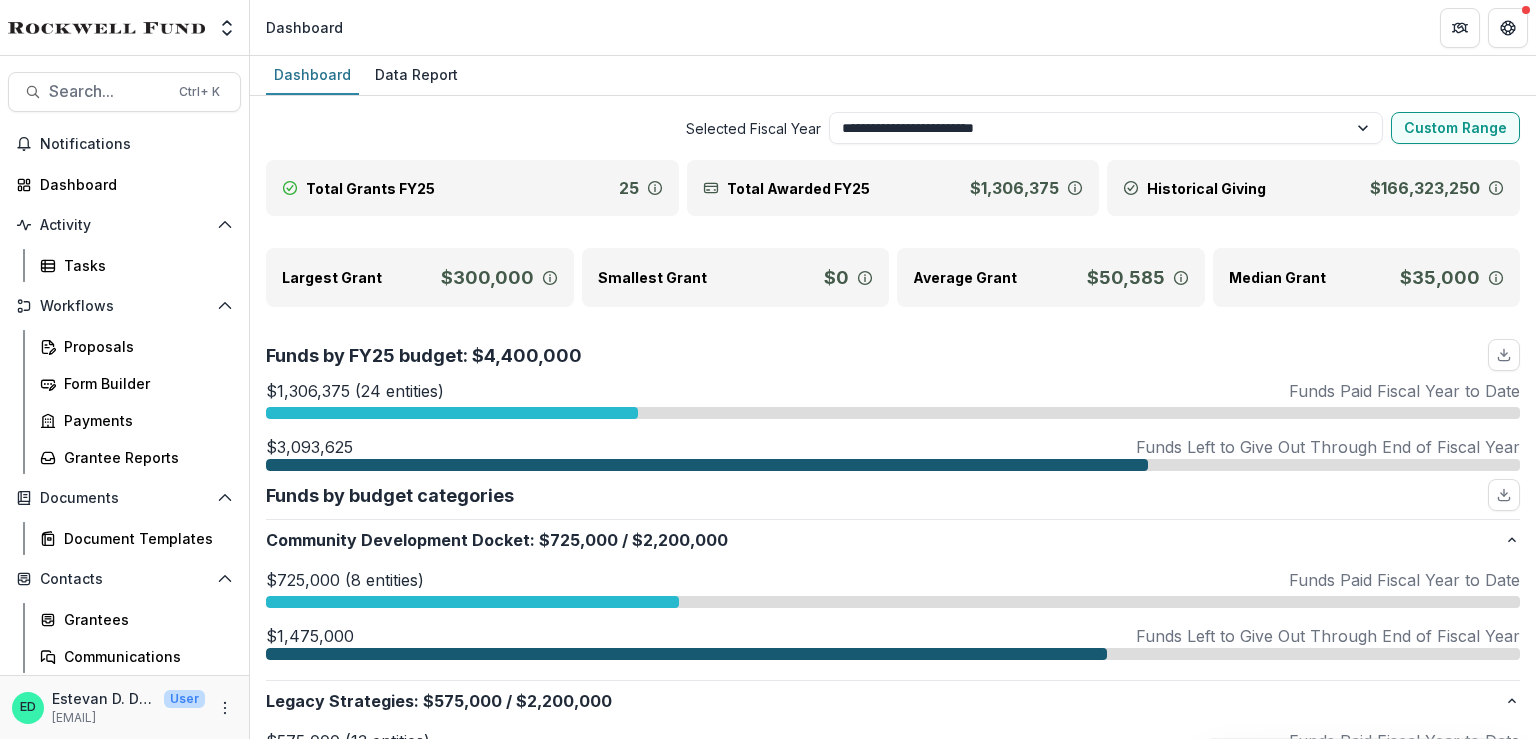 scroll, scrollTop: 0, scrollLeft: 0, axis: both 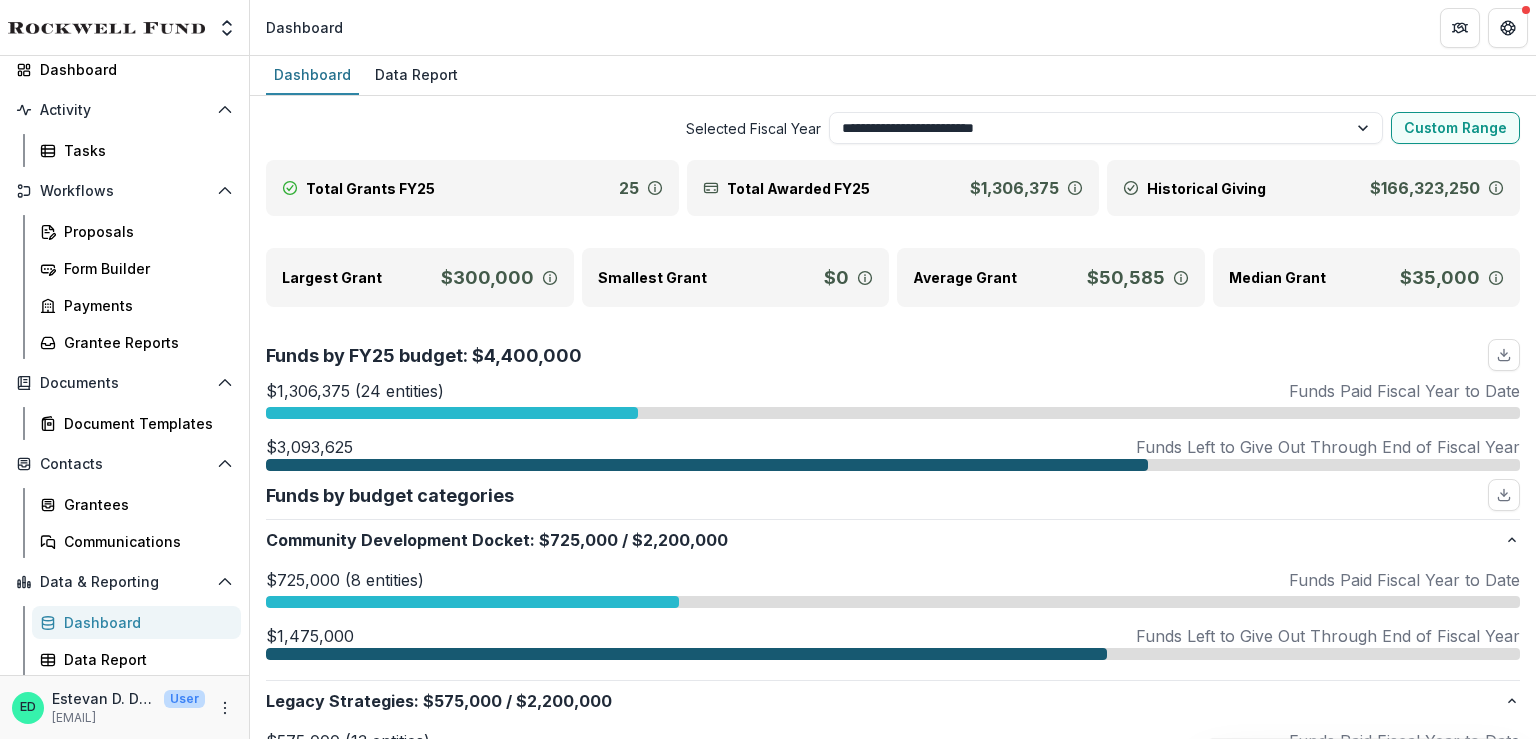 click at bounding box center [452, 413] 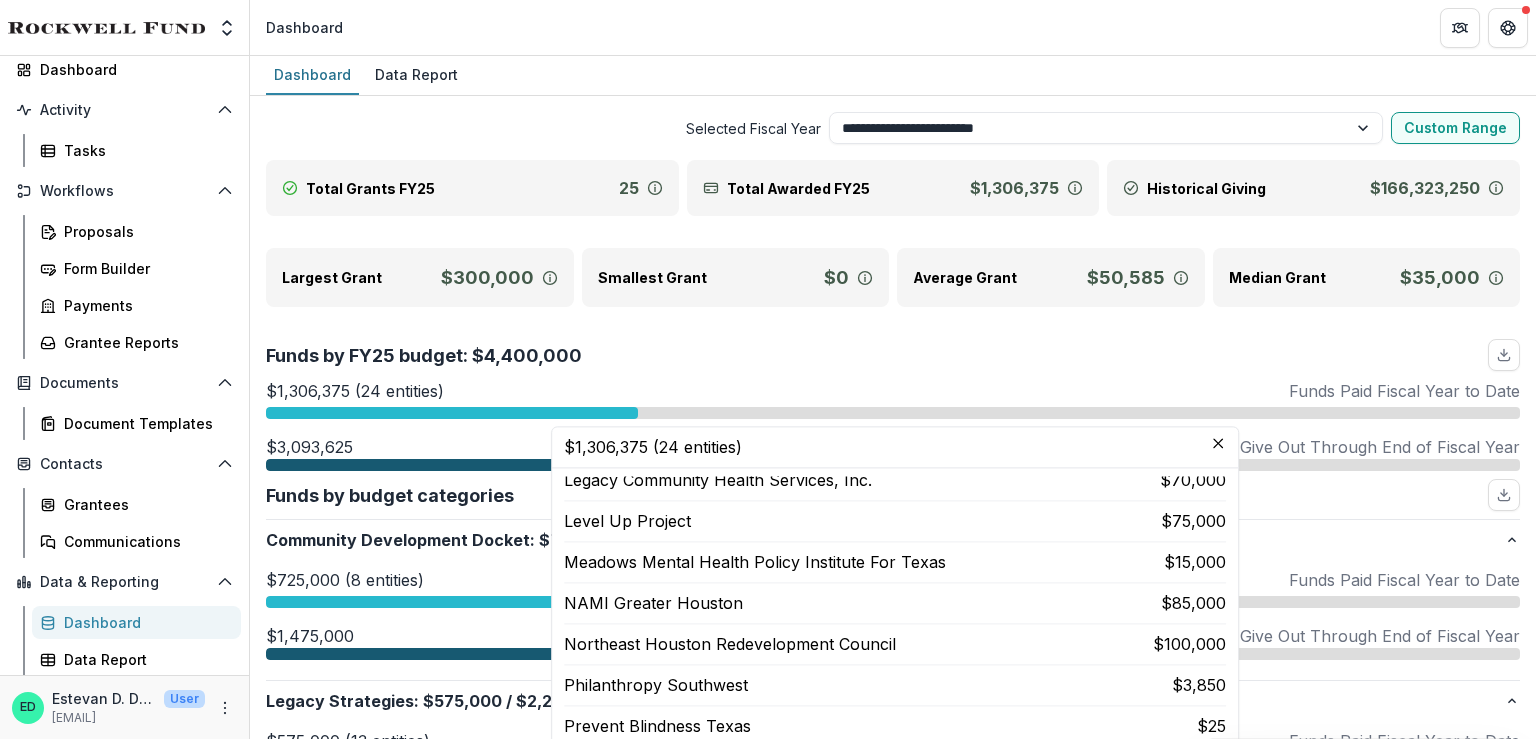 scroll, scrollTop: 571, scrollLeft: 0, axis: vertical 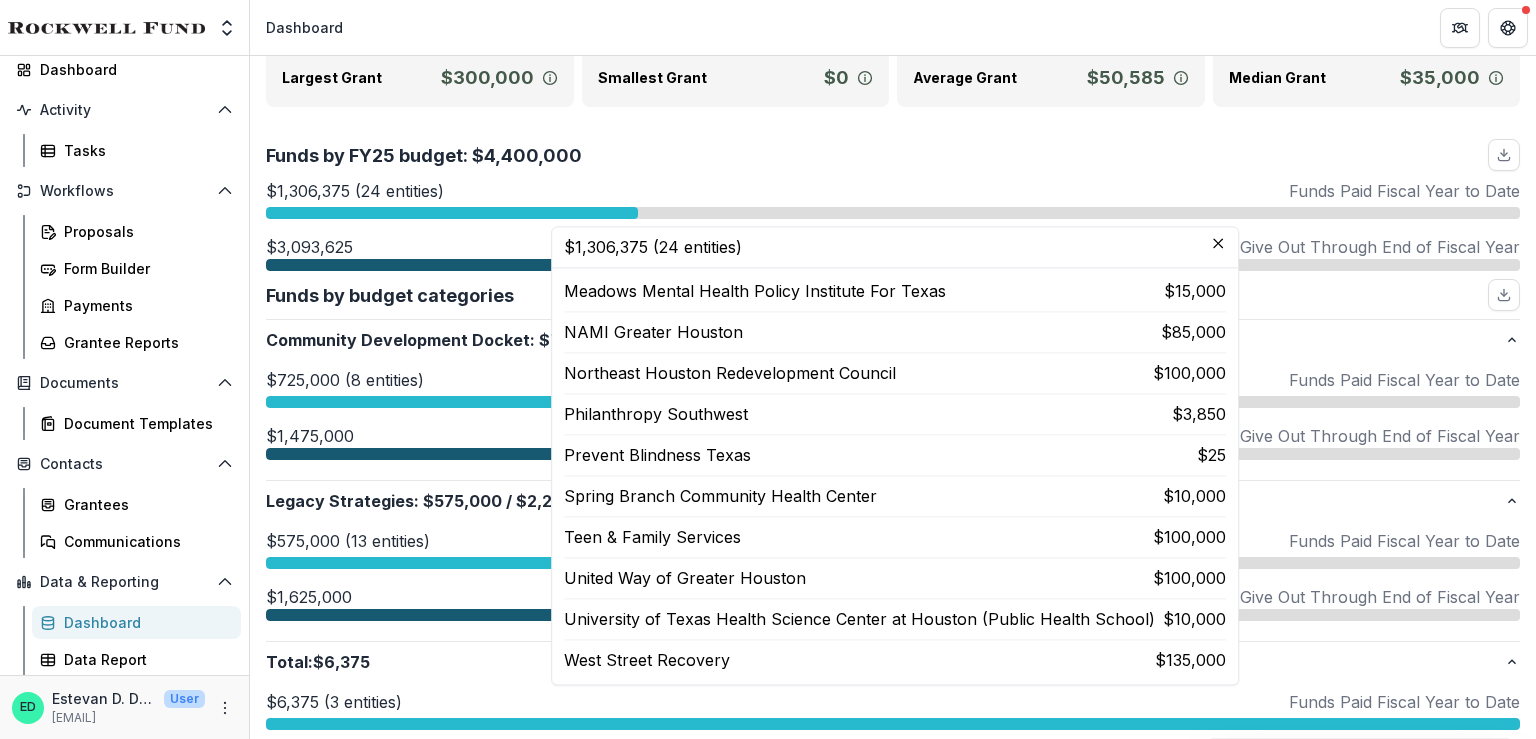 click on "Prevent Blindness Texas" at bounding box center (657, 455) 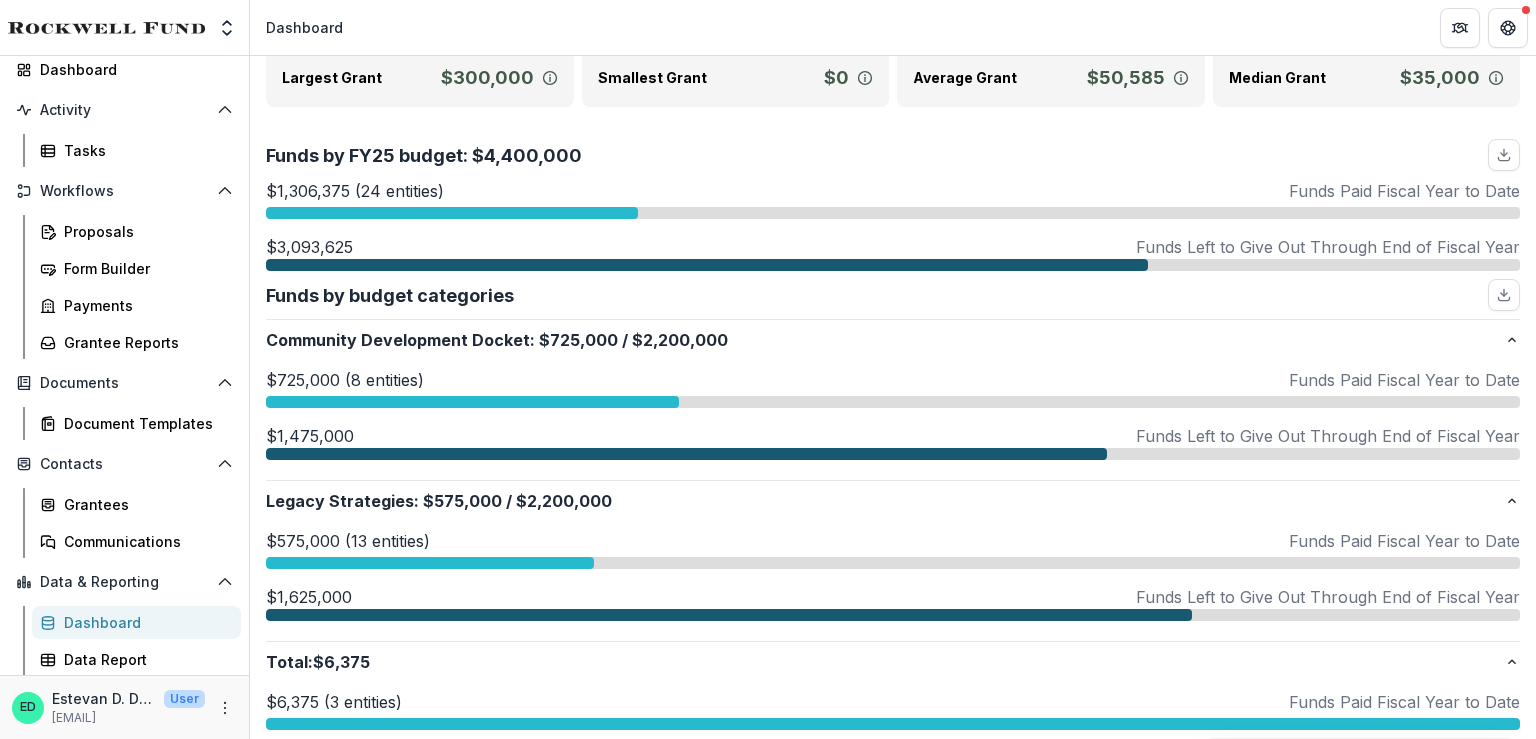 click on "Funds by FY25 budget: $4,400,000" at bounding box center [893, 155] 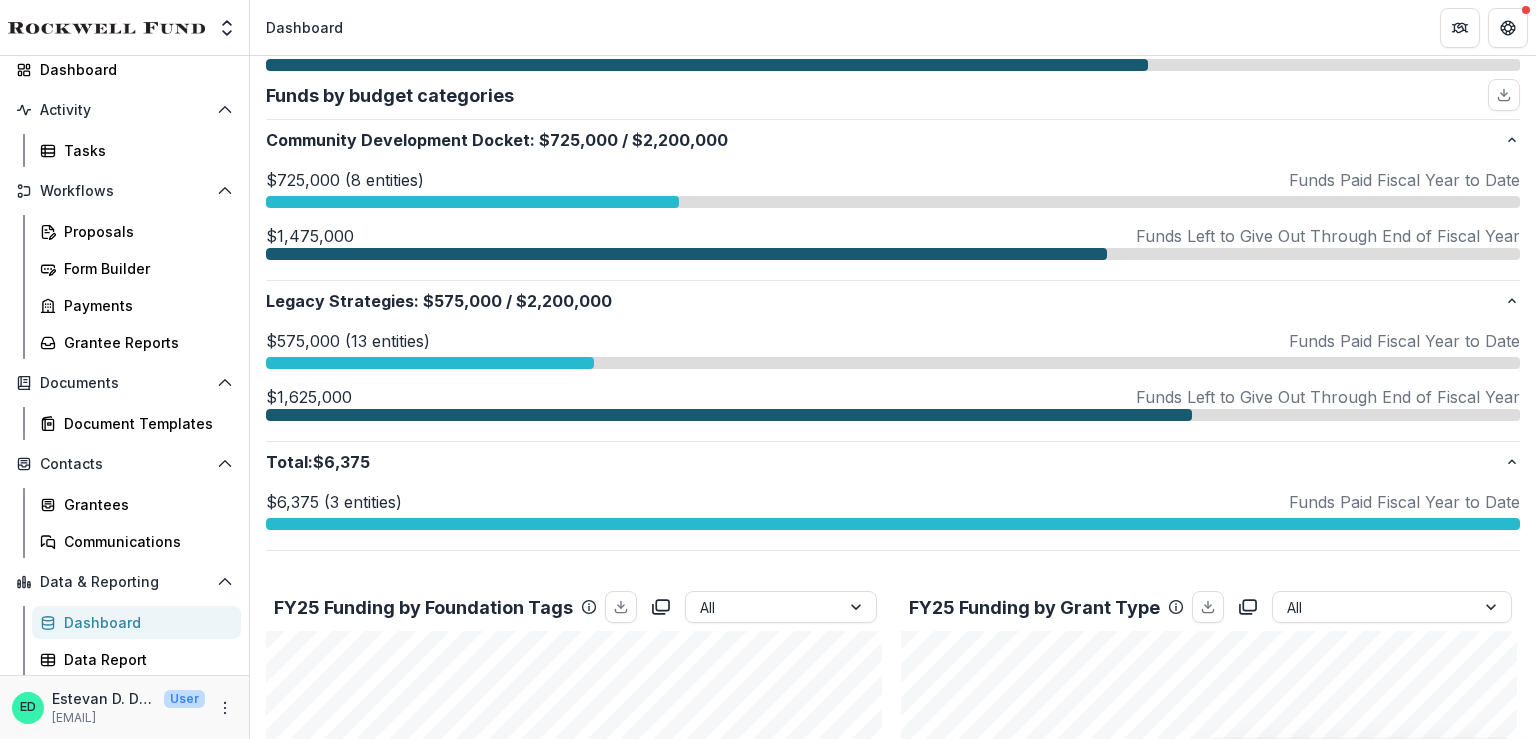 scroll, scrollTop: 200, scrollLeft: 0, axis: vertical 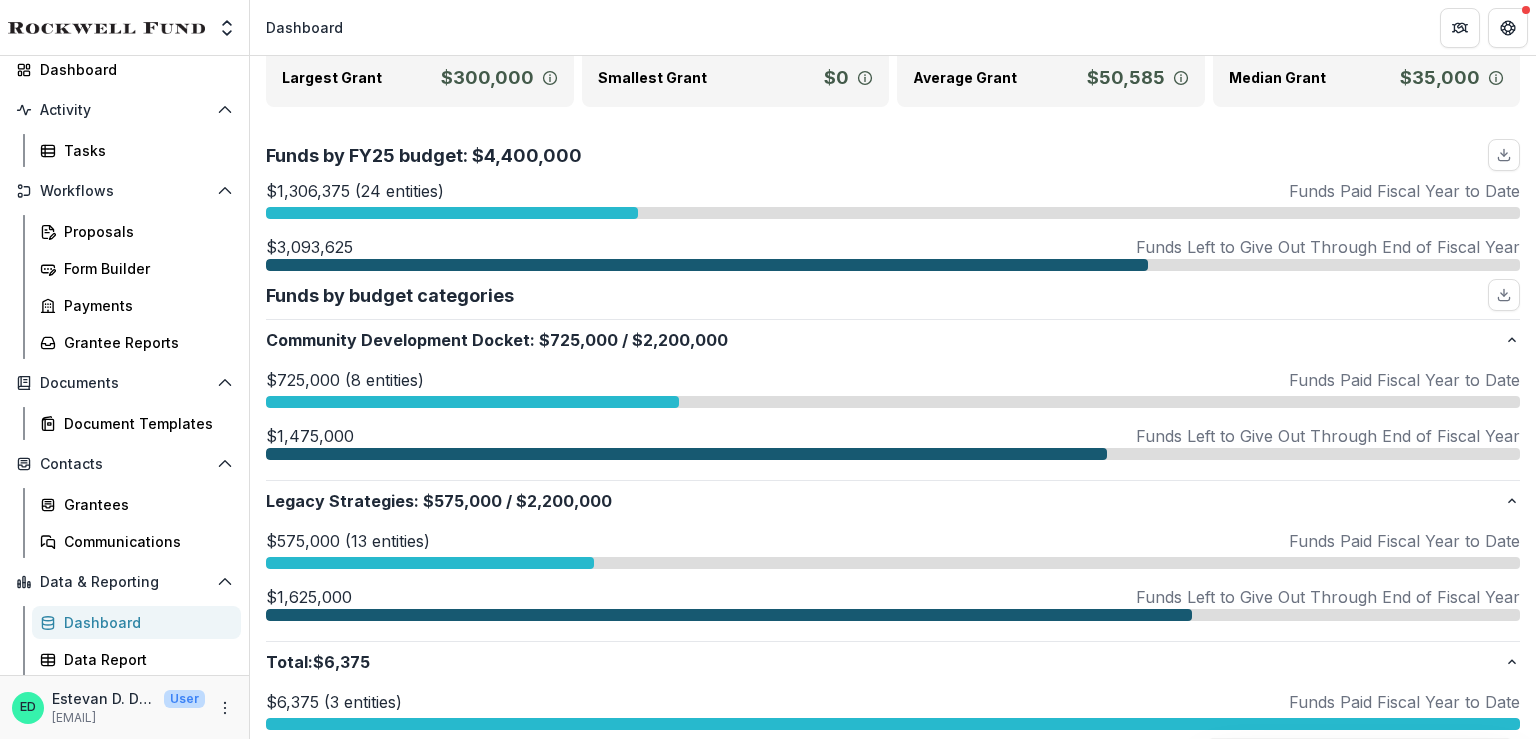 click at bounding box center [893, 724] 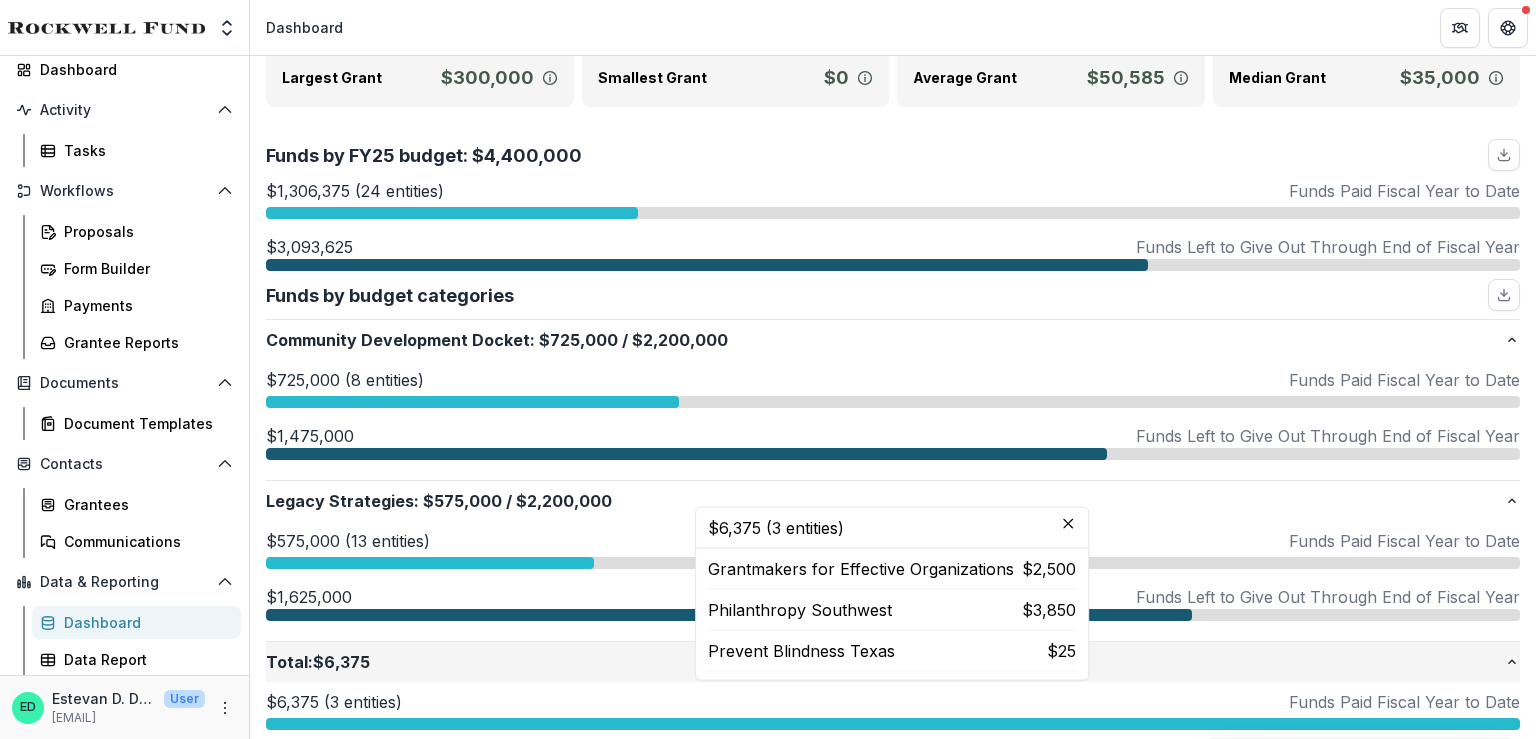 click on "Total :  $6,375" at bounding box center (885, 662) 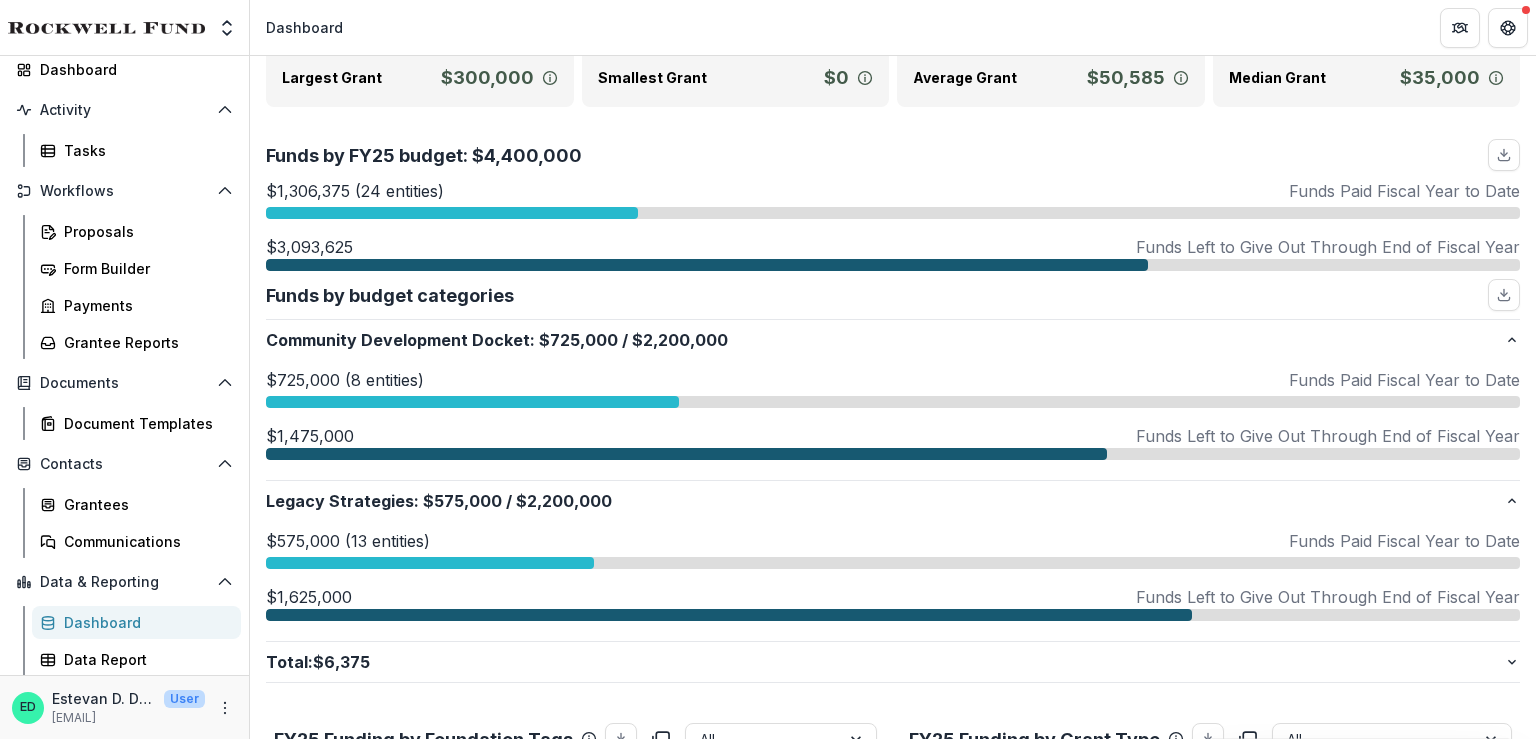 click at bounding box center (472, 402) 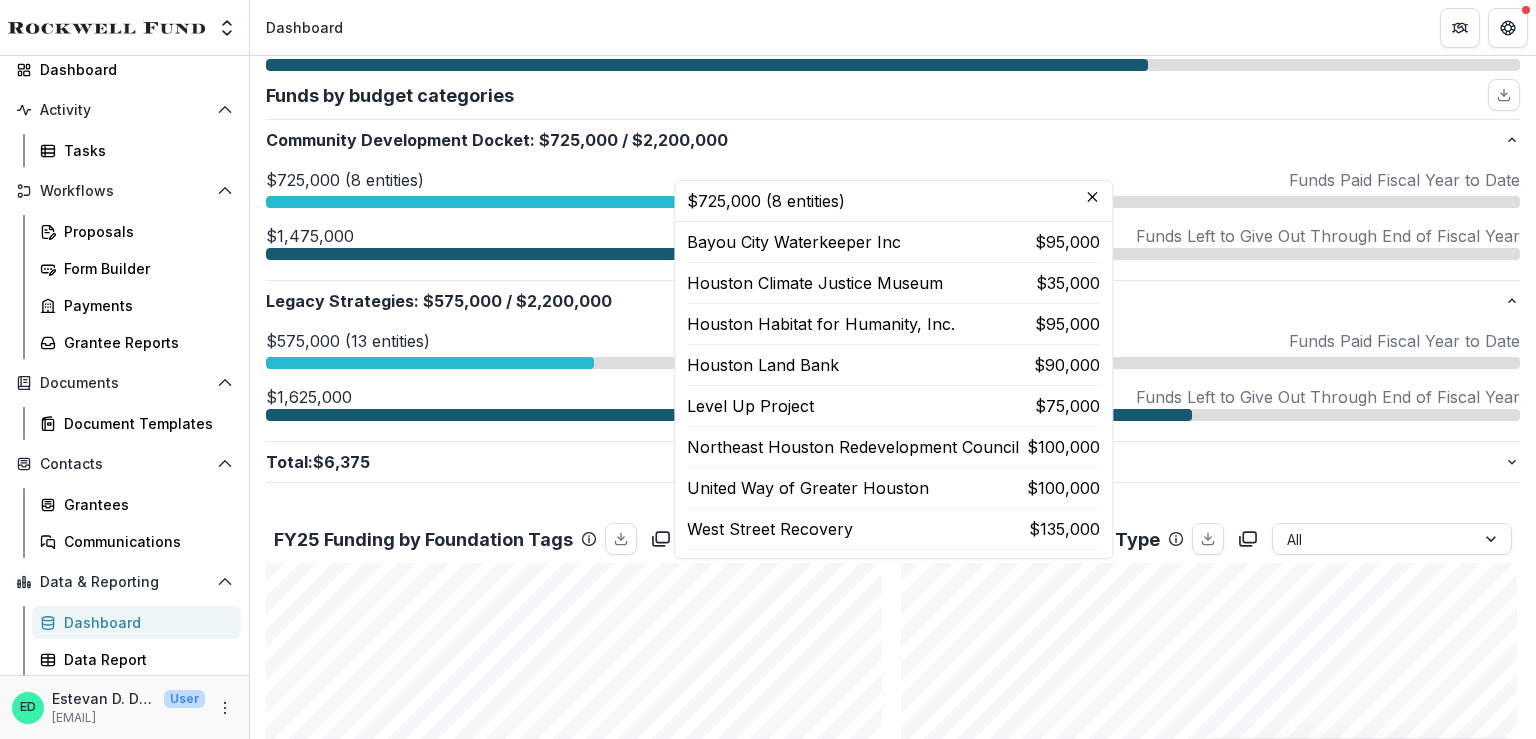 scroll, scrollTop: 0, scrollLeft: 0, axis: both 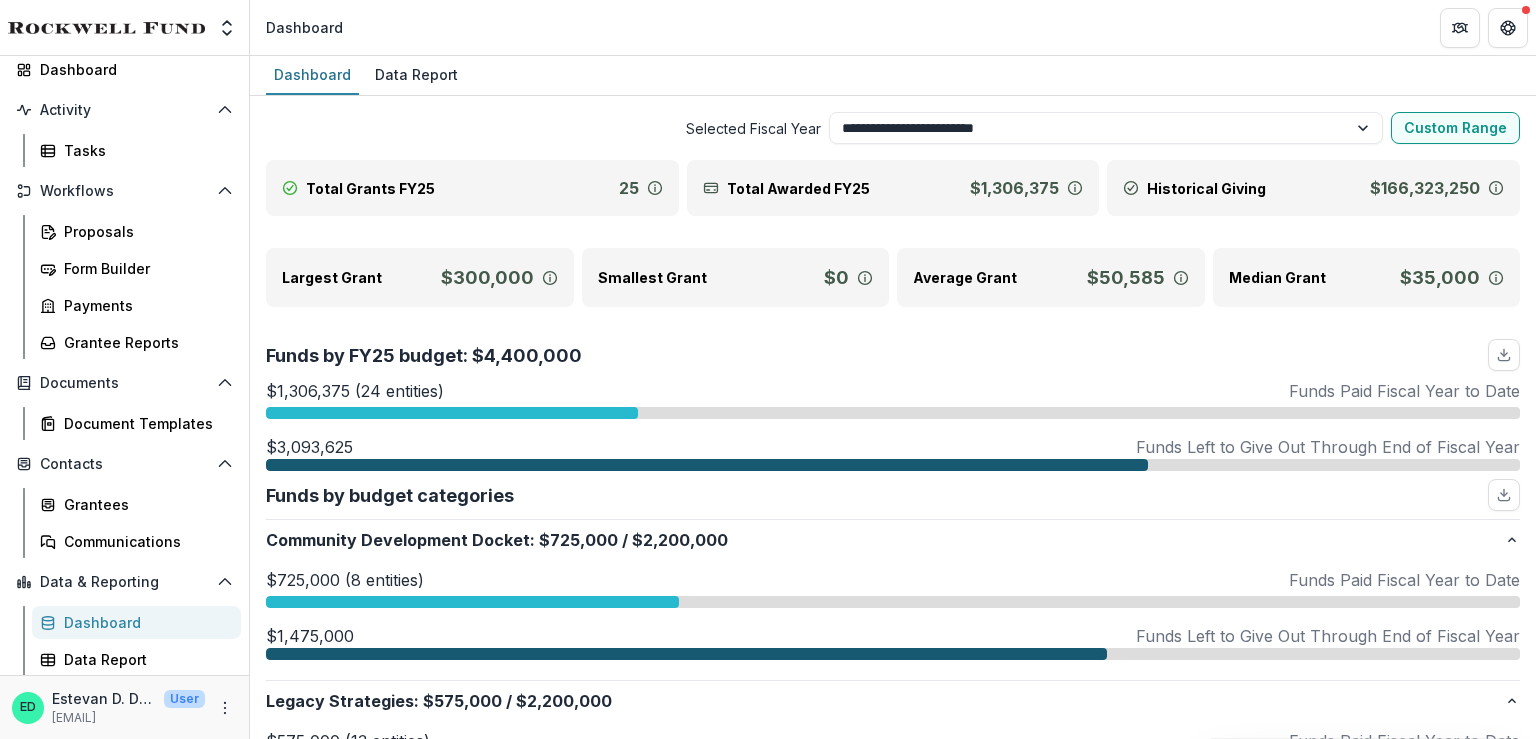 click on "Selected Fiscal Year" at bounding box center (543, 128) 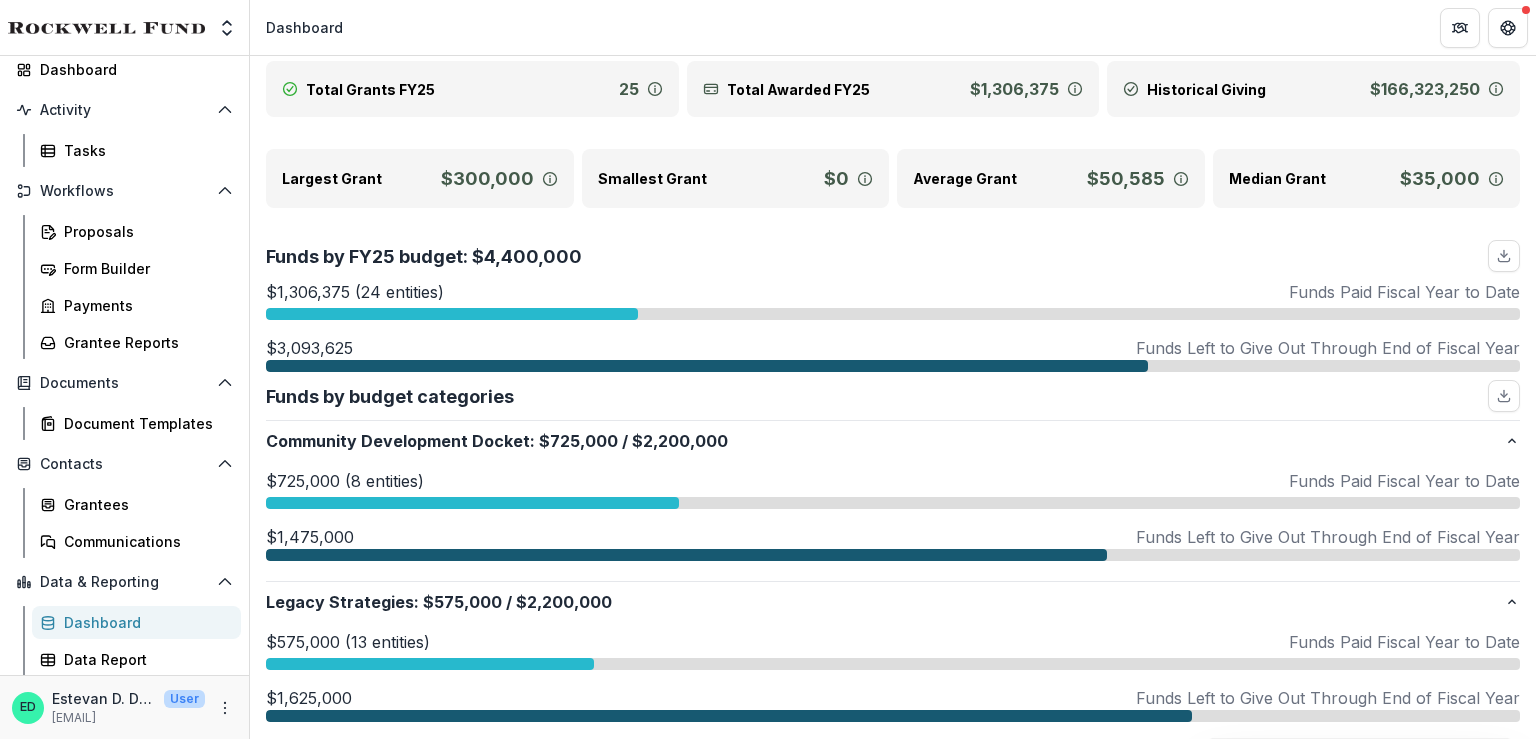 scroll, scrollTop: 100, scrollLeft: 0, axis: vertical 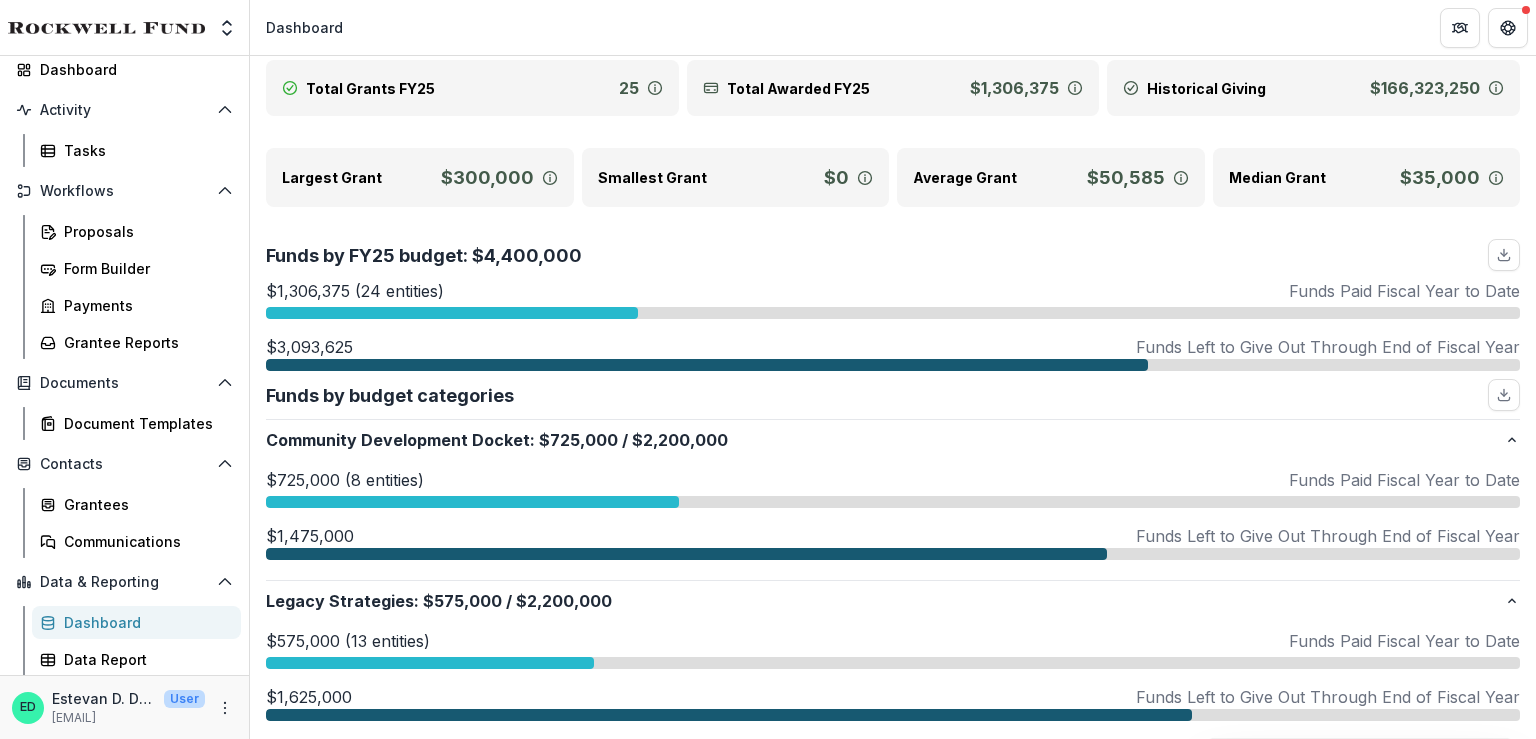 click on "$1,306,375 (24 entities)" at bounding box center [355, 291] 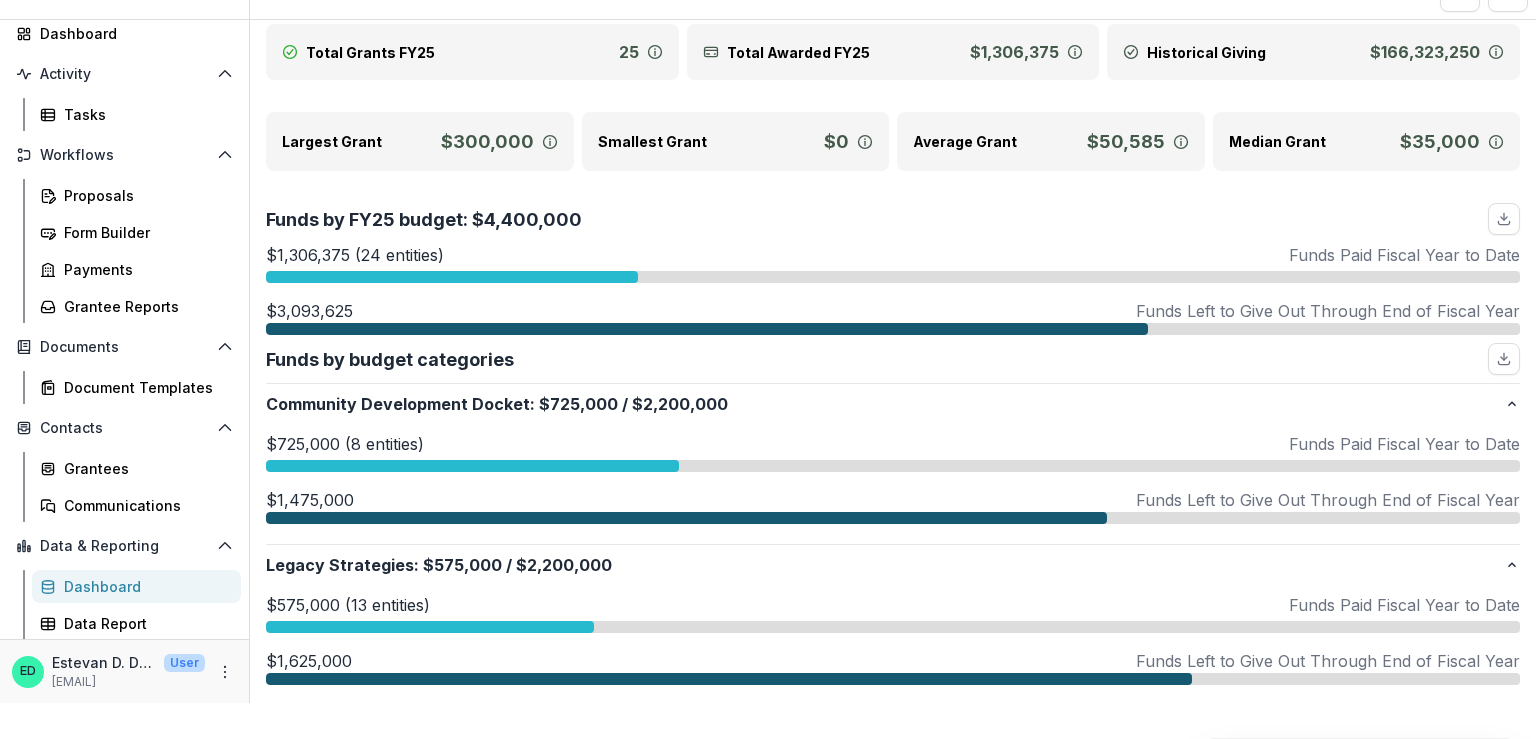 scroll, scrollTop: 0, scrollLeft: 0, axis: both 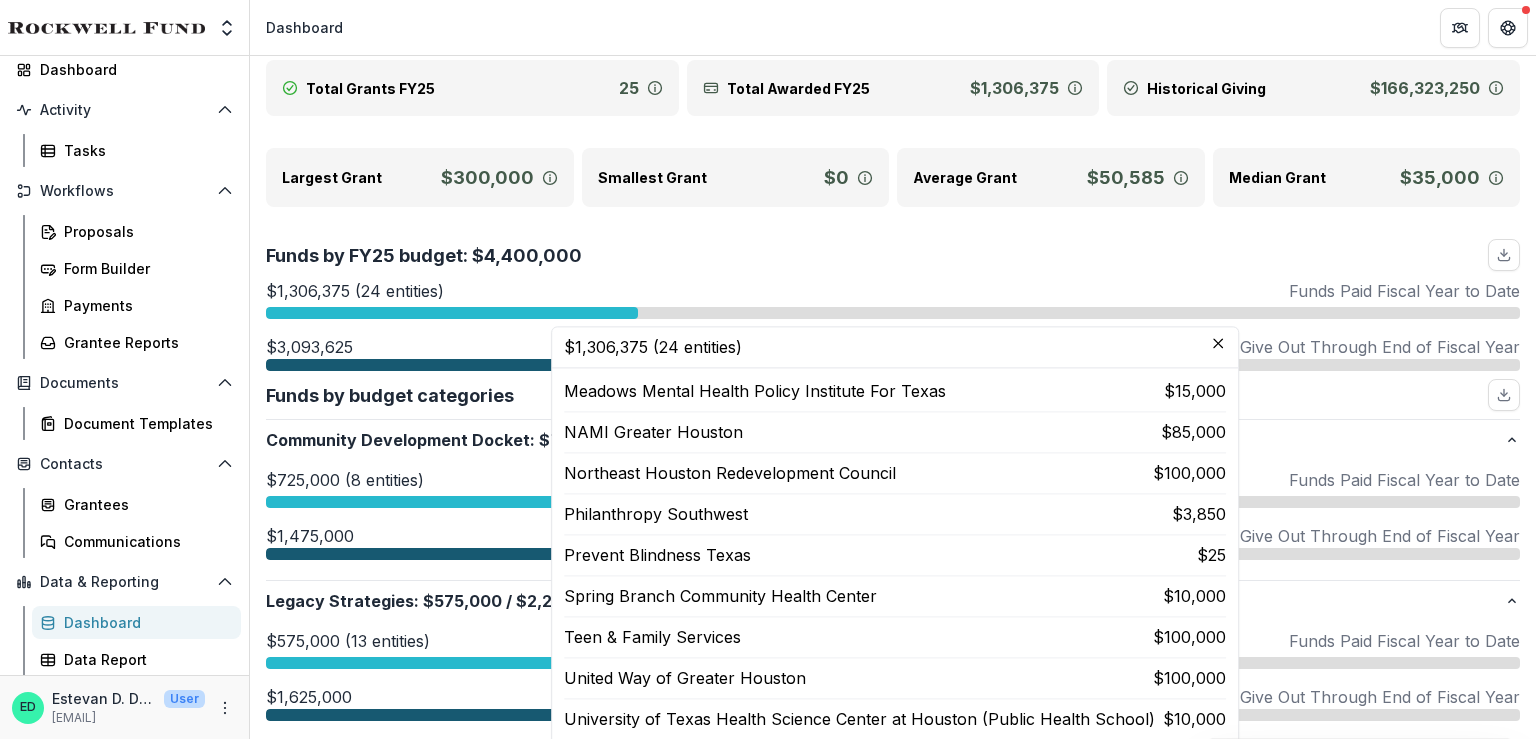 click on "$1,306,375 (24 entities)" at bounding box center (895, 347) 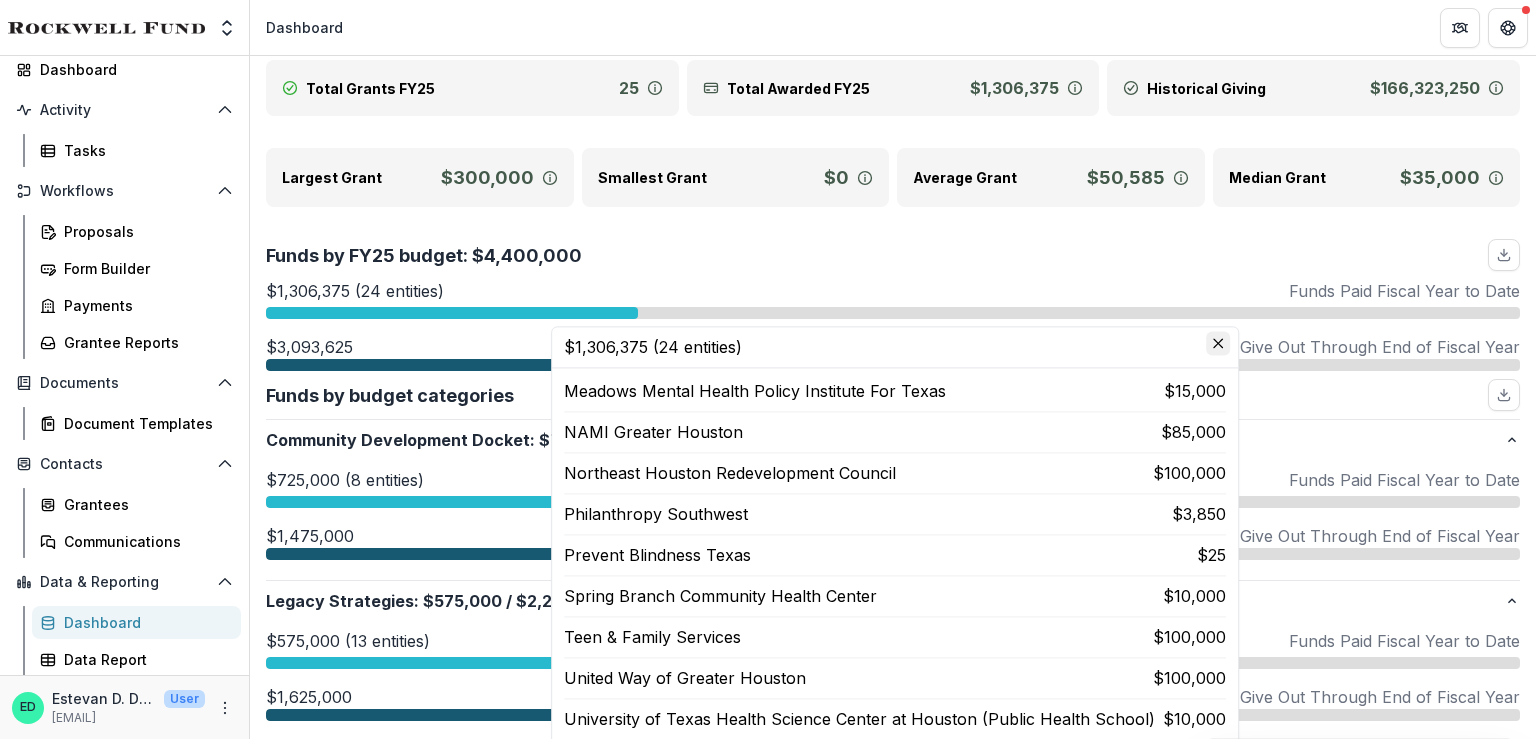 click at bounding box center [1218, 343] 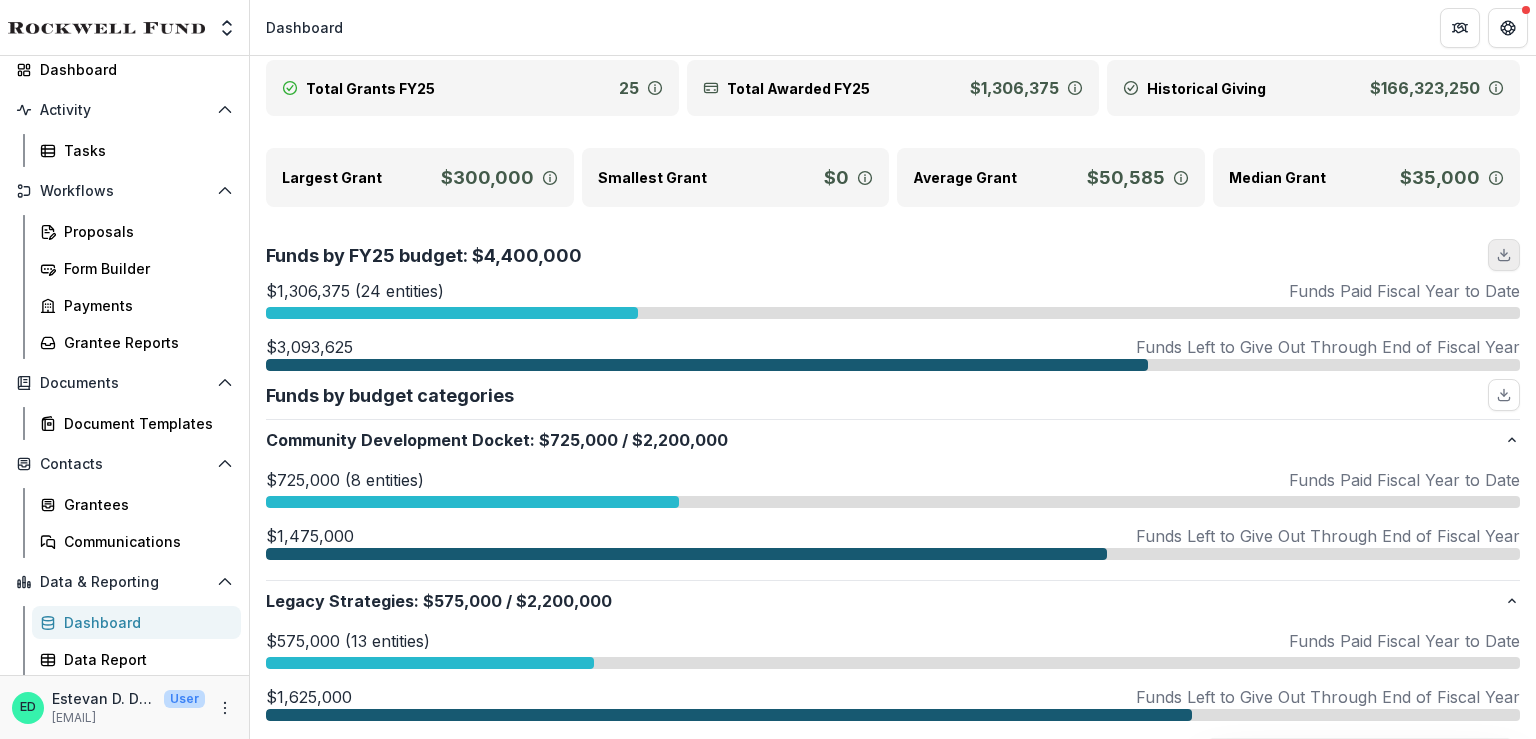 click 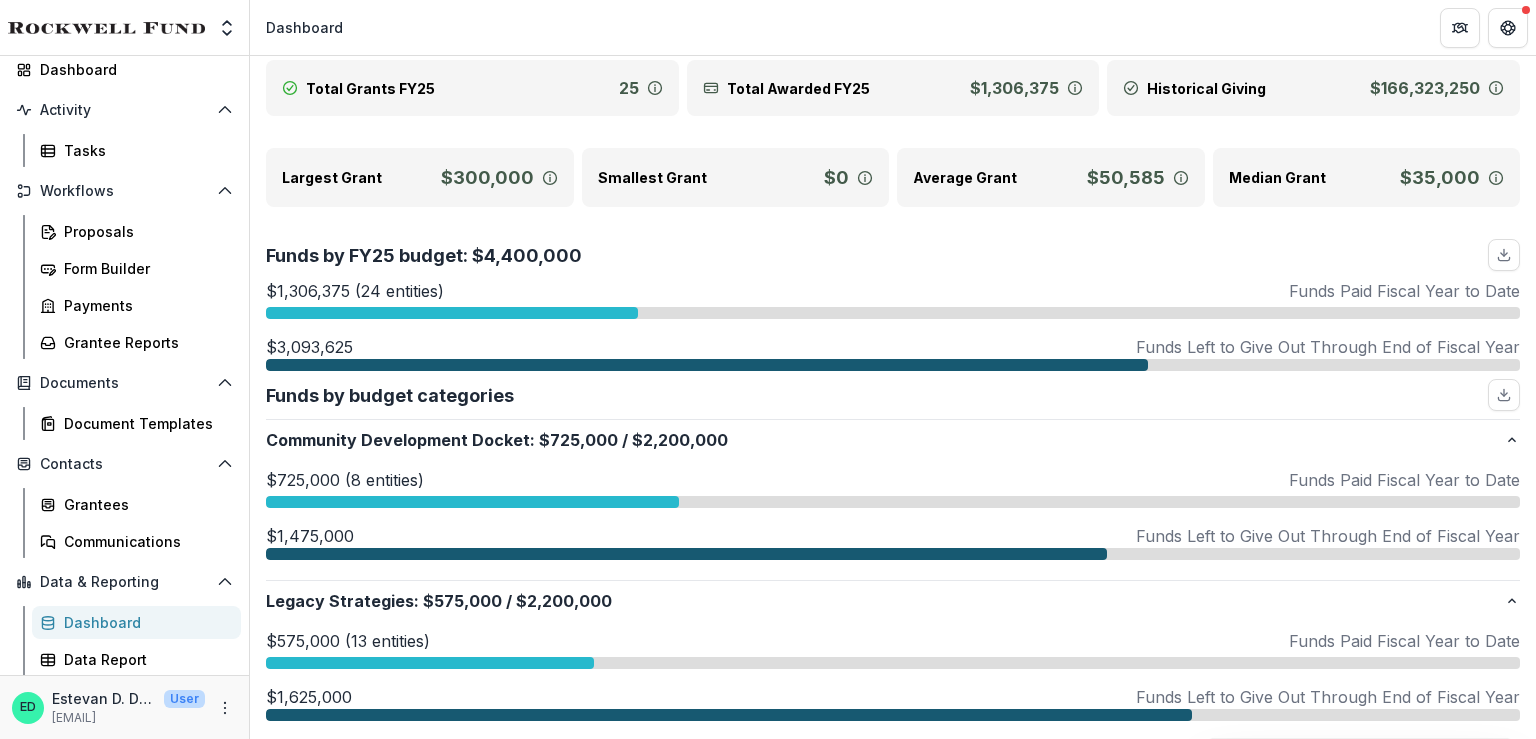 click at bounding box center (430, 663) 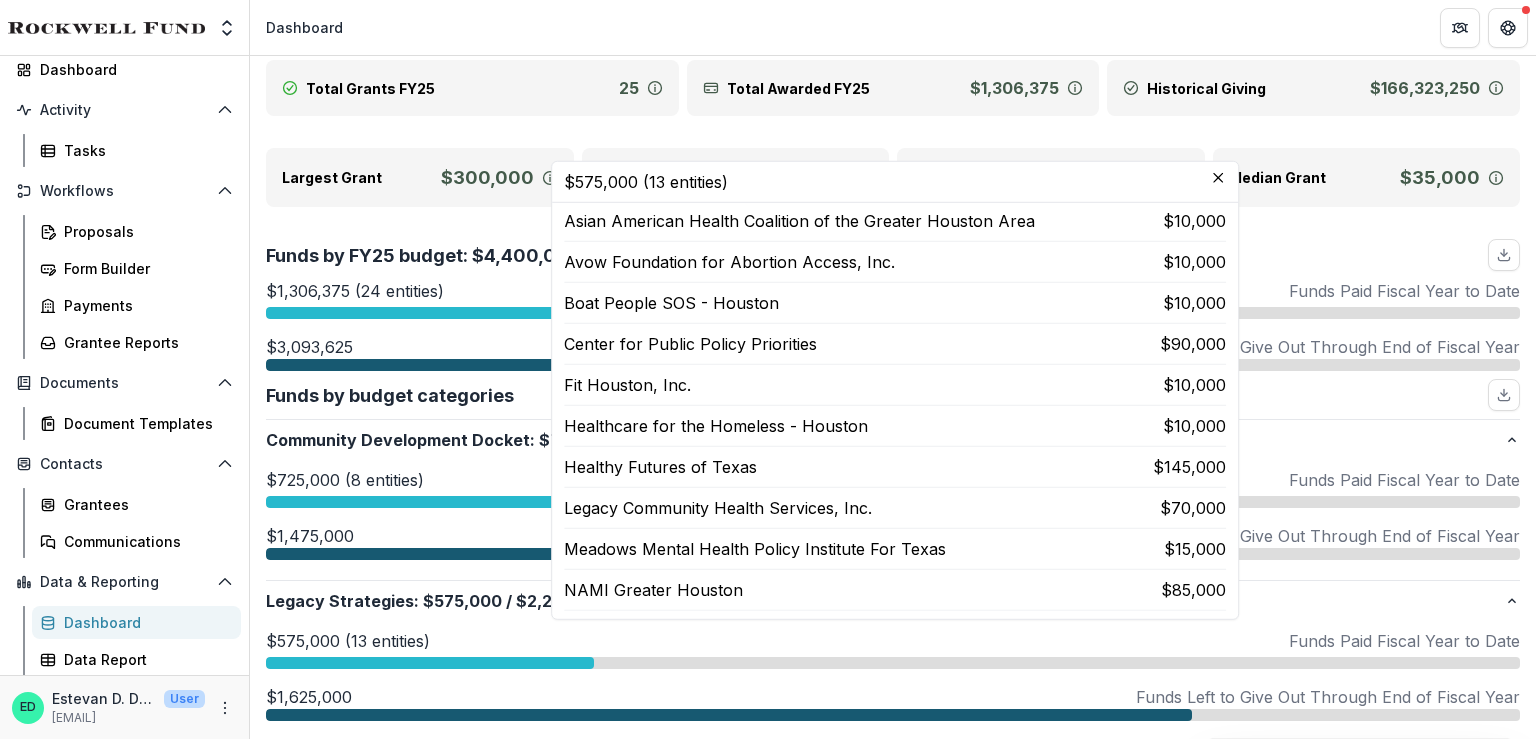 scroll, scrollTop: 0, scrollLeft: 0, axis: both 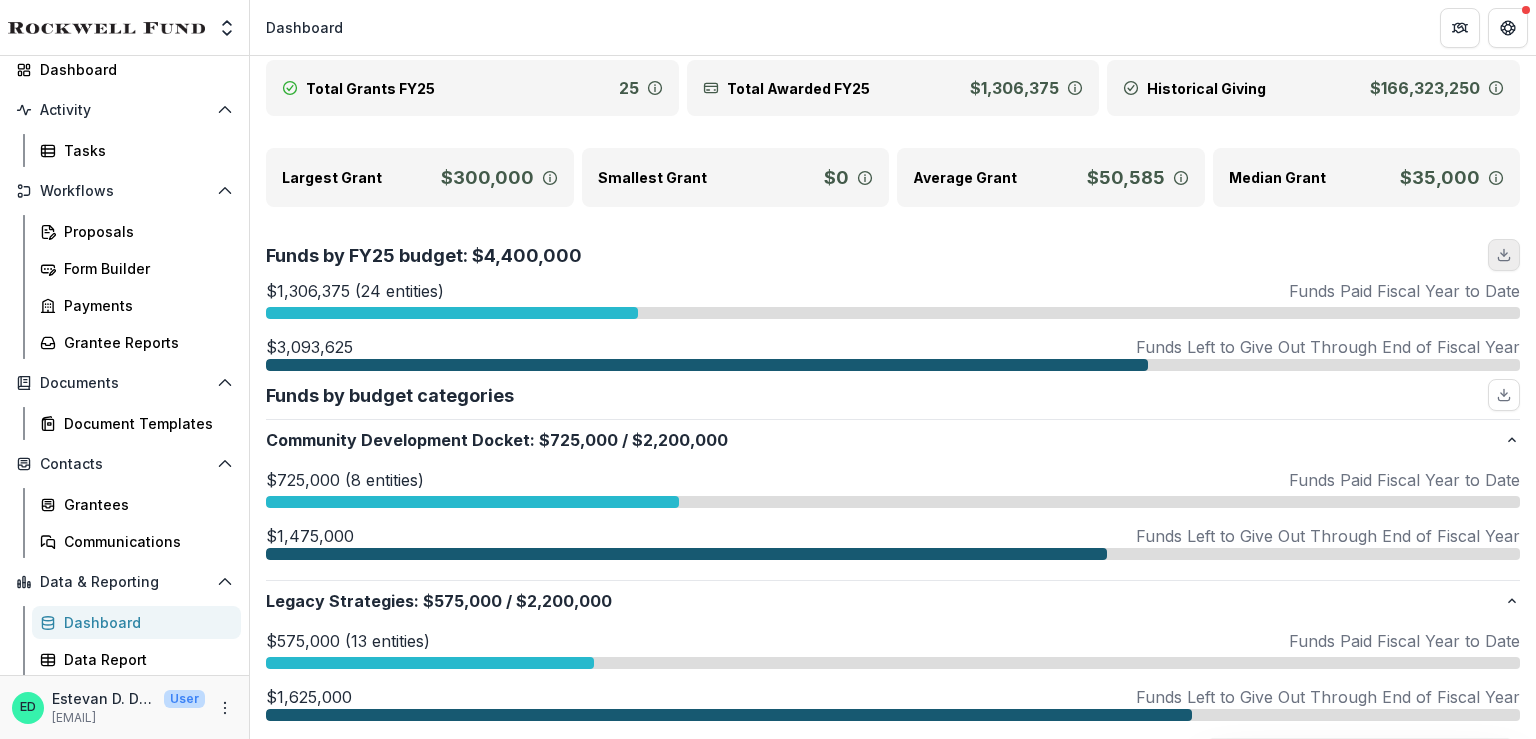 click 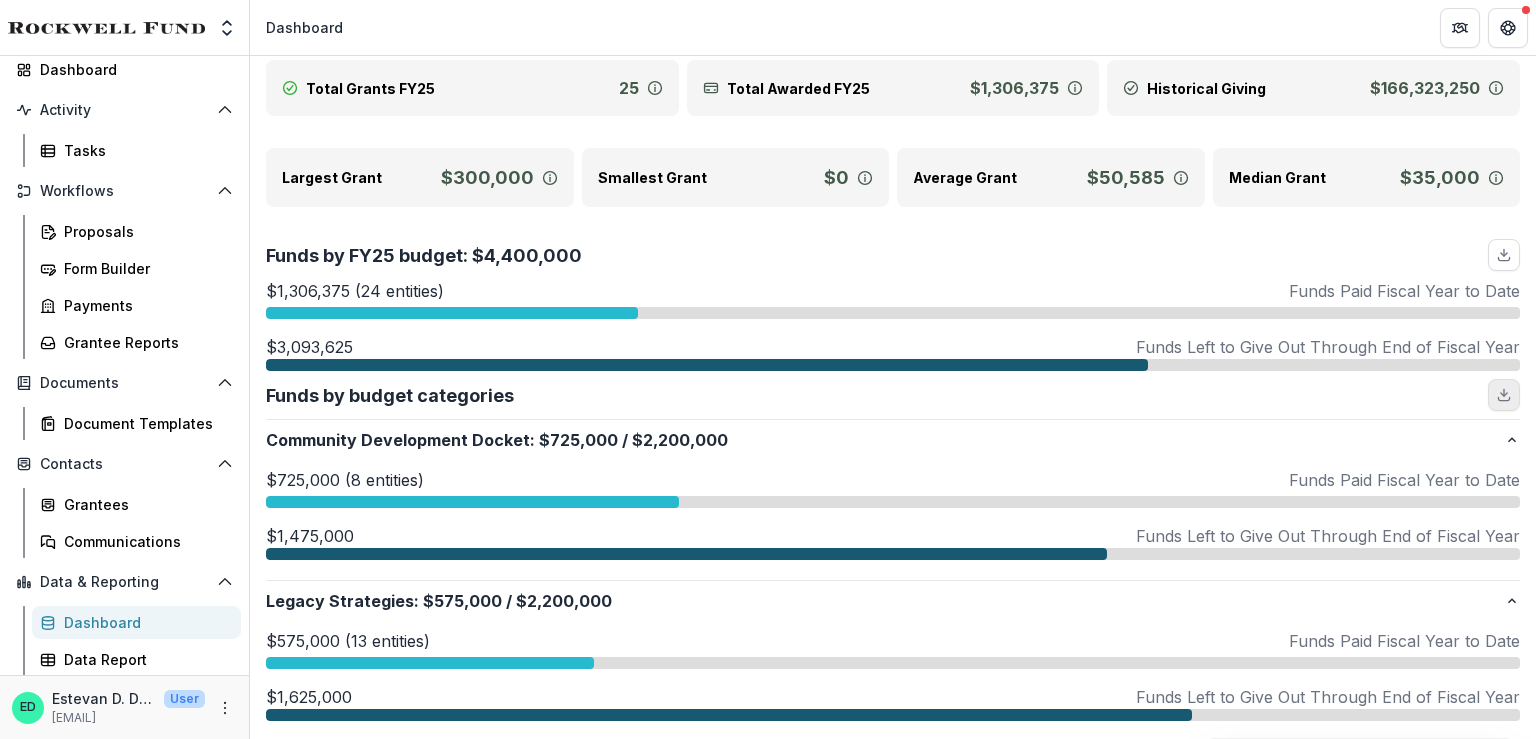 click 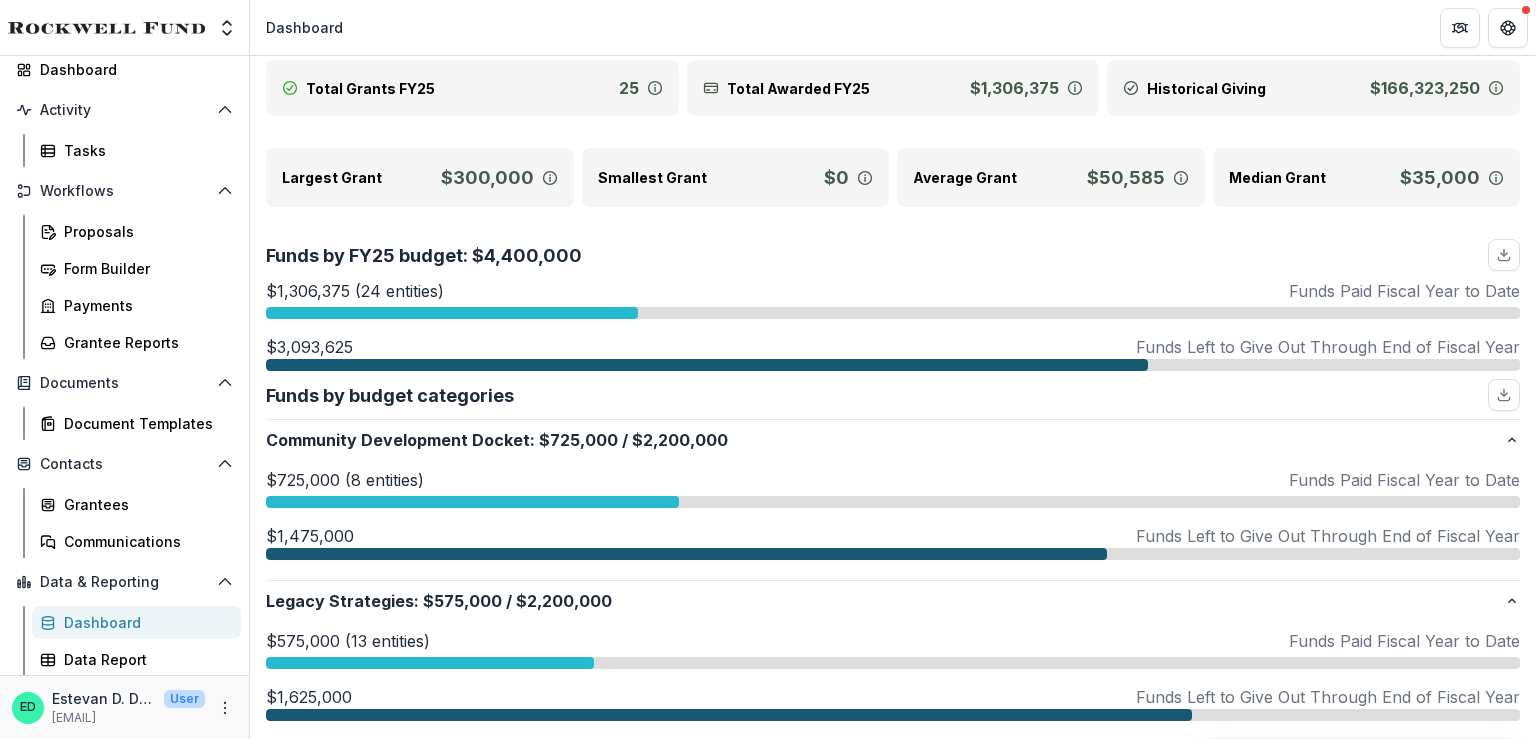 click on "$575,000 (13 entities) Funds Paid Fiscal Year to Date" at bounding box center (893, 641) 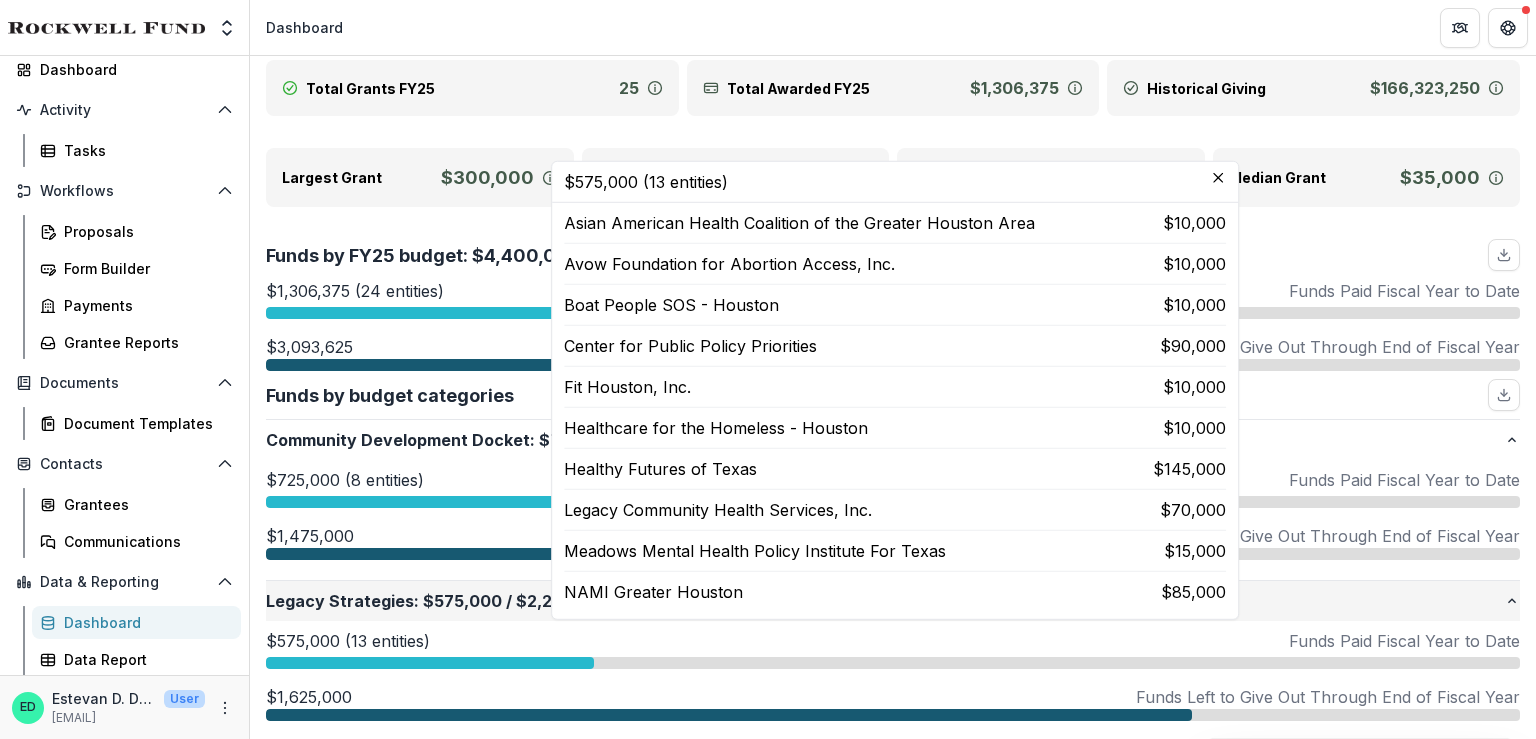 click on "Legacy Strategies : $575,000 /  $2,200,000" at bounding box center [893, 601] 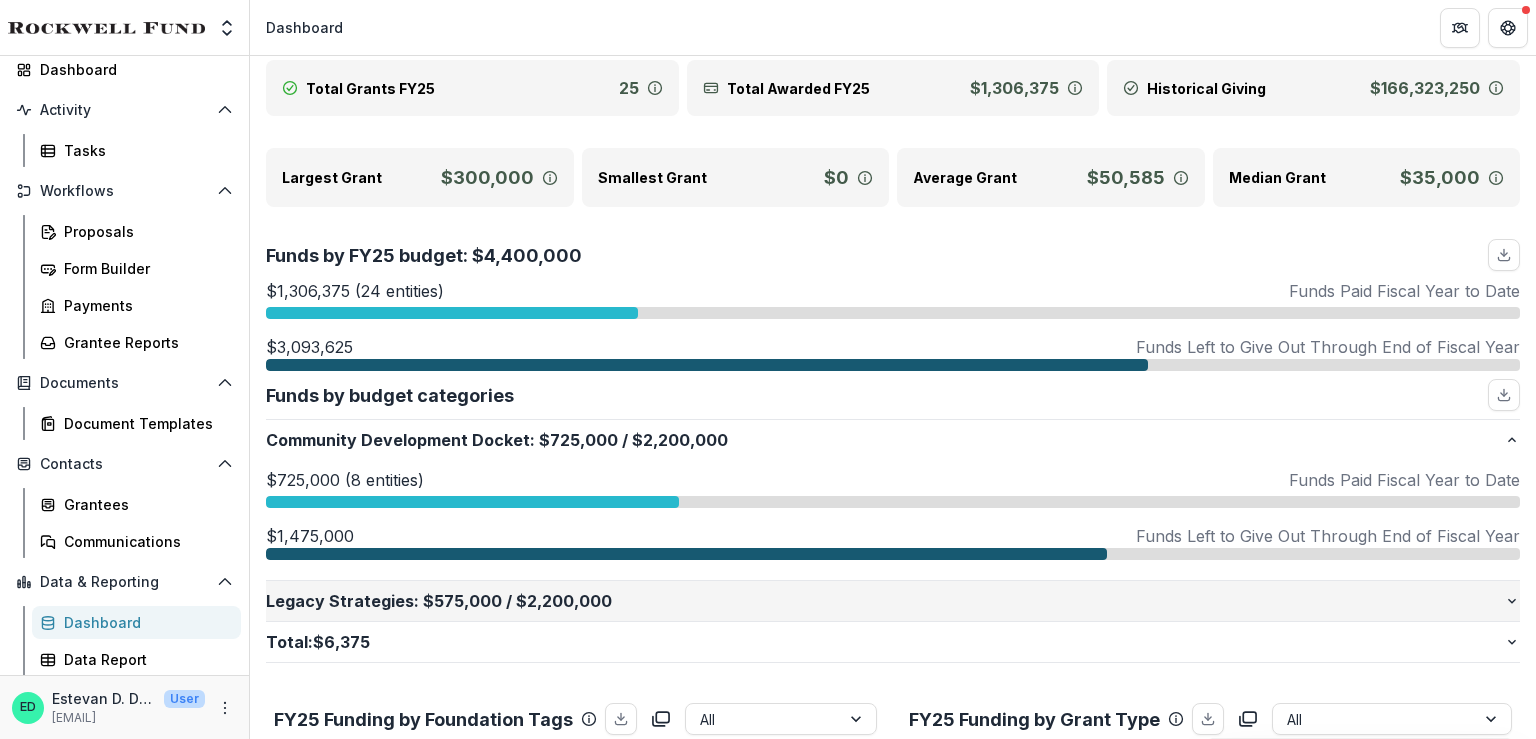 click 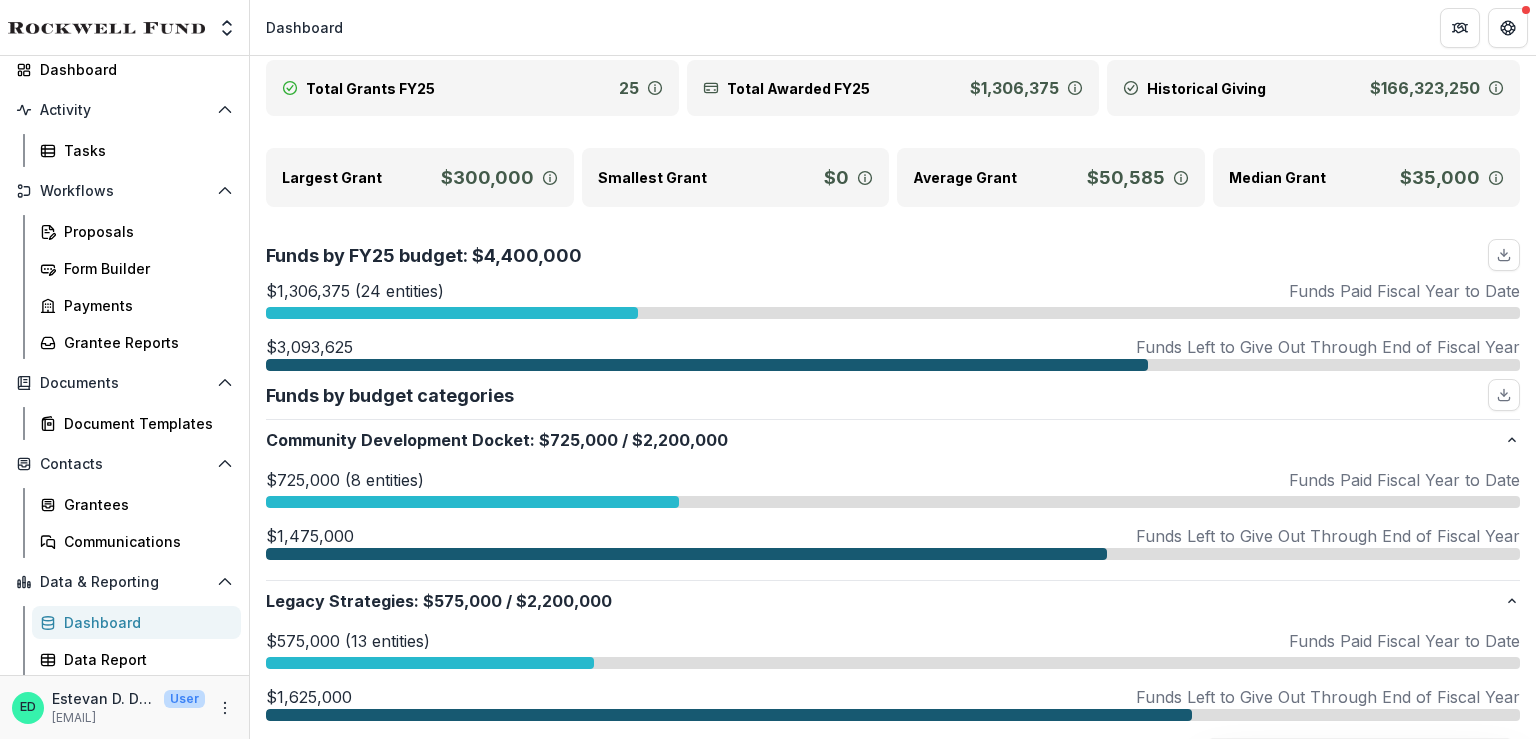 click on "$575,000 (13 entities) Funds Paid Fiscal Year to Date" at bounding box center [893, 641] 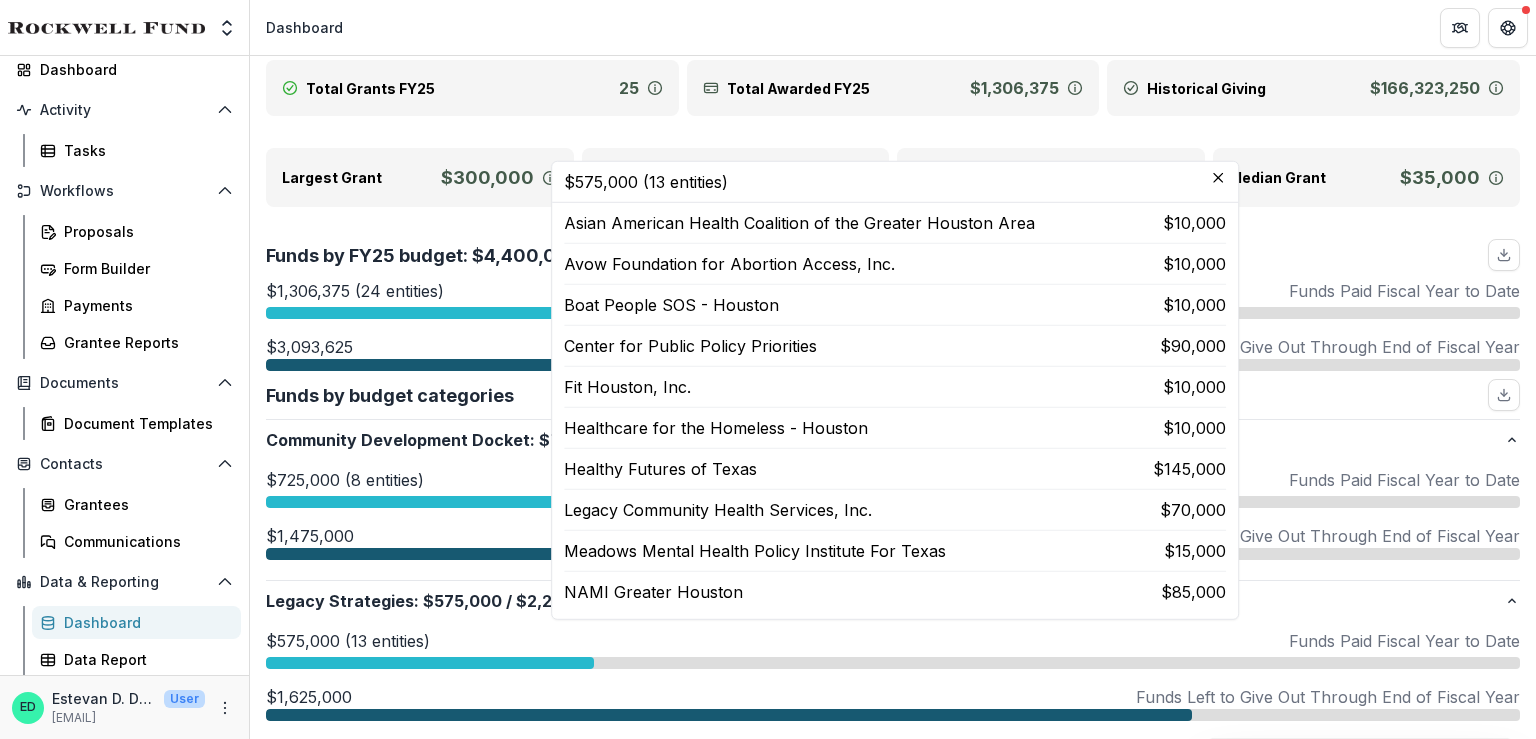 click on "$575,000 (13 entities) Funds Paid Fiscal Year to Date" at bounding box center (893, 641) 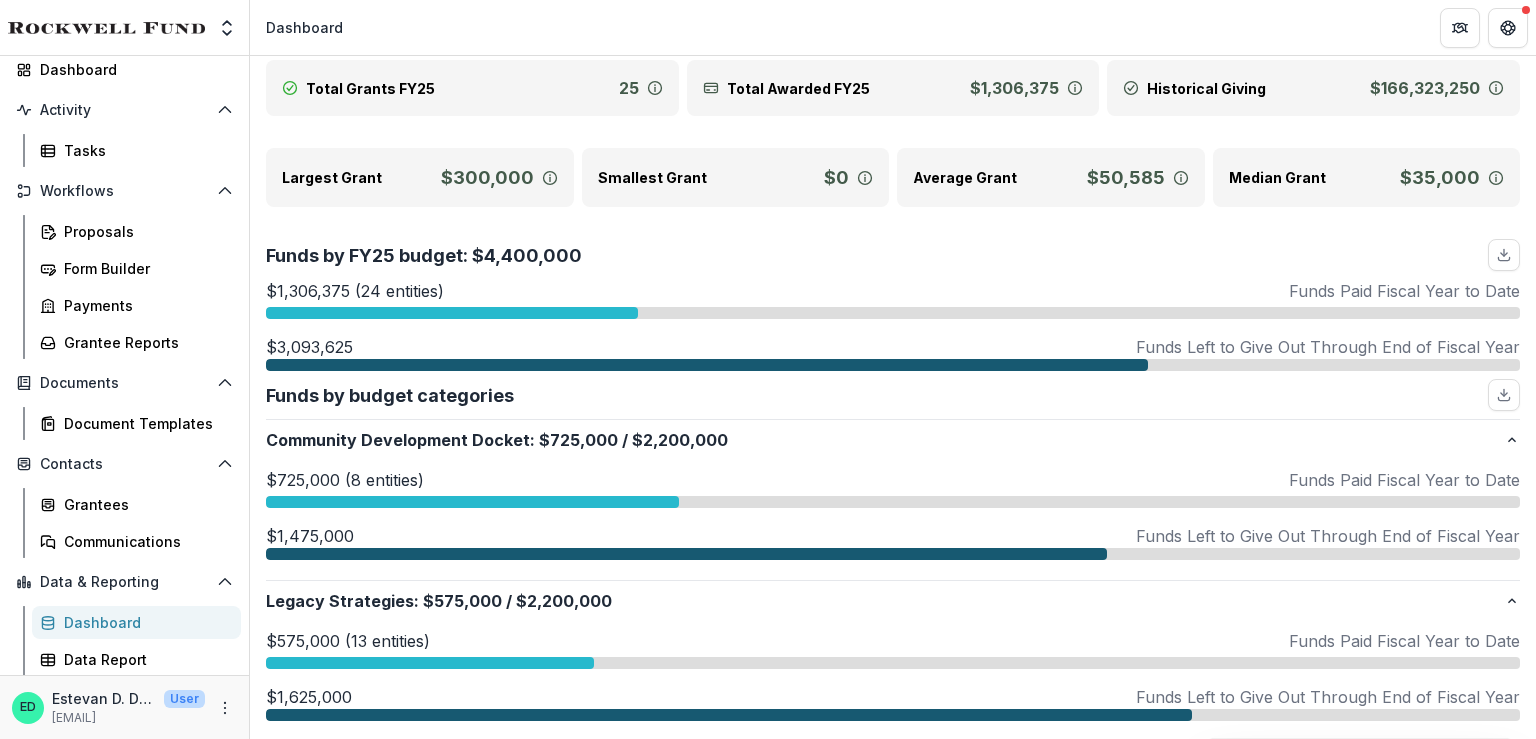 scroll, scrollTop: 200, scrollLeft: 0, axis: vertical 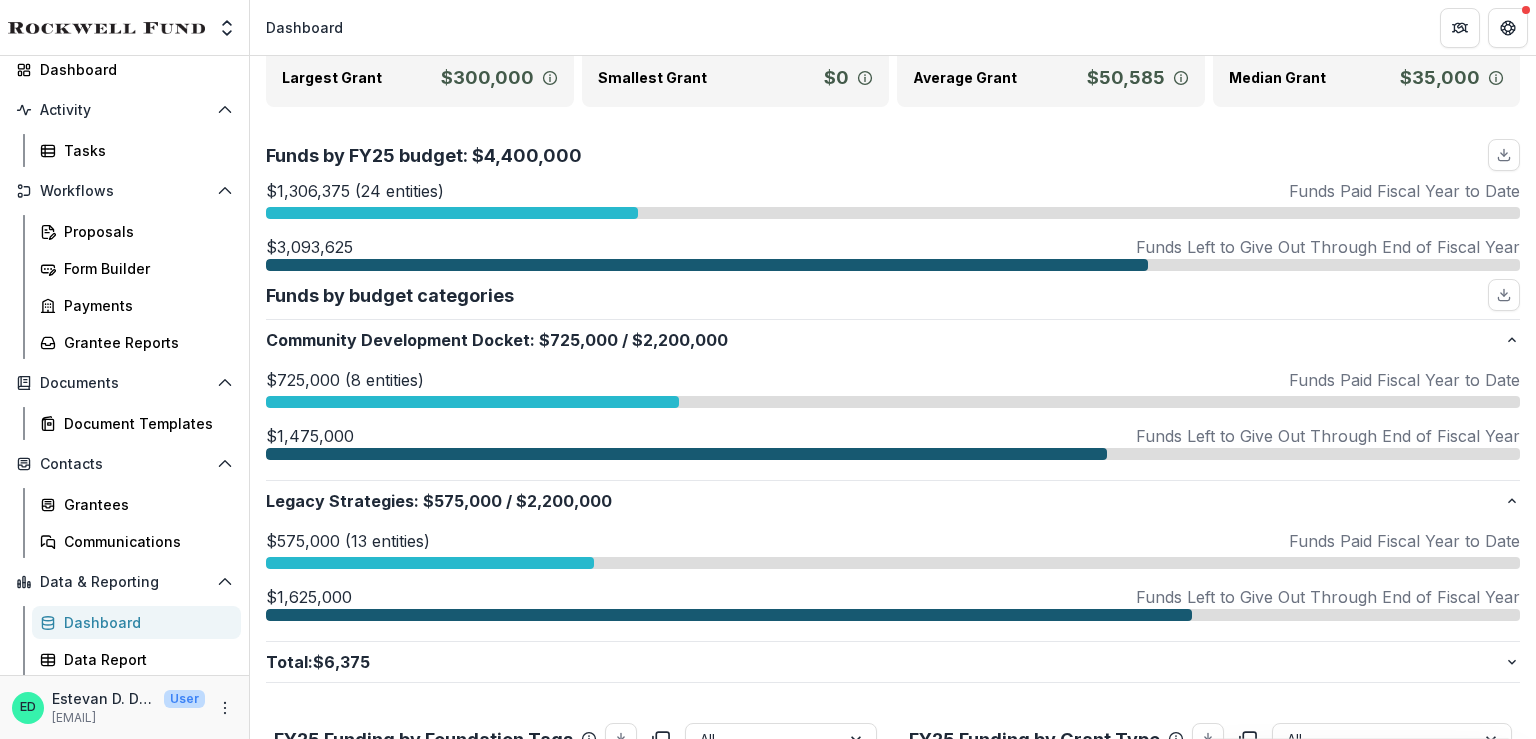 click at bounding box center [472, 402] 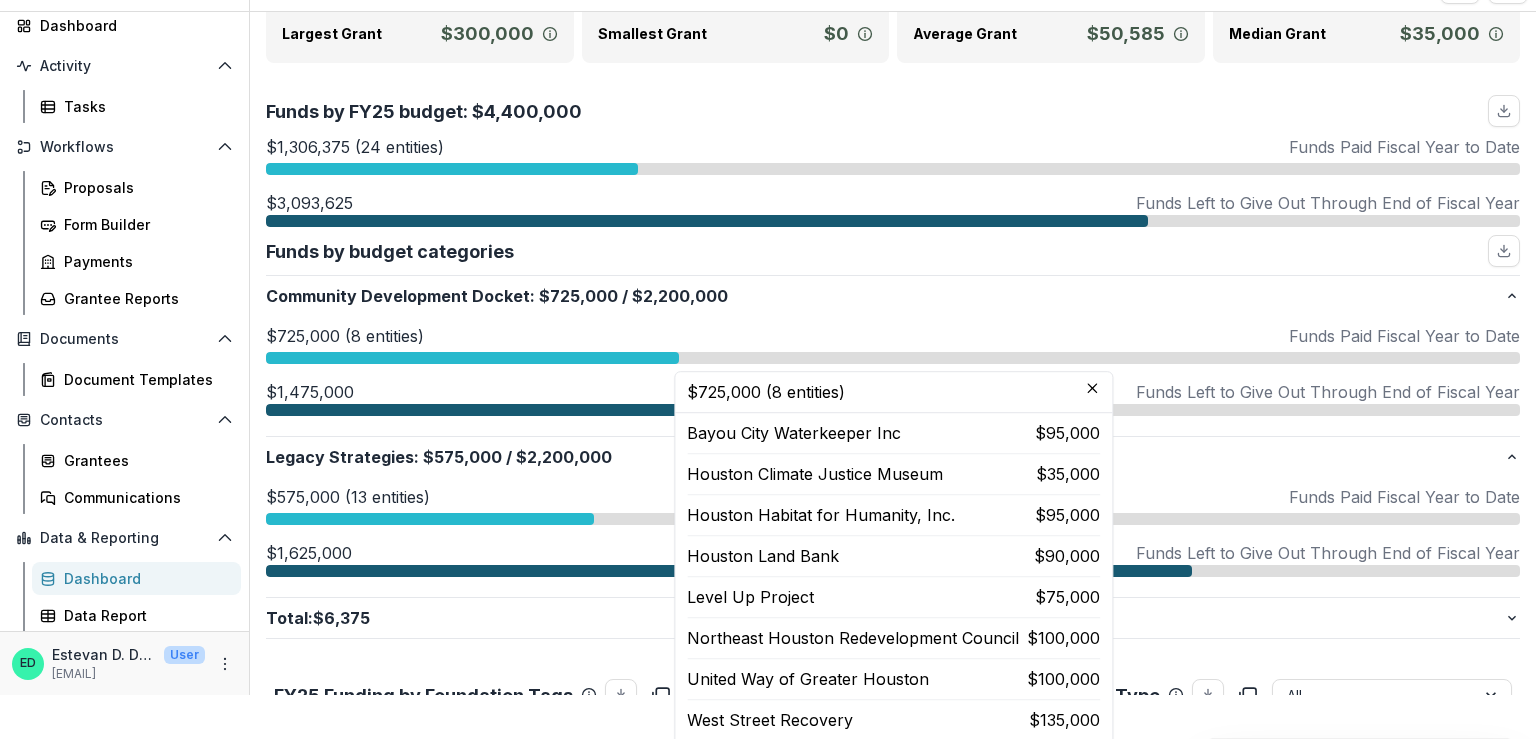 scroll, scrollTop: 0, scrollLeft: 0, axis: both 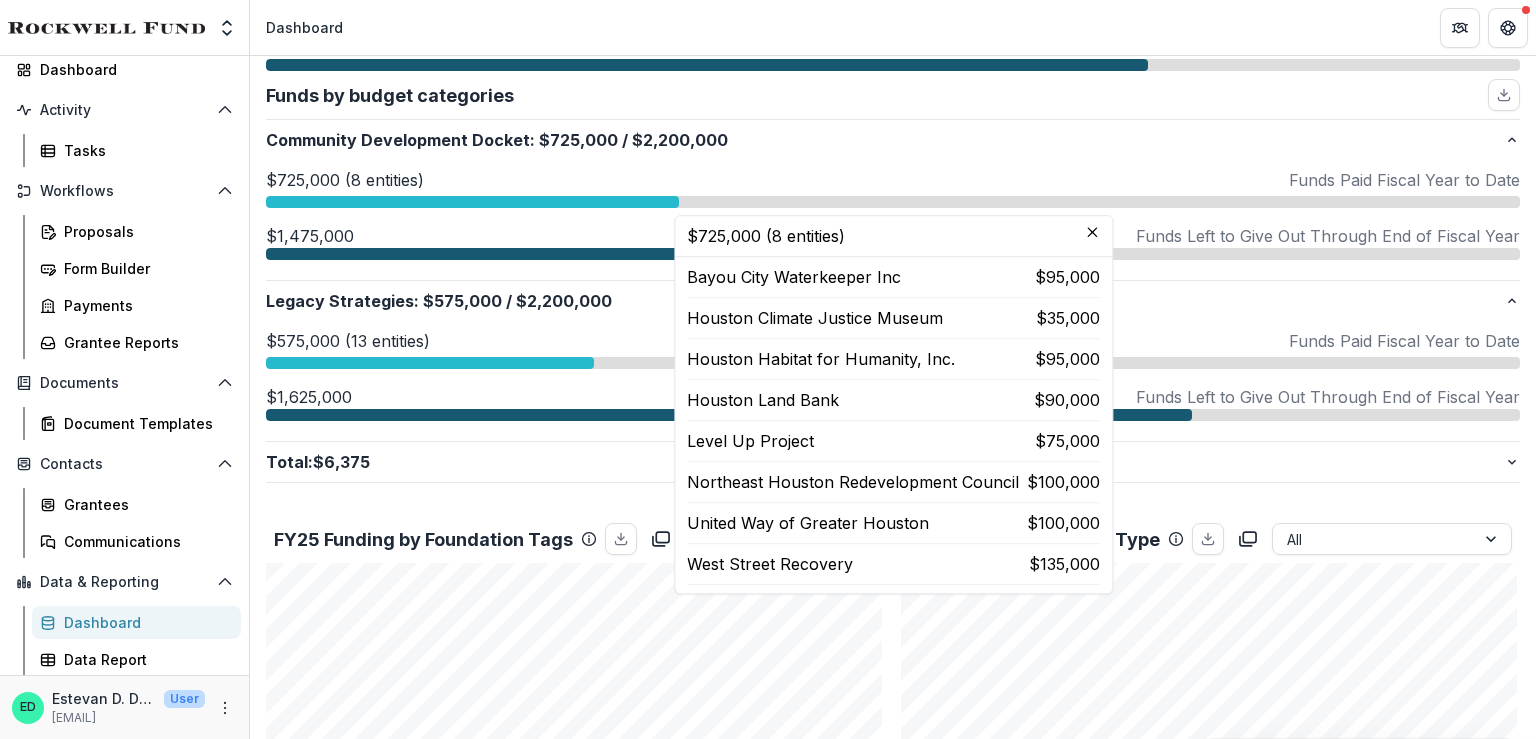 click on "Houston Climate Justice Museum" at bounding box center [815, 318] 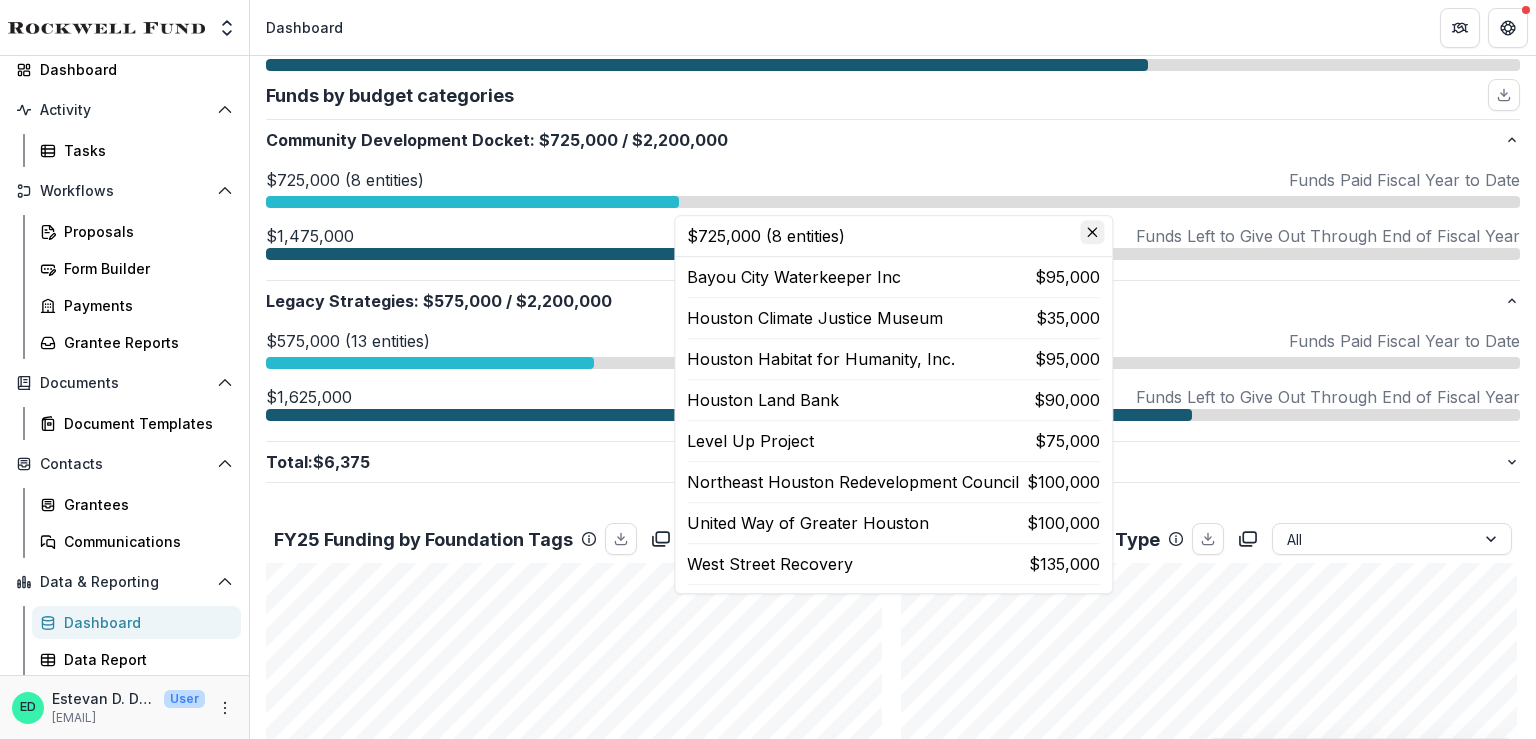 click 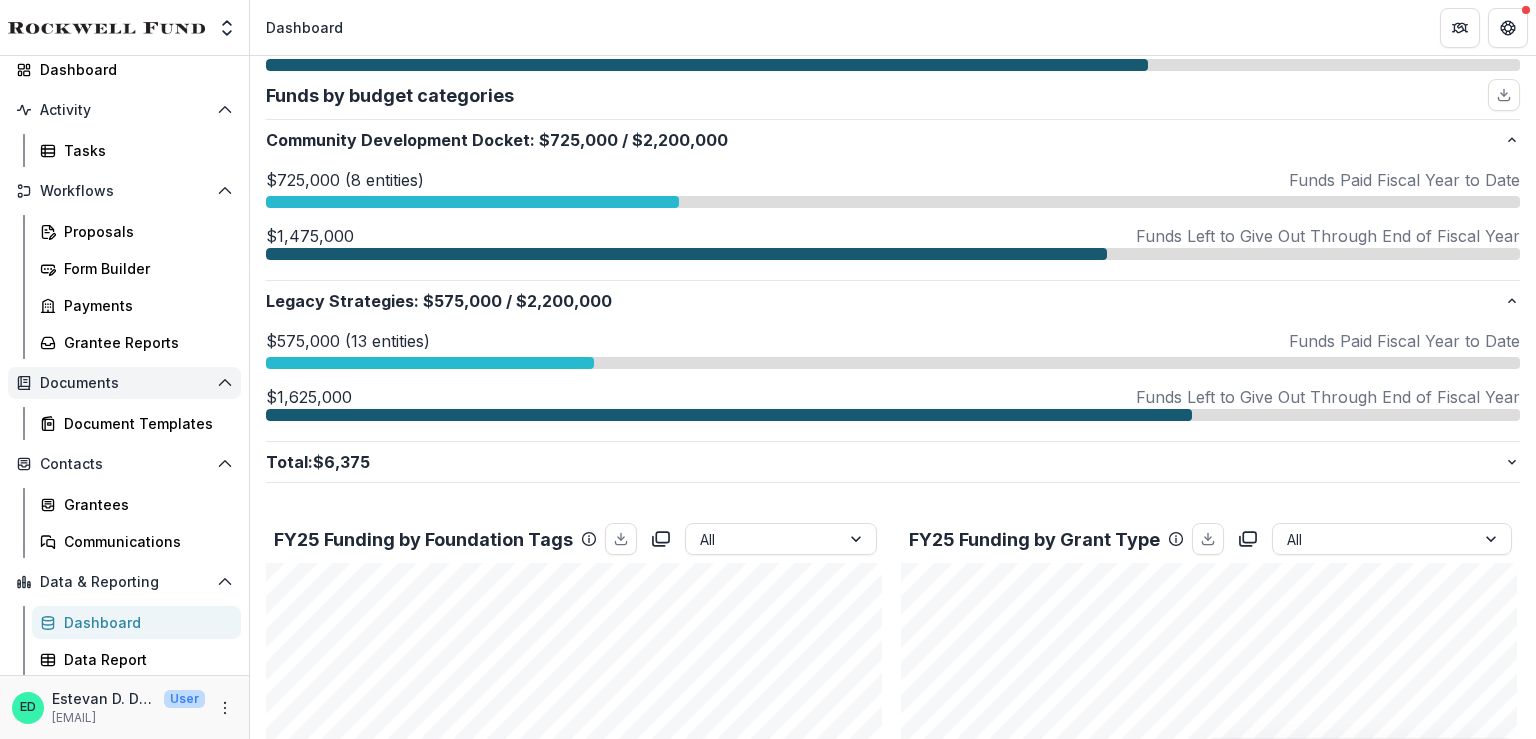 click at bounding box center (729, 415) 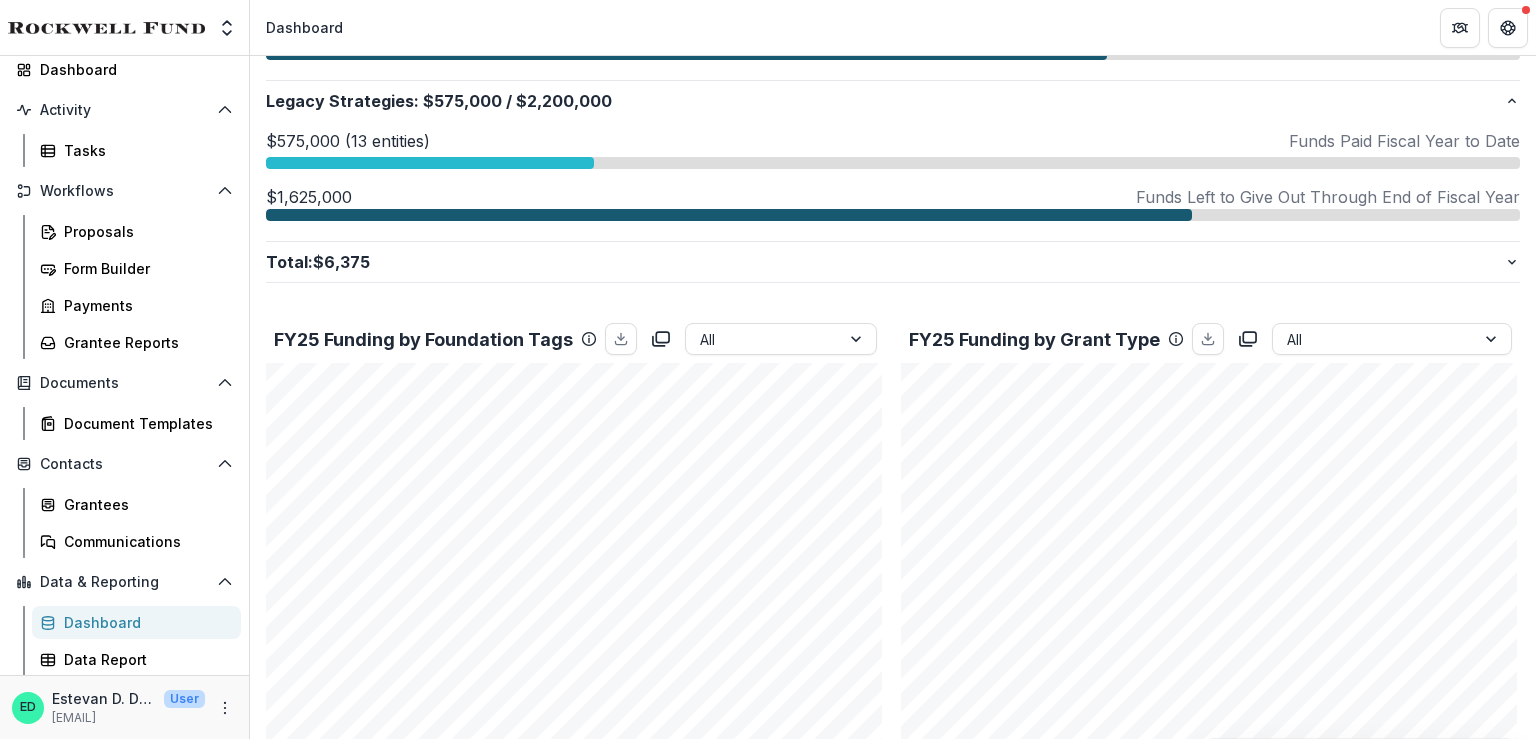 click on "**********" at bounding box center (893, 397) 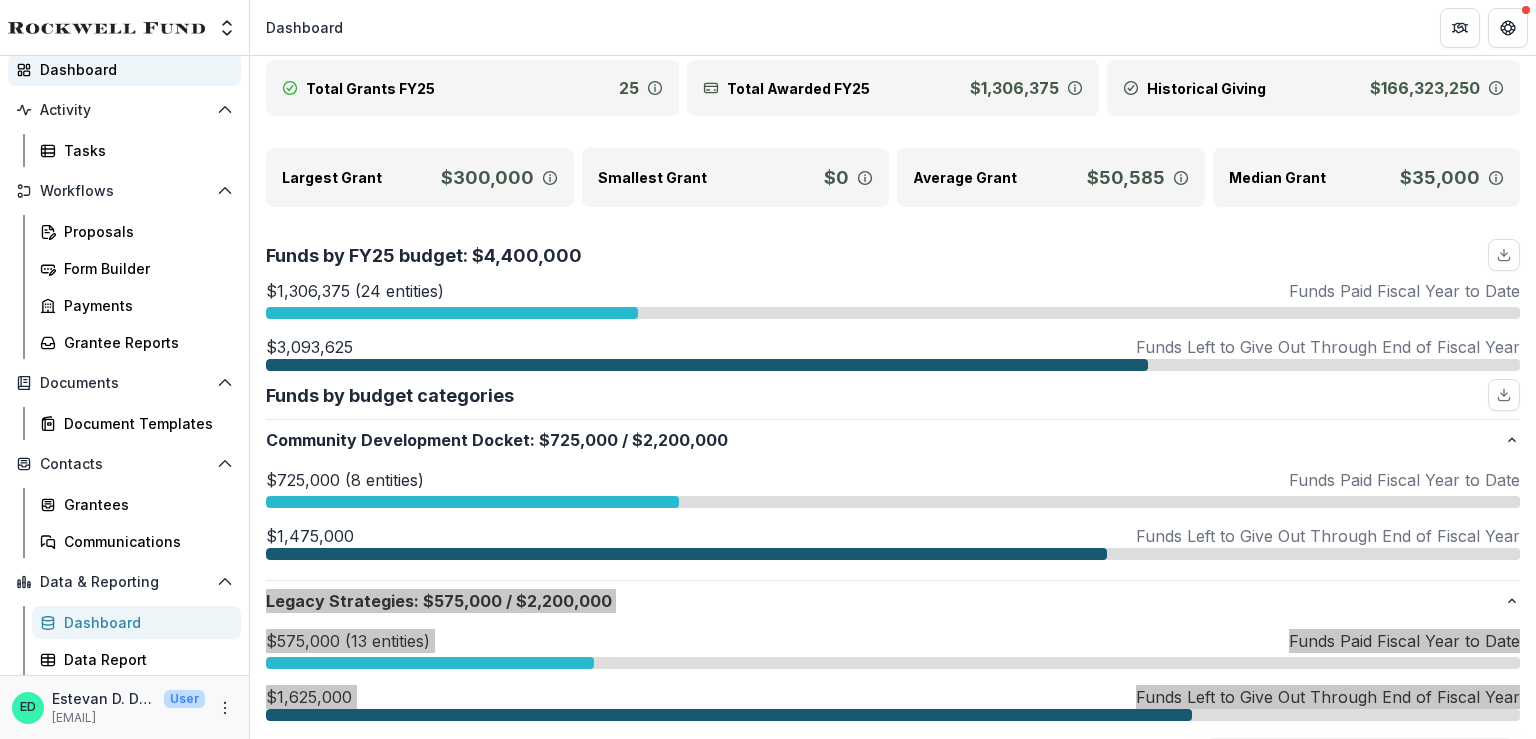 scroll, scrollTop: 0, scrollLeft: 0, axis: both 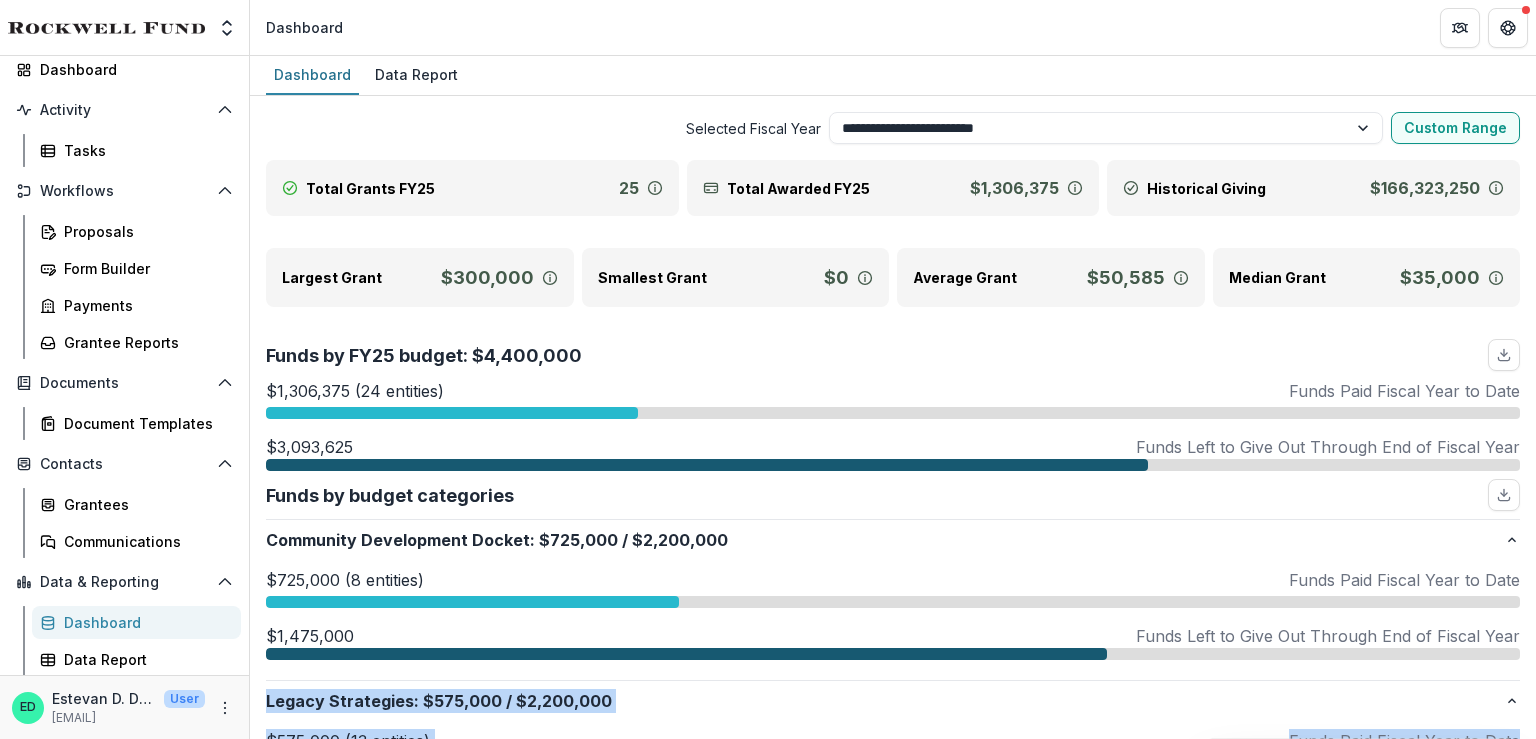 click on "Notifications Dashboard Activity Tasks Workflows Proposals Form Builder Payments Grantee Reports Documents Document Templates Contacts Grantees Communications Data & Reporting Dashboard Data Report" at bounding box center [124, 344] 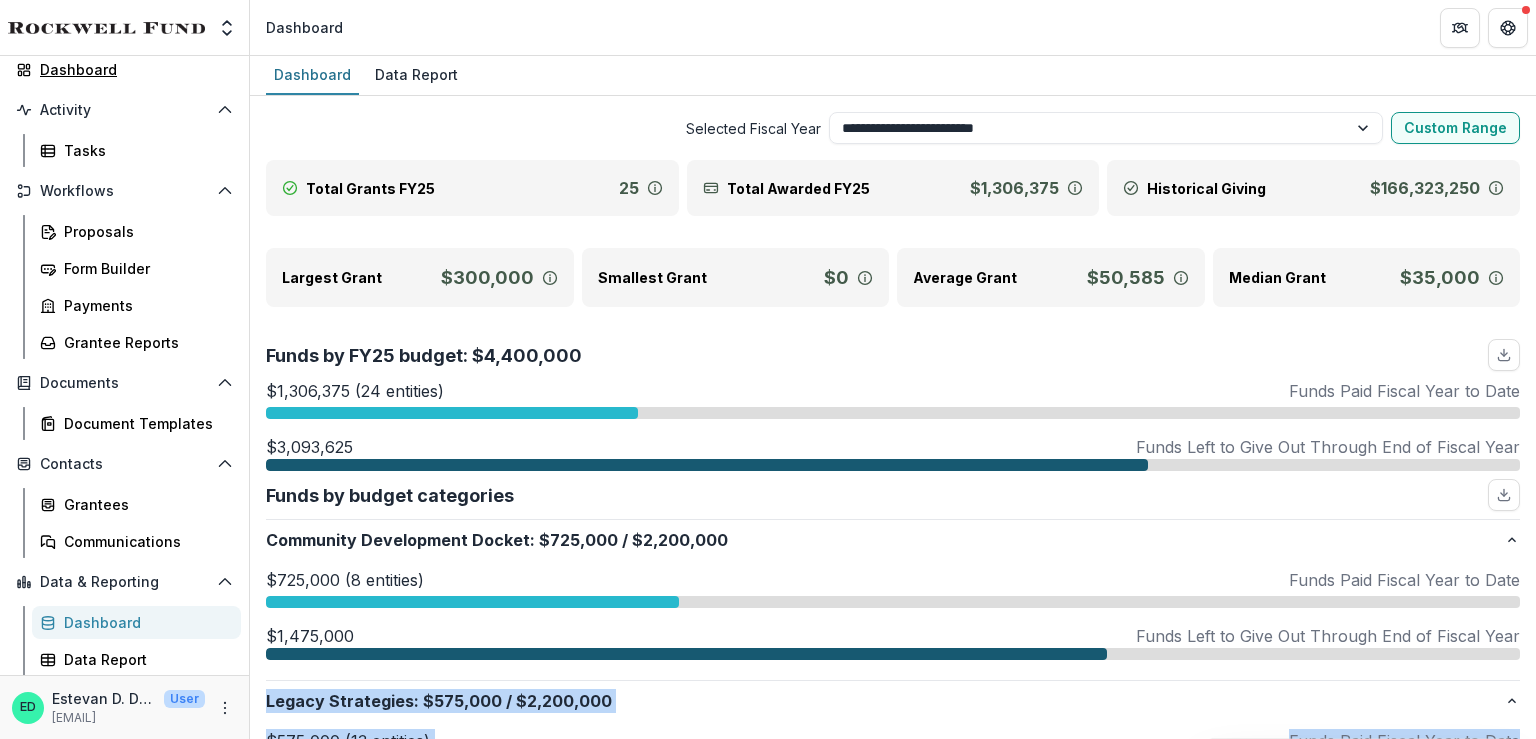 click on "Dashboard" at bounding box center (132, 69) 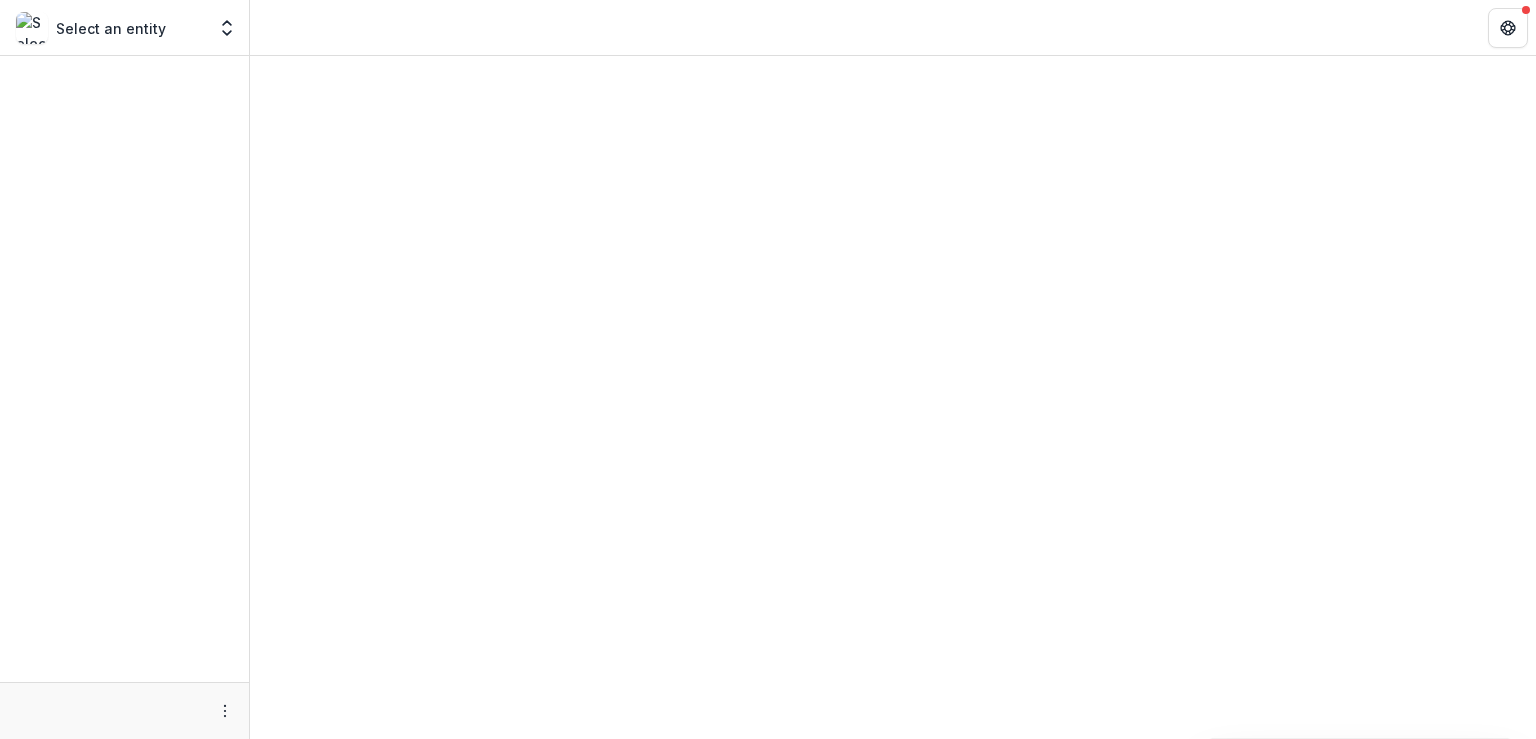 scroll, scrollTop: 0, scrollLeft: 0, axis: both 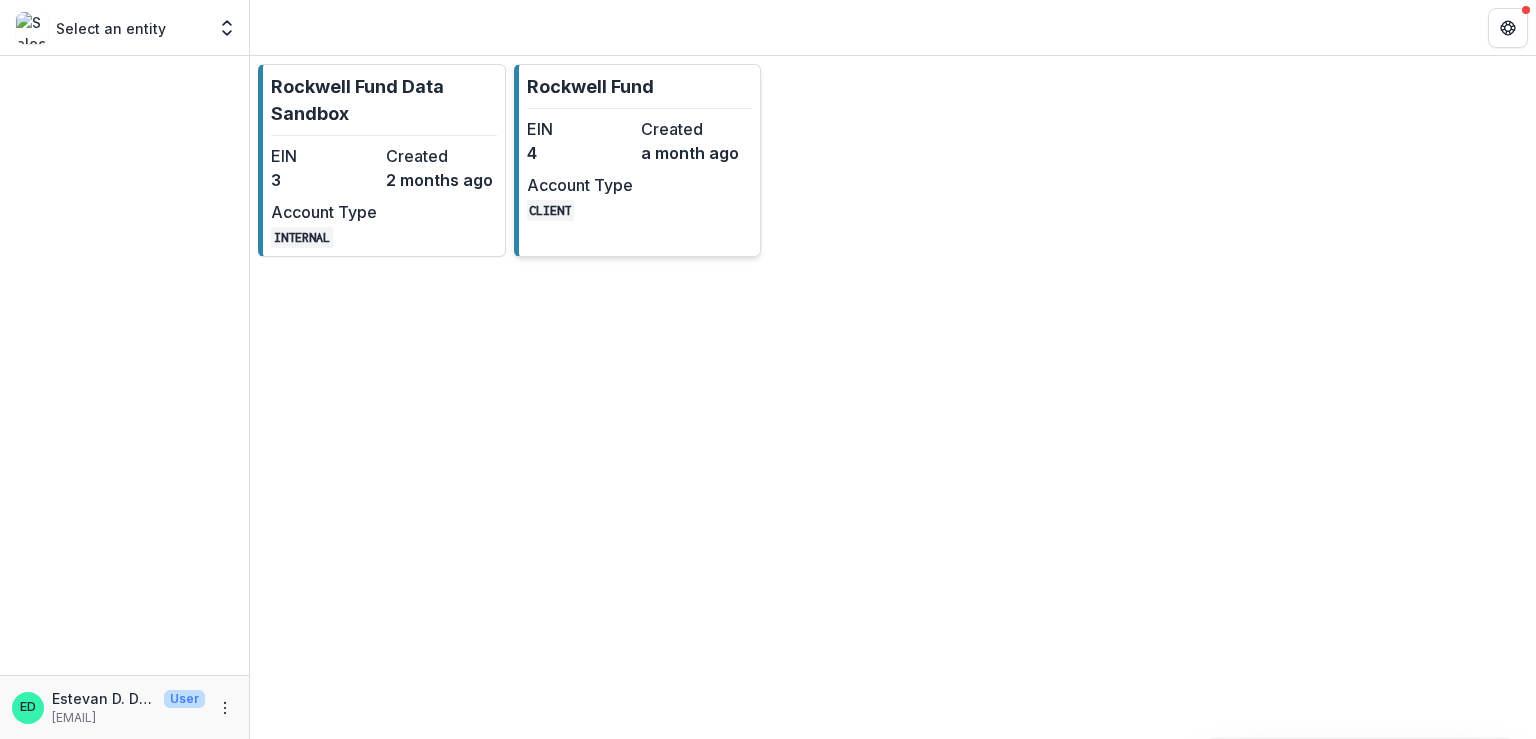 click on "Rockwell Fund EIN 4 Created a month ago Account Type CLIENT" at bounding box center [638, 160] 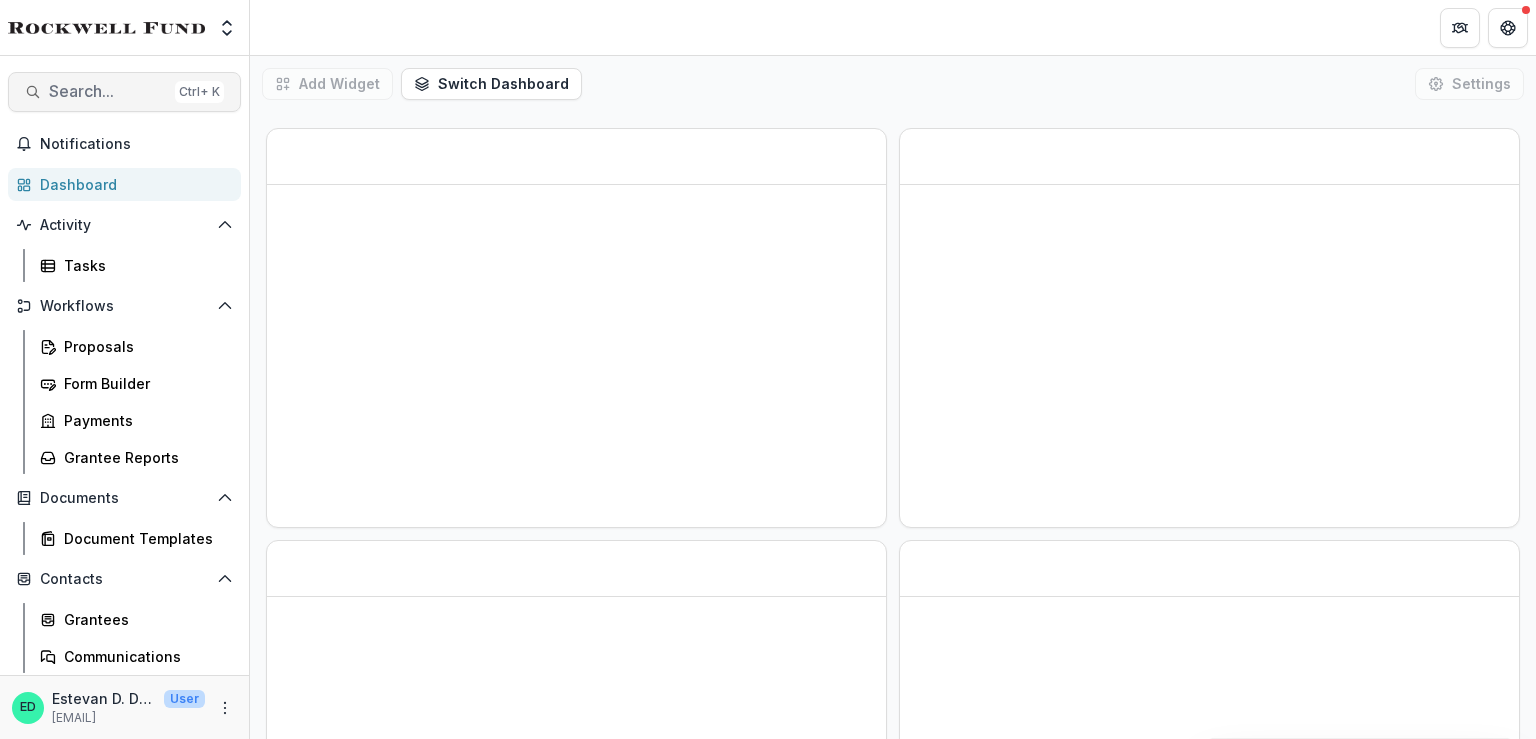 click on "Search..." at bounding box center [108, 91] 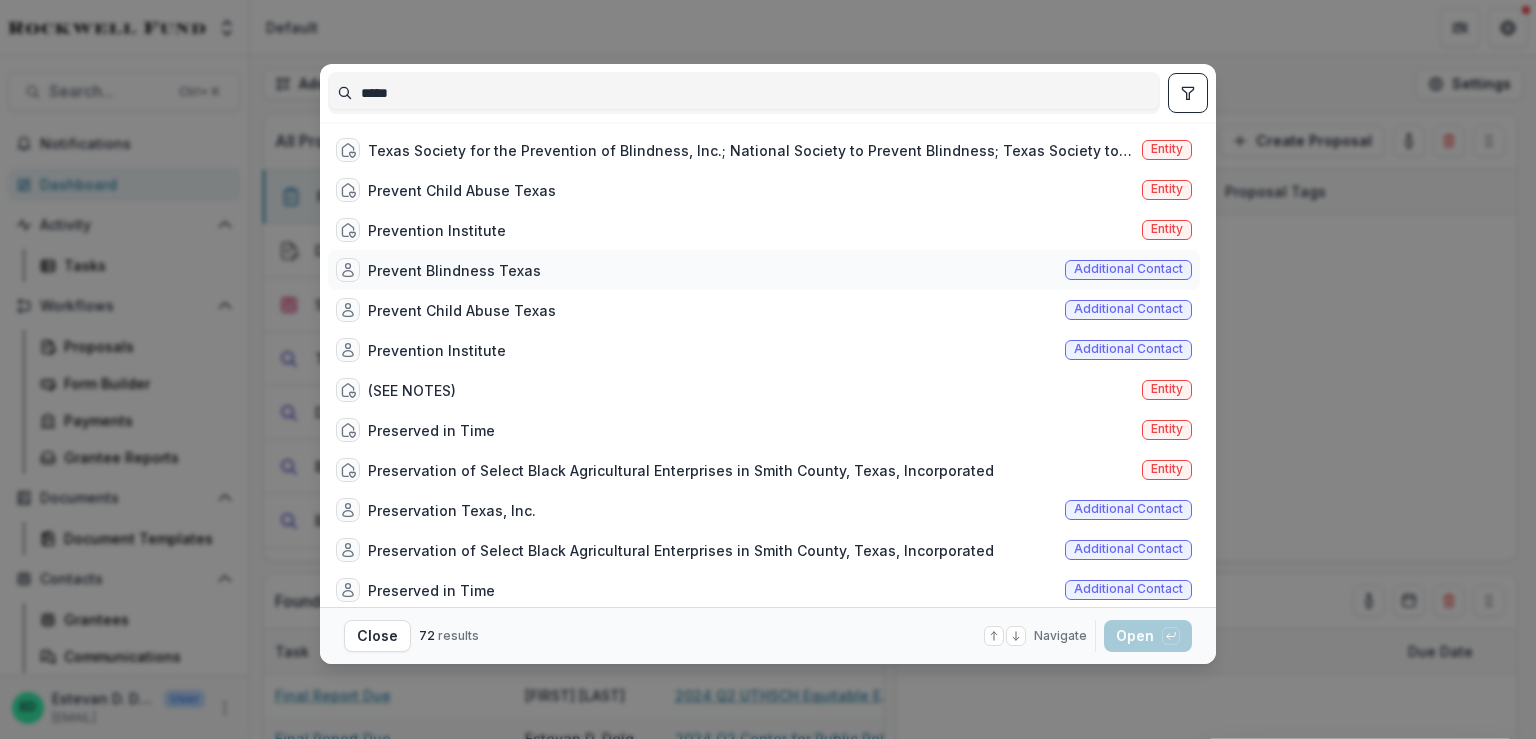 type on "*****" 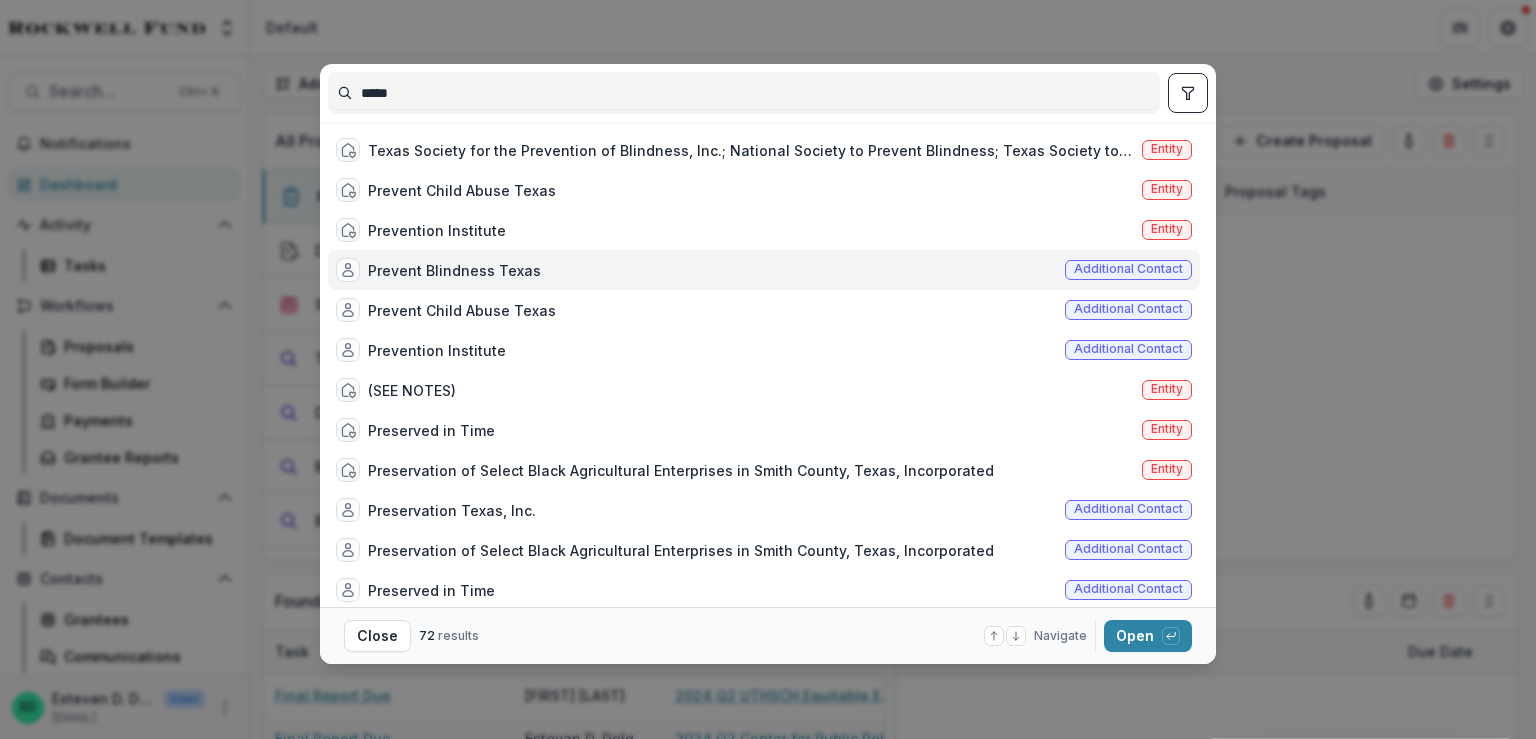 click on "Close 72   results Navigate up and down with arrow keys Open with enter key" at bounding box center [768, 635] 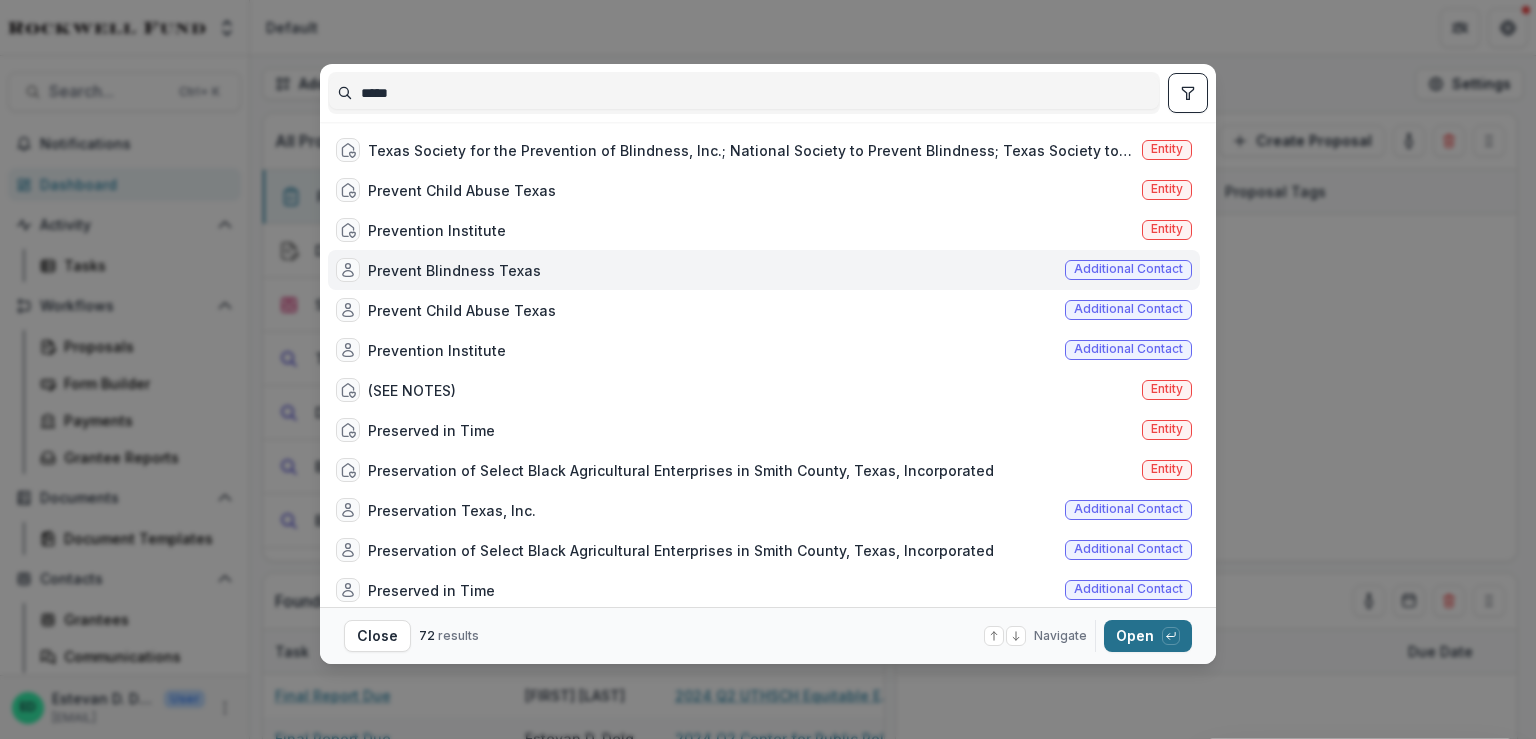 click on "Open with enter key" at bounding box center [1148, 636] 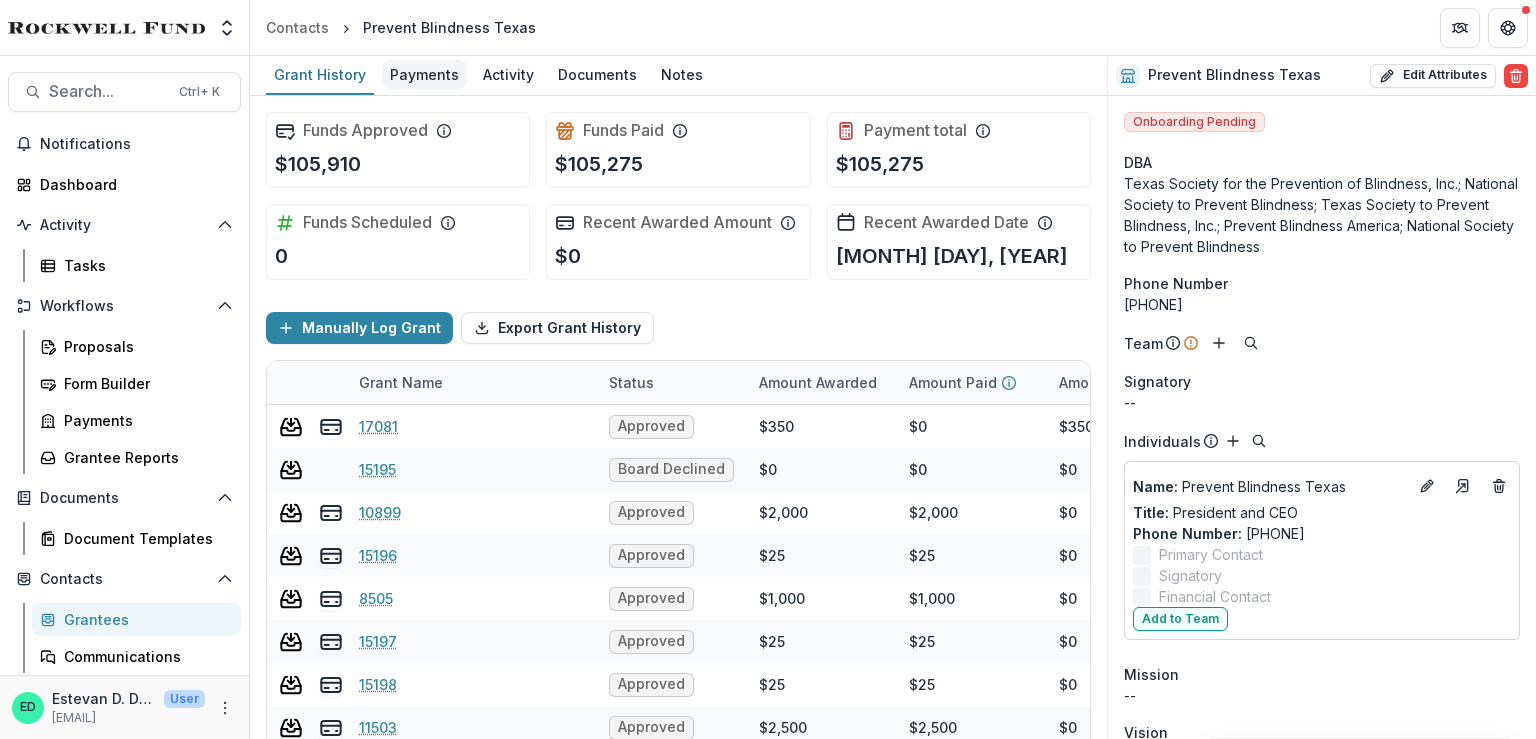 click on "Payments" at bounding box center [424, 74] 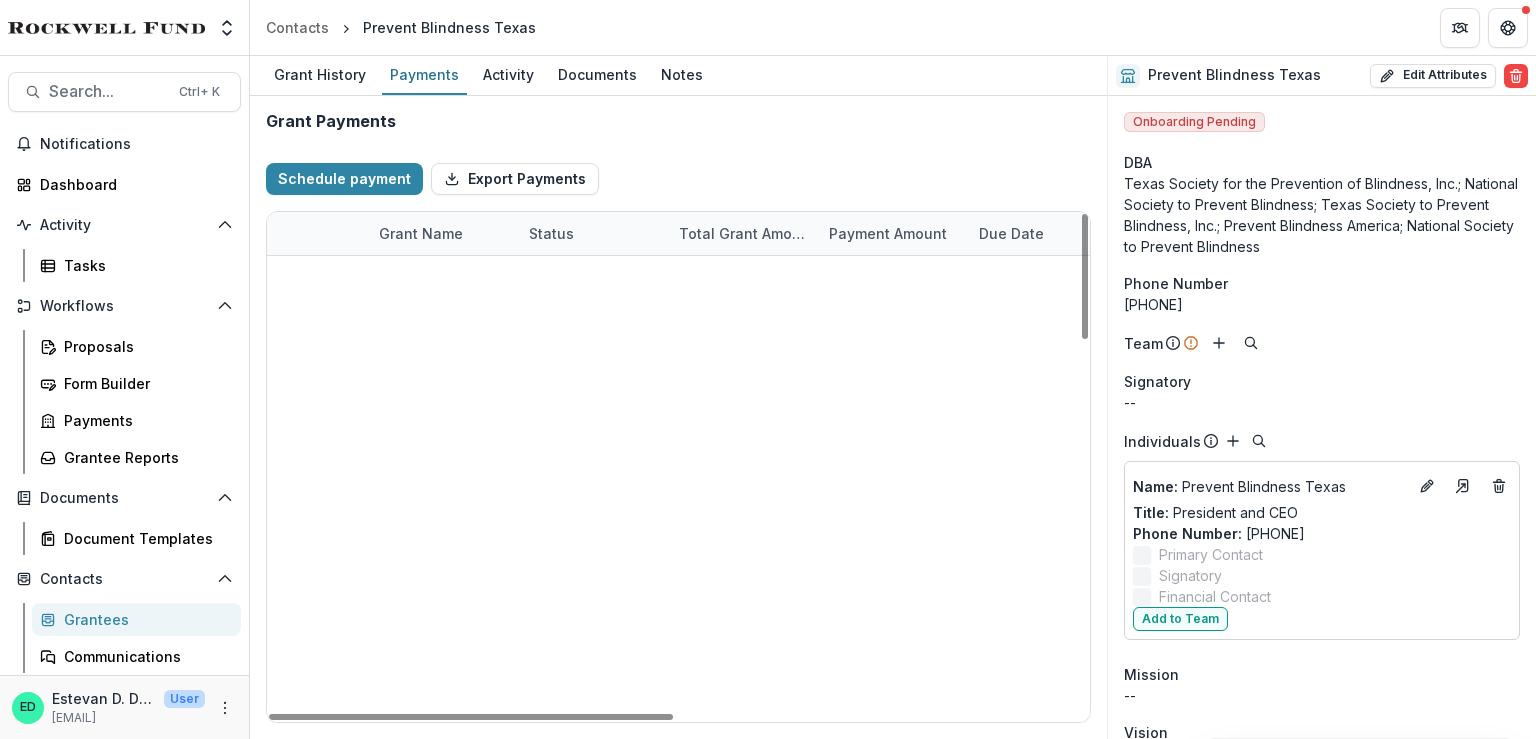 scroll, scrollTop: 0, scrollLeft: 0, axis: both 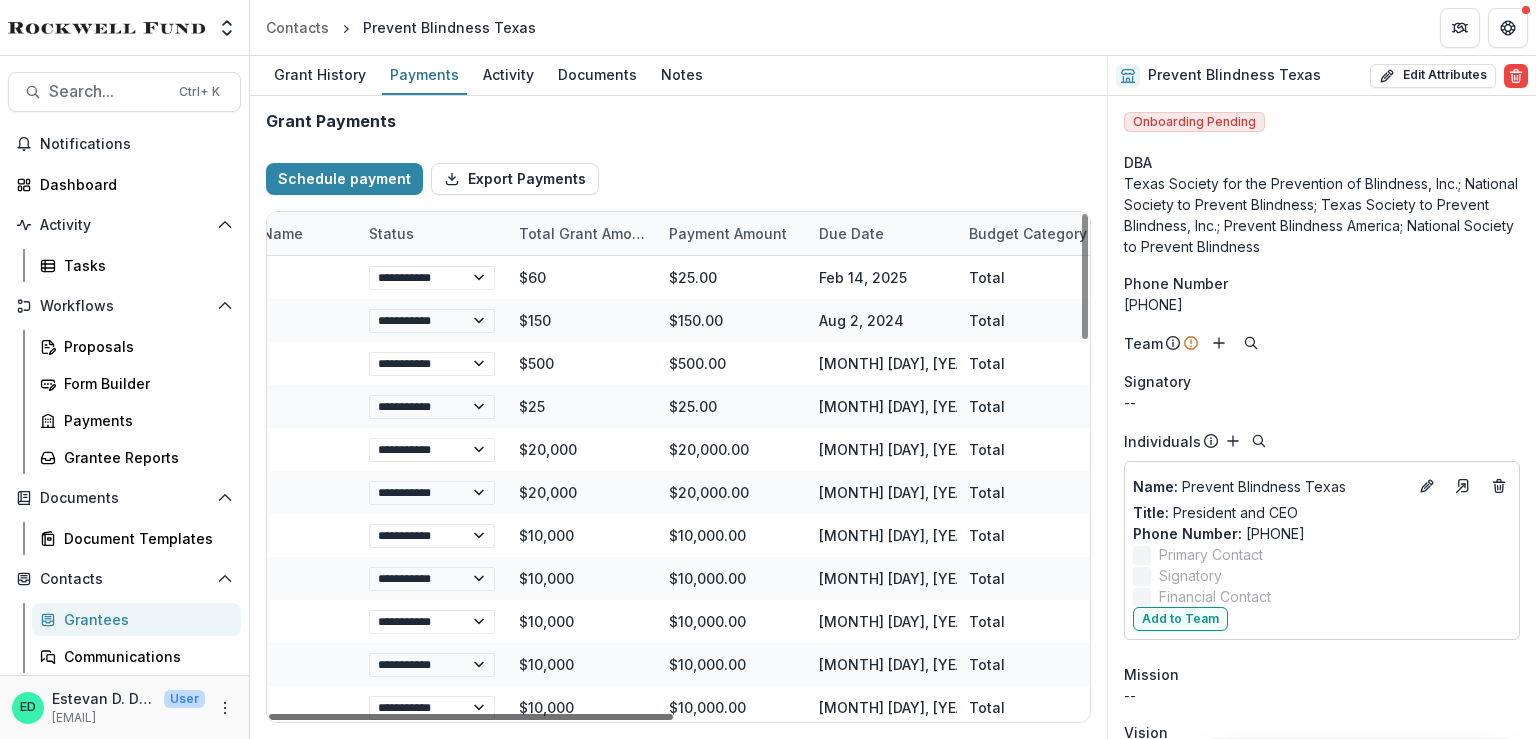 drag, startPoint x: 634, startPoint y: 719, endPoint x: 713, endPoint y: 747, distance: 83.81527 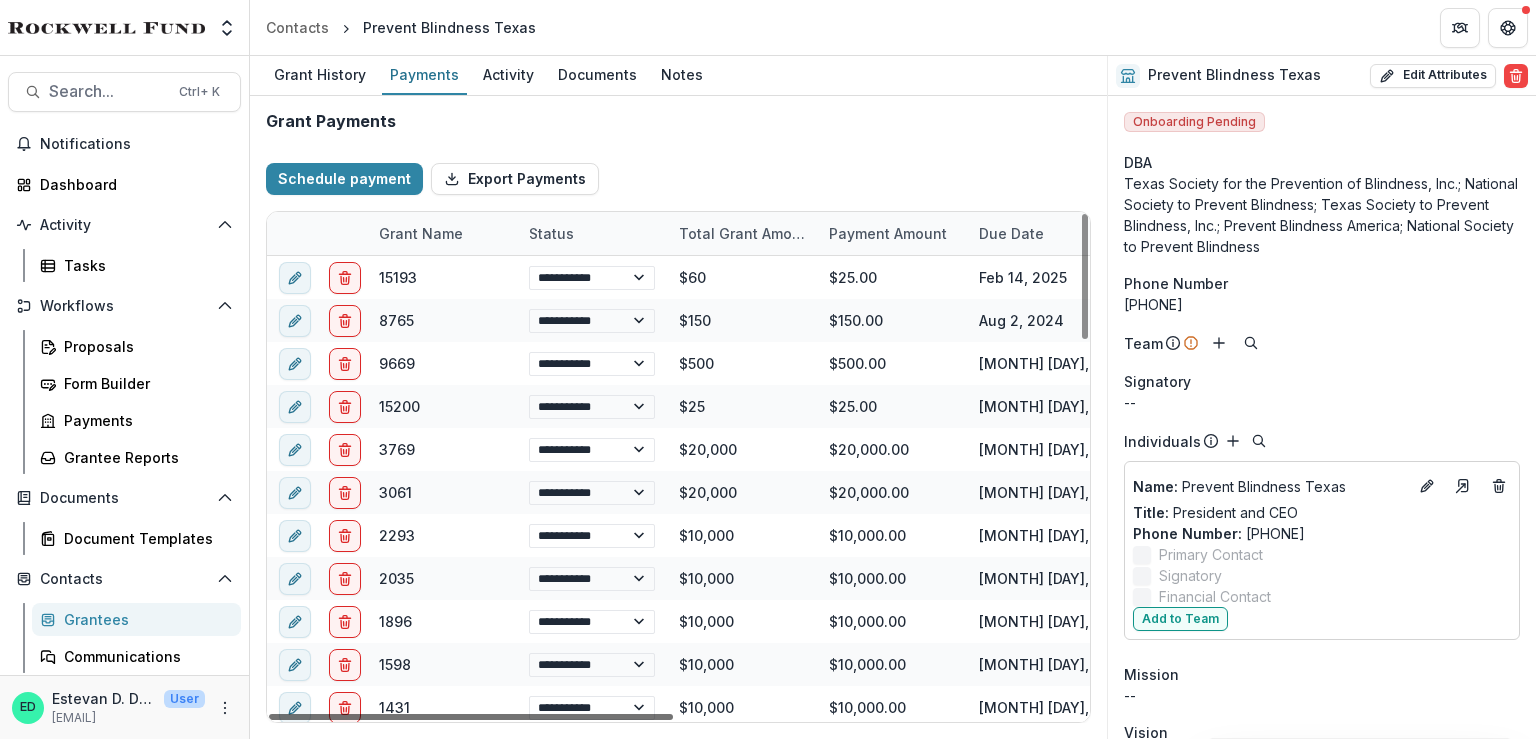 drag, startPoint x: 720, startPoint y: 717, endPoint x: 548, endPoint y: 707, distance: 172.29045 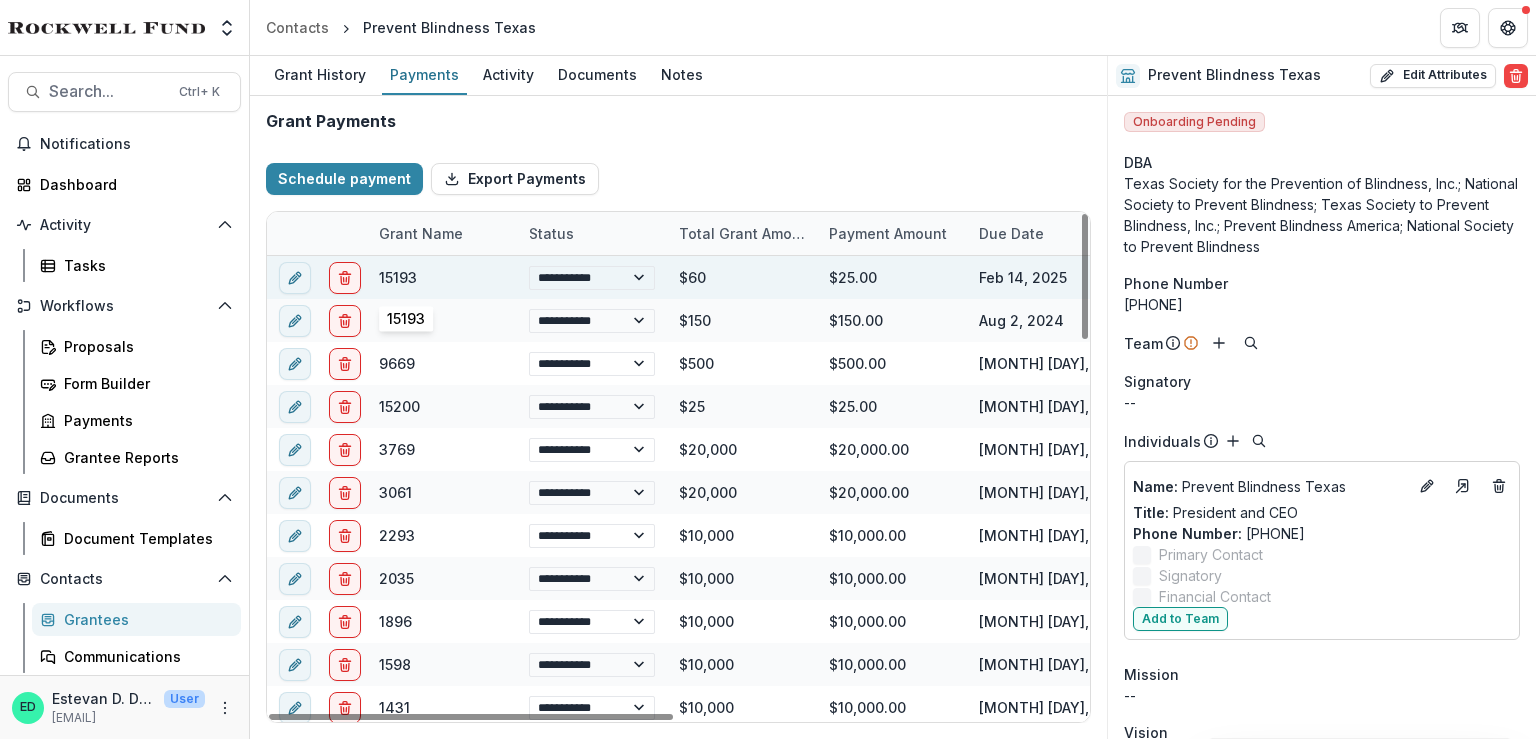 click on "15193" at bounding box center (398, 277) 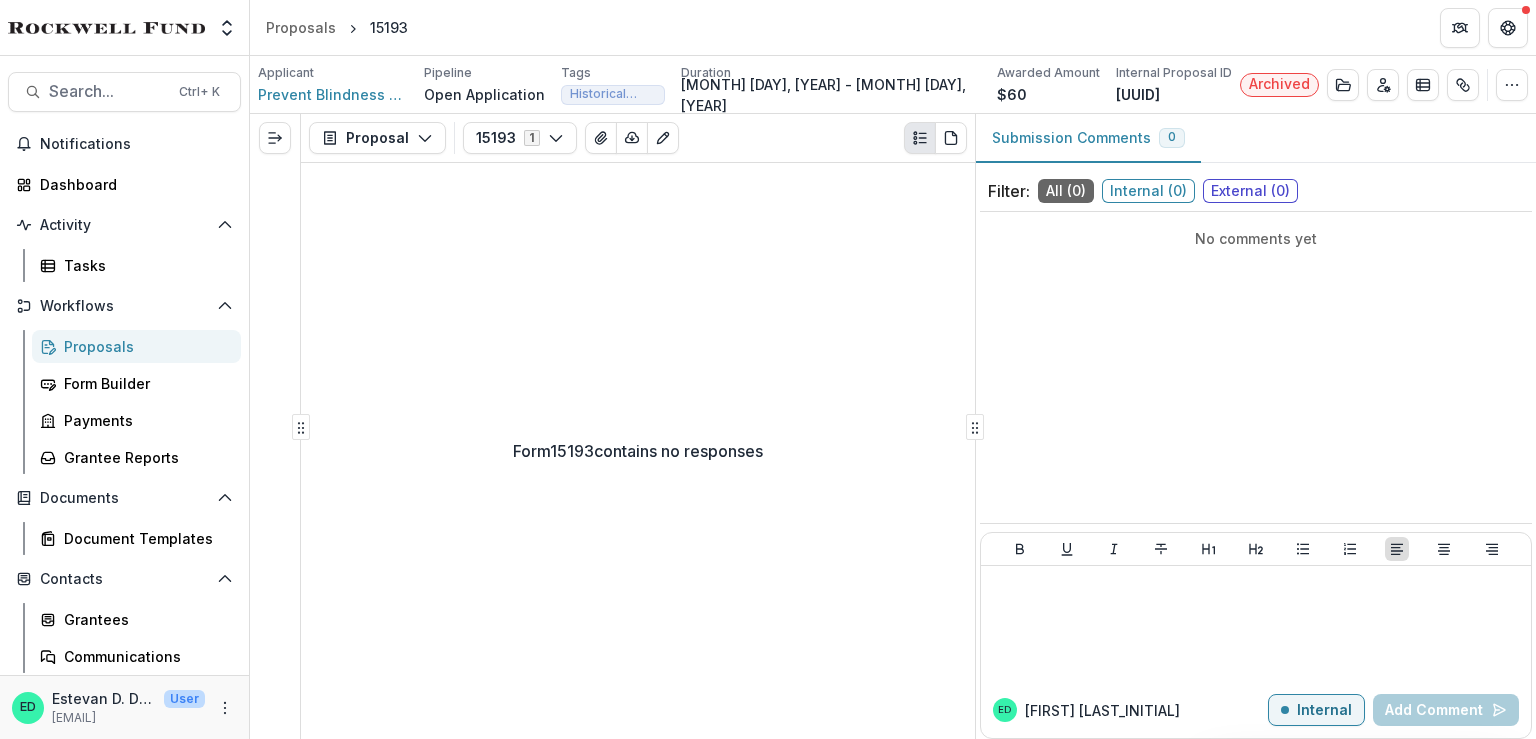 click on "Jan 31, 1964   -   Feb 28, 1965" at bounding box center [831, 95] 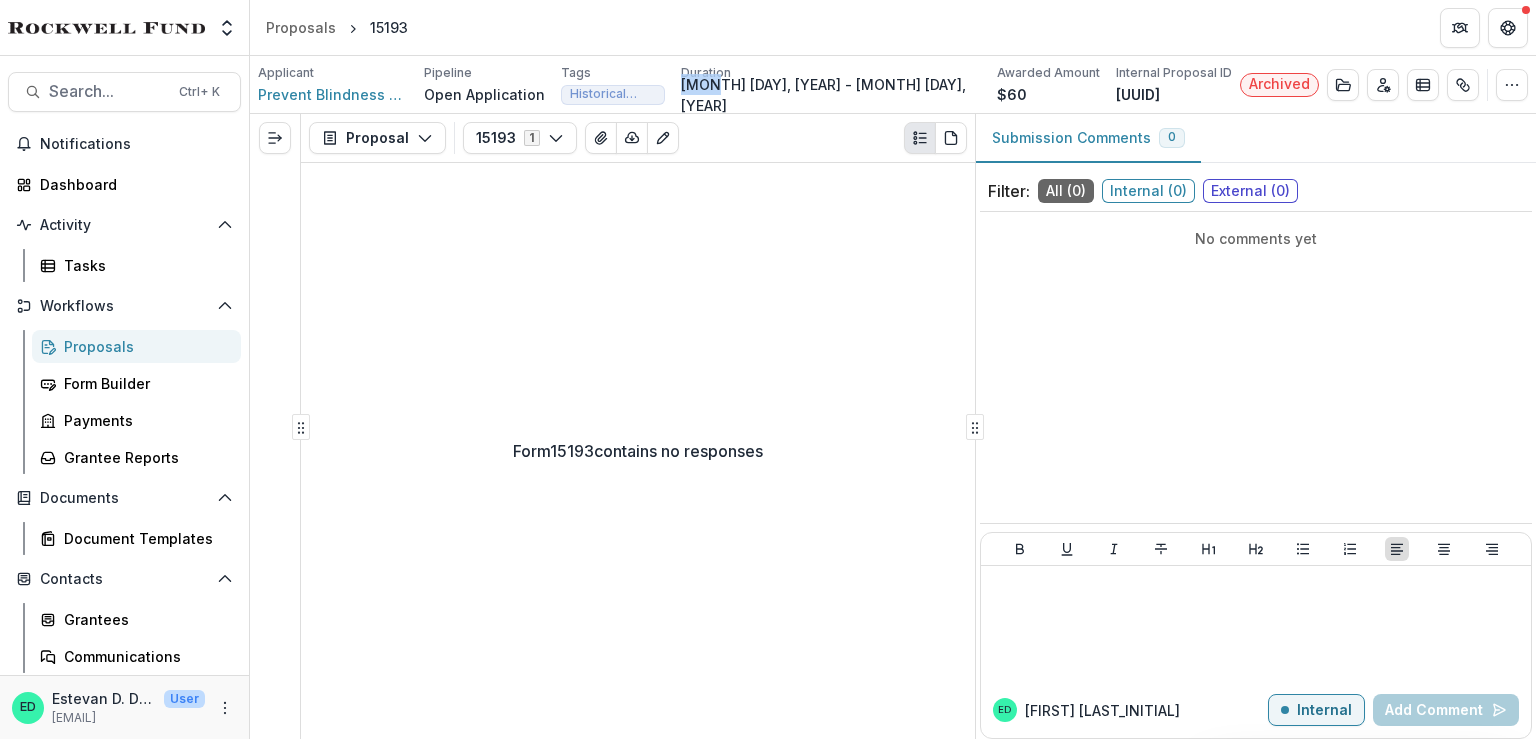 click on "Jan 31, 1964   -   Feb 28, 1965" at bounding box center [831, 95] 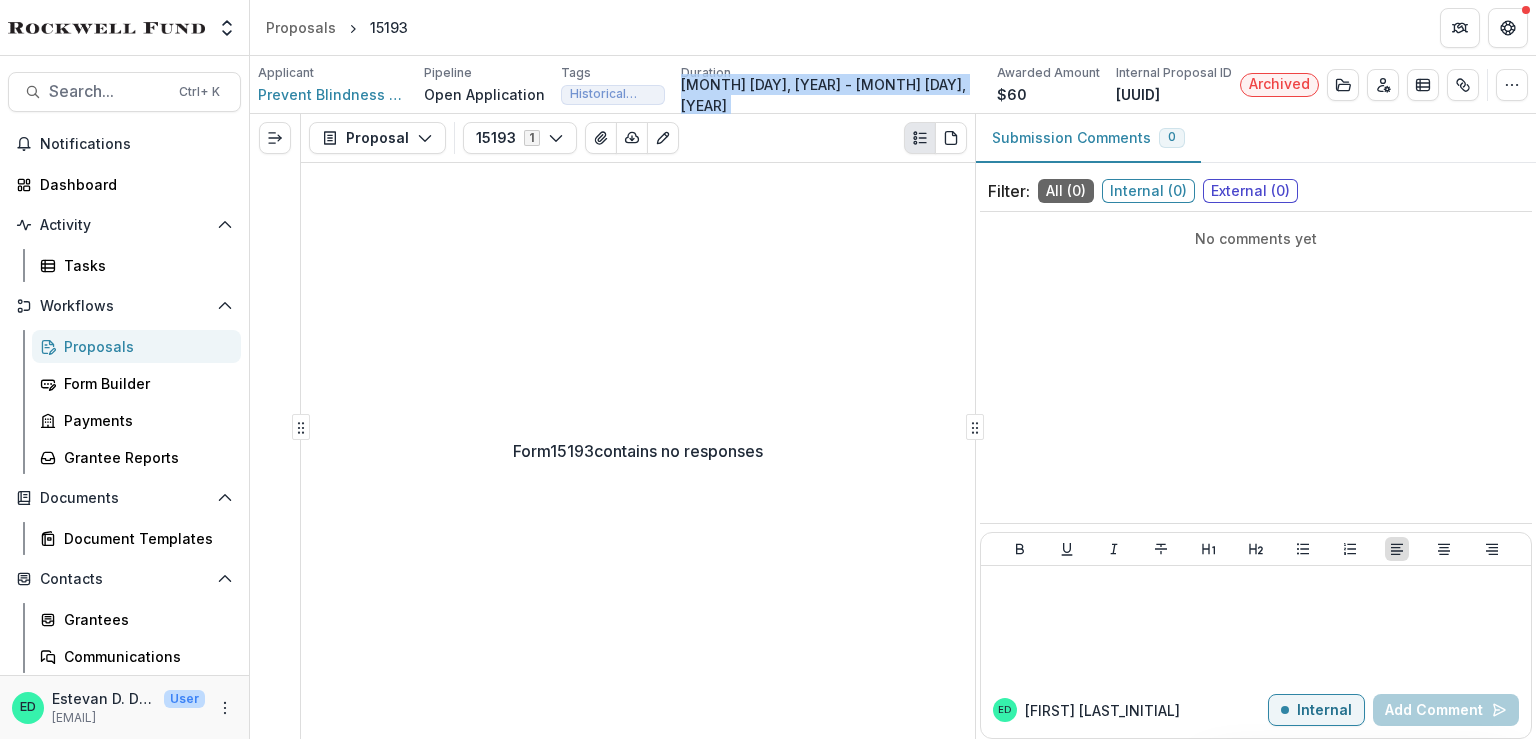 click on "Jan 31, 1964   -   Feb 28, 1965" at bounding box center [831, 95] 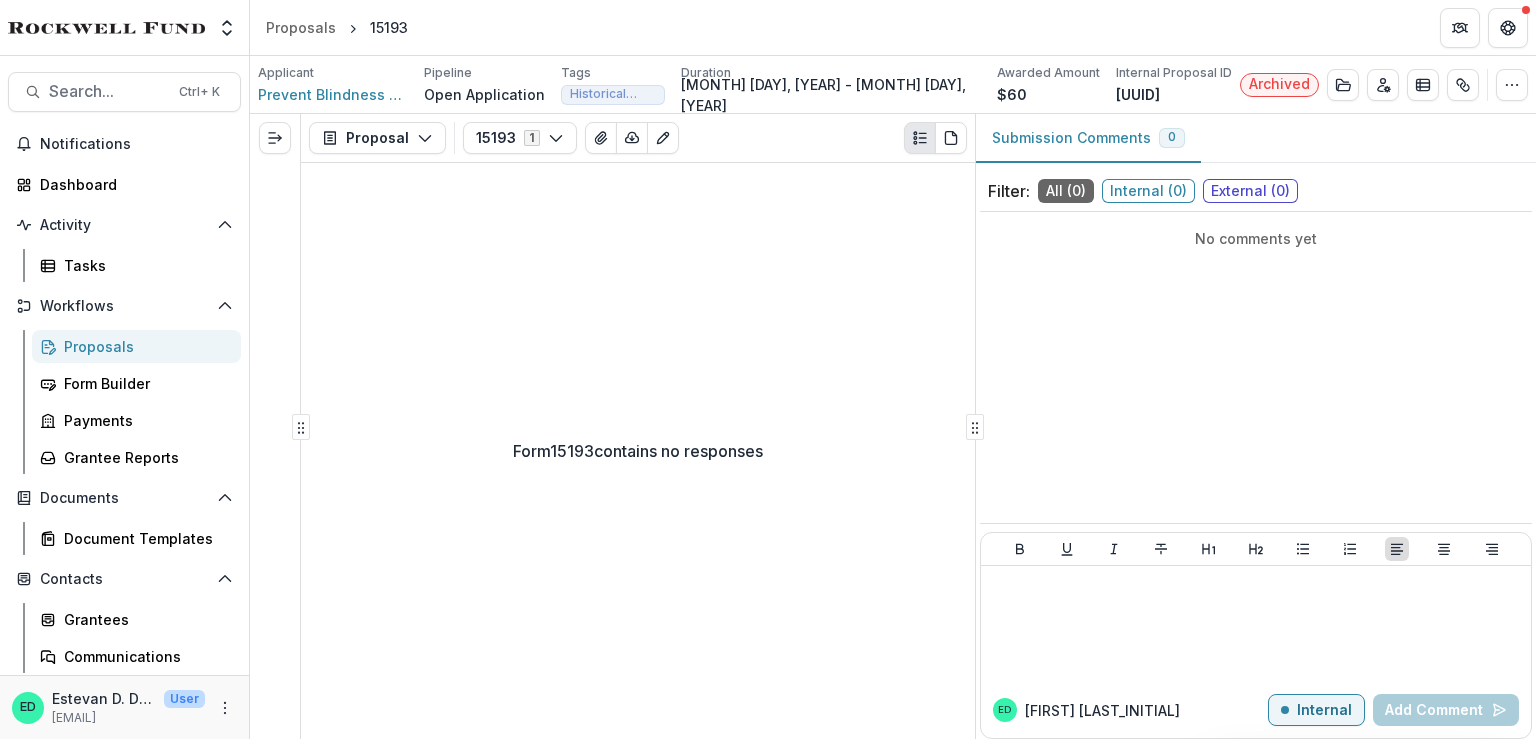 click on "Jan 31, 1964   -   Feb 28, 1965" at bounding box center (831, 95) 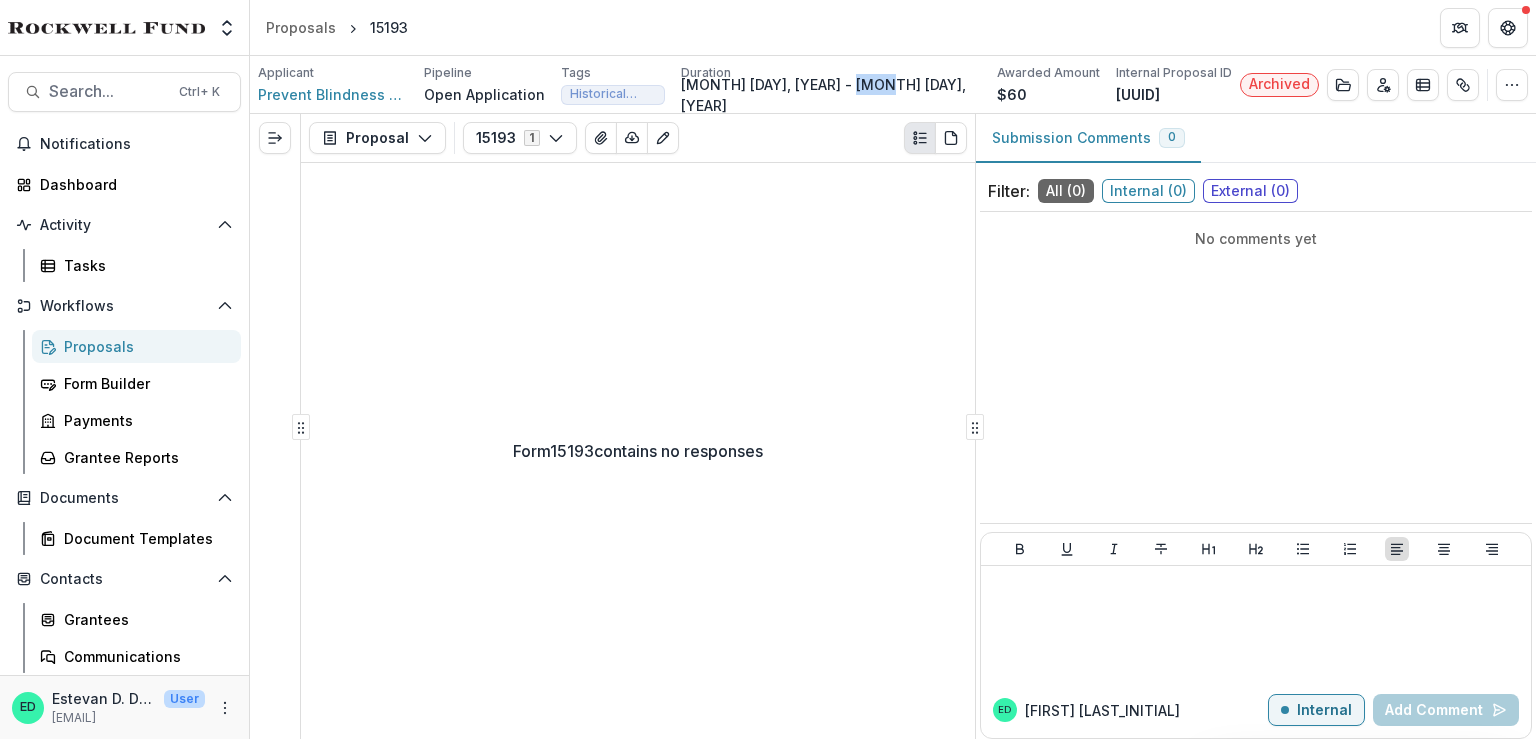 click on "Jan 31, 1964   -   Feb 28, 1965" at bounding box center [831, 95] 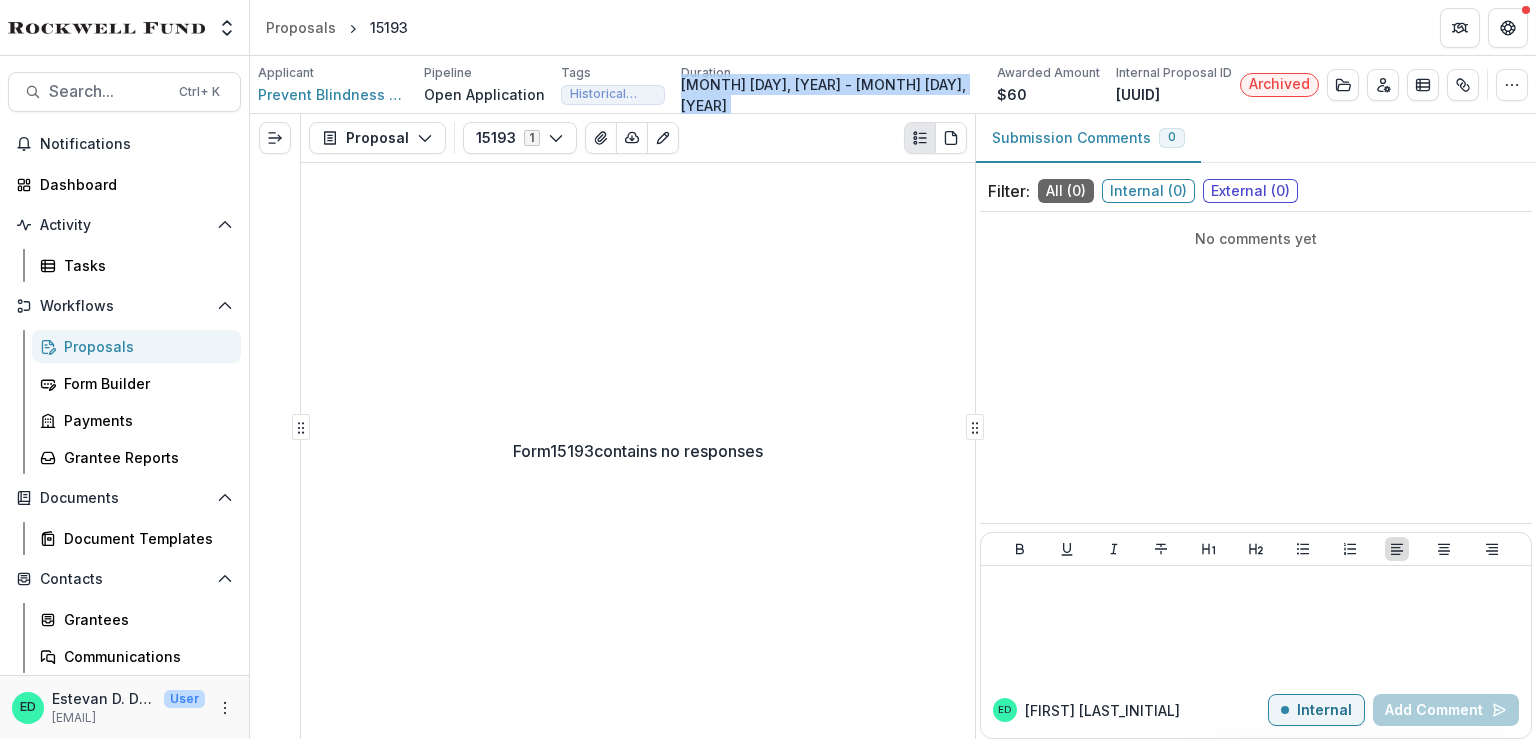 click on "Jan 31, 1964   -   Feb 28, 1965" at bounding box center (831, 95) 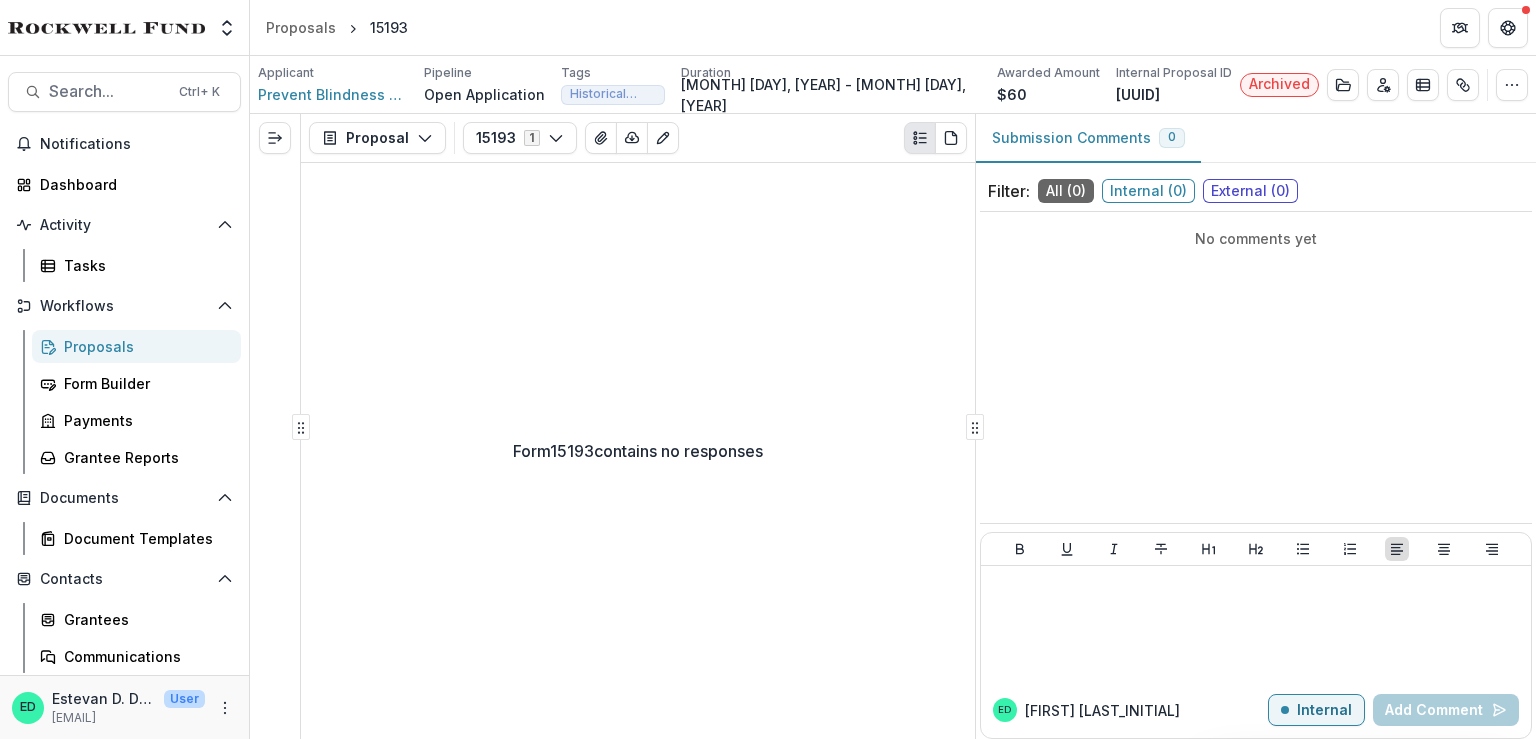 click on "Jan 31, 1964   -   Feb 28, 1965" at bounding box center (831, 95) 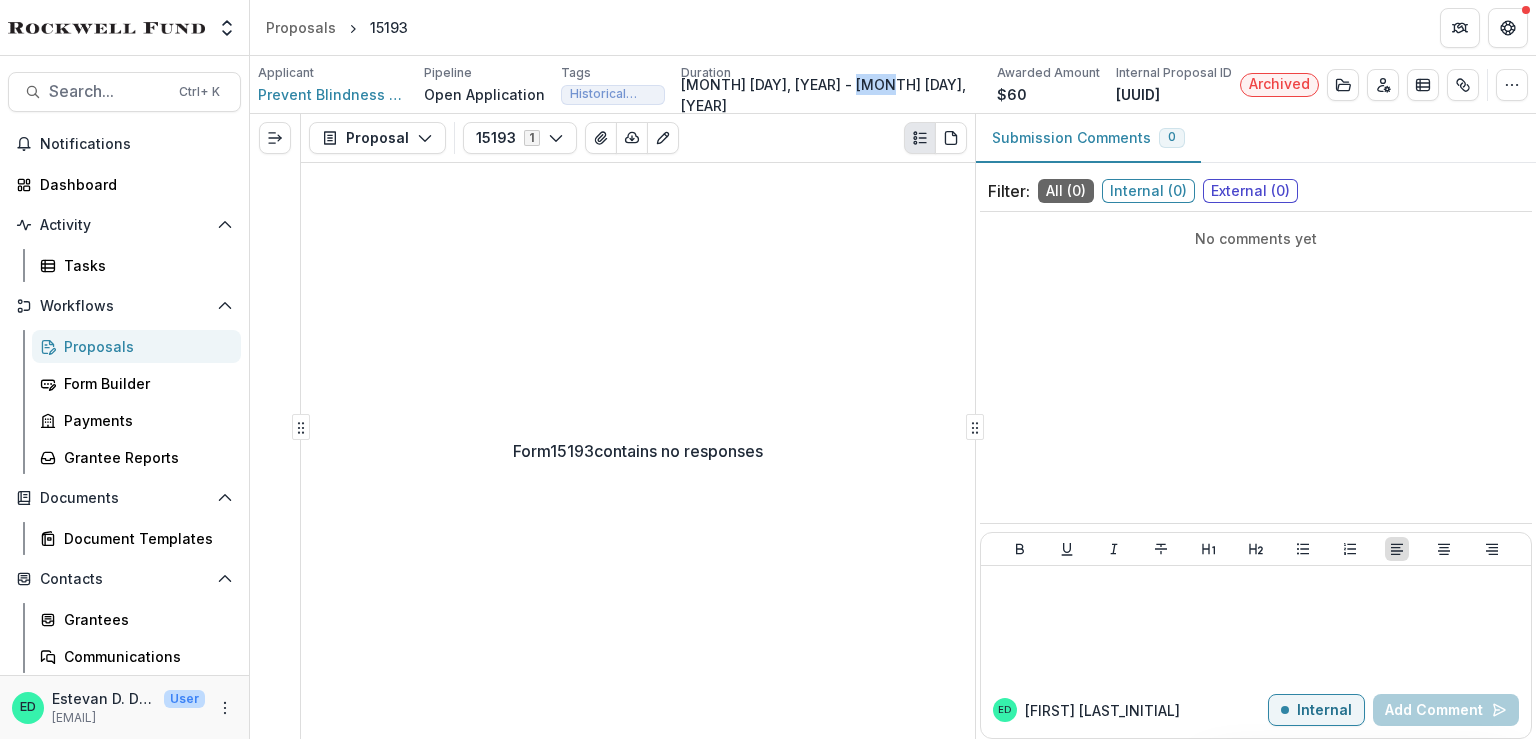 click on "Jan 31, 1964   -   Feb 28, 1965" at bounding box center (831, 95) 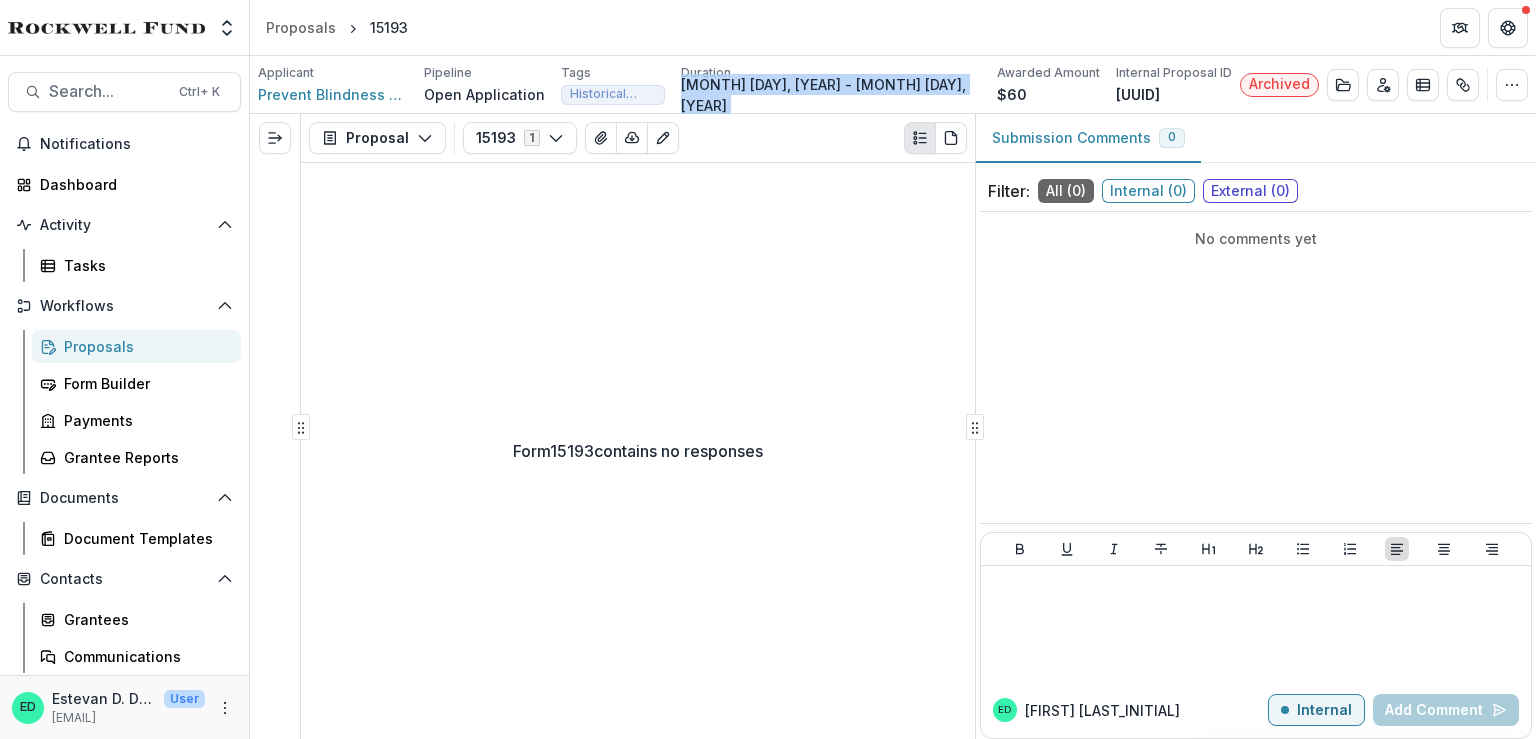 click on "Jan 31, 1964   -   Feb 28, 1965" at bounding box center [831, 95] 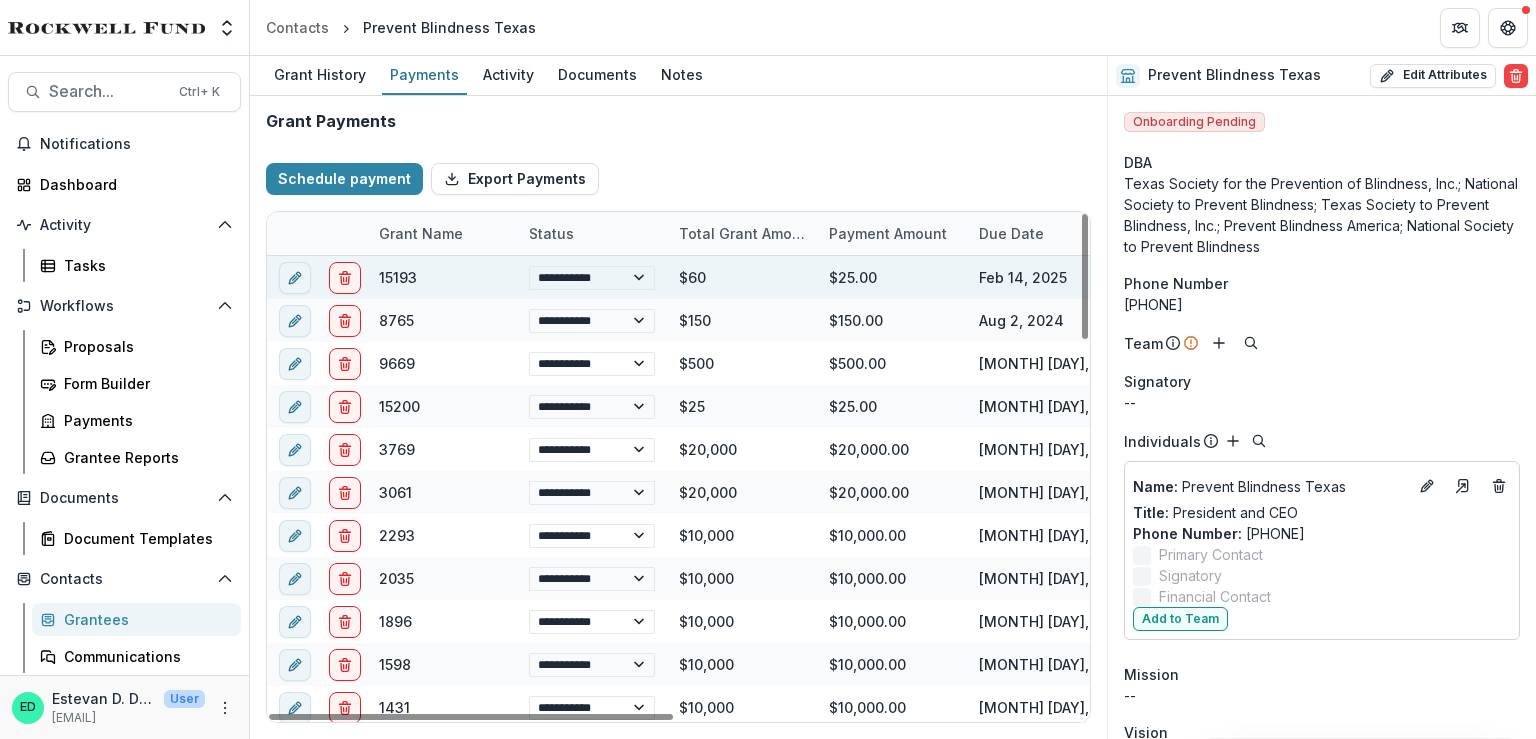click on "$25.00" at bounding box center [892, 277] 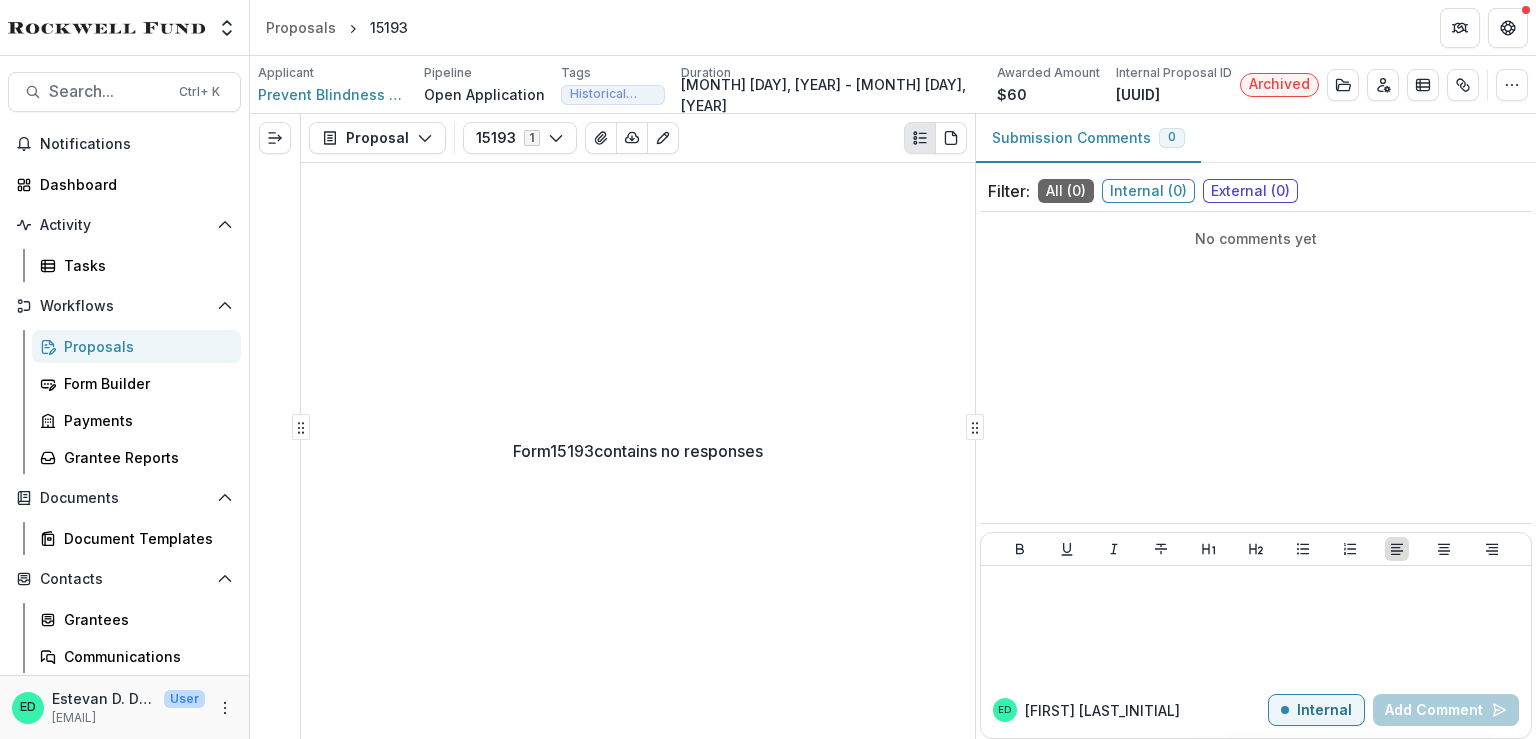 click on "$60" at bounding box center [1012, 94] 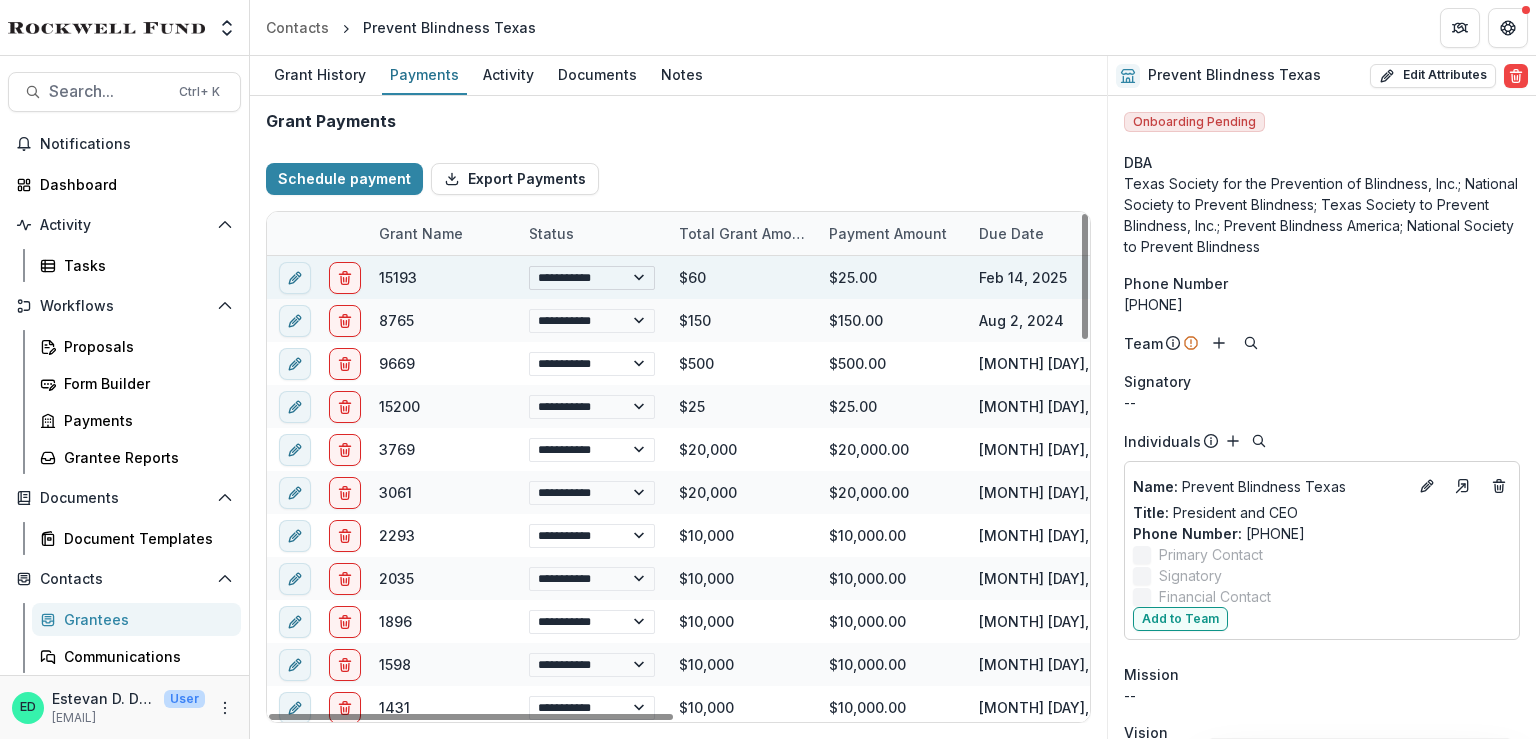 click on "**********" at bounding box center (592, 278) 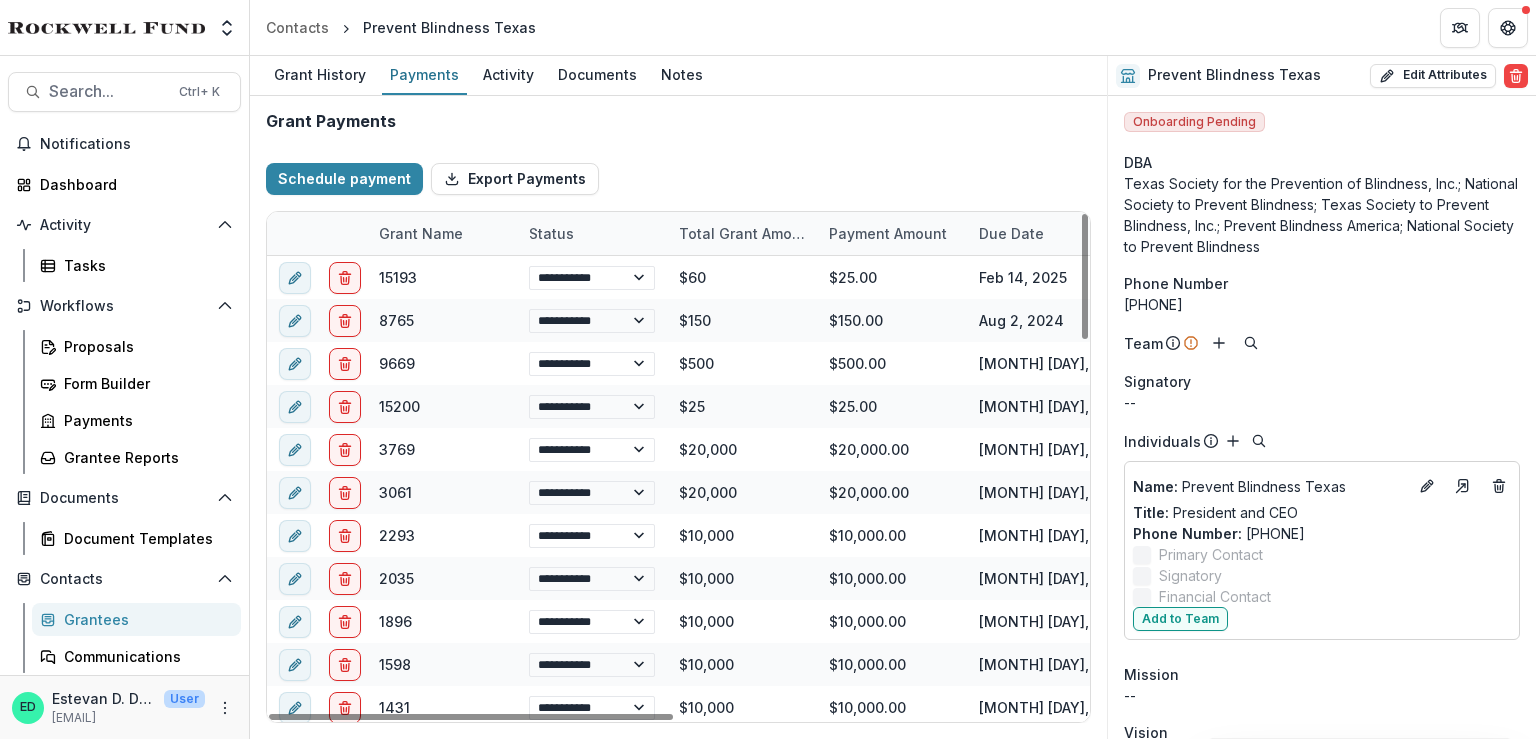 click on "Schedule payment Export Payments" at bounding box center [678, 179] 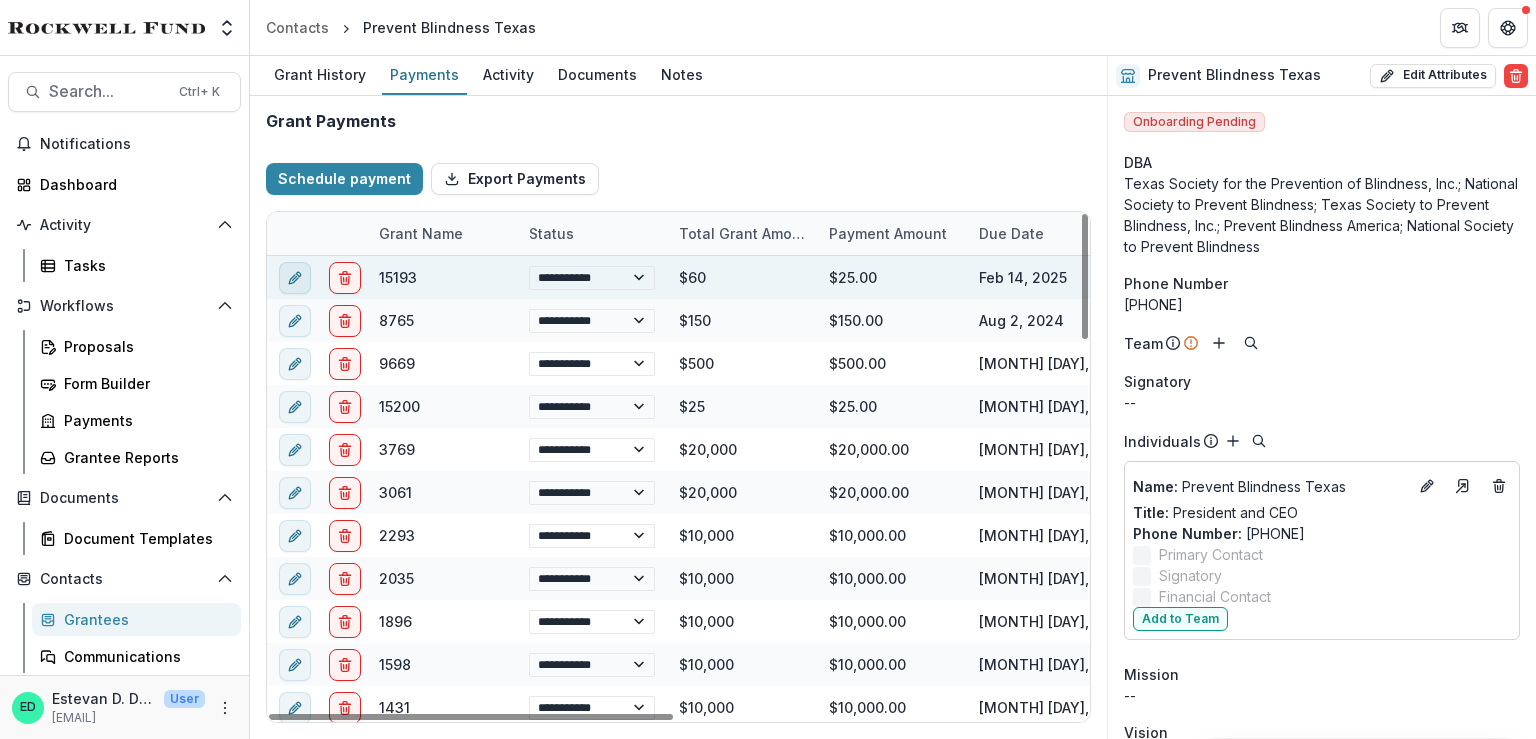 click 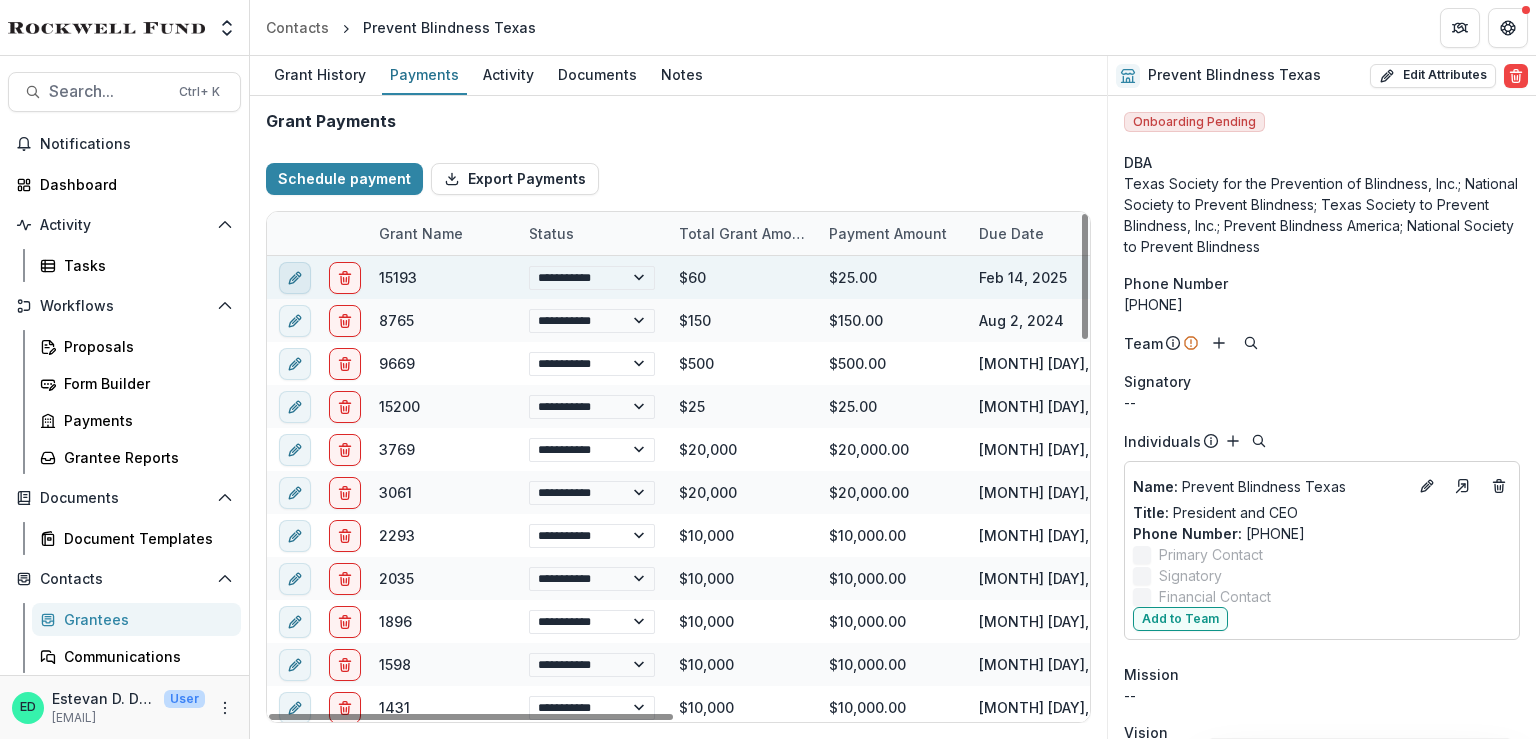 type on "***" 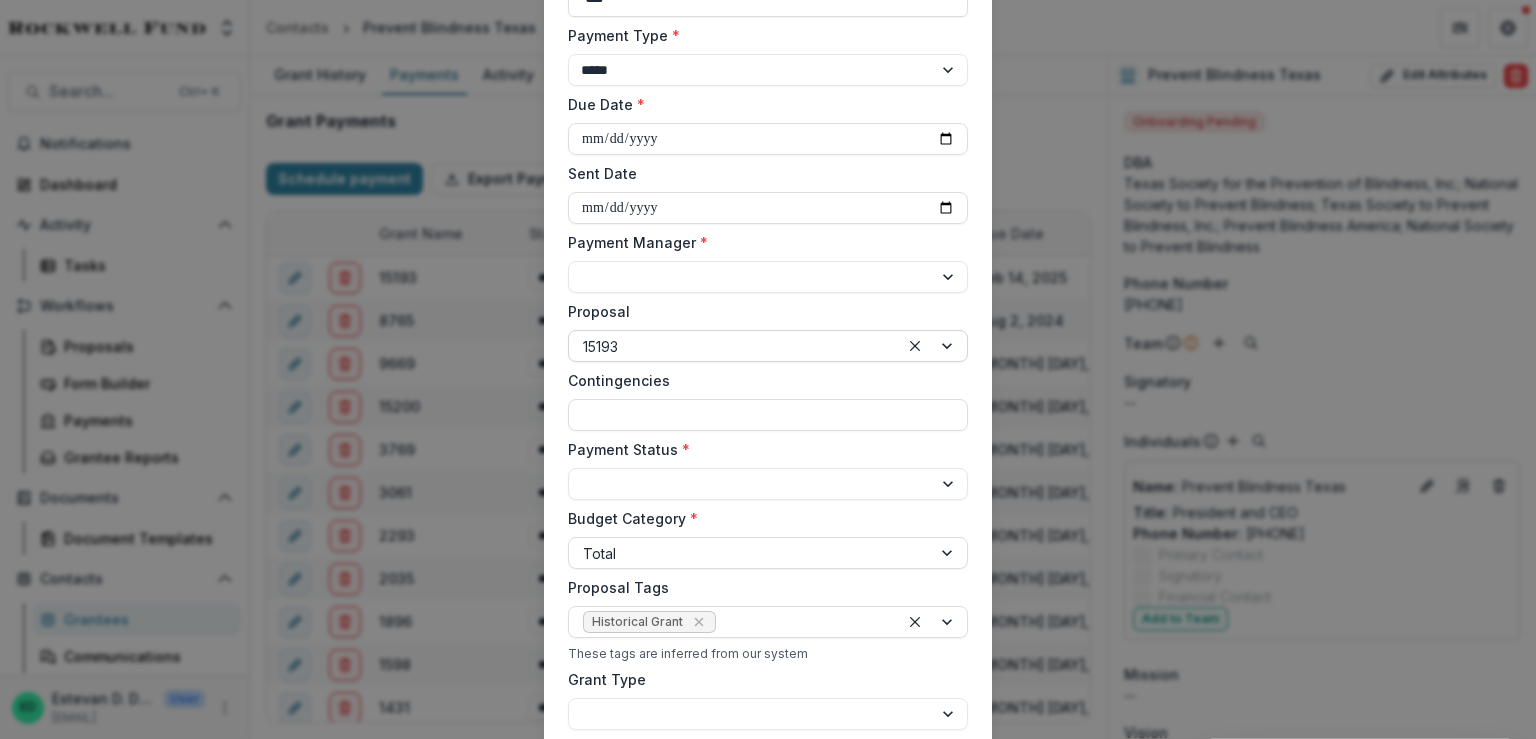 scroll, scrollTop: 100, scrollLeft: 0, axis: vertical 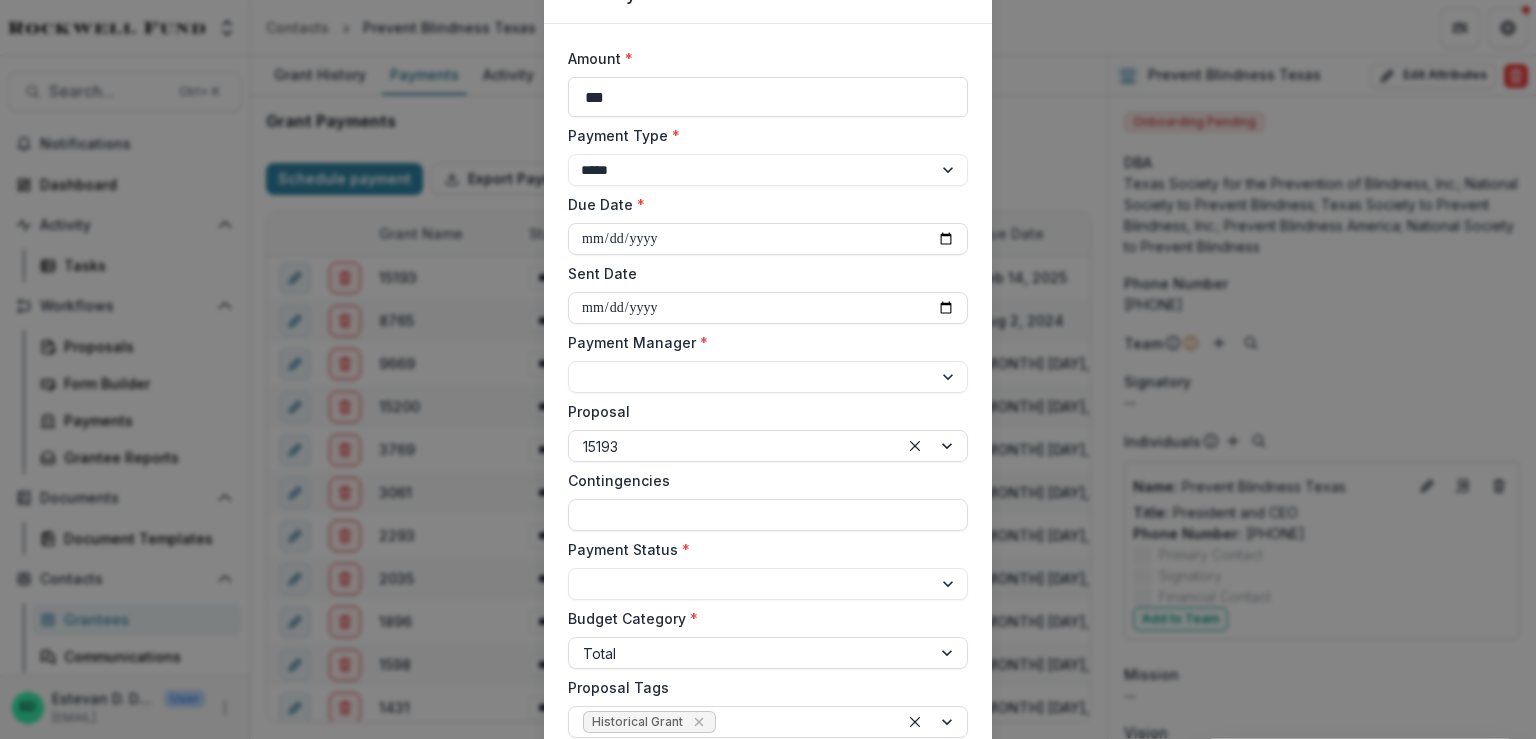 click on "**********" at bounding box center [768, 369] 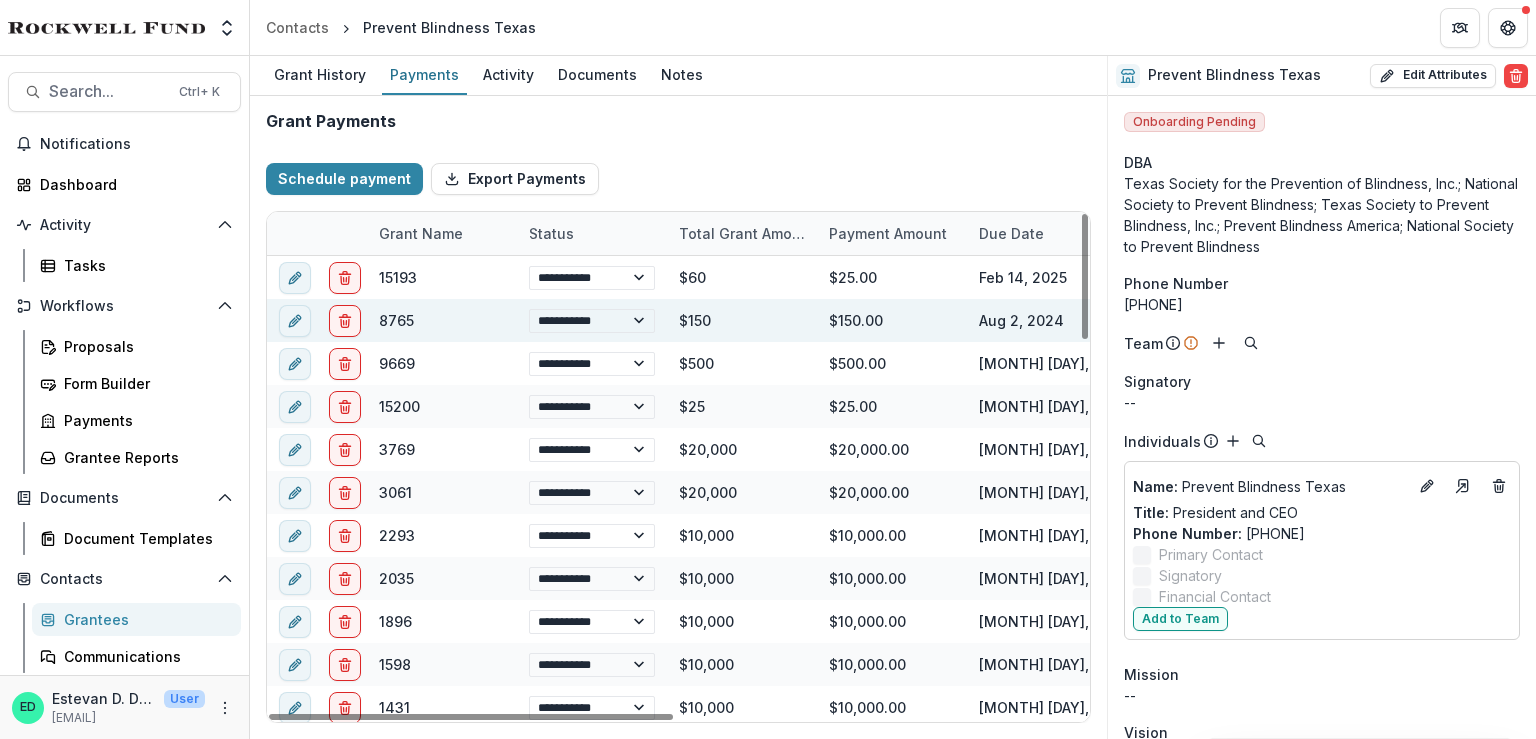 scroll, scrollTop: 0, scrollLeft: 0, axis: both 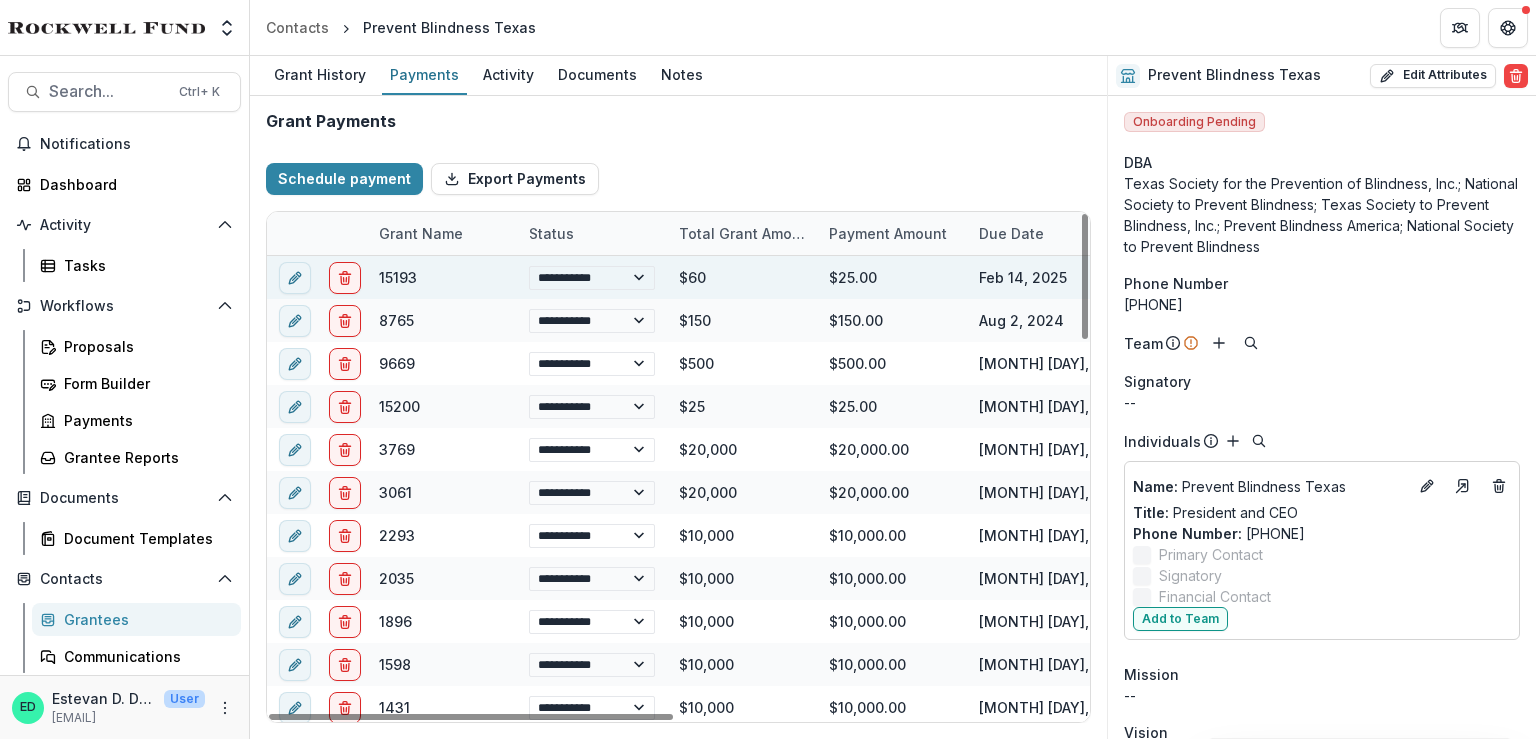 click on "Feb 14, 2025" at bounding box center [1042, 277] 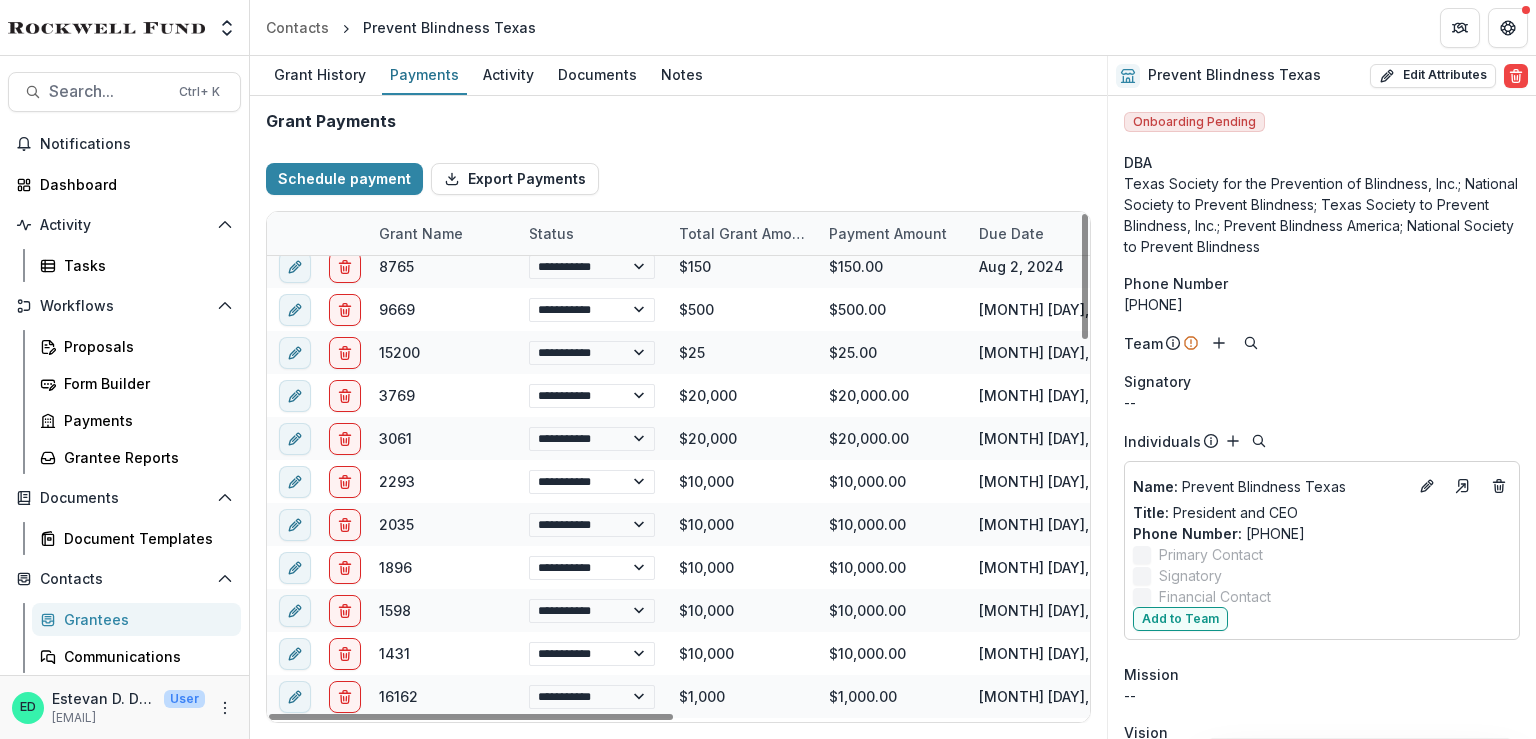scroll, scrollTop: 0, scrollLeft: 0, axis: both 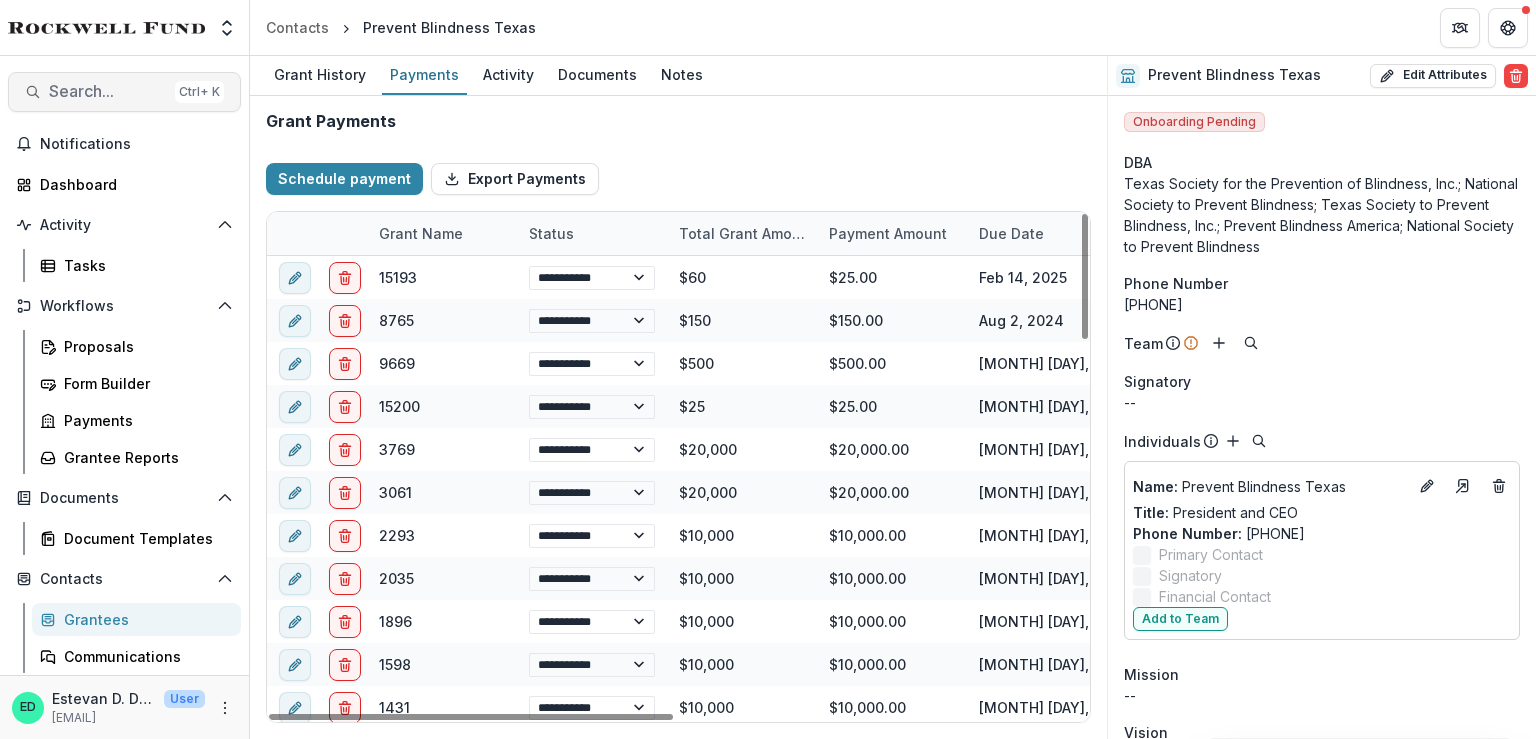 click on "Search..." at bounding box center [108, 91] 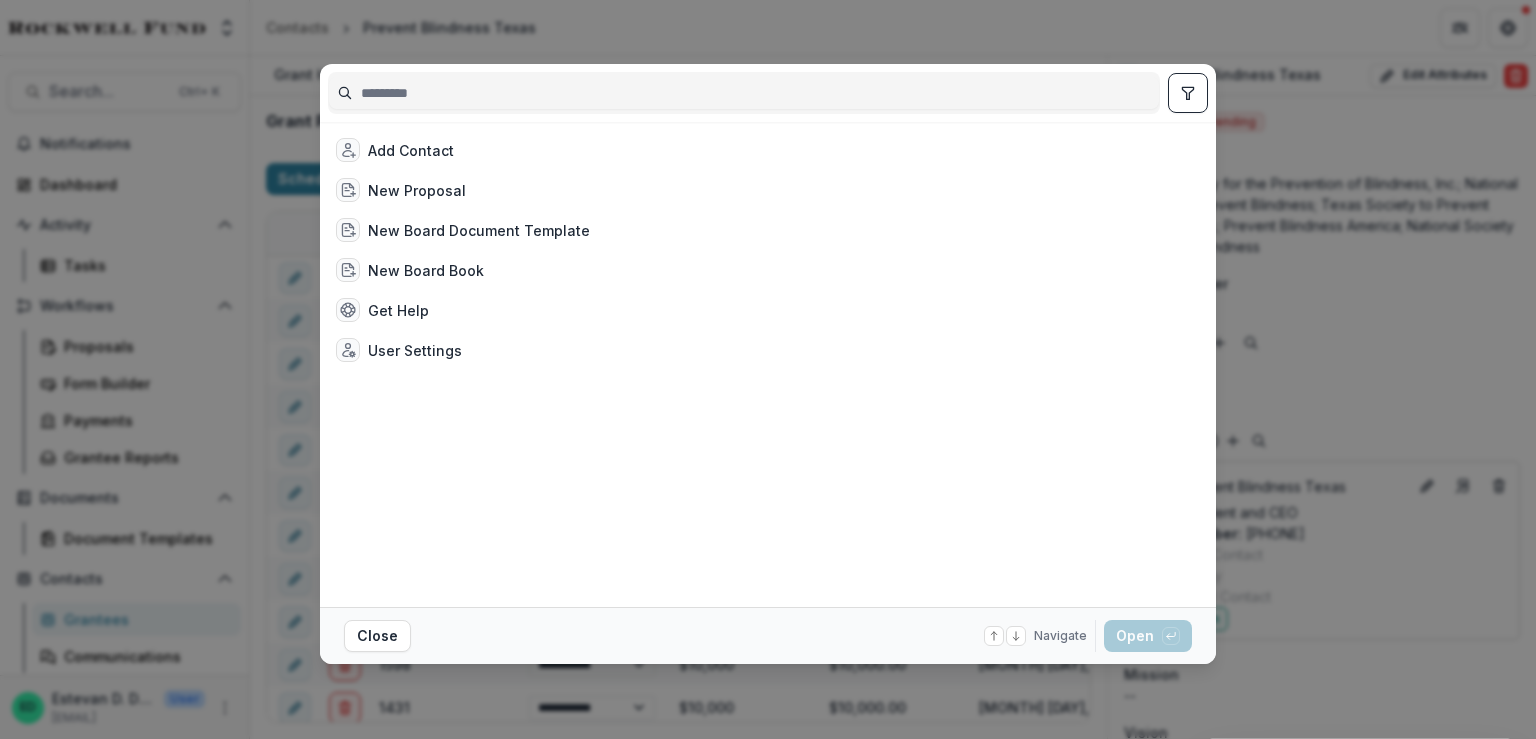 click on "Add Contact New Proposal New Board Document Template New Board Book Get Help User Settings Close Navigate up and down with arrow keys Open with enter key" at bounding box center [768, 369] 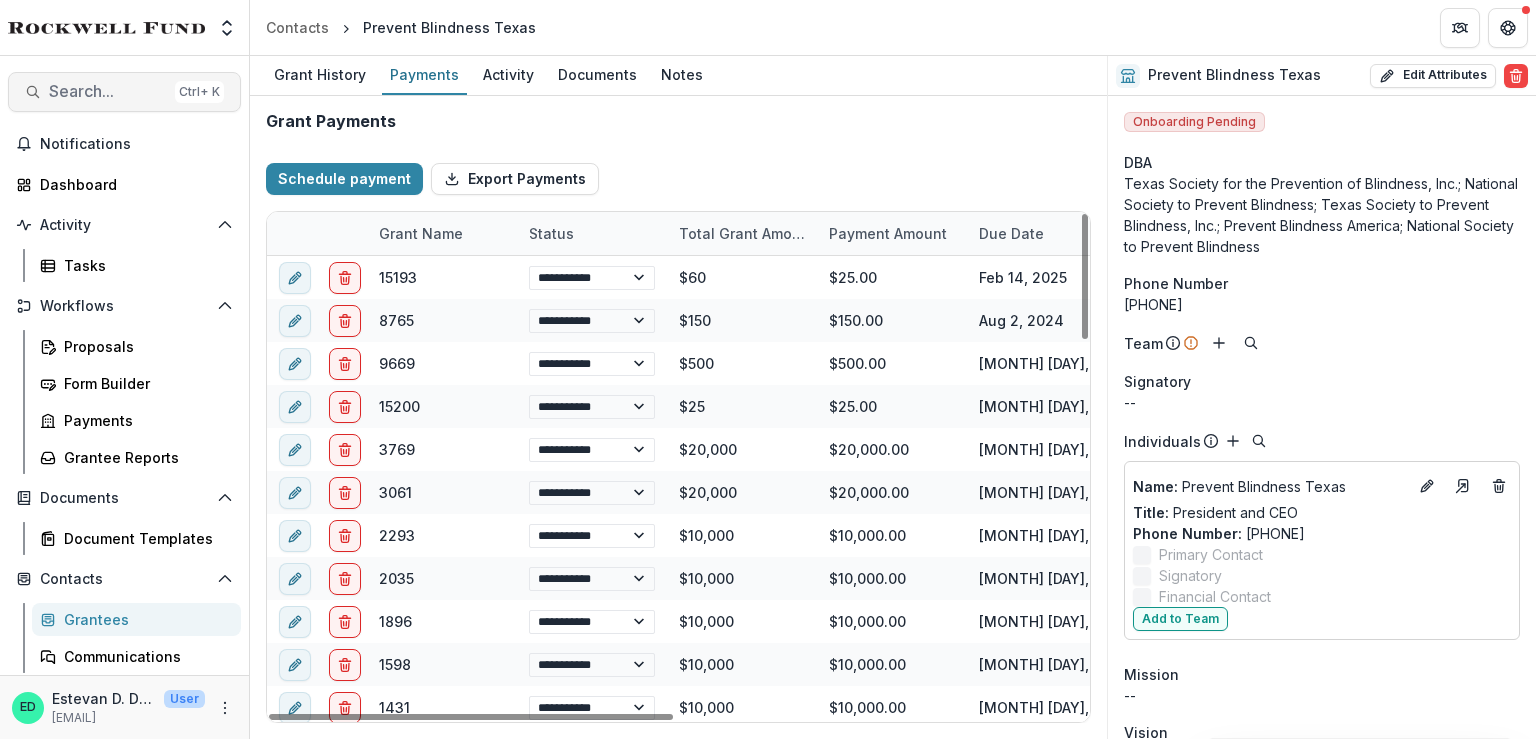 click on "Search..." at bounding box center (108, 91) 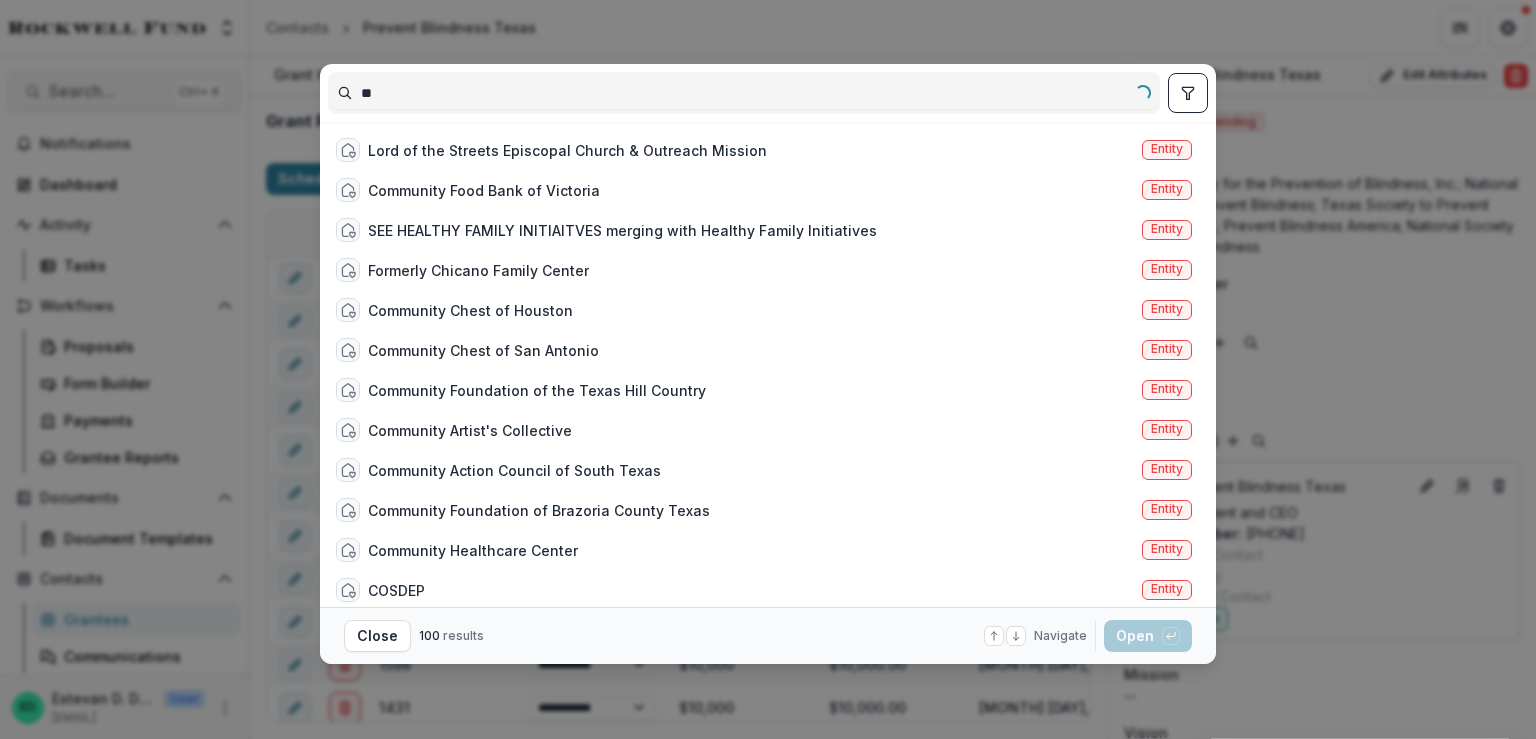 type on "*" 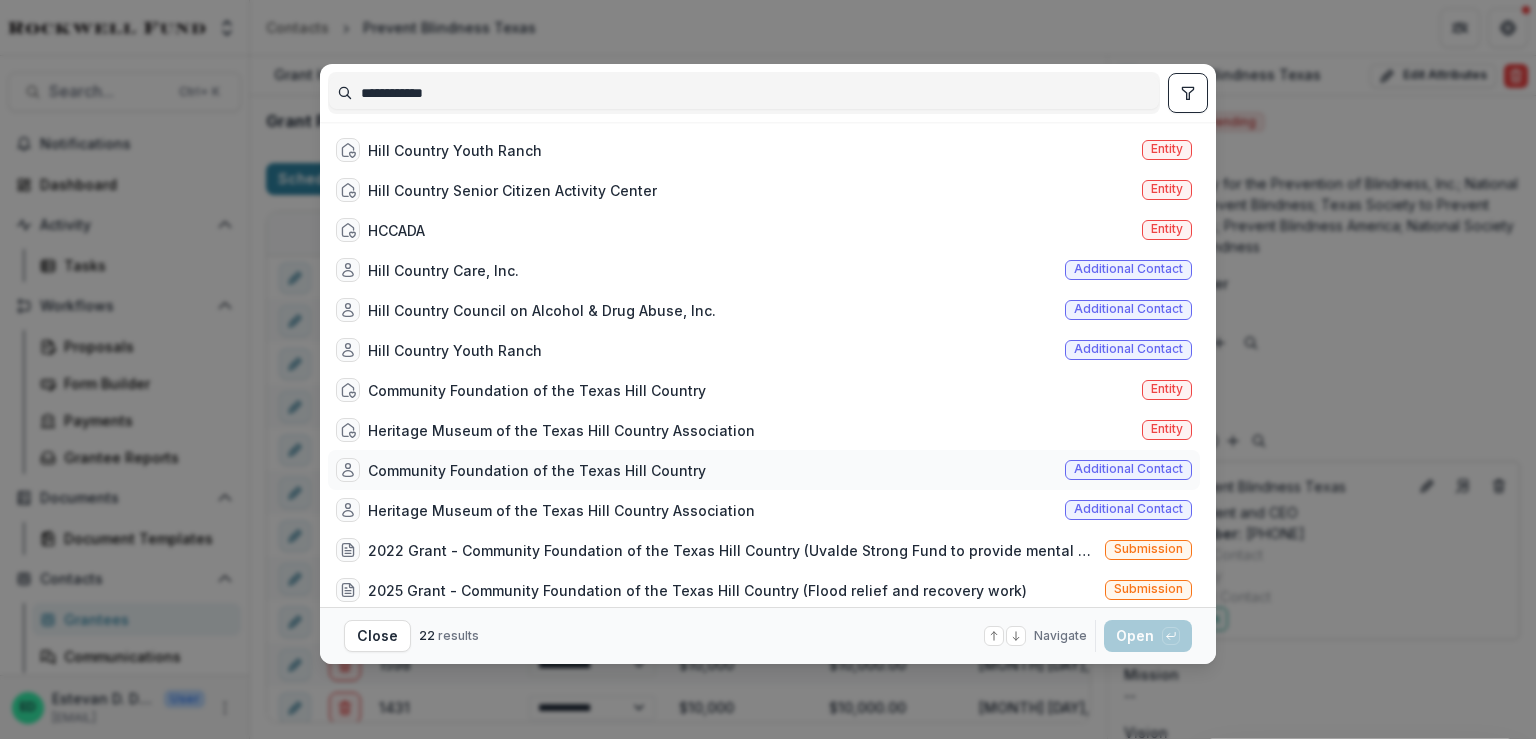 type on "**********" 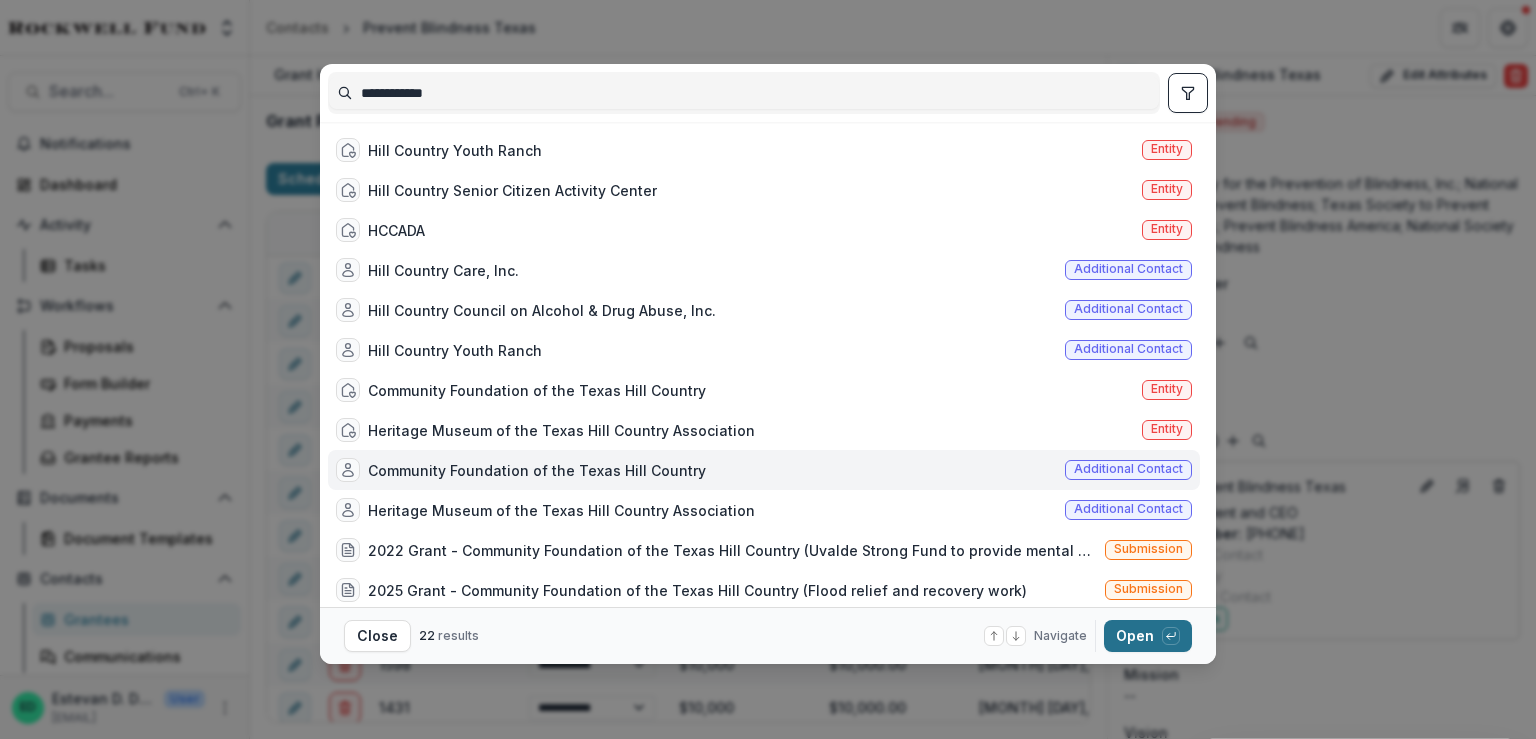click on "Open with enter key" at bounding box center (1148, 636) 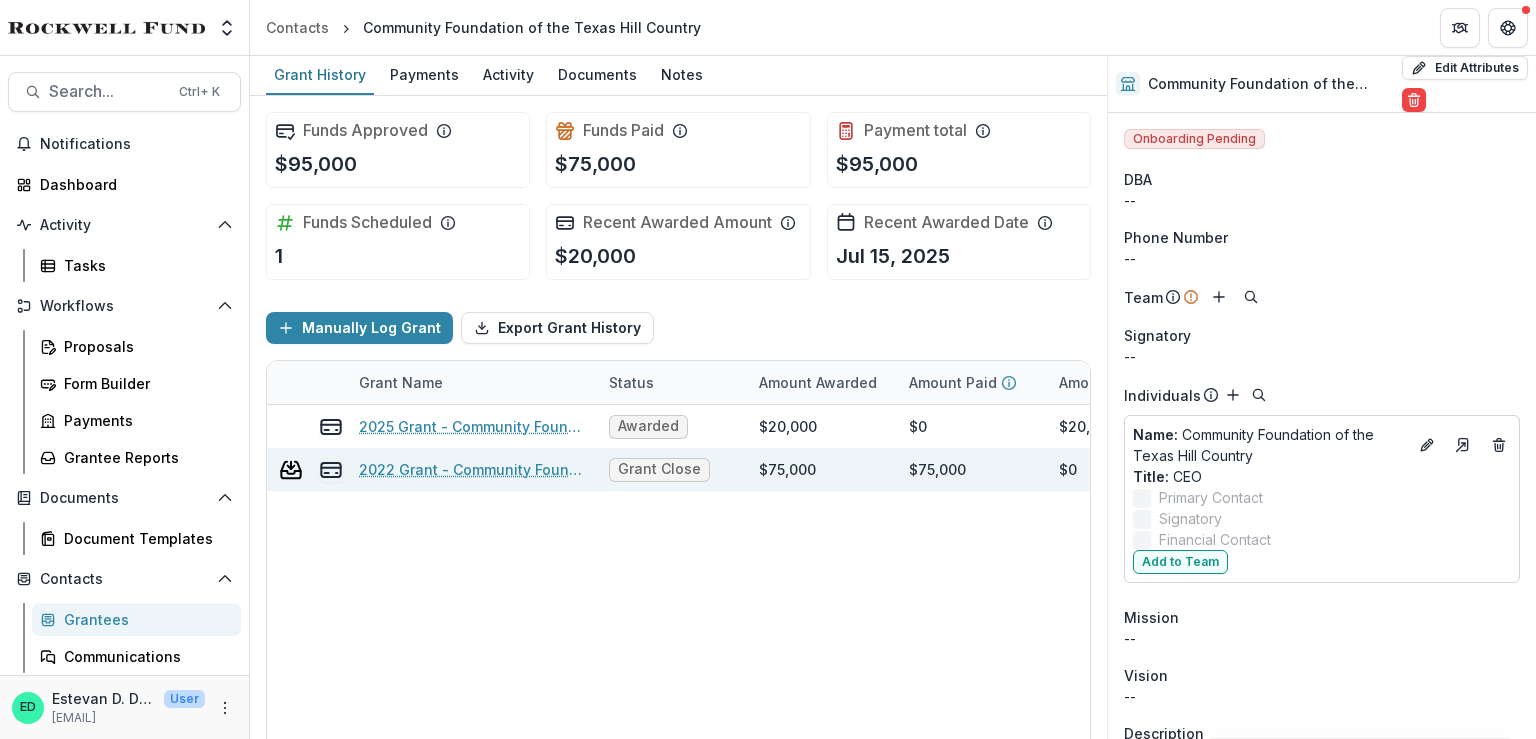 click on "2022 Grant - Community Foundation of the Texas Hill Country" at bounding box center (472, 469) 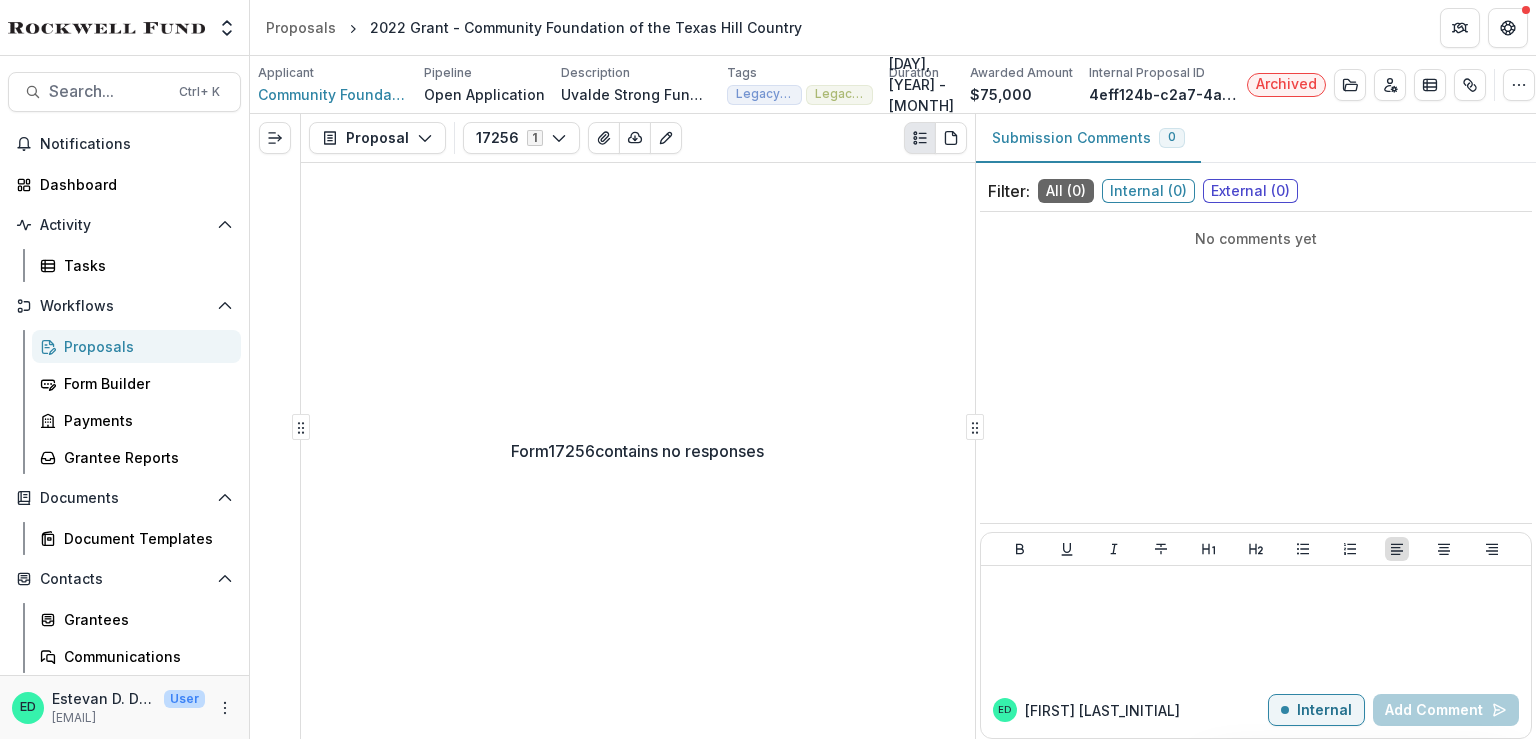 click on "Jun 16, 2022   -   Jul 16, 2023" at bounding box center [935, 95] 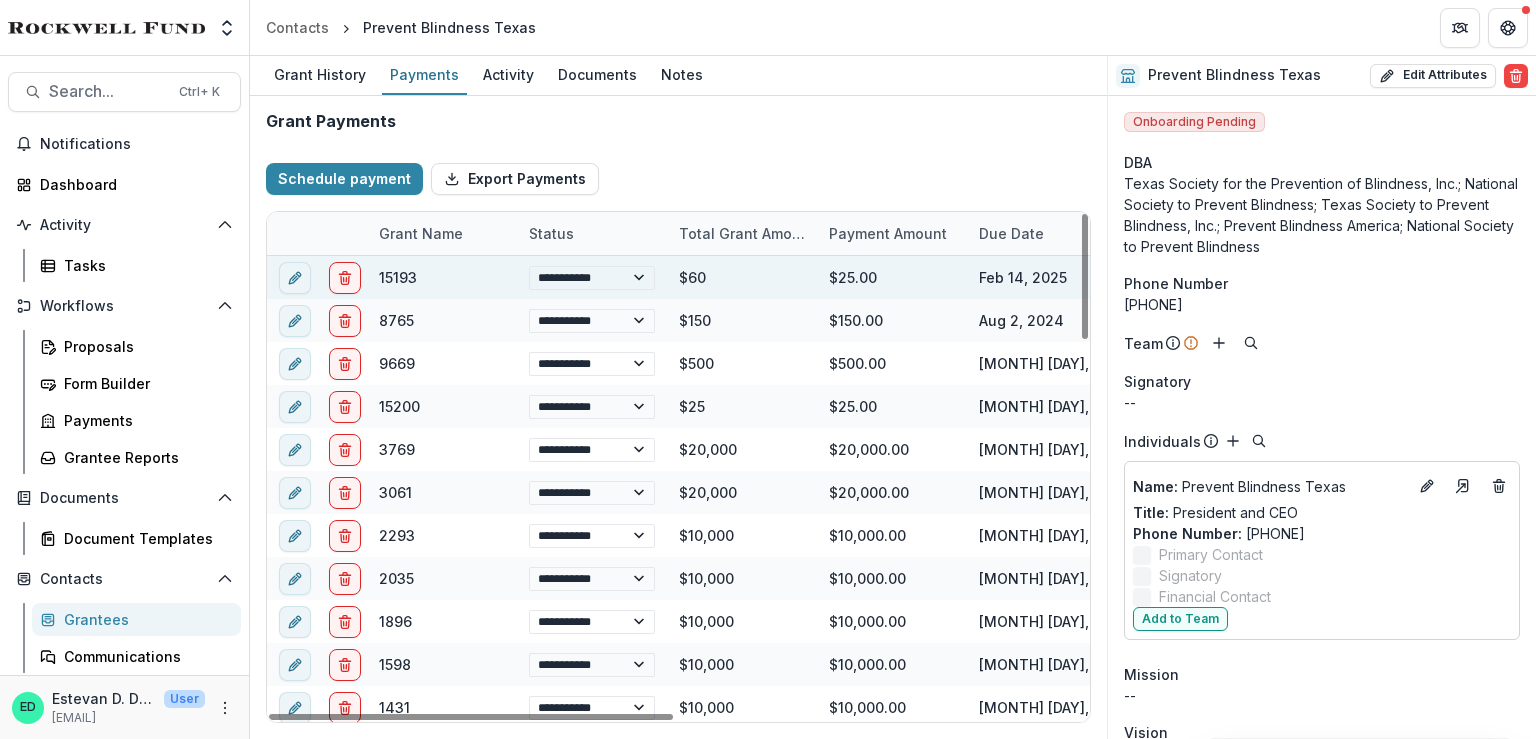 click on "$60" at bounding box center [742, 277] 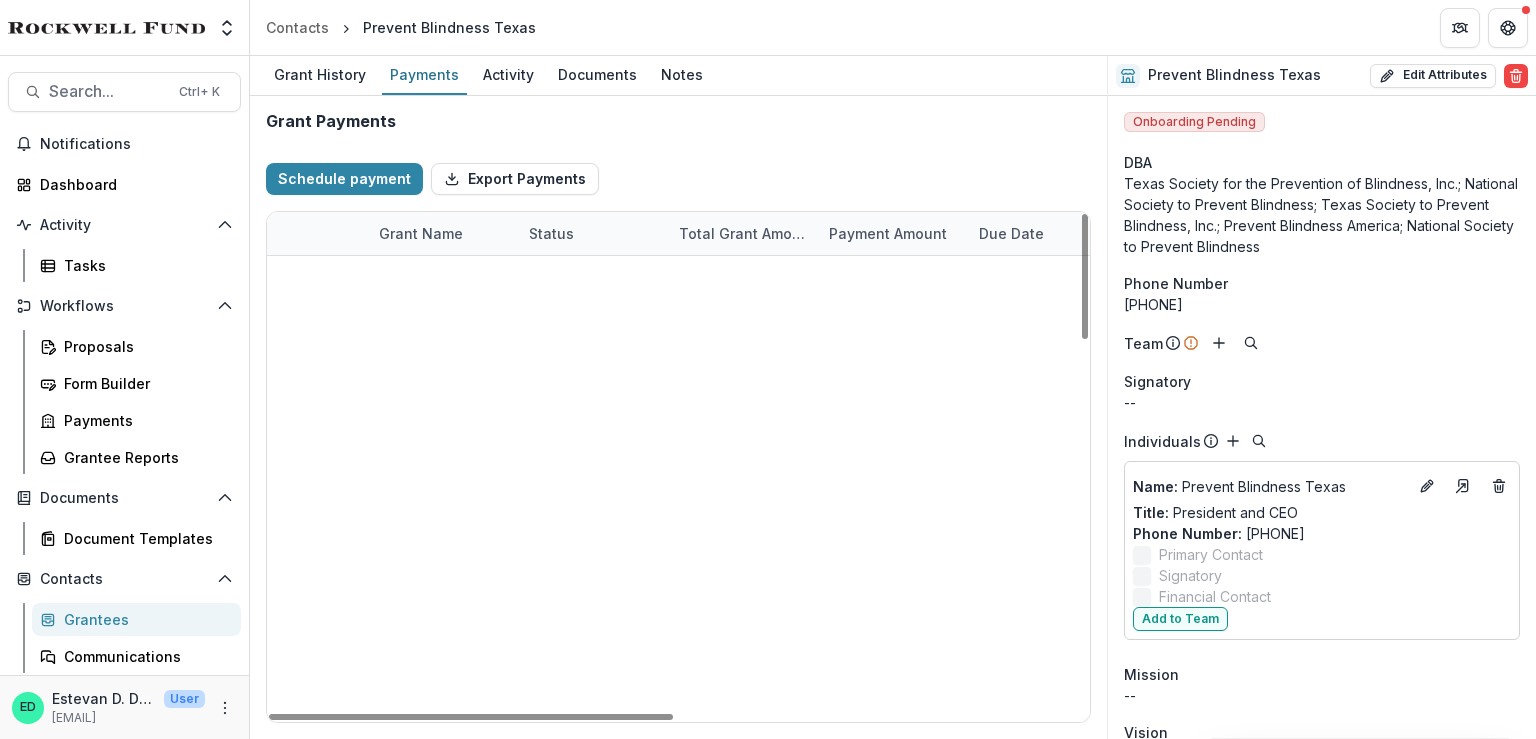 scroll, scrollTop: 0, scrollLeft: 0, axis: both 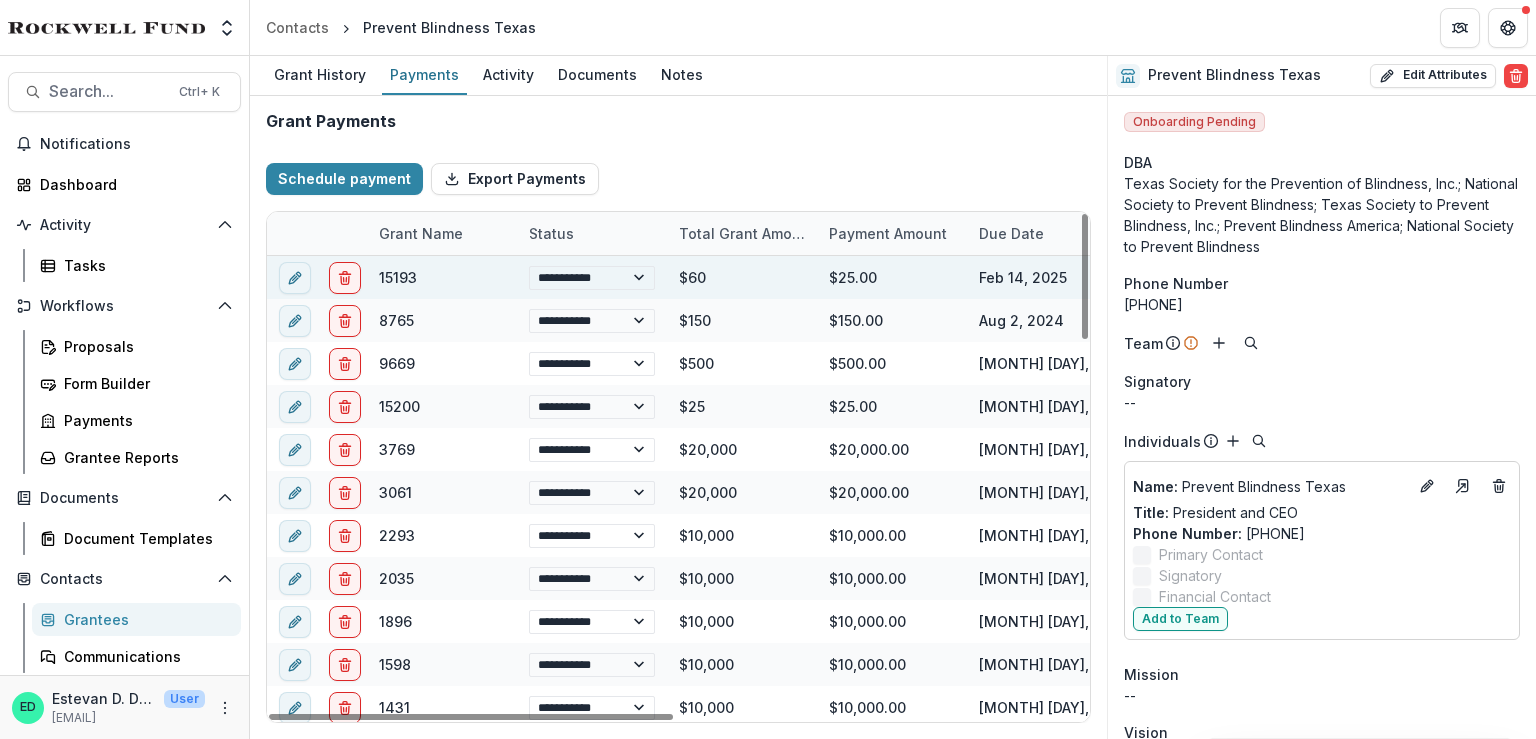 click on "$25.00" at bounding box center [892, 277] 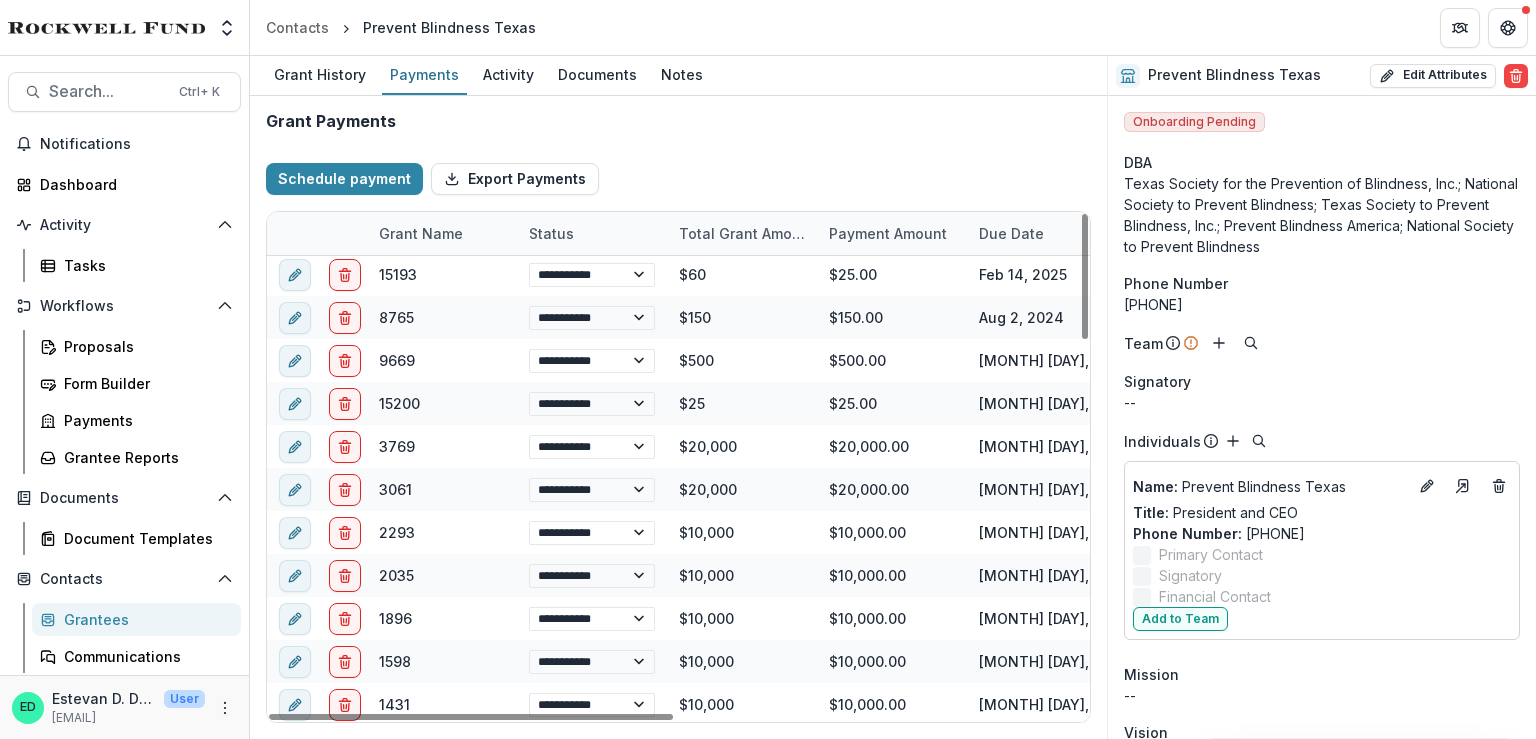 scroll, scrollTop: 0, scrollLeft: 0, axis: both 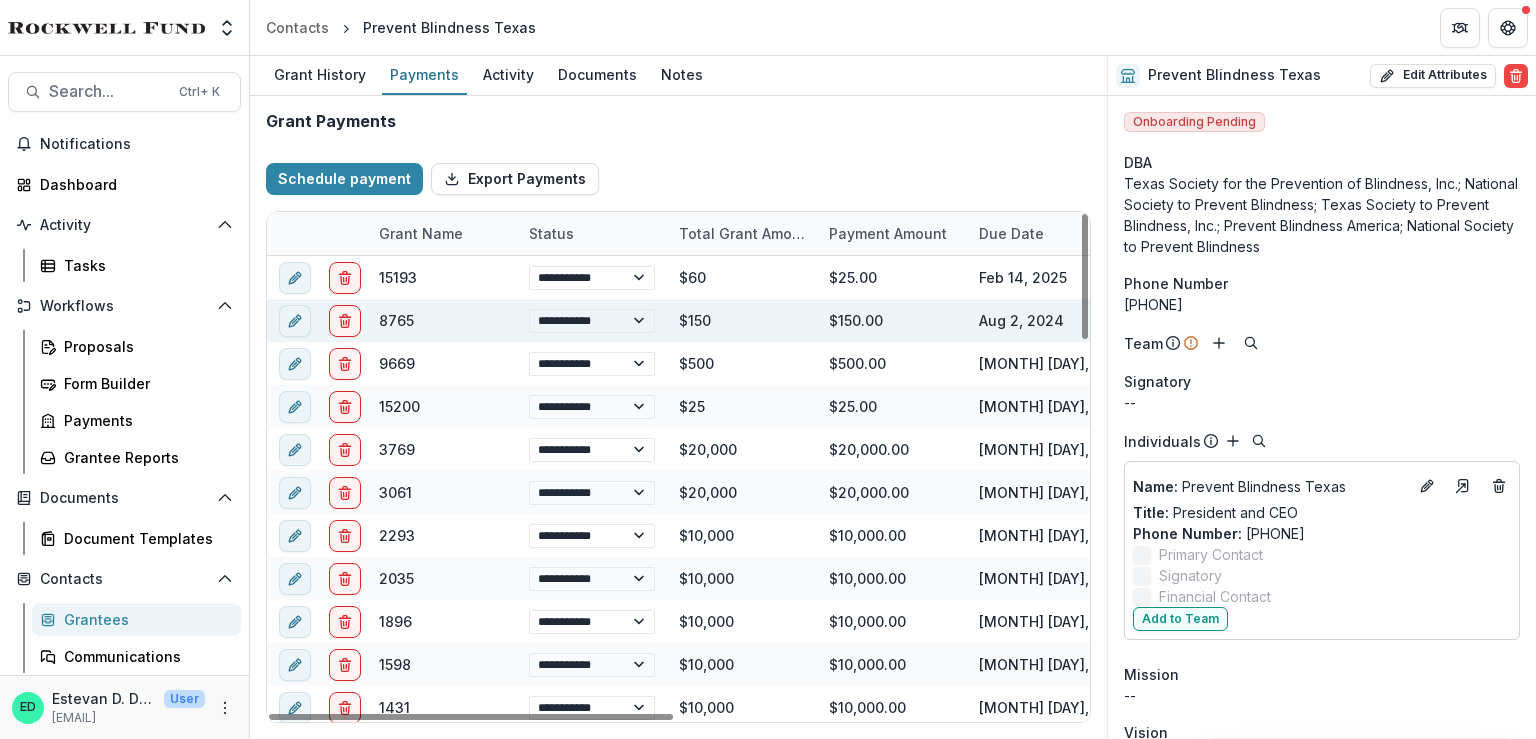 click on "Aug 2, 2024" at bounding box center [1042, 320] 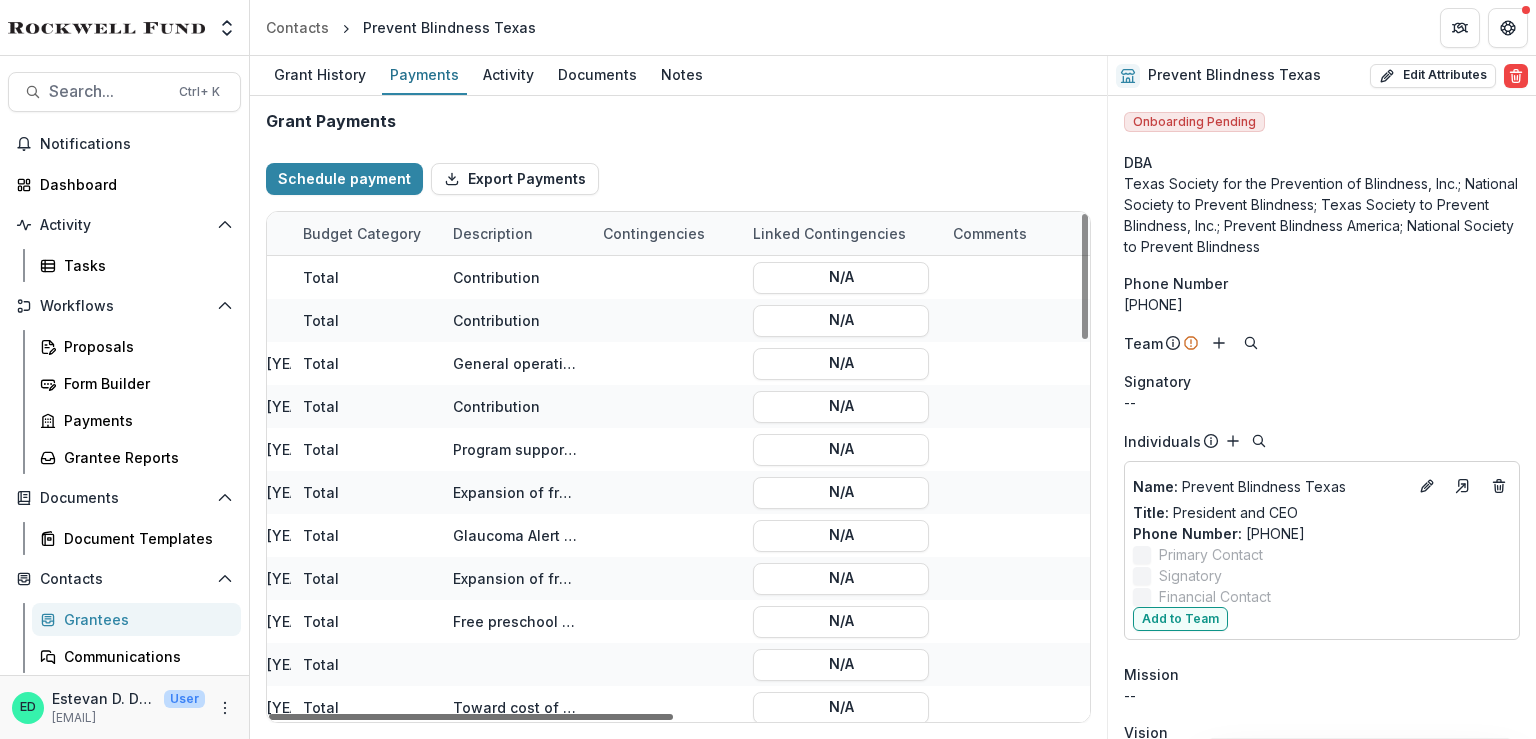 scroll, scrollTop: 0, scrollLeft: 0, axis: both 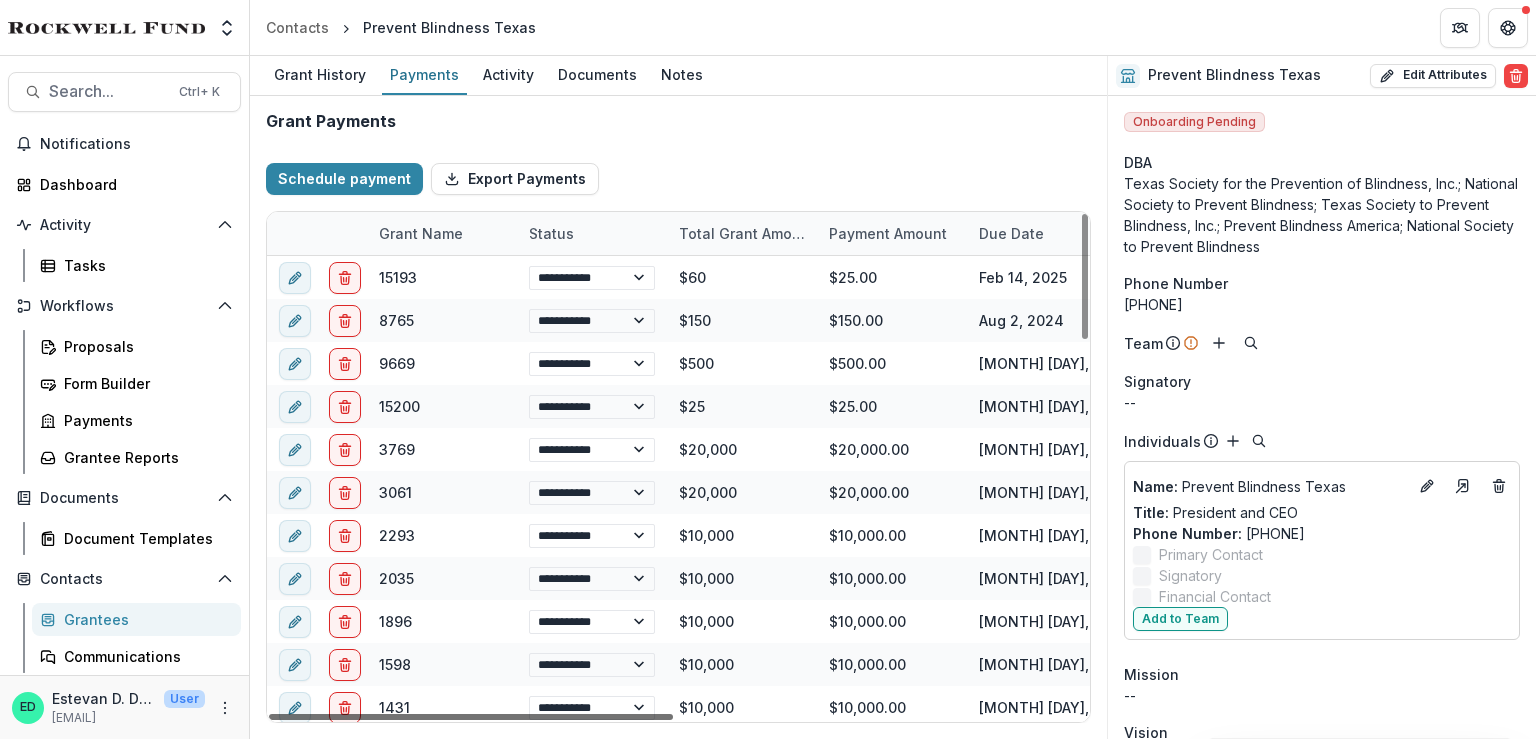 drag, startPoint x: 535, startPoint y: 719, endPoint x: 243, endPoint y: 708, distance: 292.20712 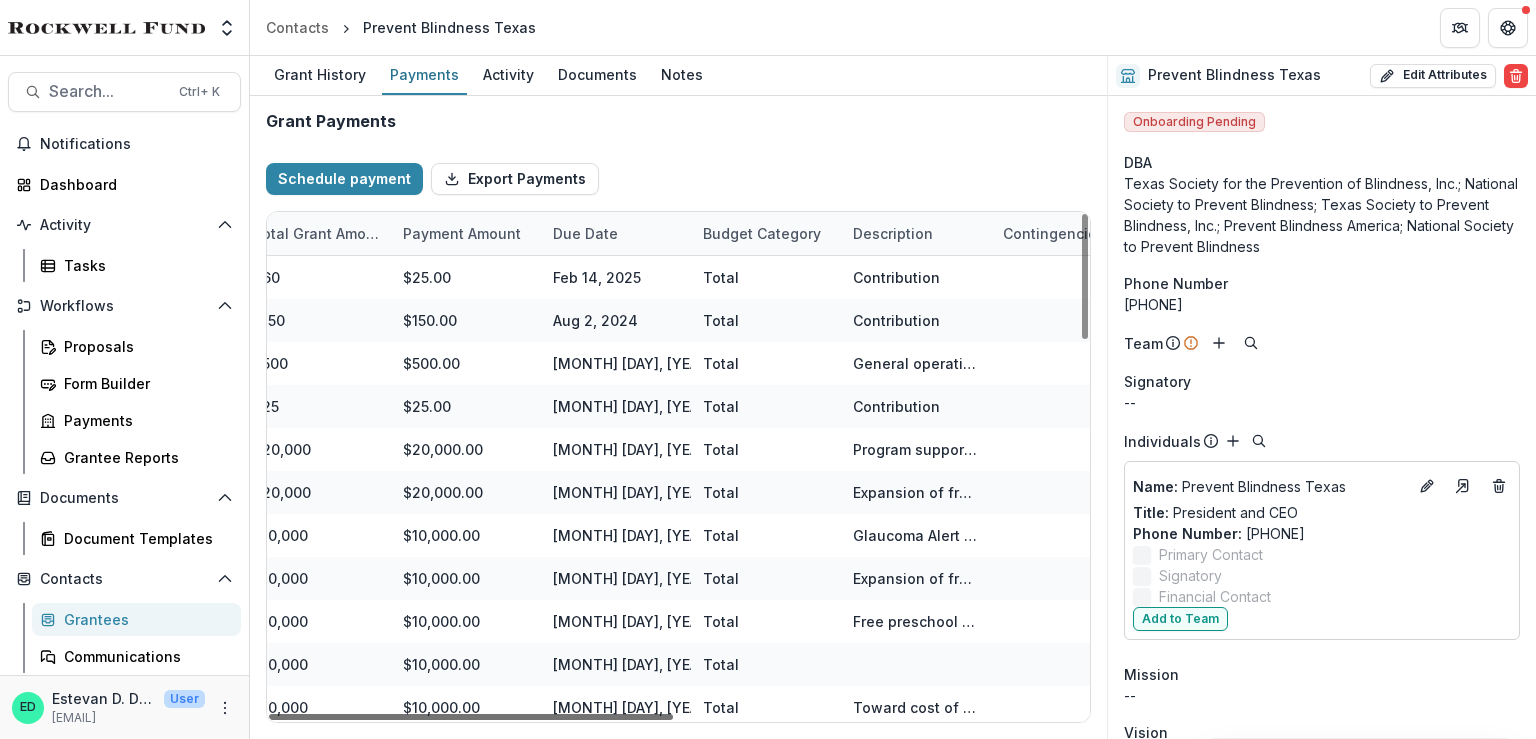 scroll, scrollTop: 0, scrollLeft: 454, axis: horizontal 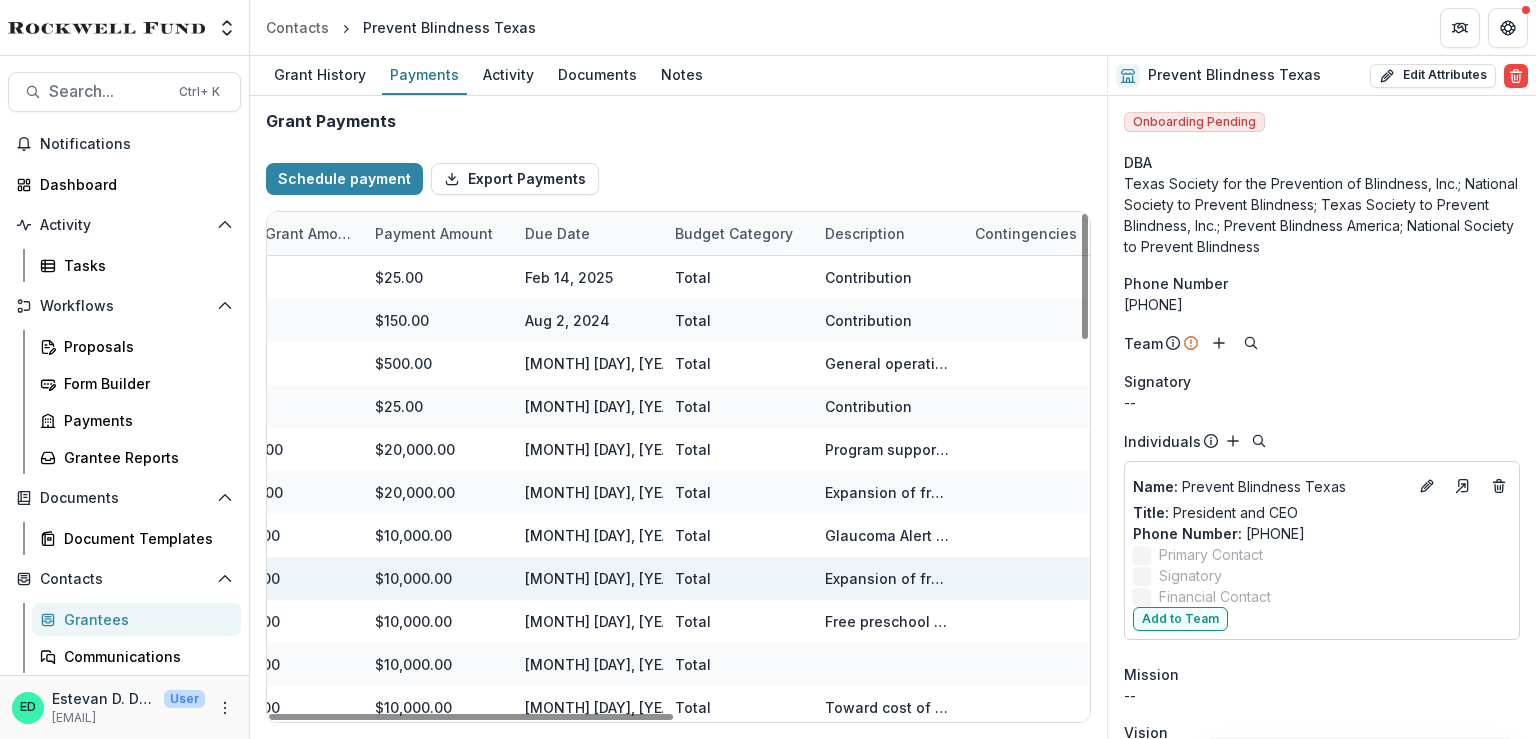 drag, startPoint x: 616, startPoint y: 716, endPoint x: 695, endPoint y: 561, distance: 173.97127 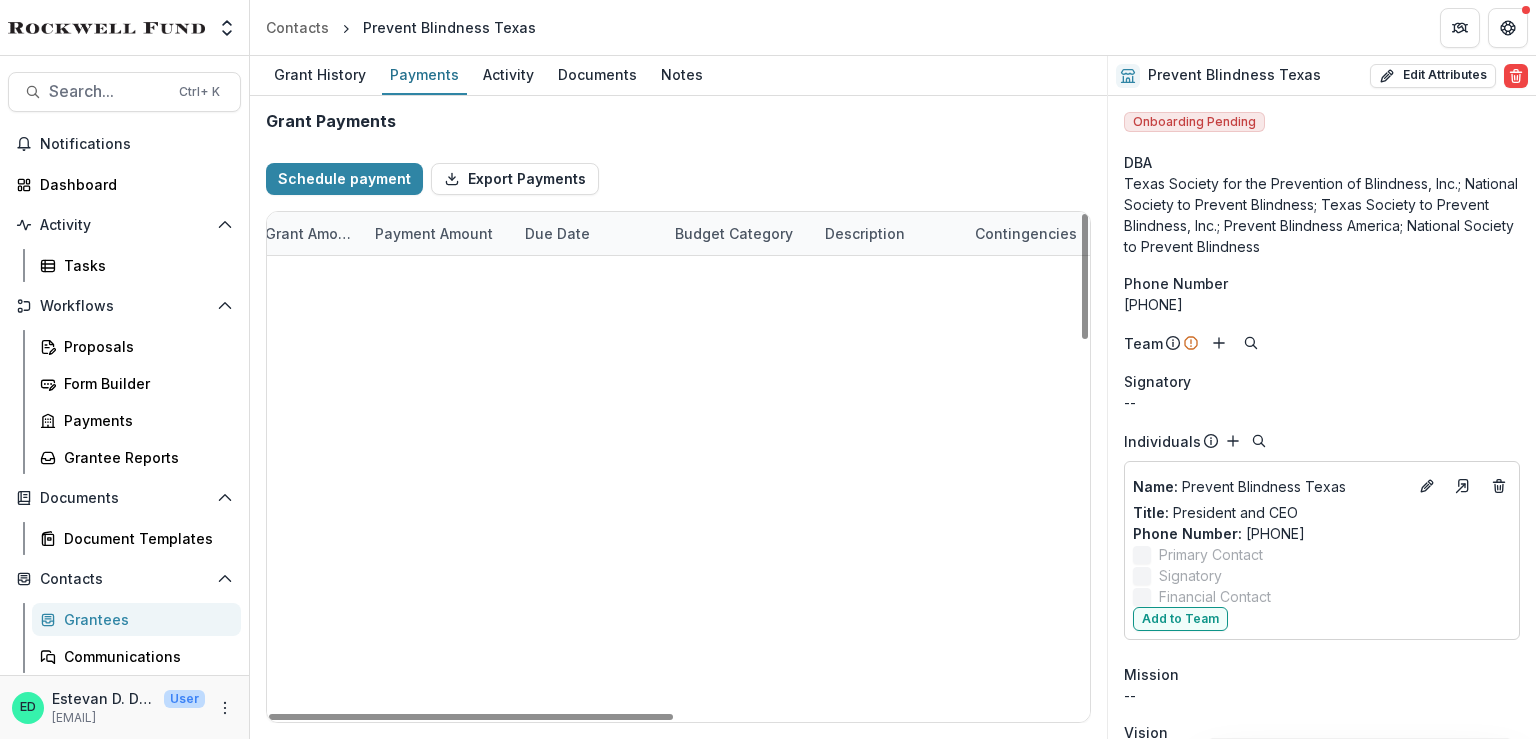 scroll, scrollTop: 0, scrollLeft: 454, axis: horizontal 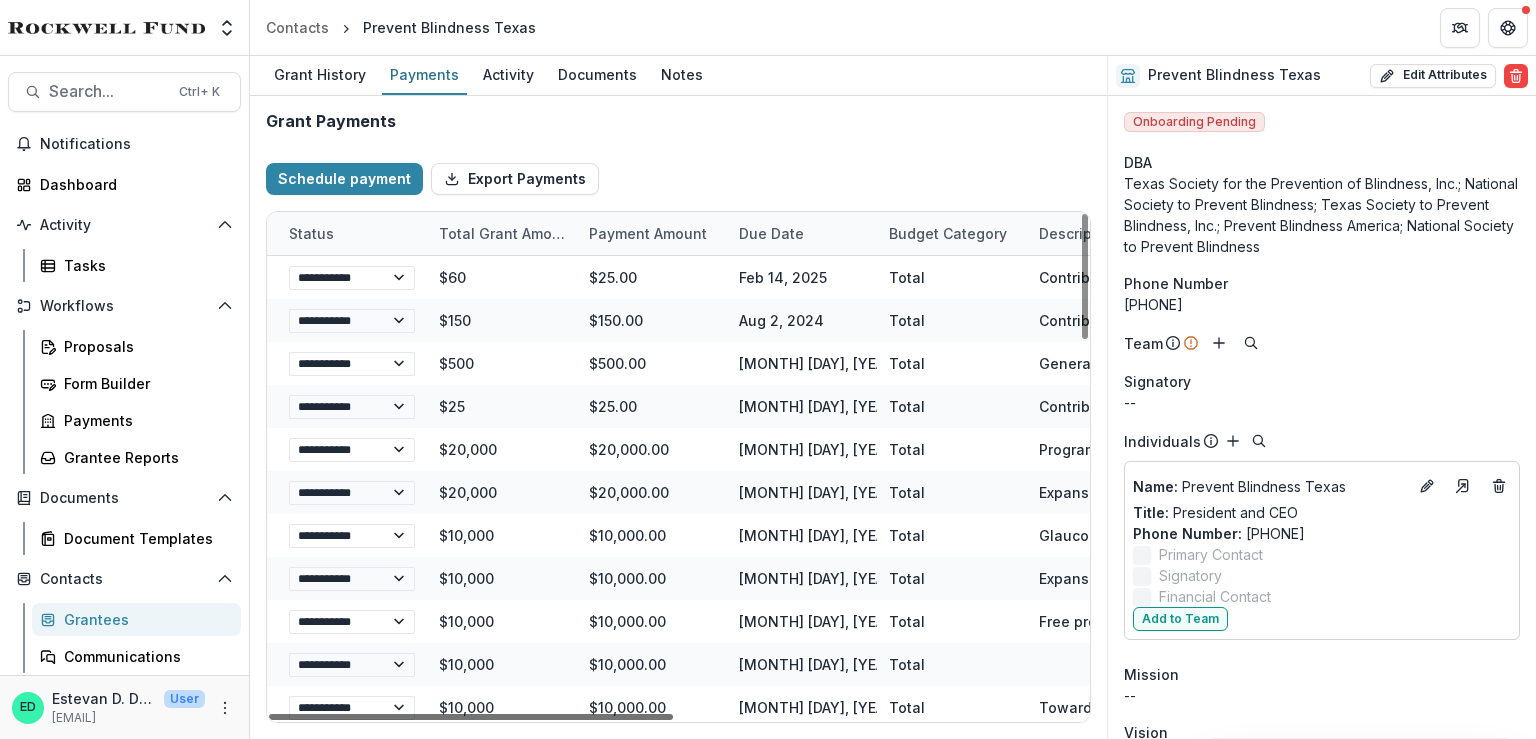 drag, startPoint x: 664, startPoint y: 713, endPoint x: 273, endPoint y: 721, distance: 391.08182 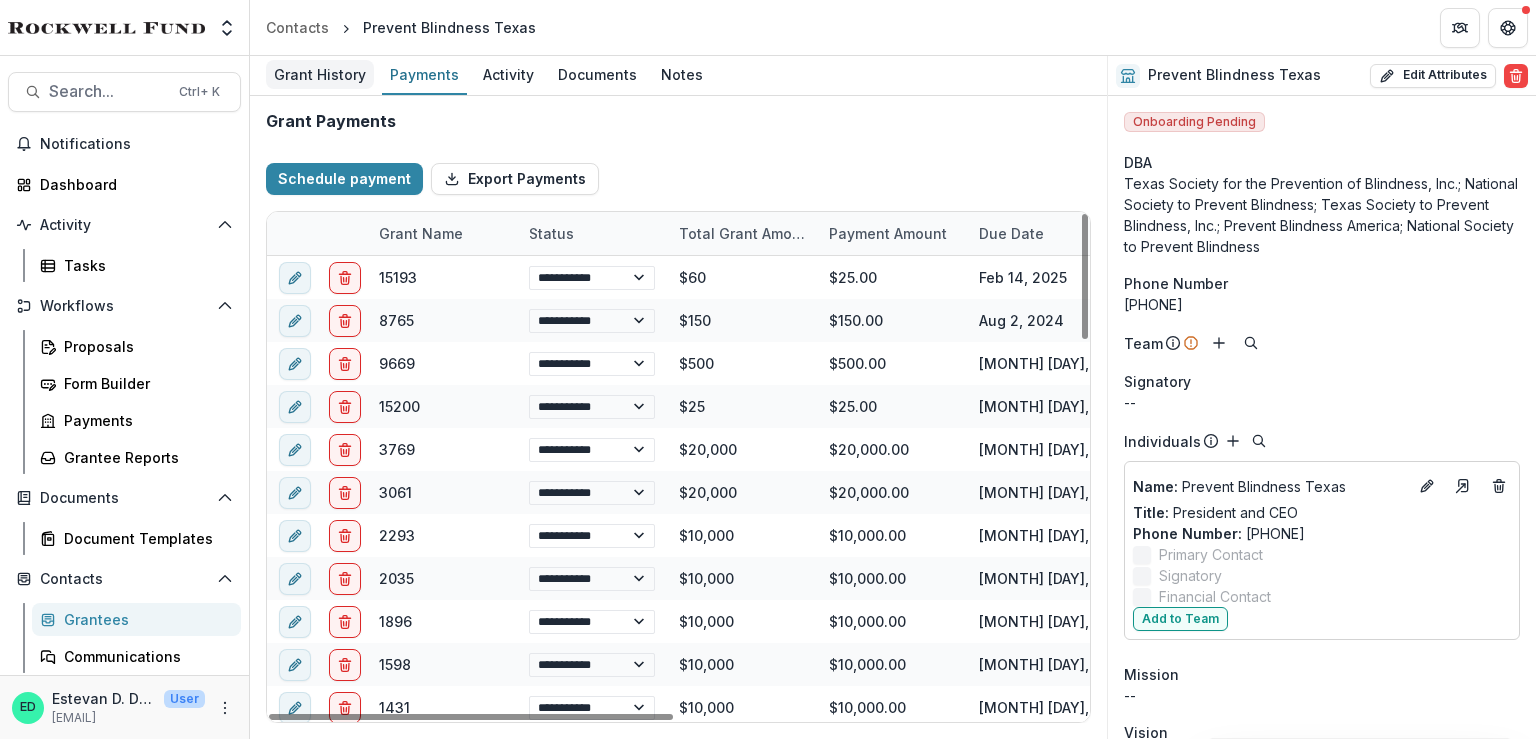 click on "Grant History" at bounding box center [320, 74] 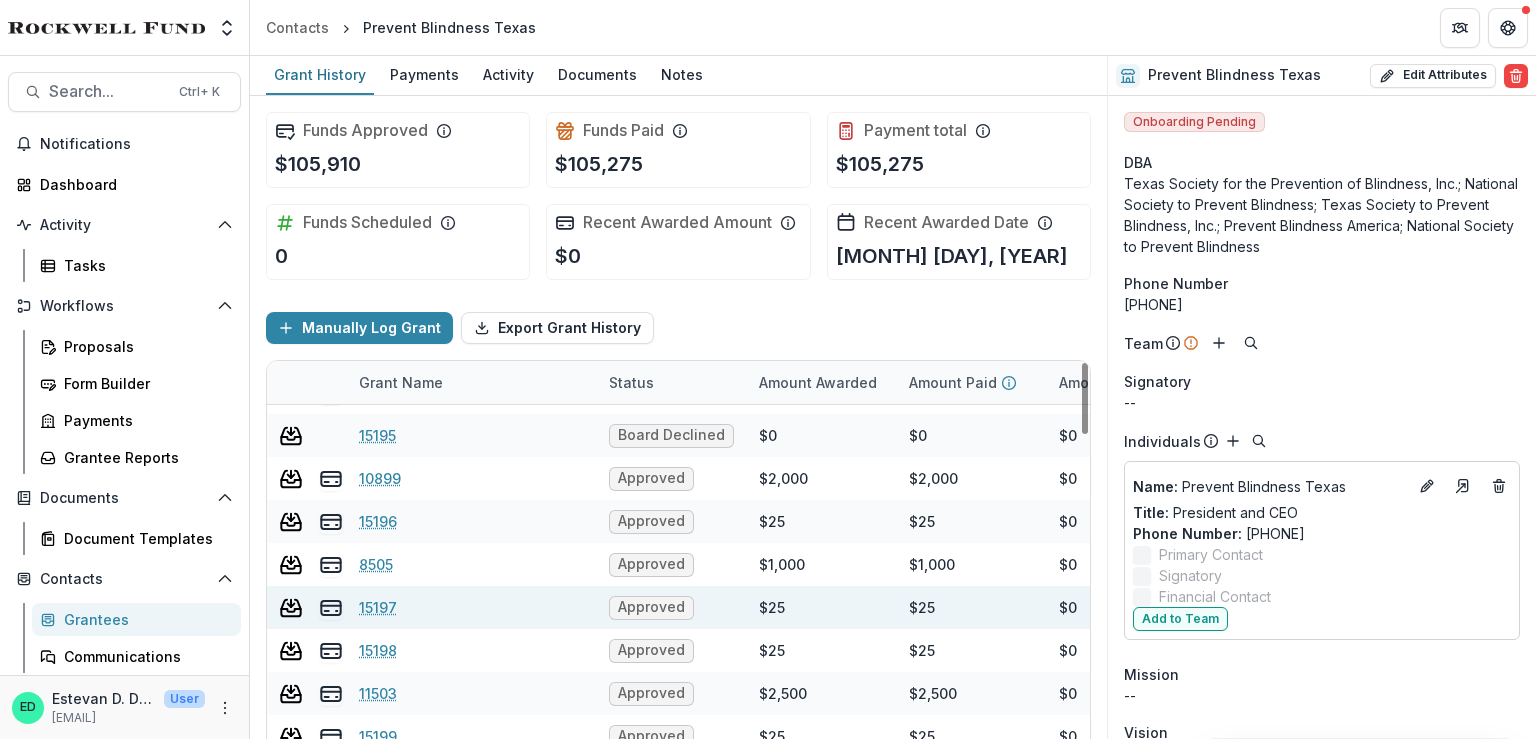scroll, scrollTop: 0, scrollLeft: 0, axis: both 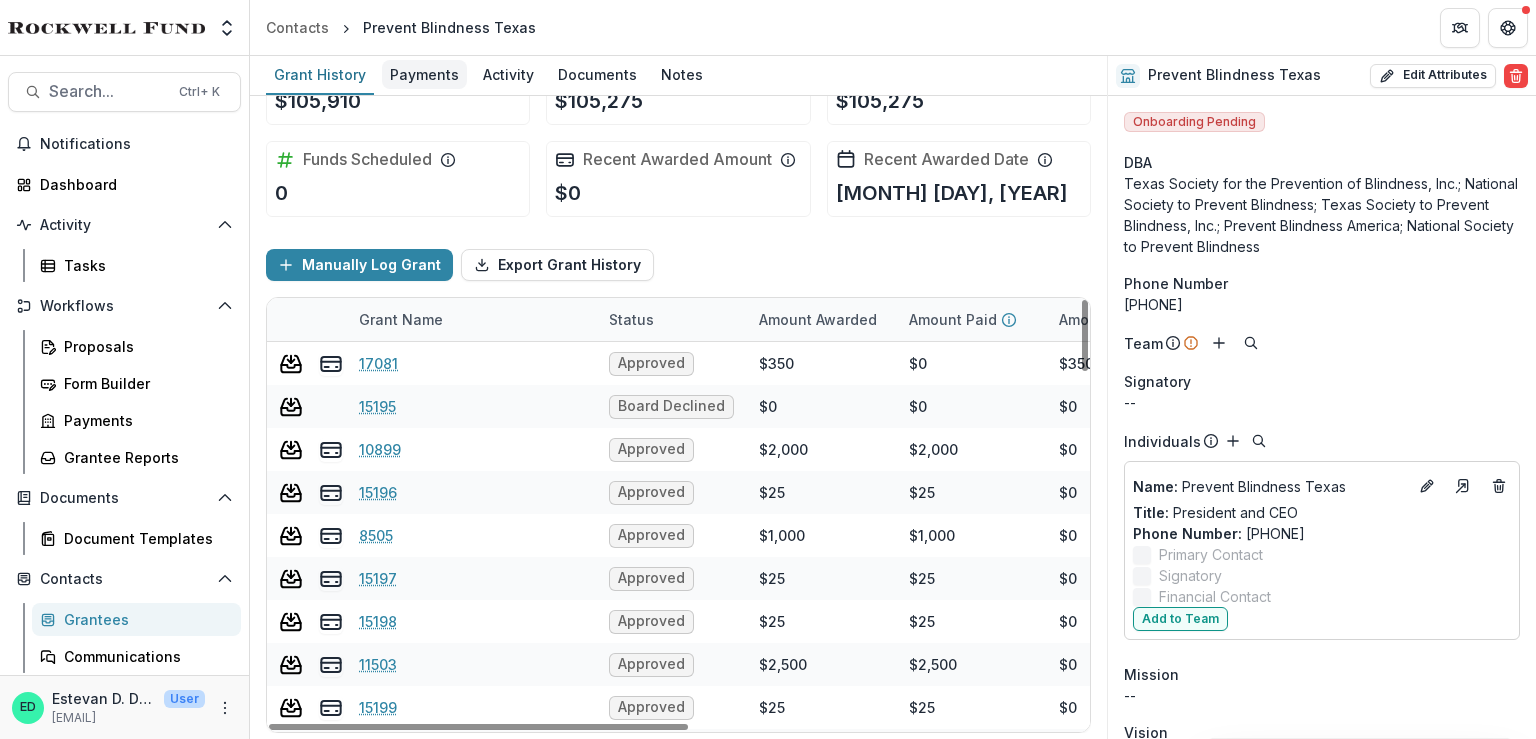 click on "Payments" at bounding box center (424, 74) 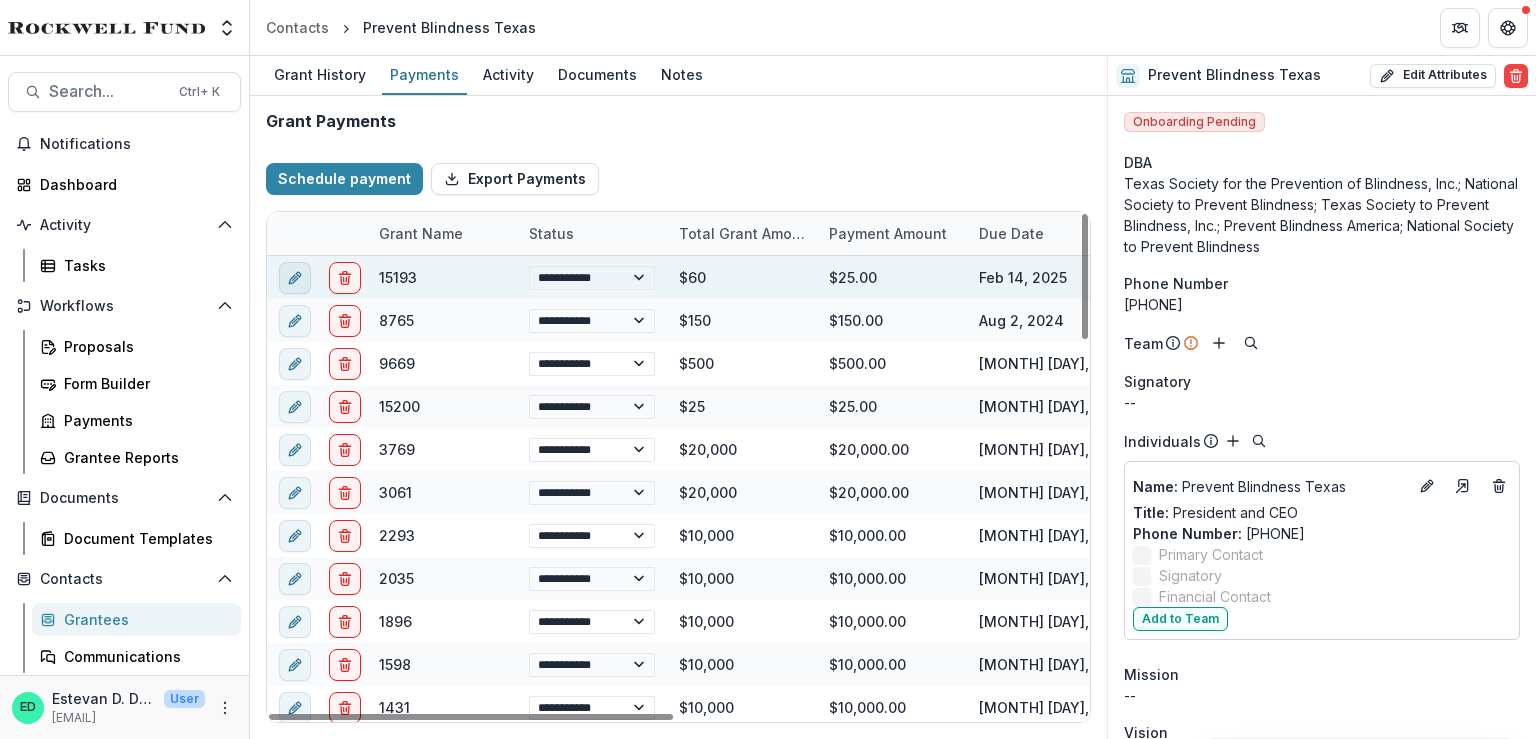 click 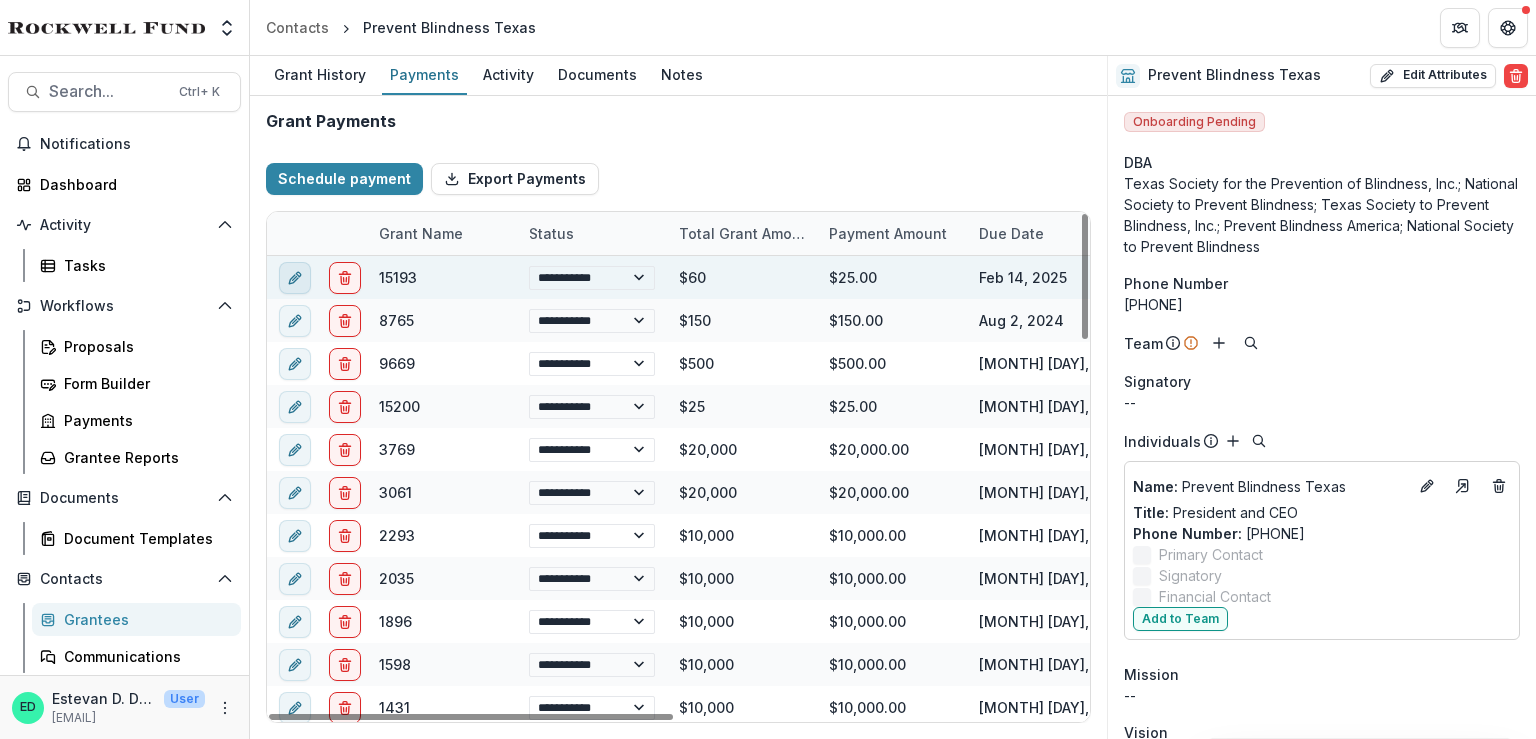 type on "***" 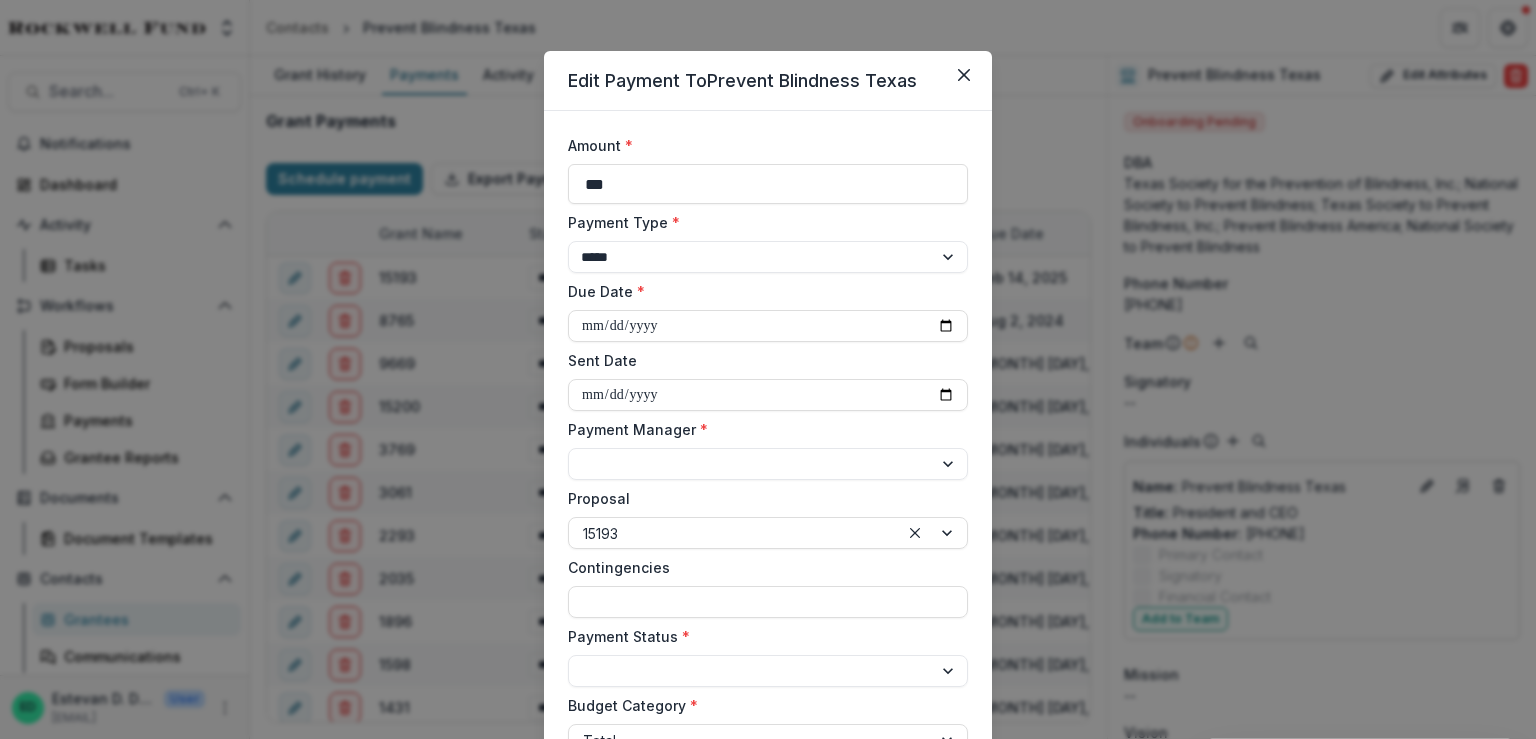 scroll, scrollTop: 0, scrollLeft: 0, axis: both 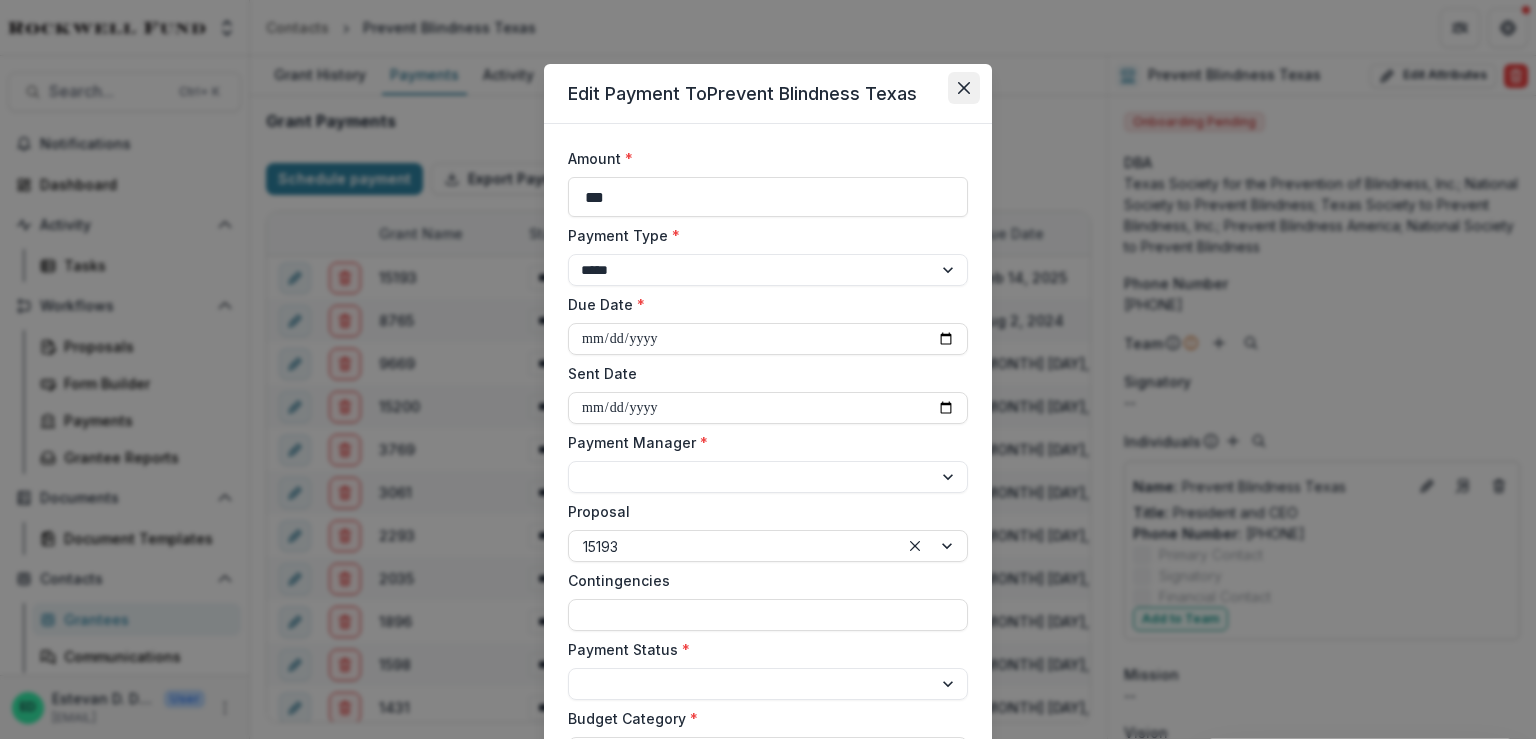 click 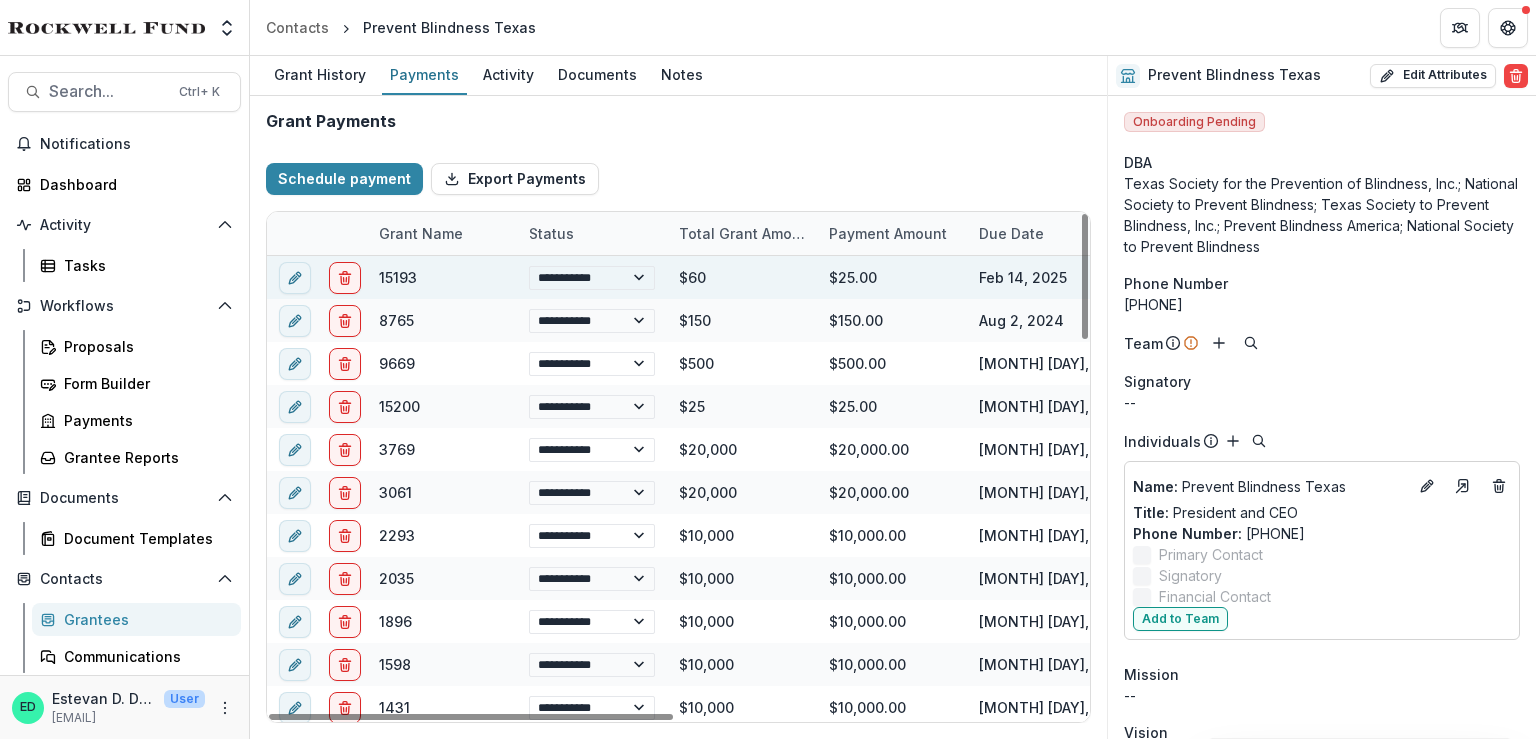 click on "15193" at bounding box center (398, 277) 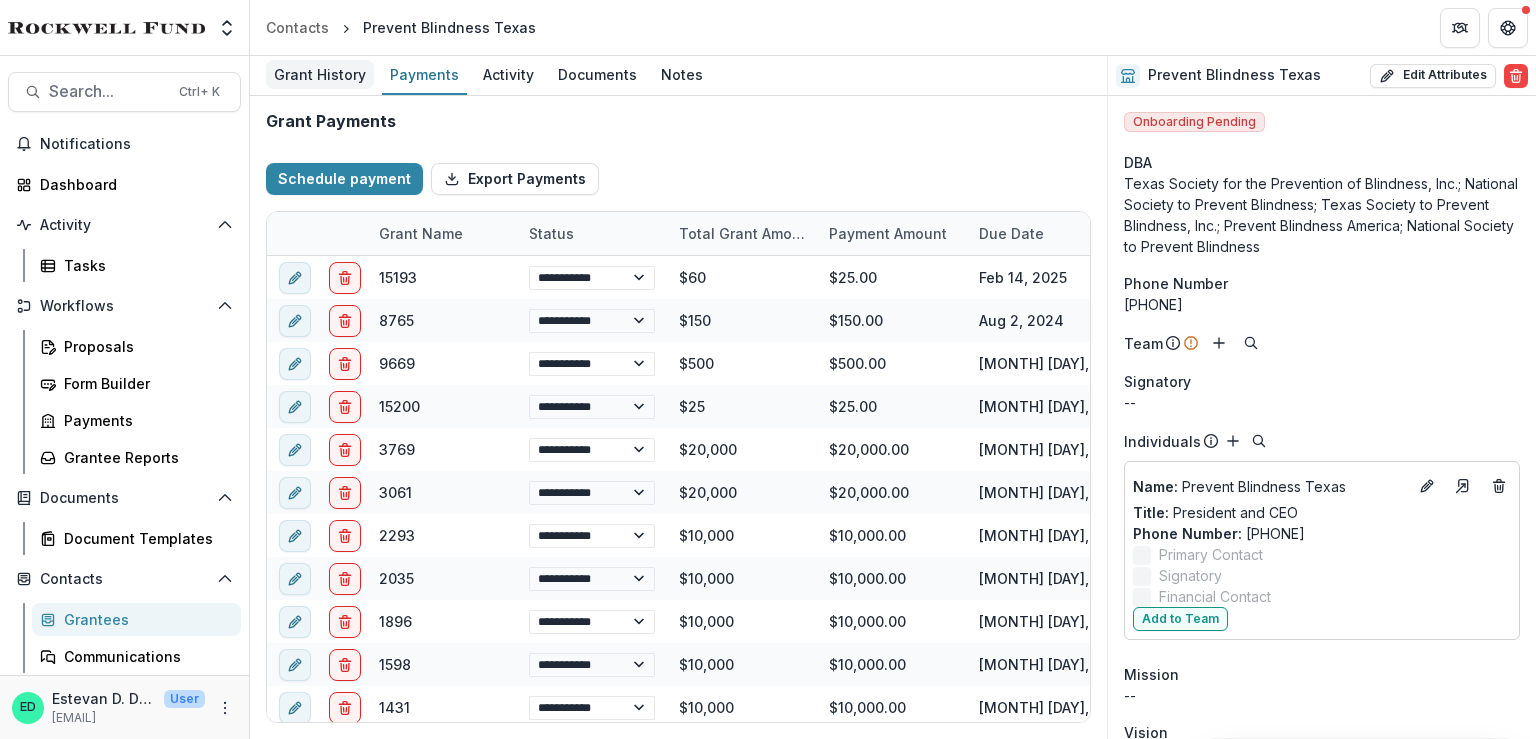 click on "Grant History" at bounding box center (320, 74) 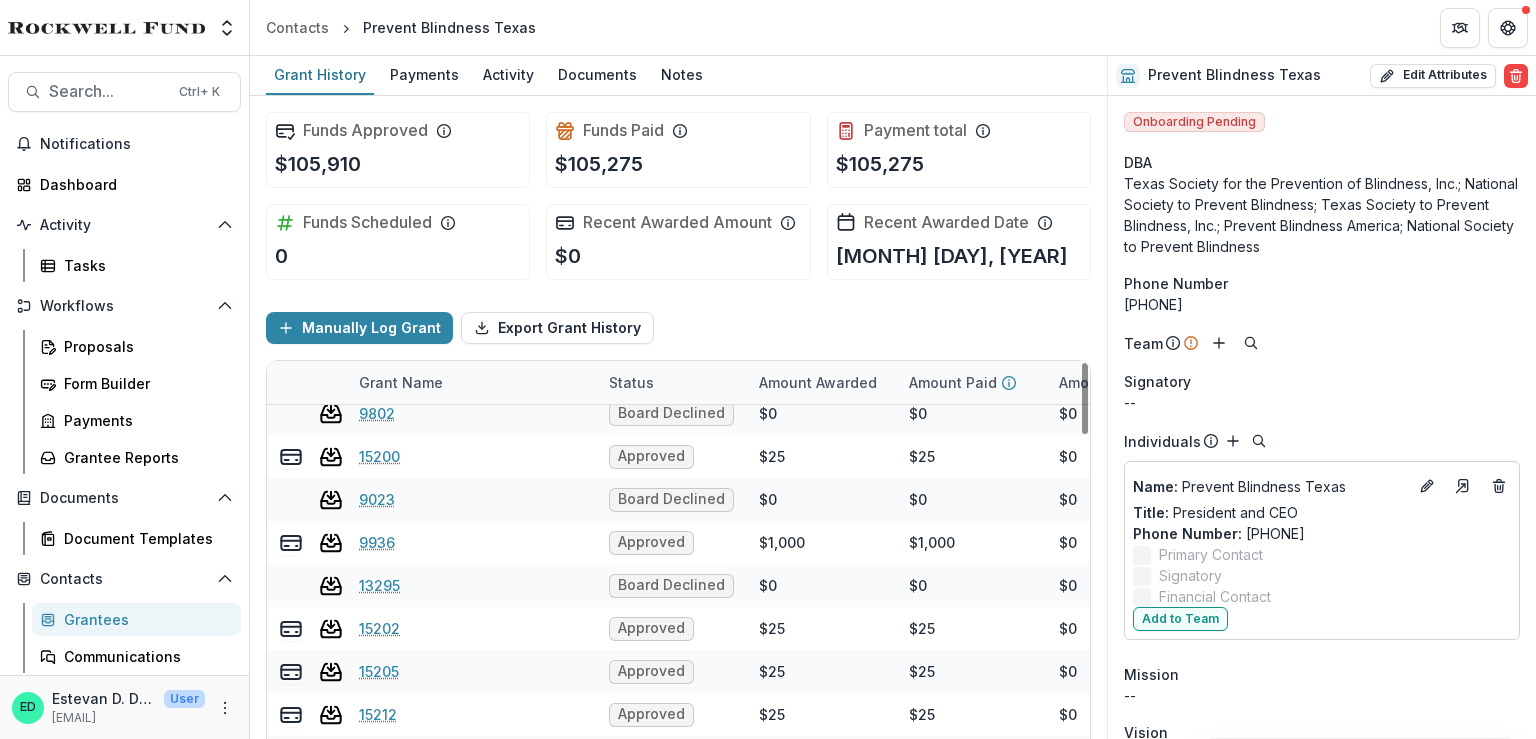 scroll, scrollTop: 700, scrollLeft: 0, axis: vertical 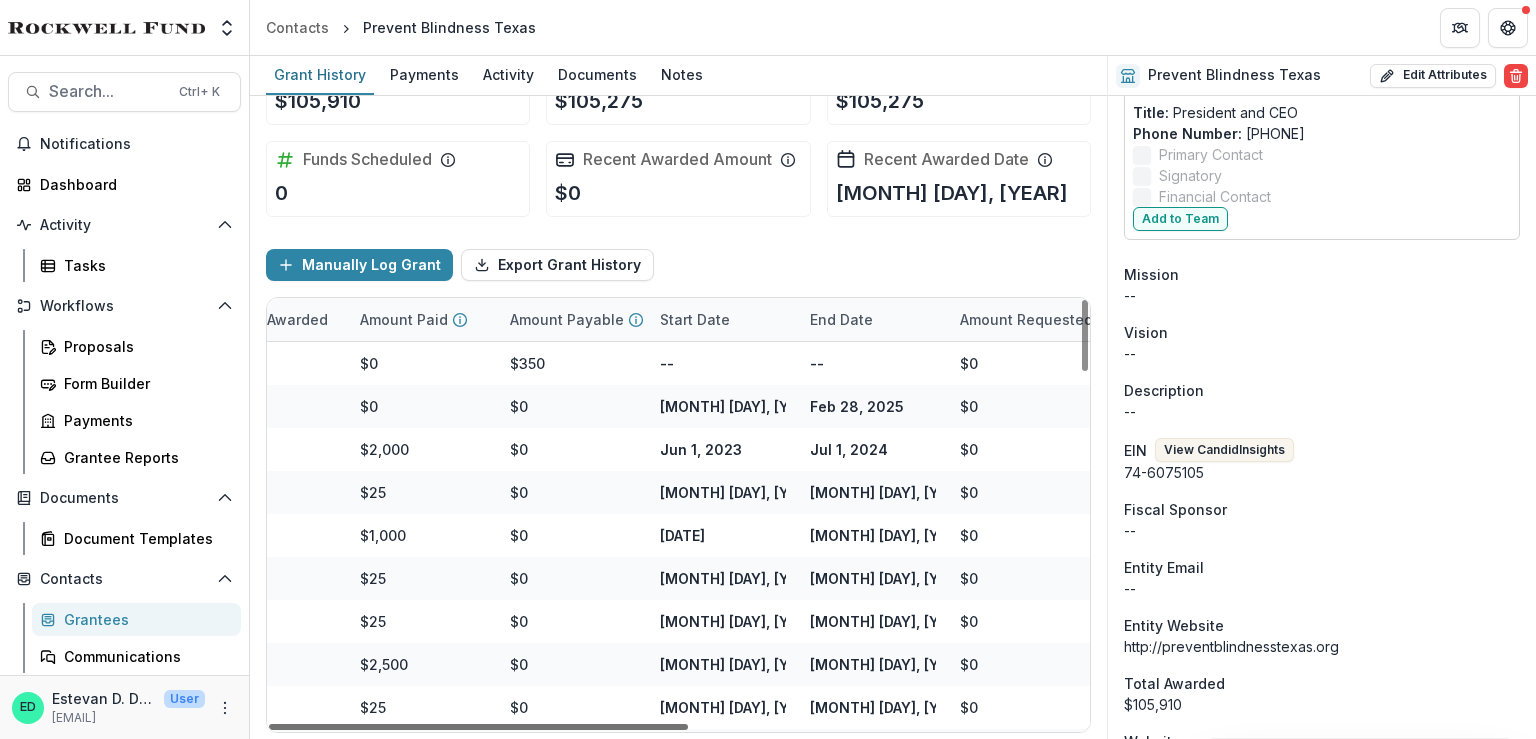 drag, startPoint x: 619, startPoint y: 725, endPoint x: 899, endPoint y: 661, distance: 287.22116 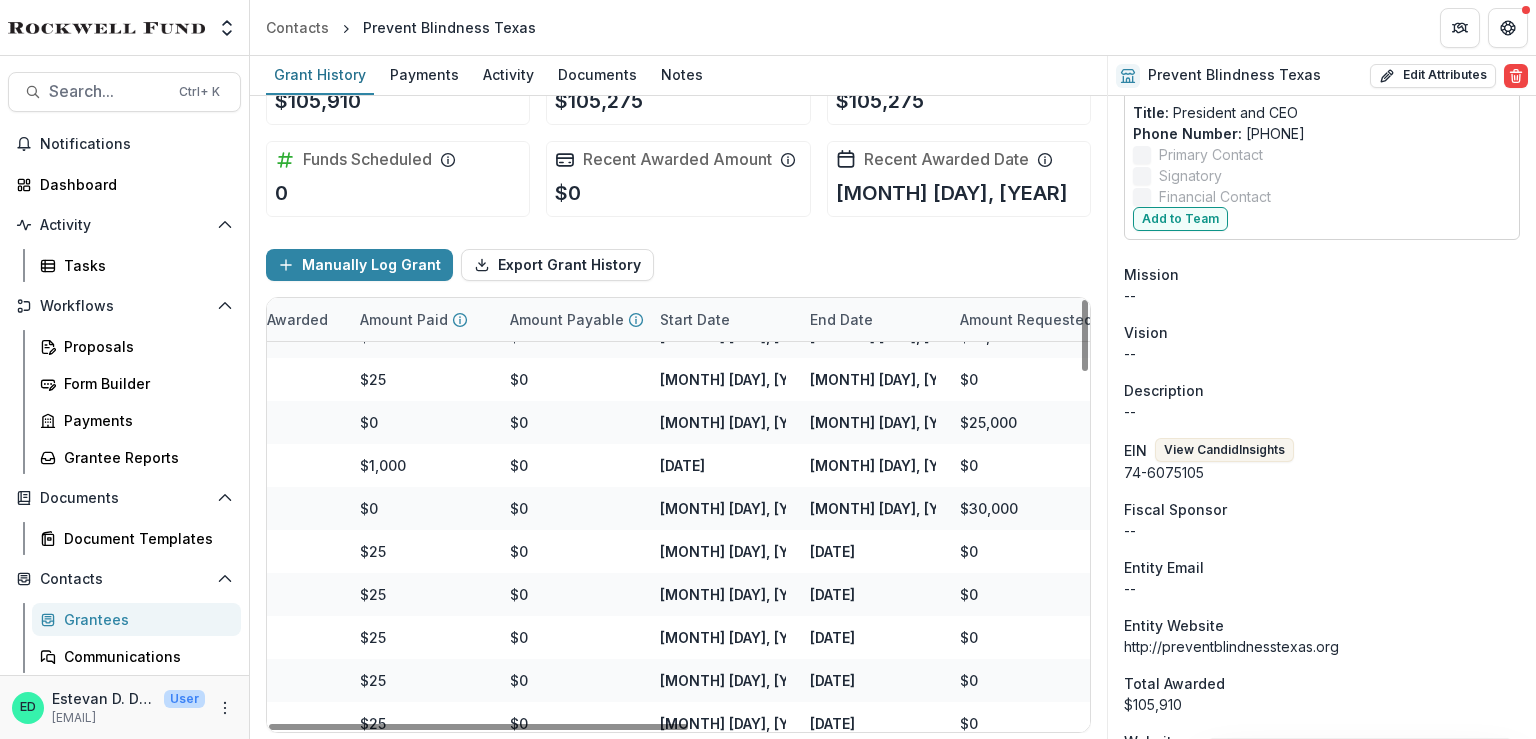 scroll, scrollTop: 0, scrollLeft: 549, axis: horizontal 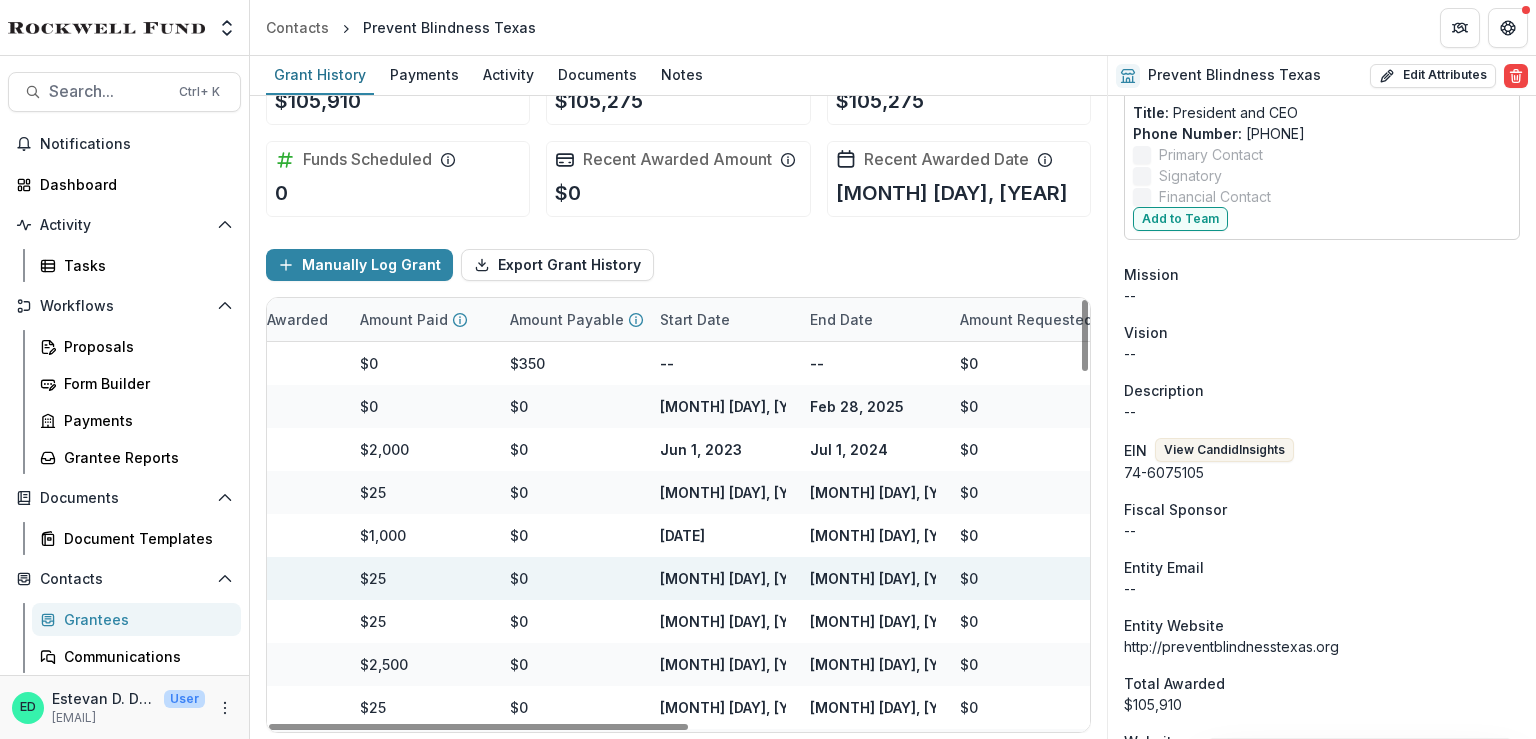 drag, startPoint x: 680, startPoint y: 730, endPoint x: 534, endPoint y: 740, distance: 146.34207 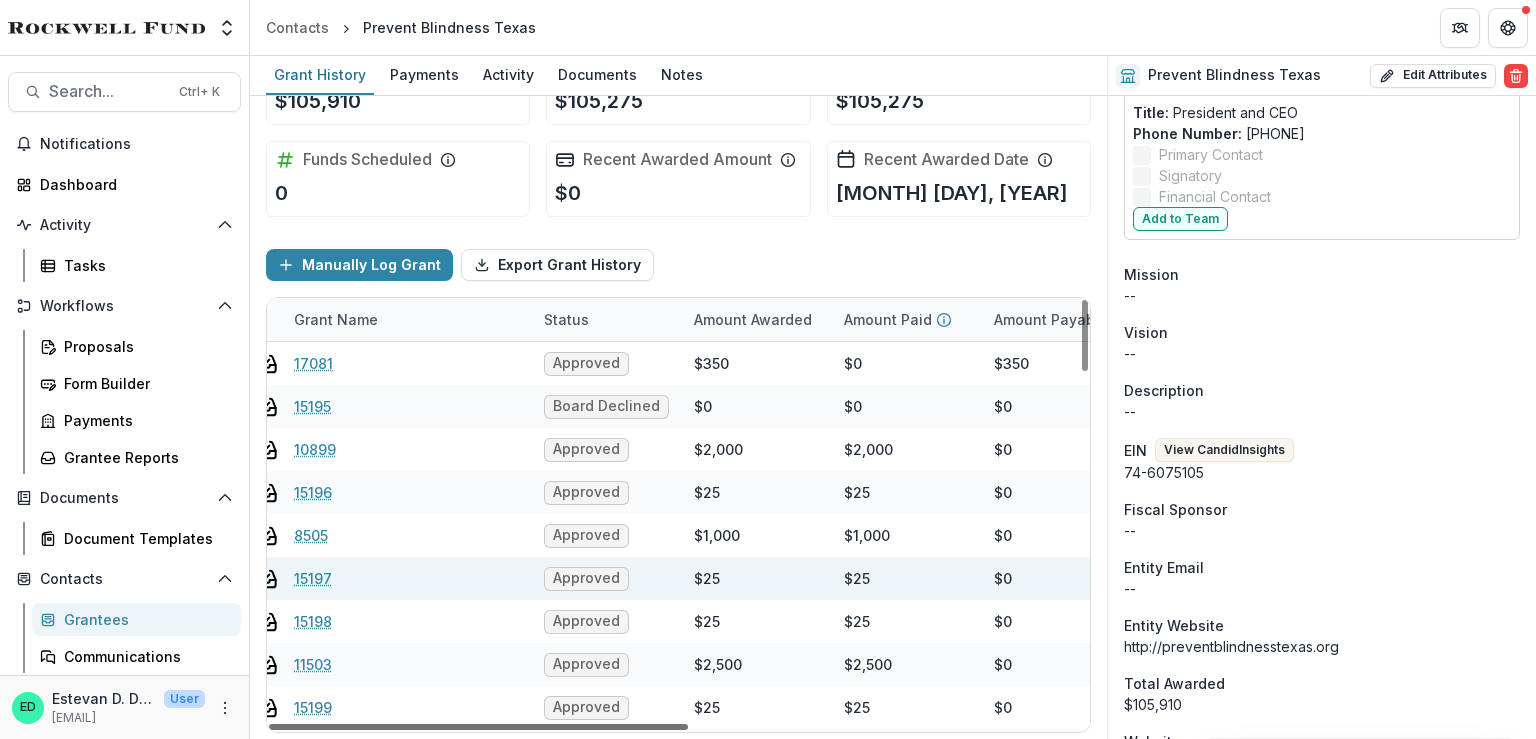 scroll, scrollTop: 0, scrollLeft: 0, axis: both 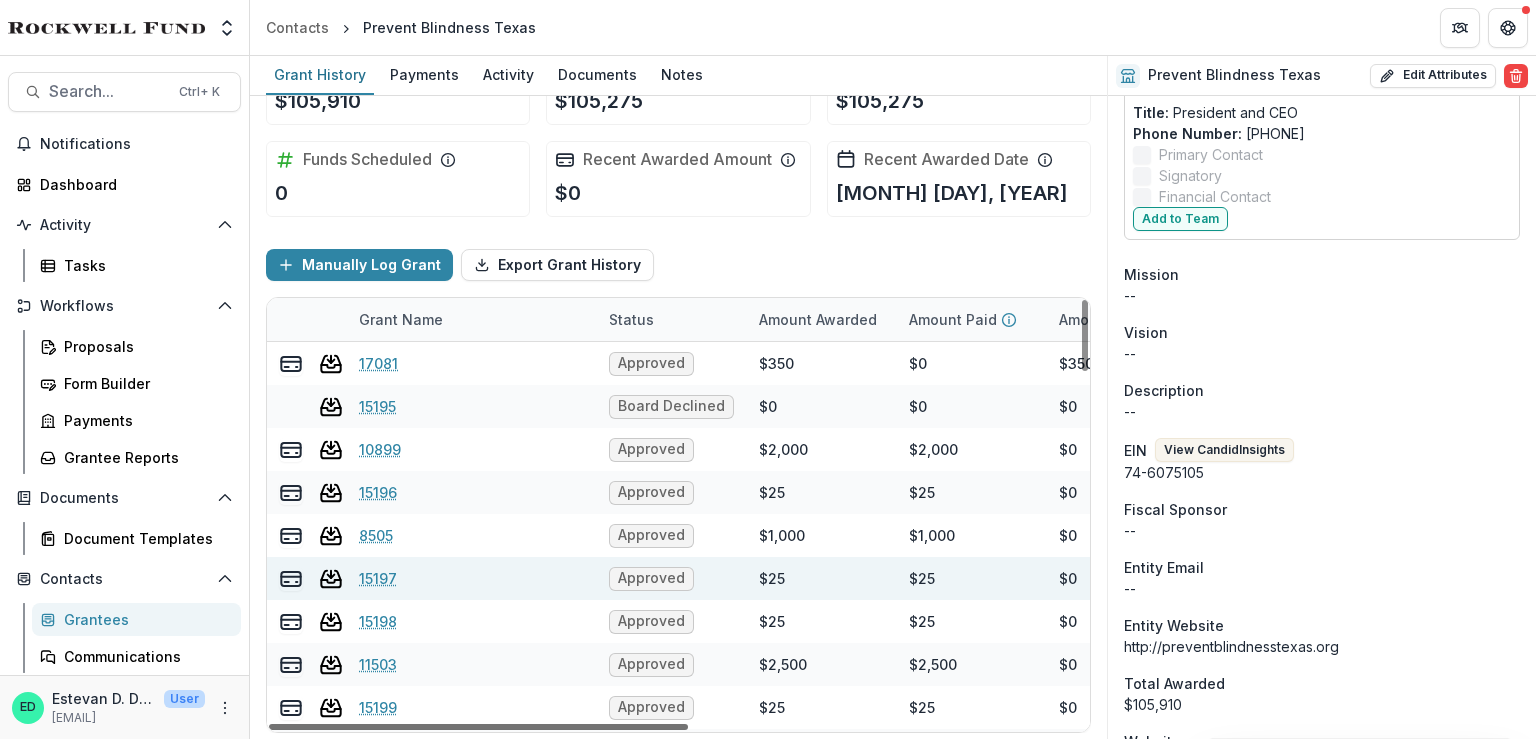 drag, startPoint x: 608, startPoint y: 728, endPoint x: 152, endPoint y: 500, distance: 509.8235 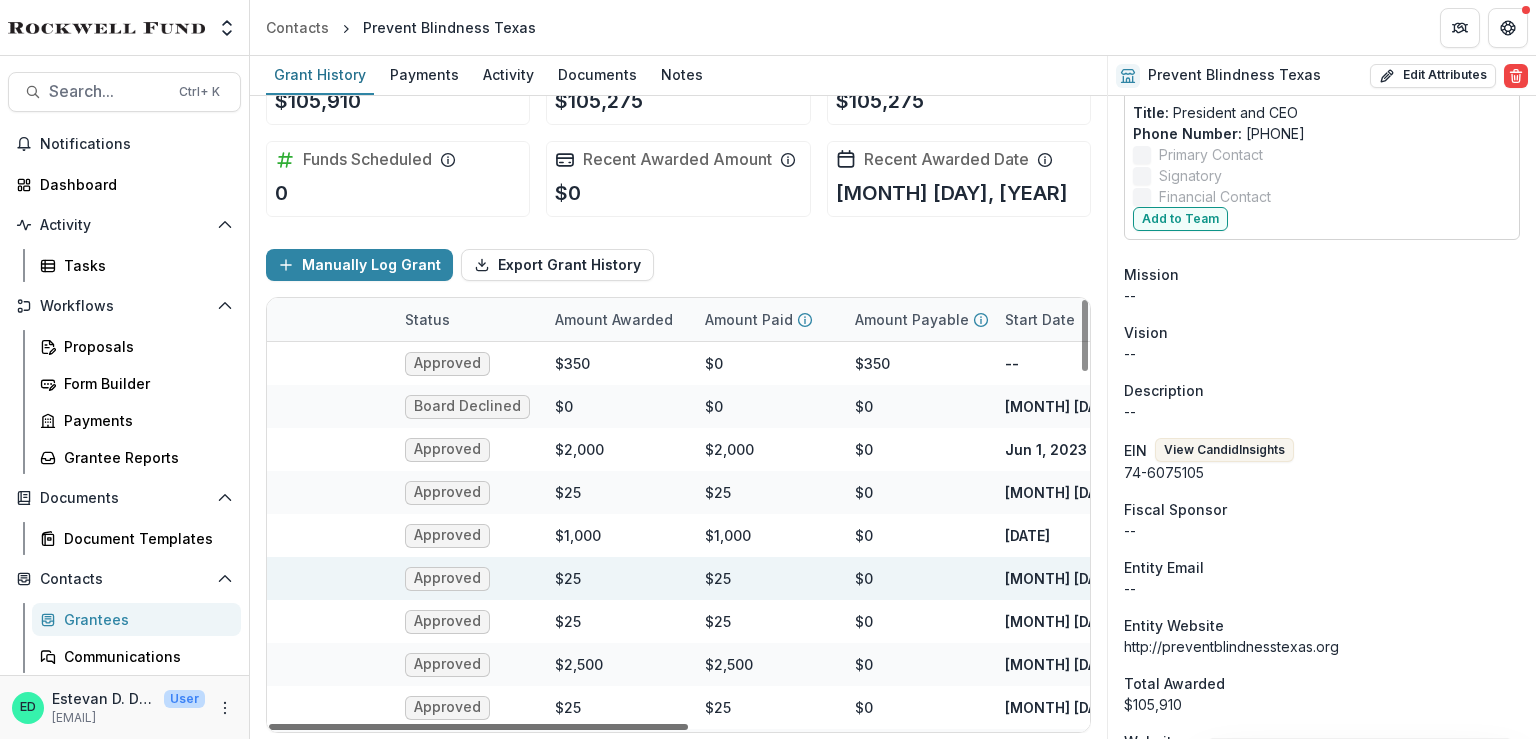 scroll, scrollTop: 0, scrollLeft: 199, axis: horizontal 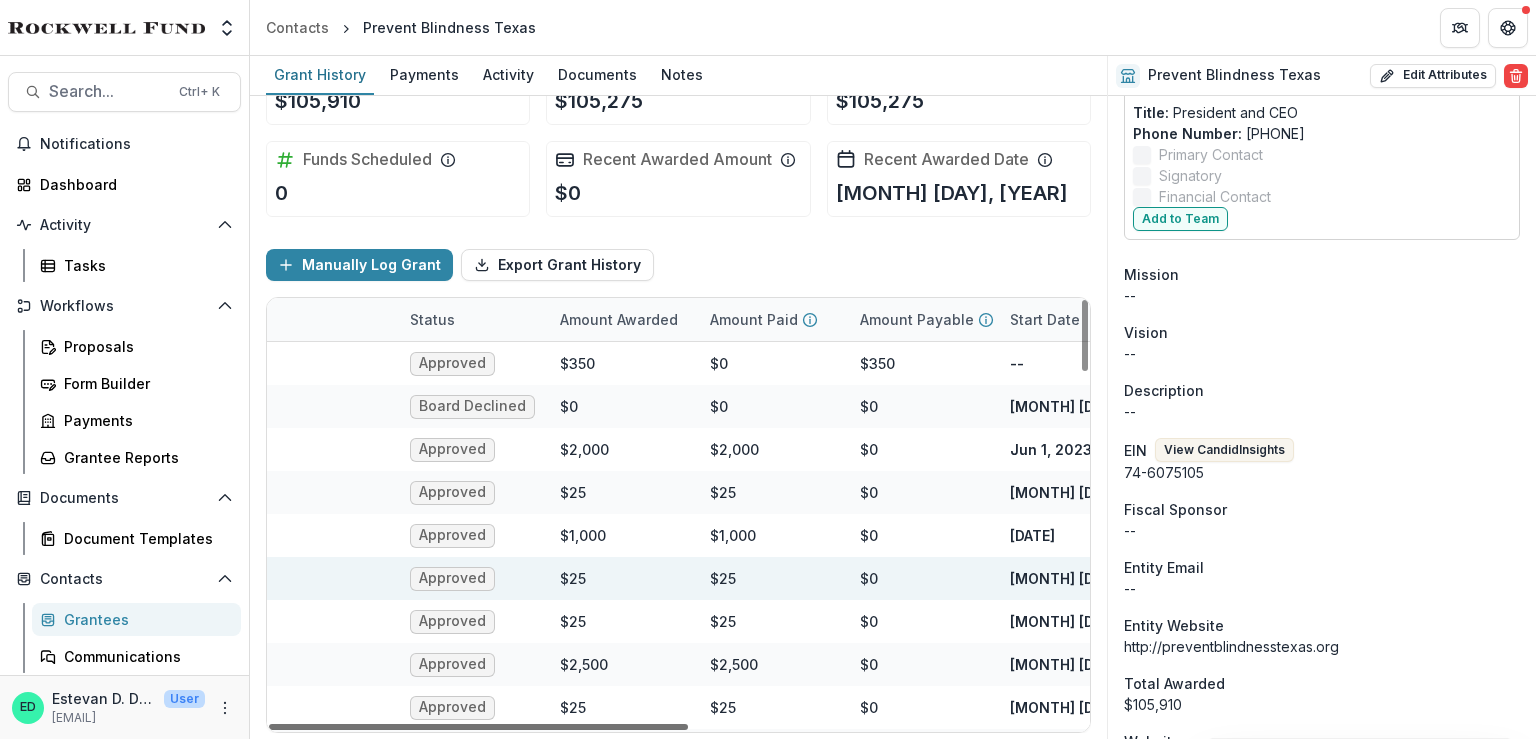 drag, startPoint x: 444, startPoint y: 725, endPoint x: 546, endPoint y: 686, distance: 109.201645 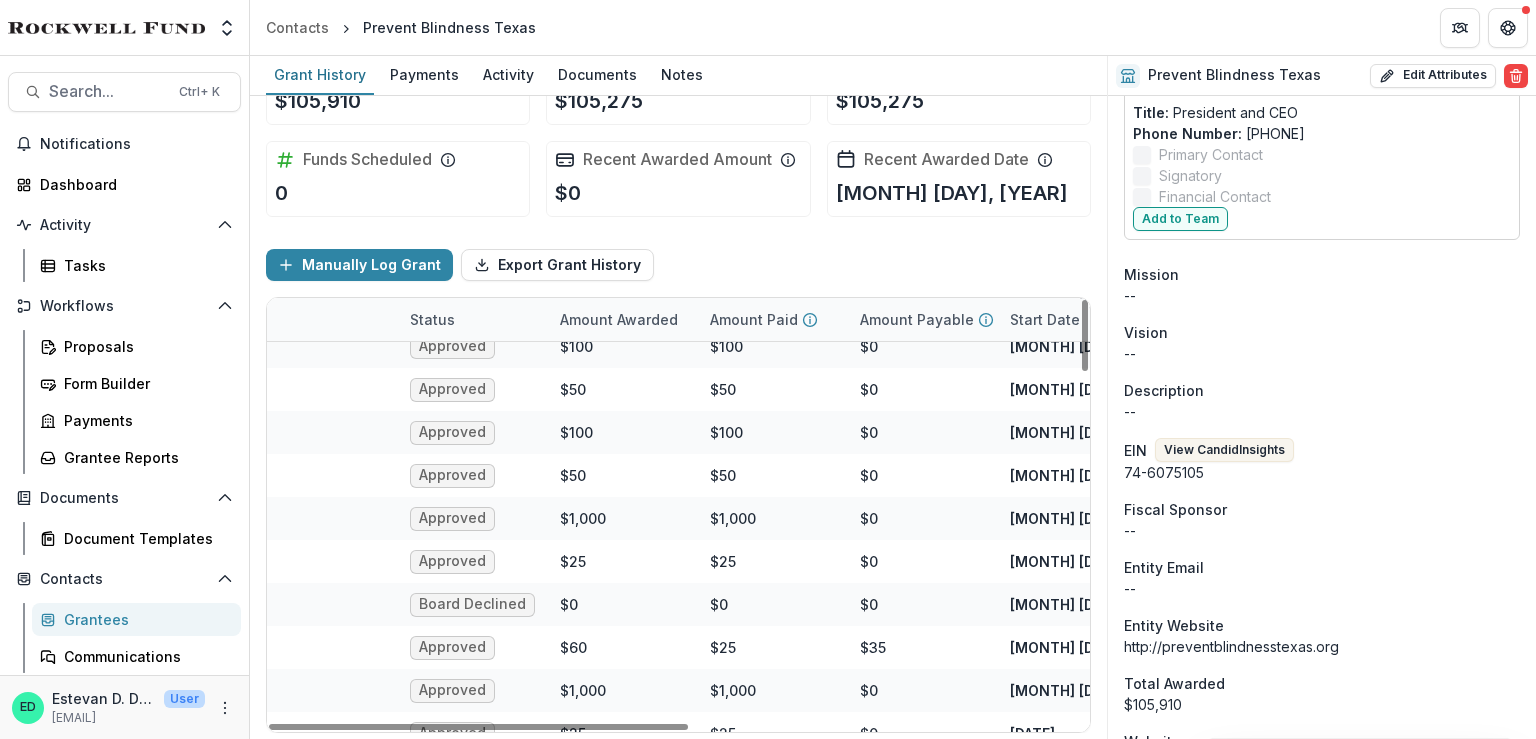 scroll, scrollTop: 2146, scrollLeft: 199, axis: both 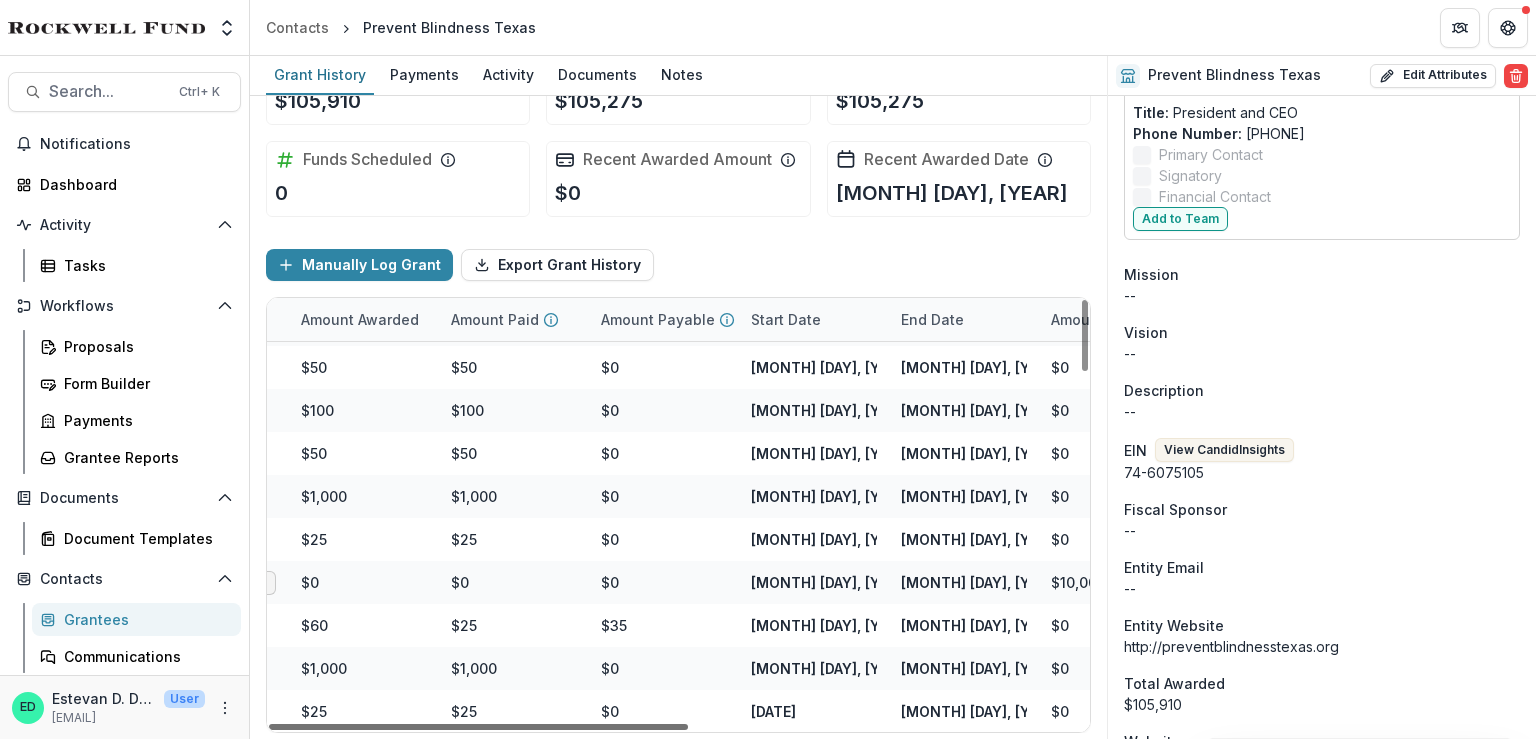 drag, startPoint x: 771, startPoint y: 725, endPoint x: 903, endPoint y: 702, distance: 133.9888 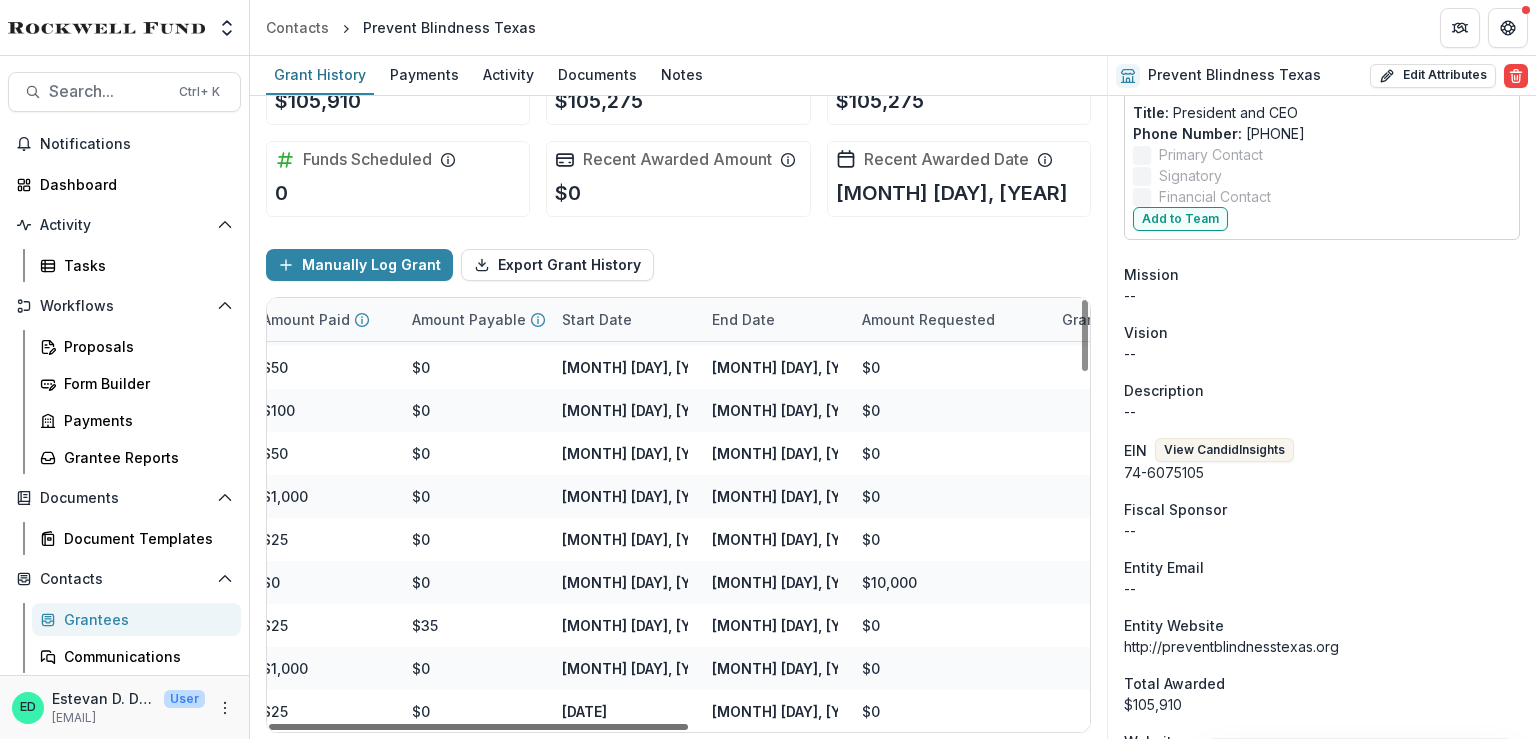 scroll, scrollTop: 2146, scrollLeft: 761, axis: both 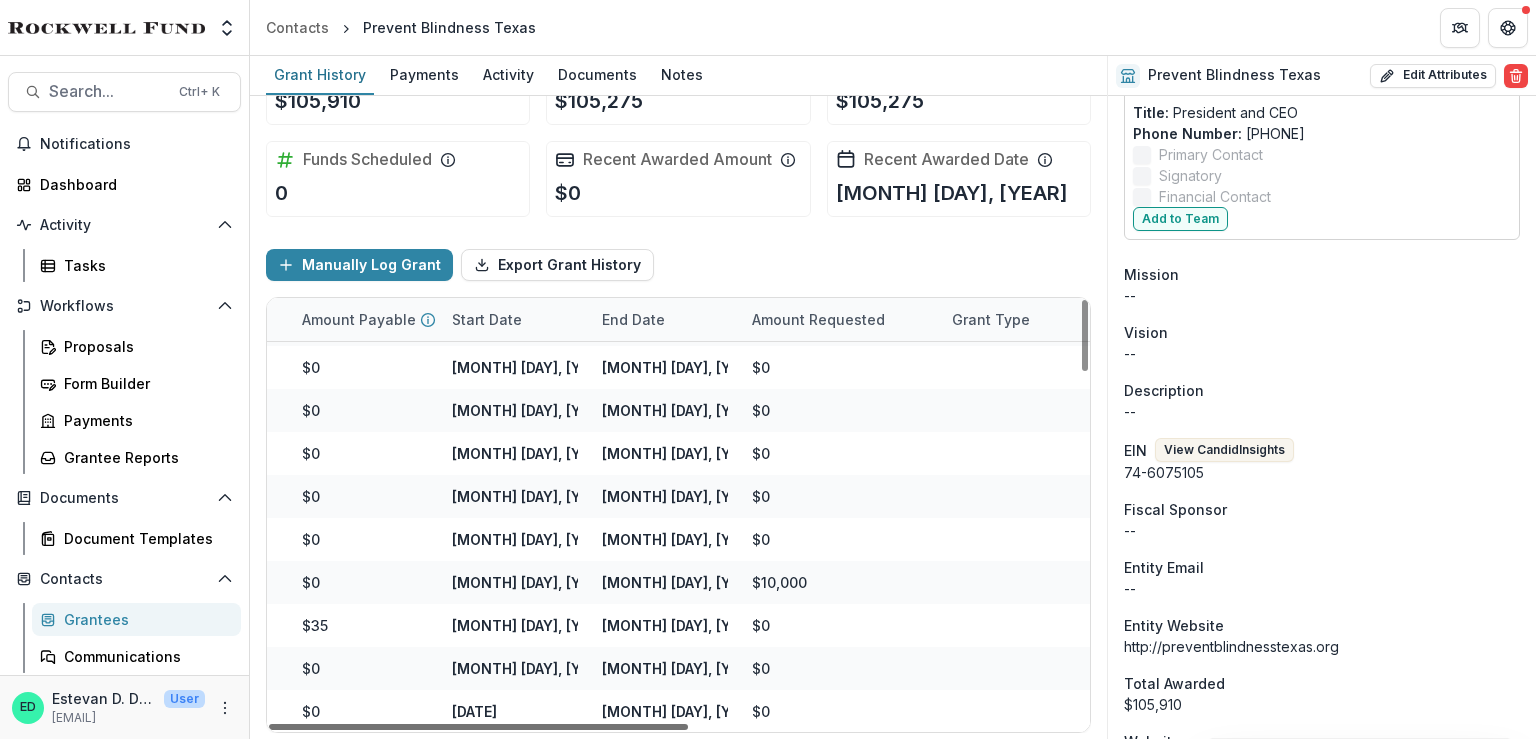 drag, startPoint x: 829, startPoint y: 718, endPoint x: 1012, endPoint y: 708, distance: 183.27303 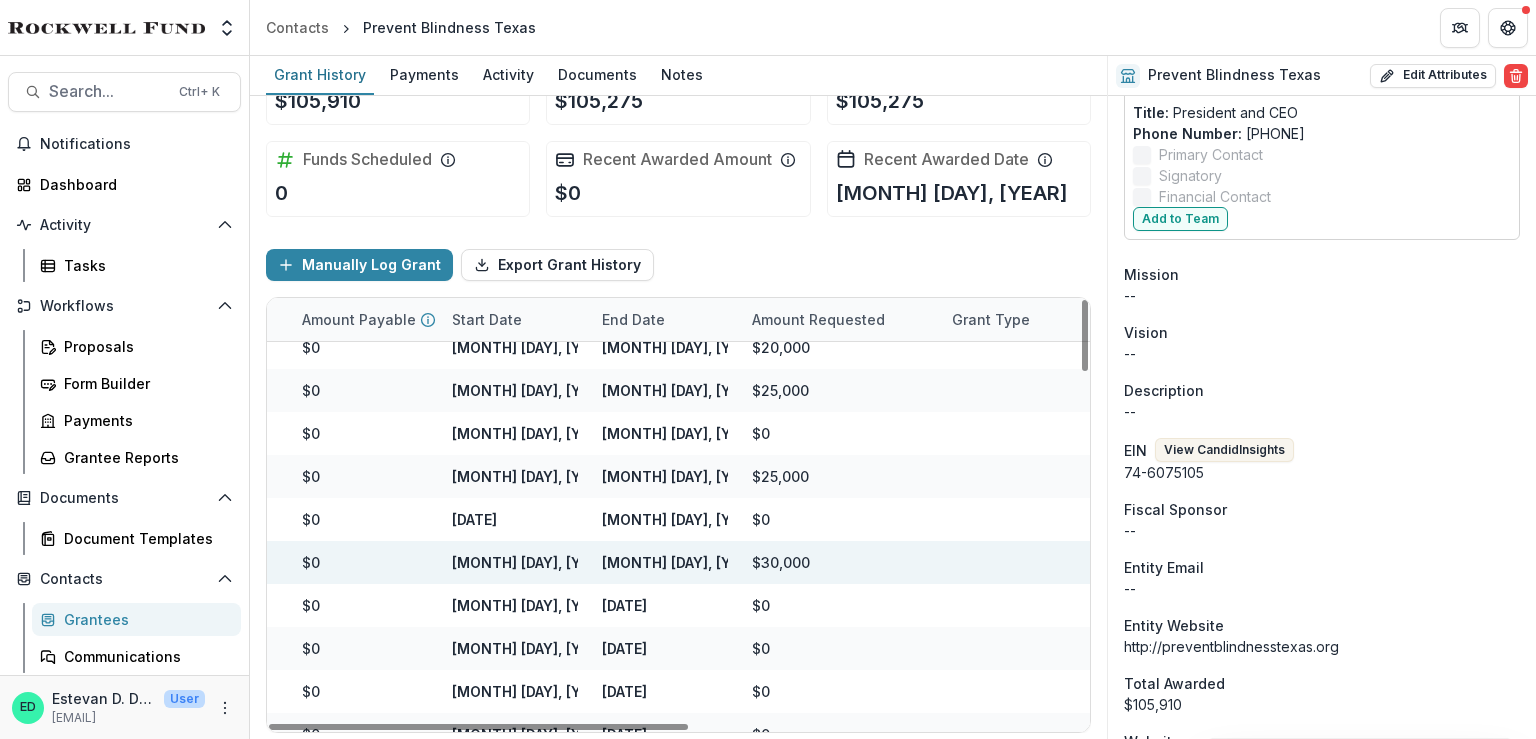 scroll, scrollTop: 0, scrollLeft: 761, axis: horizontal 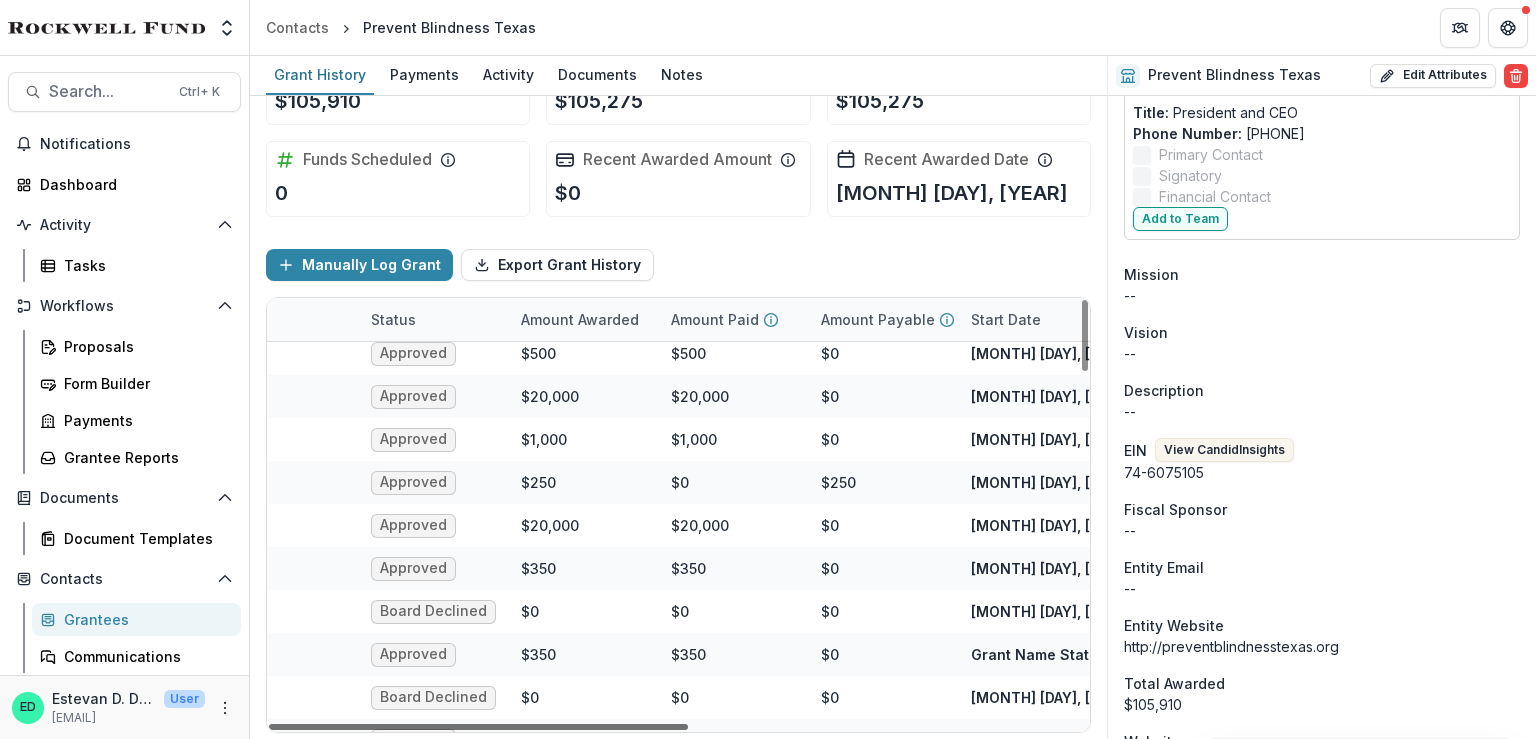 drag, startPoint x: 693, startPoint y: 725, endPoint x: 427, endPoint y: 714, distance: 266.22736 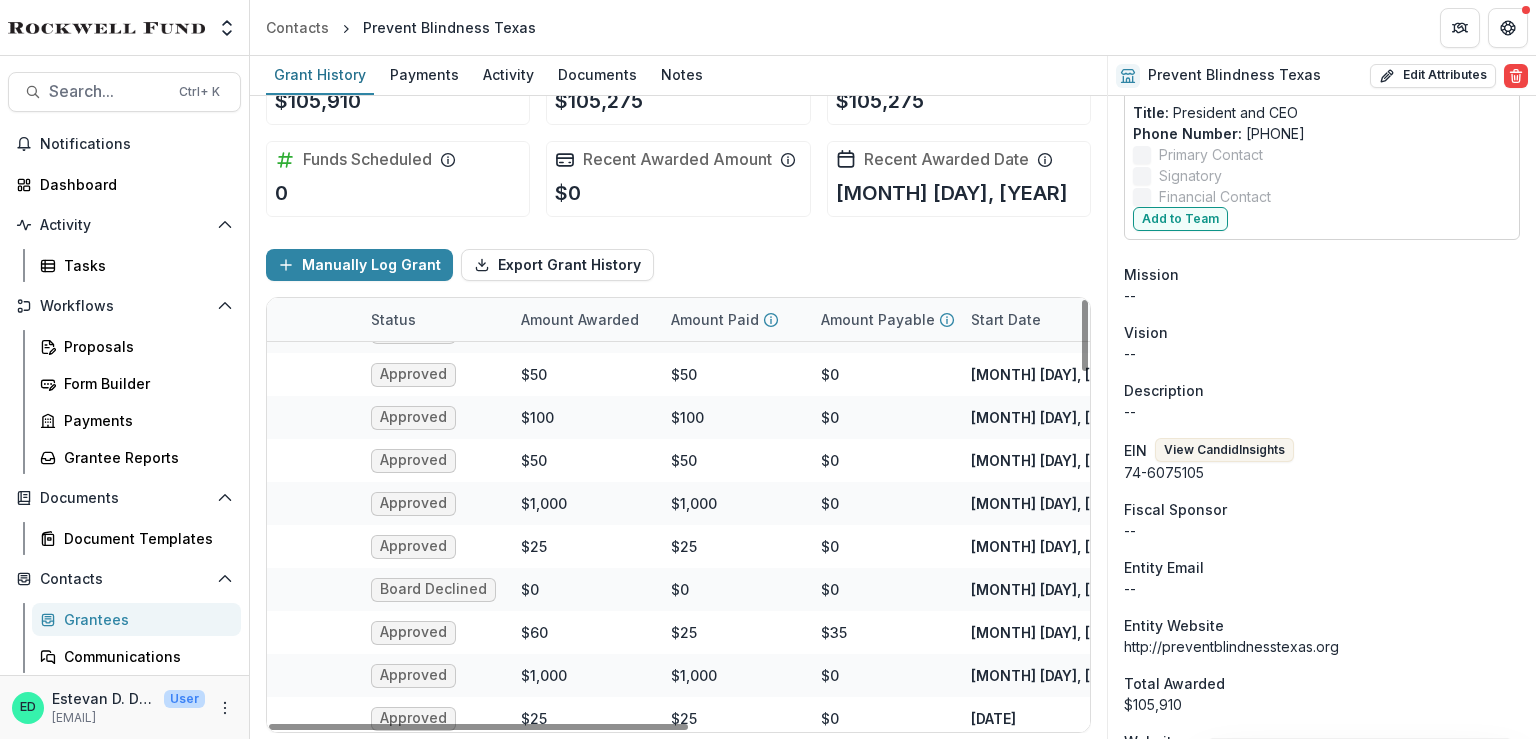 scroll, scrollTop: 2146, scrollLeft: 238, axis: both 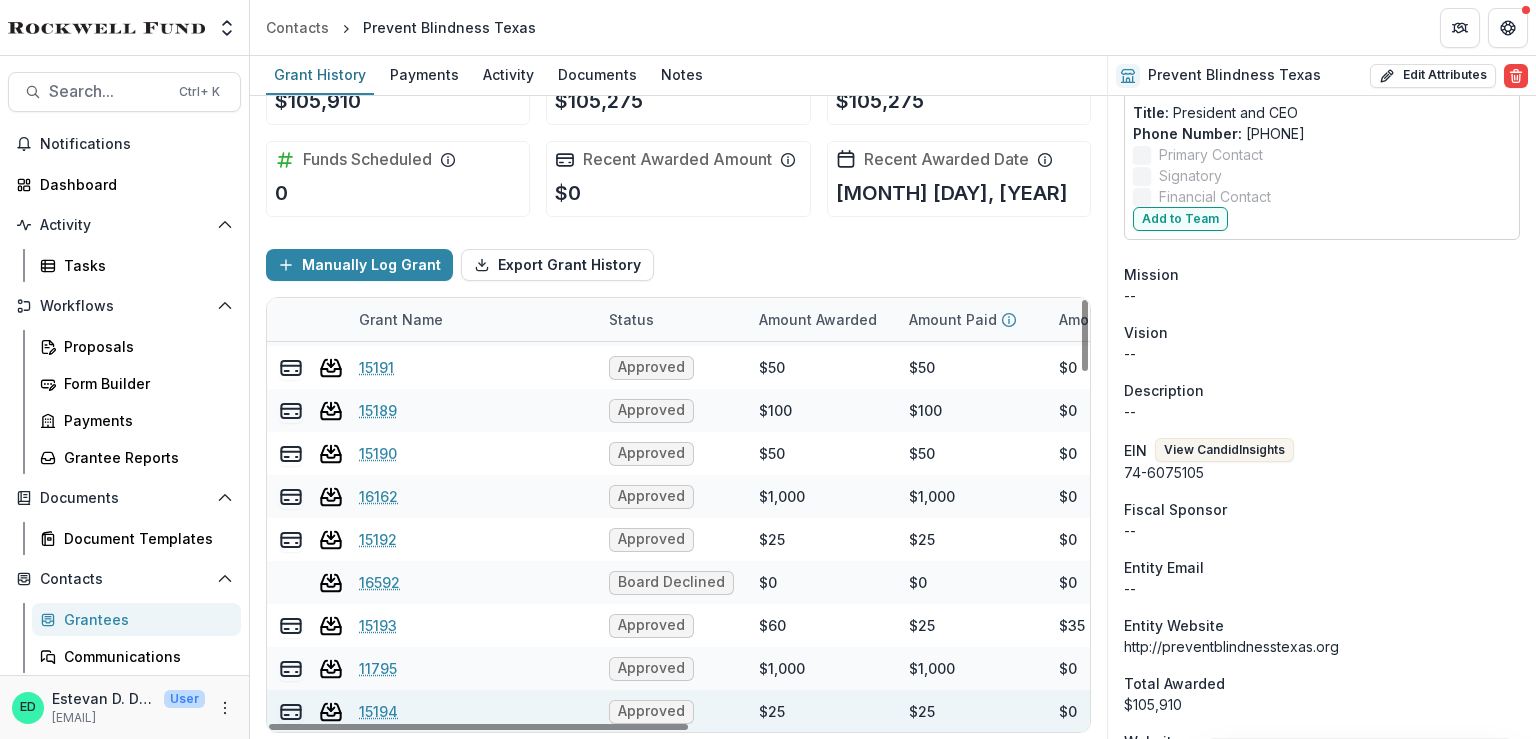 drag, startPoint x: 612, startPoint y: 726, endPoint x: 349, endPoint y: 703, distance: 264.00378 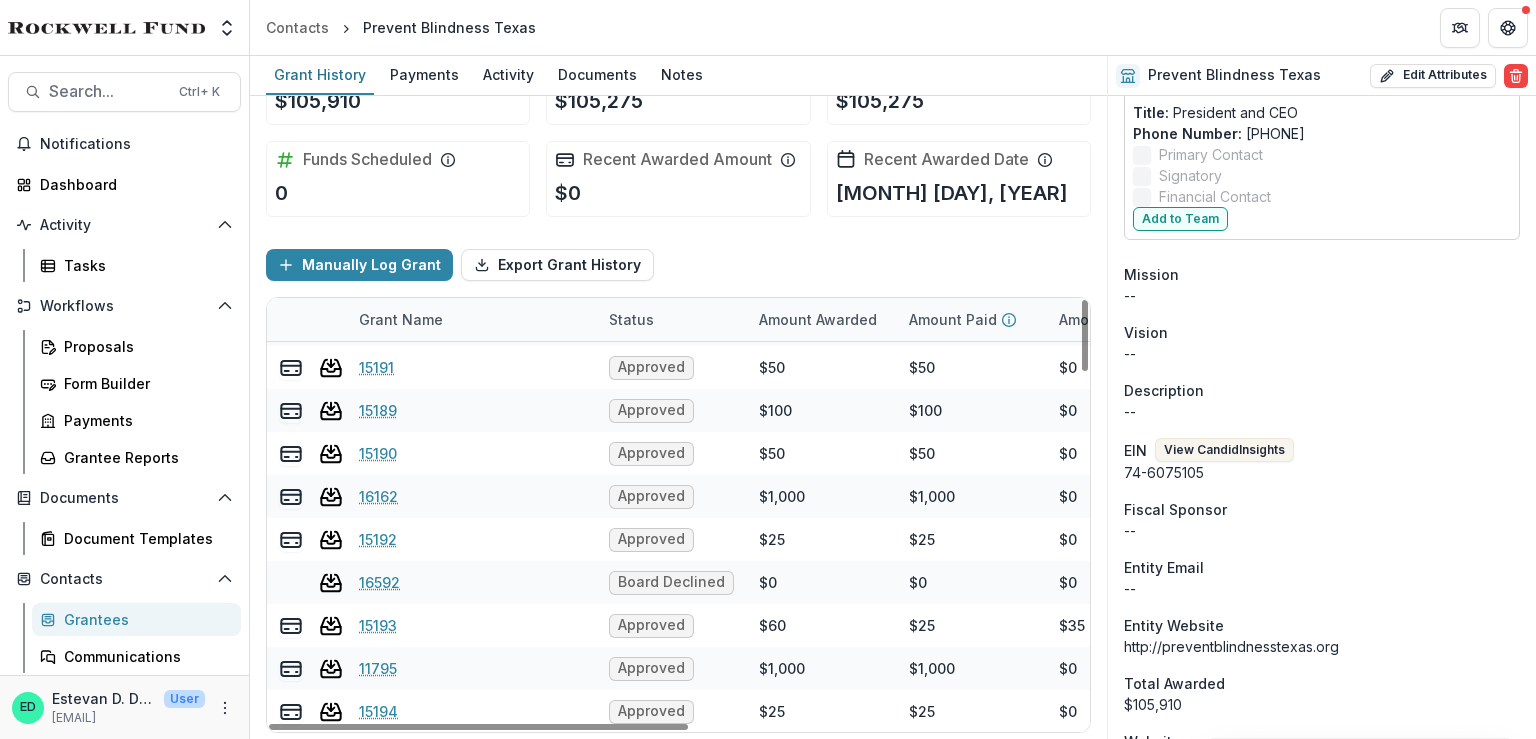 drag, startPoint x: 576, startPoint y: 737, endPoint x: 621, endPoint y: 736, distance: 45.01111 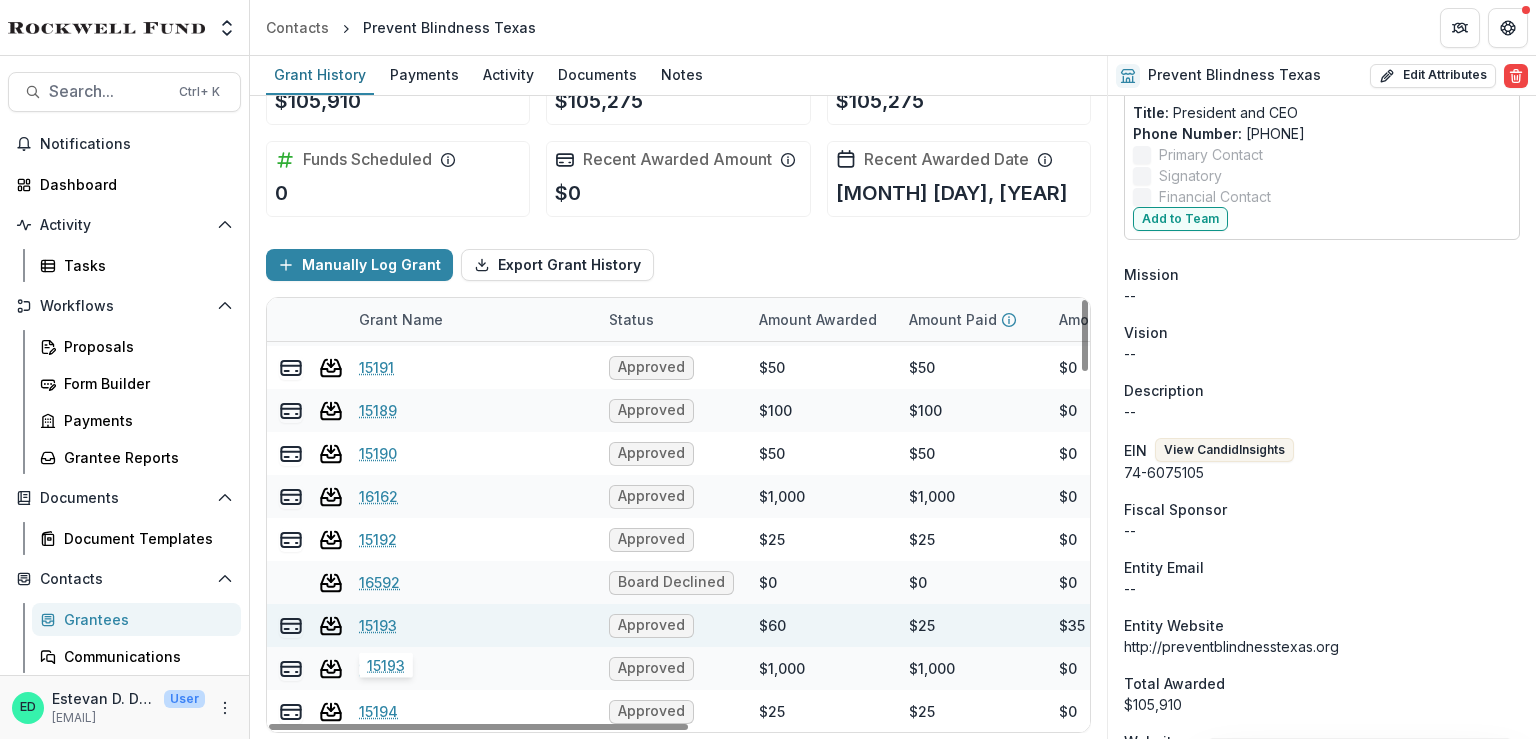 click on "15193" at bounding box center [378, 625] 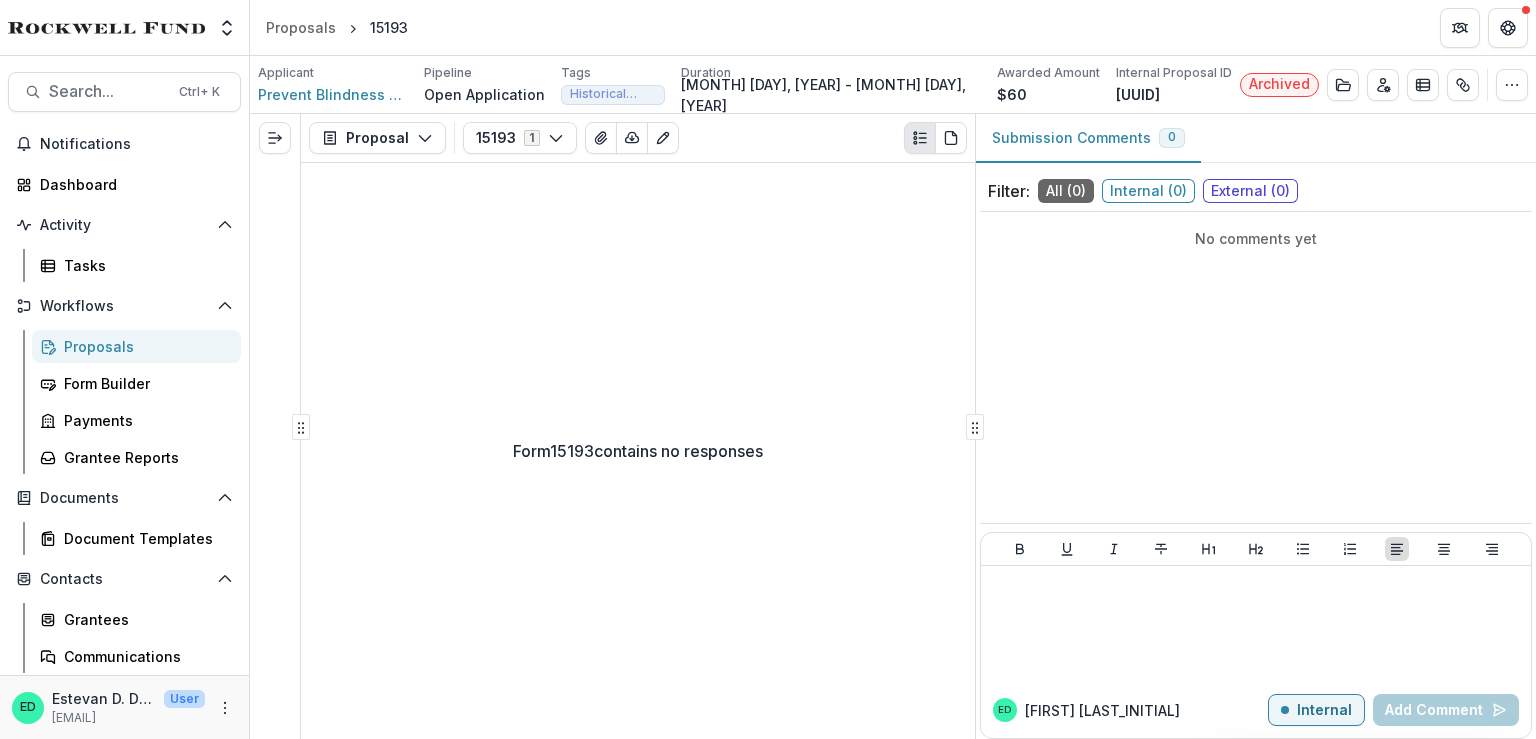 click on "Jan 31, 1964   -   Feb 28, 1965" at bounding box center [831, 95] 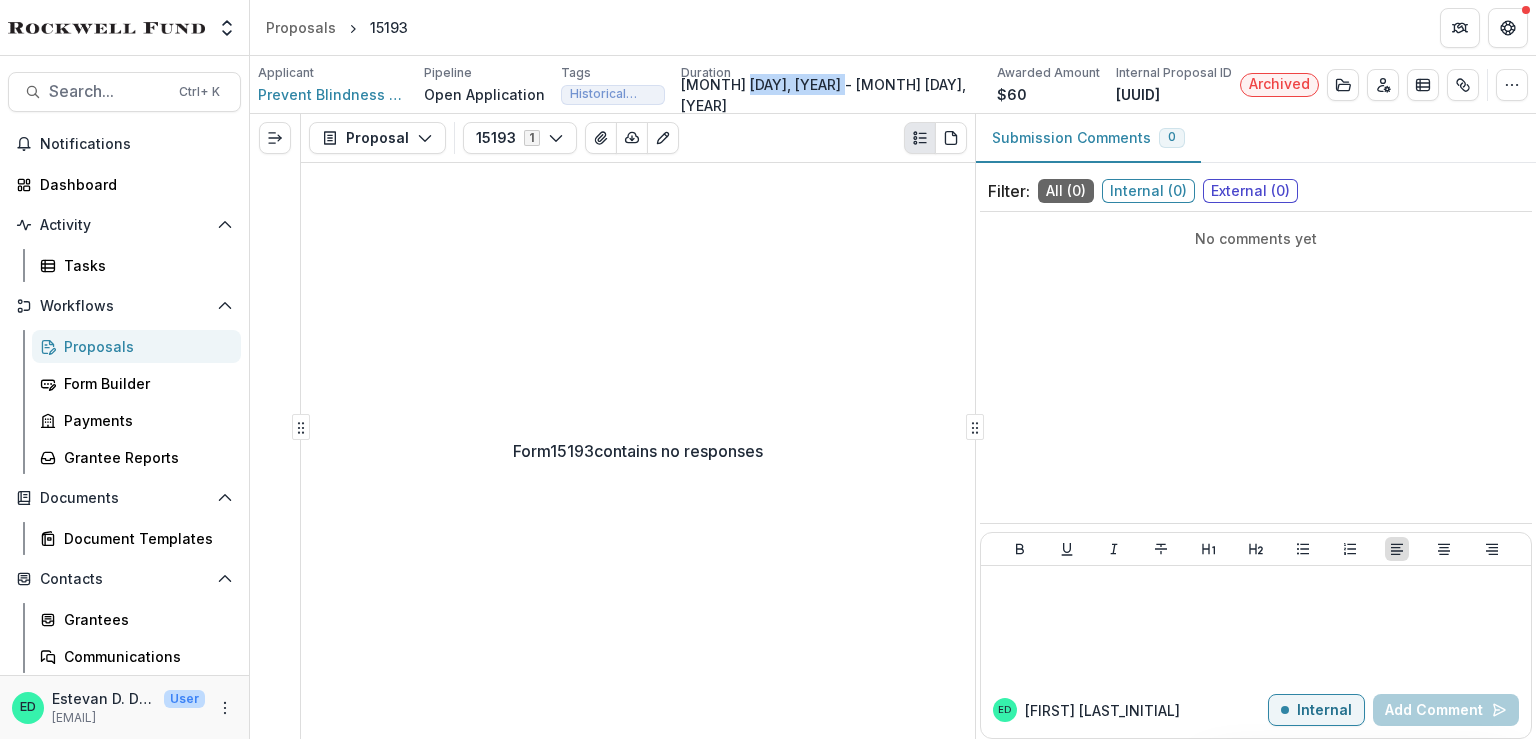 click on "Jan 31, 1964   -   Feb 28, 1965" at bounding box center [831, 95] 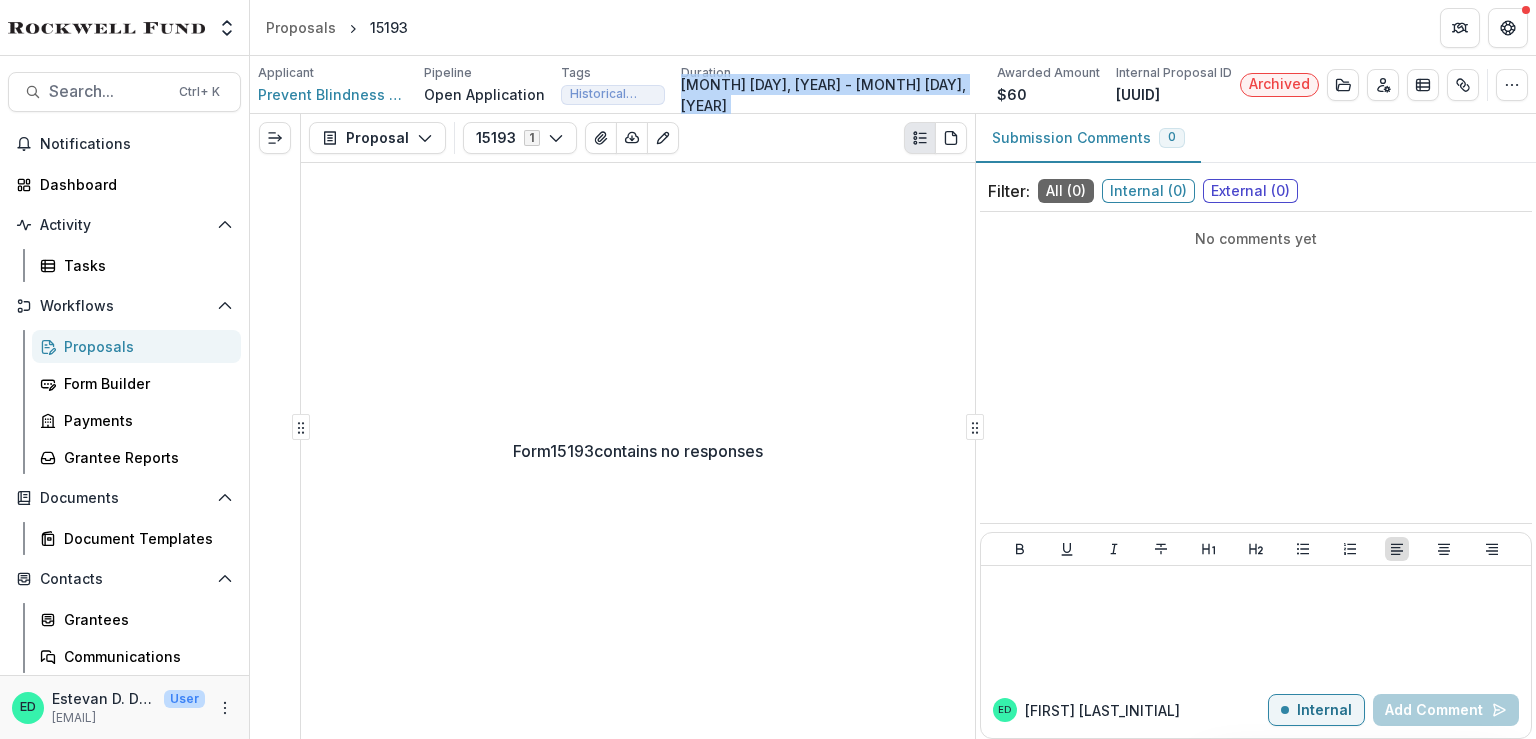 click on "Jan 31, 1964   -   Feb 28, 1965" at bounding box center (831, 95) 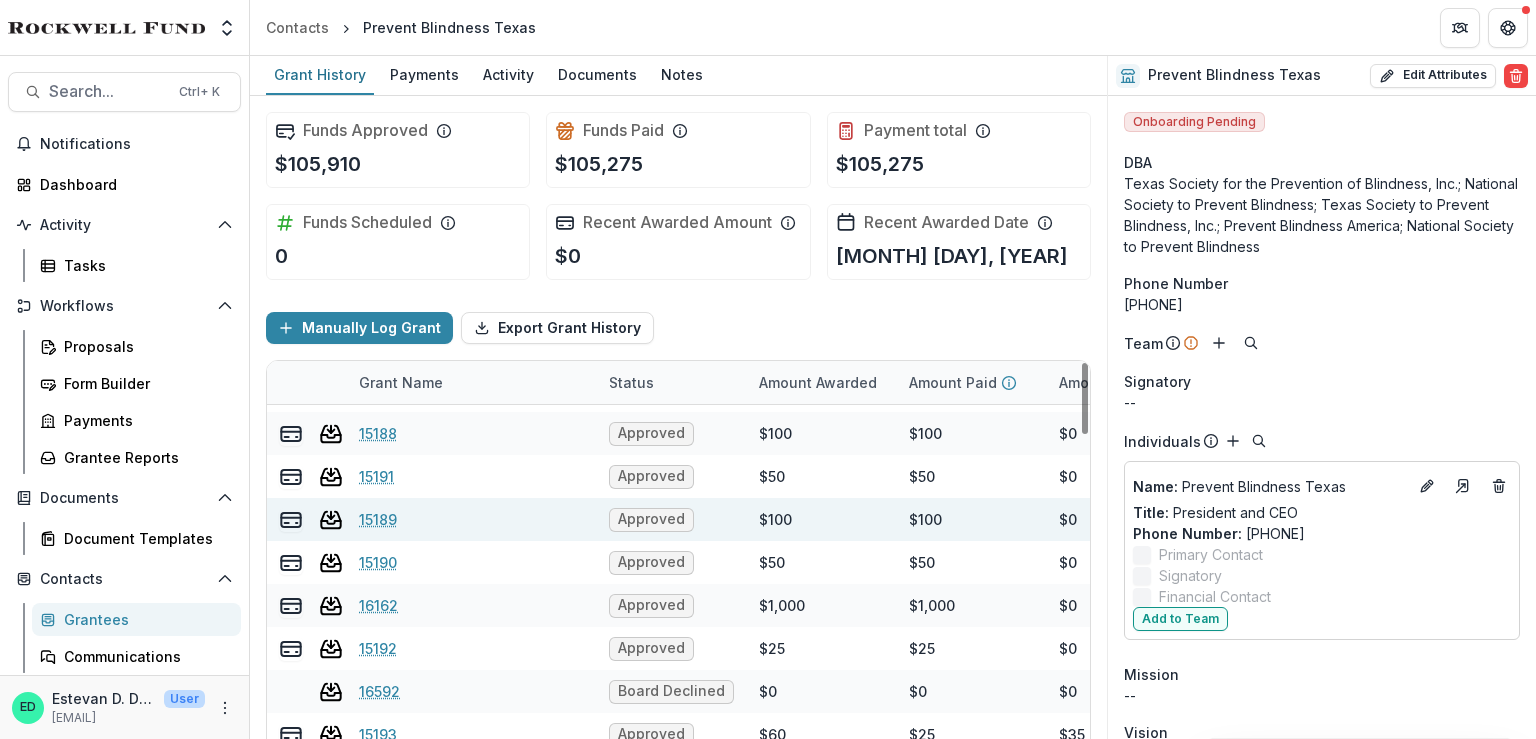 scroll, scrollTop: 2146, scrollLeft: 0, axis: vertical 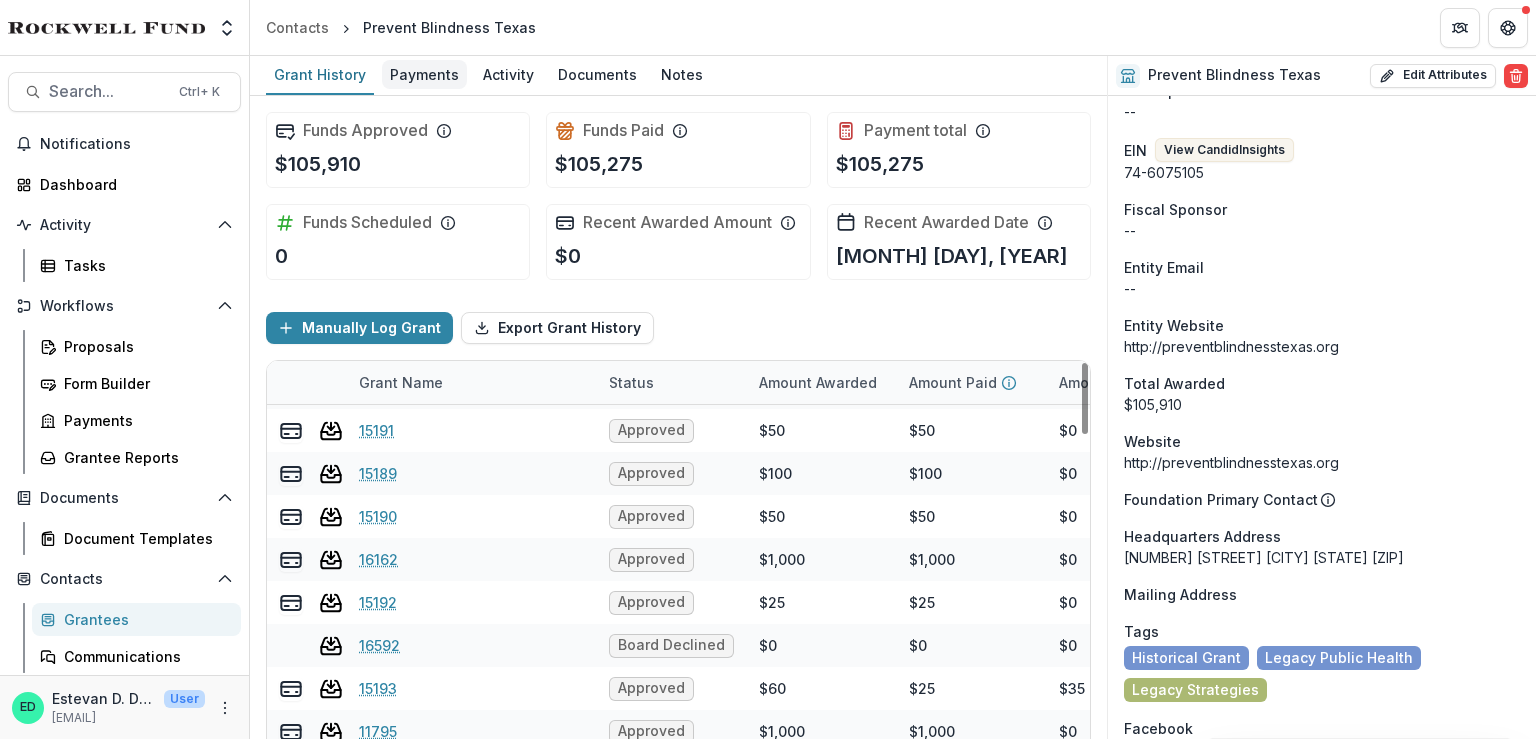 click on "Payments" at bounding box center [424, 74] 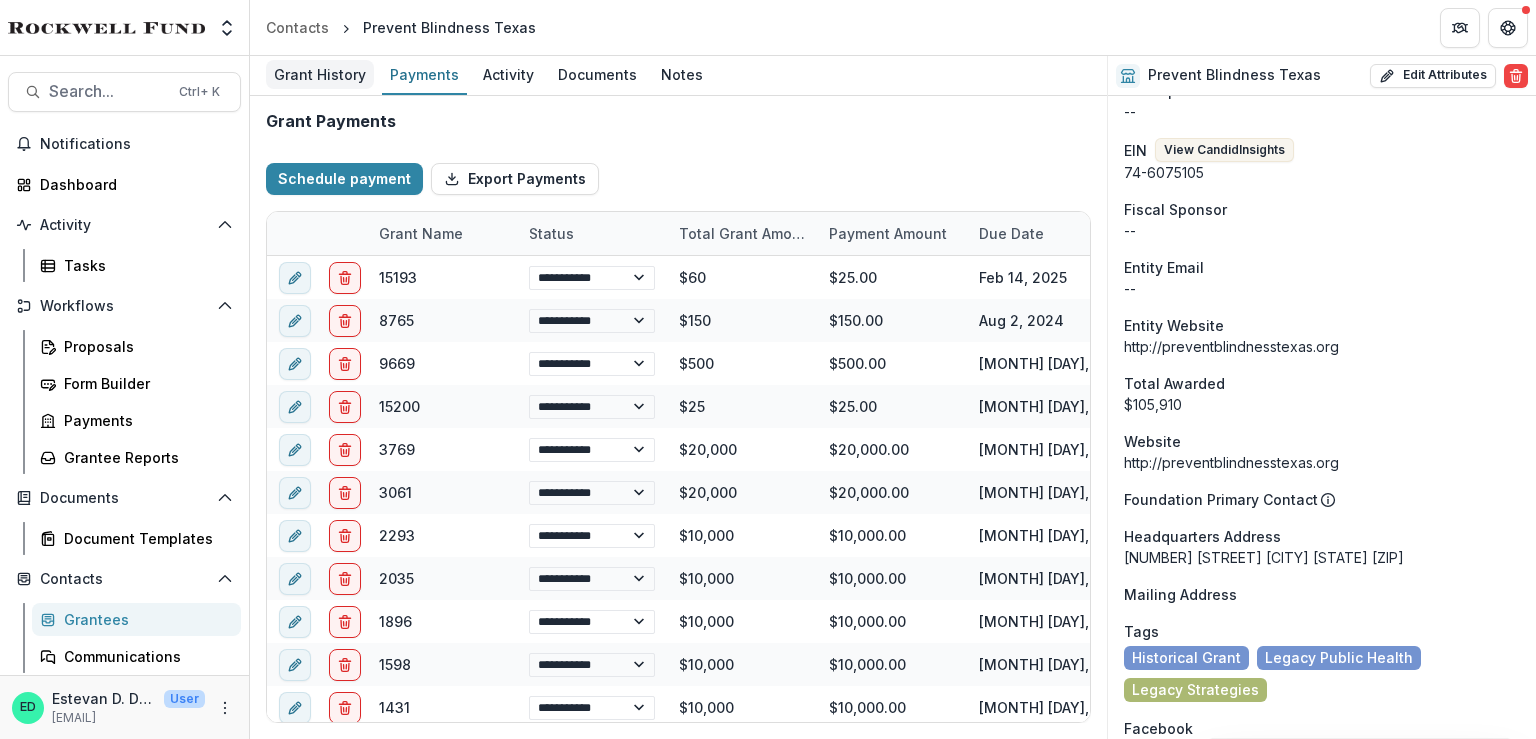 click on "Grant History" at bounding box center [320, 74] 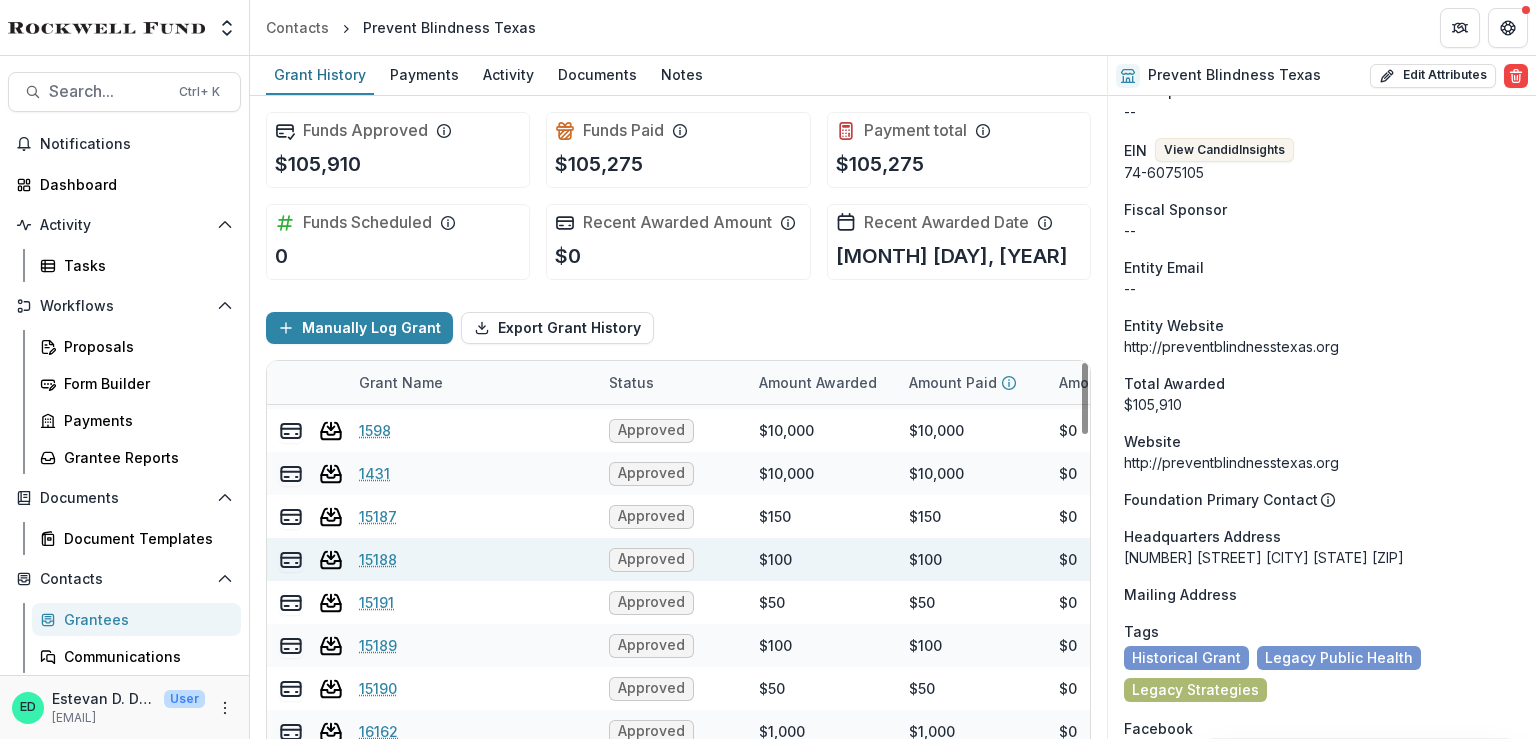 scroll, scrollTop: 2146, scrollLeft: 0, axis: vertical 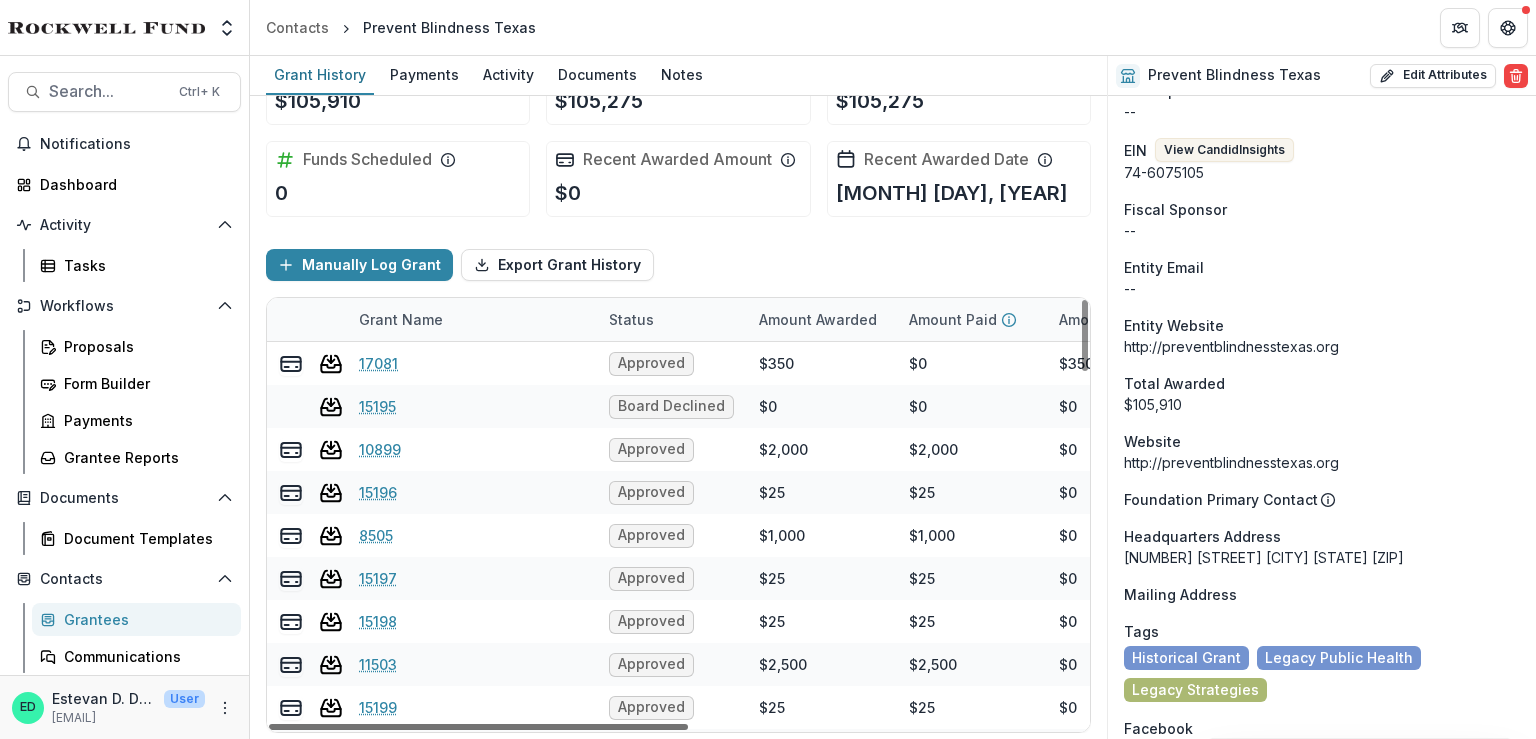 drag, startPoint x: 654, startPoint y: 729, endPoint x: 345, endPoint y: 707, distance: 309.7822 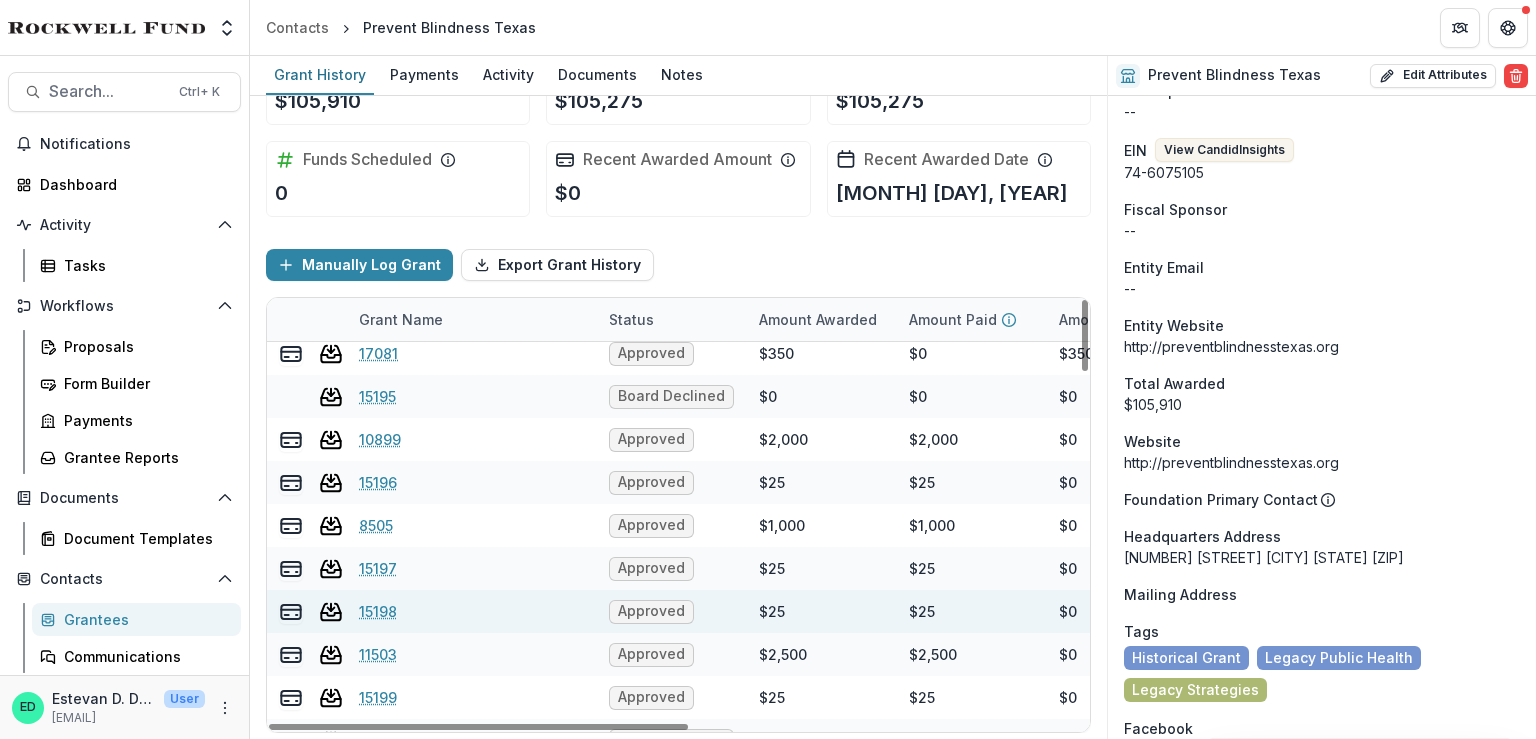 scroll, scrollTop: 0, scrollLeft: 0, axis: both 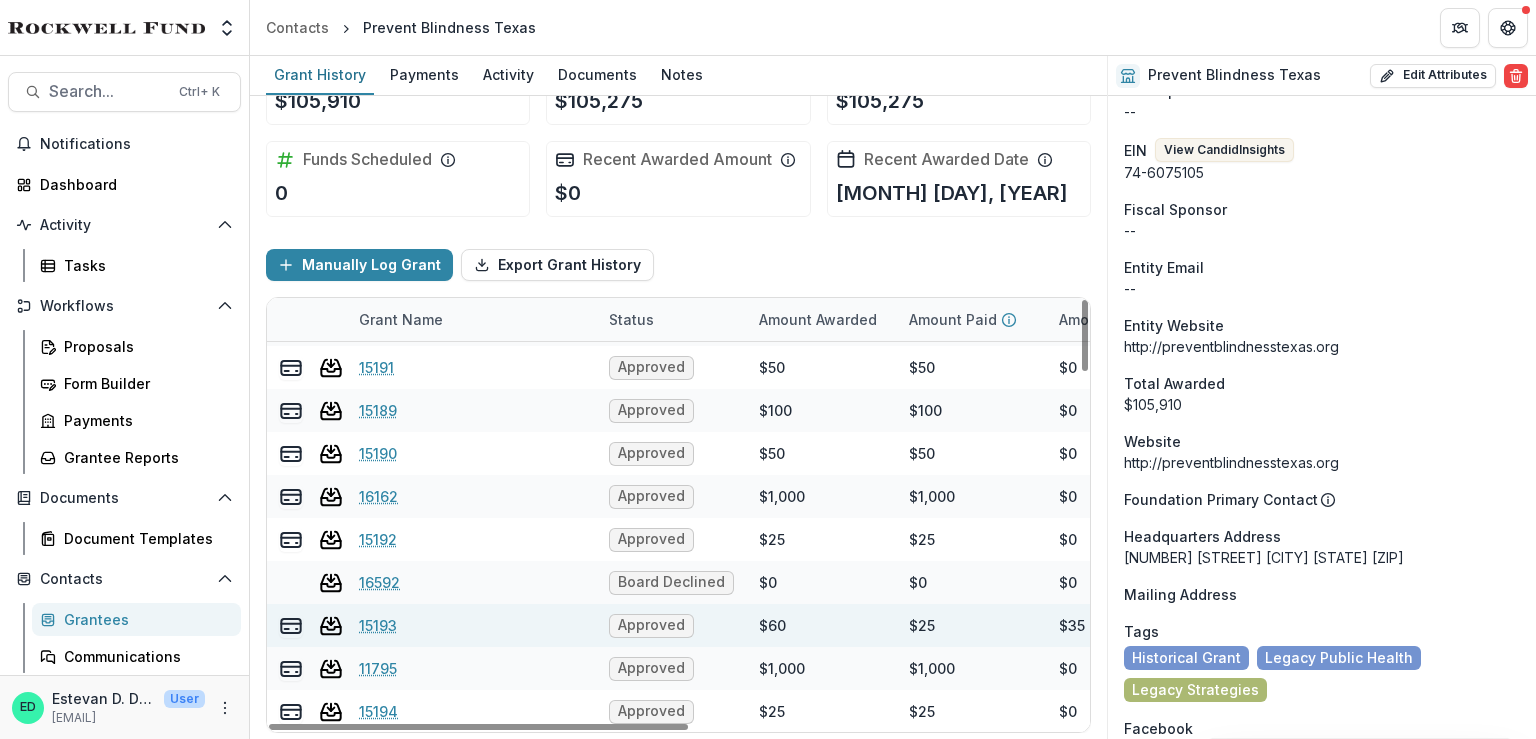 click on "15193" at bounding box center [378, 625] 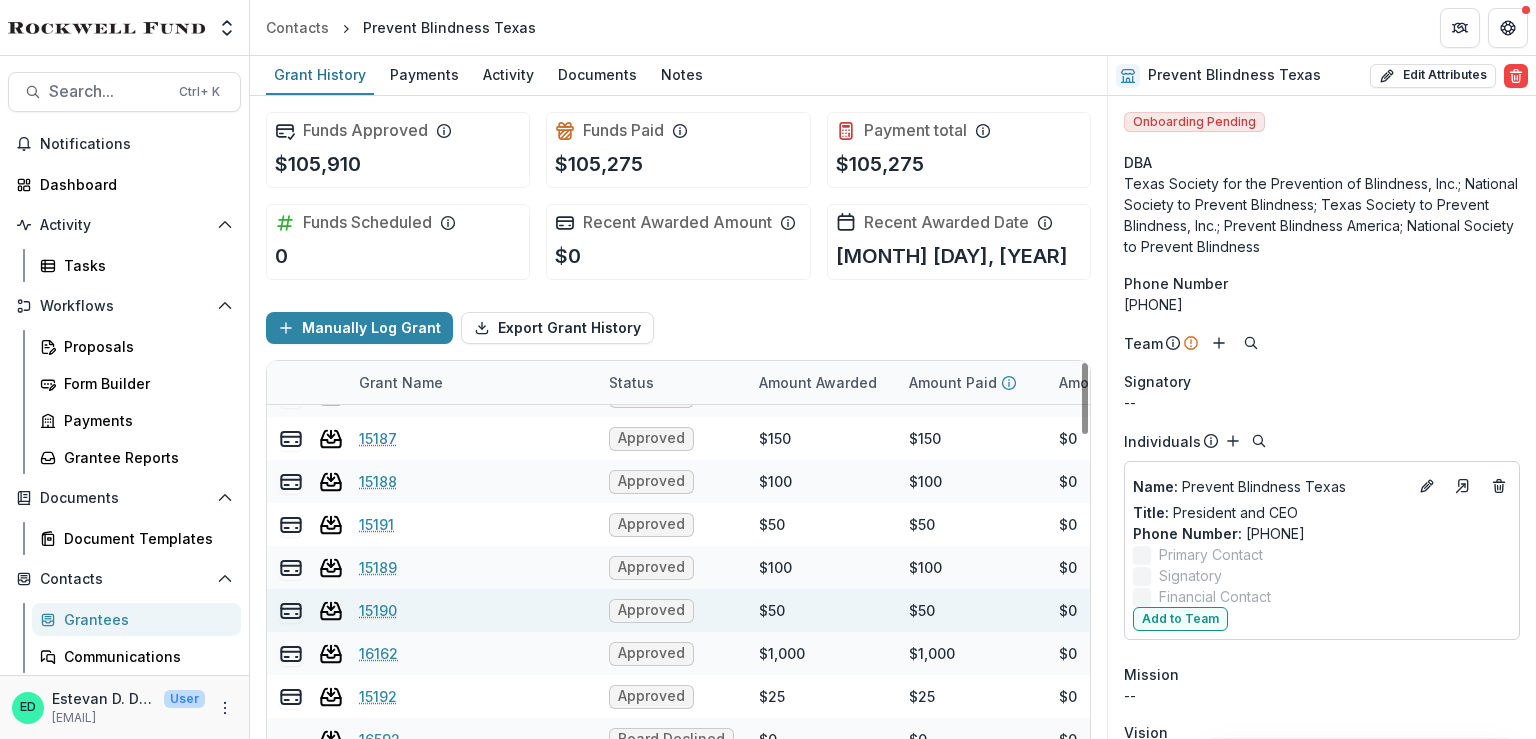 scroll, scrollTop: 2146, scrollLeft: 0, axis: vertical 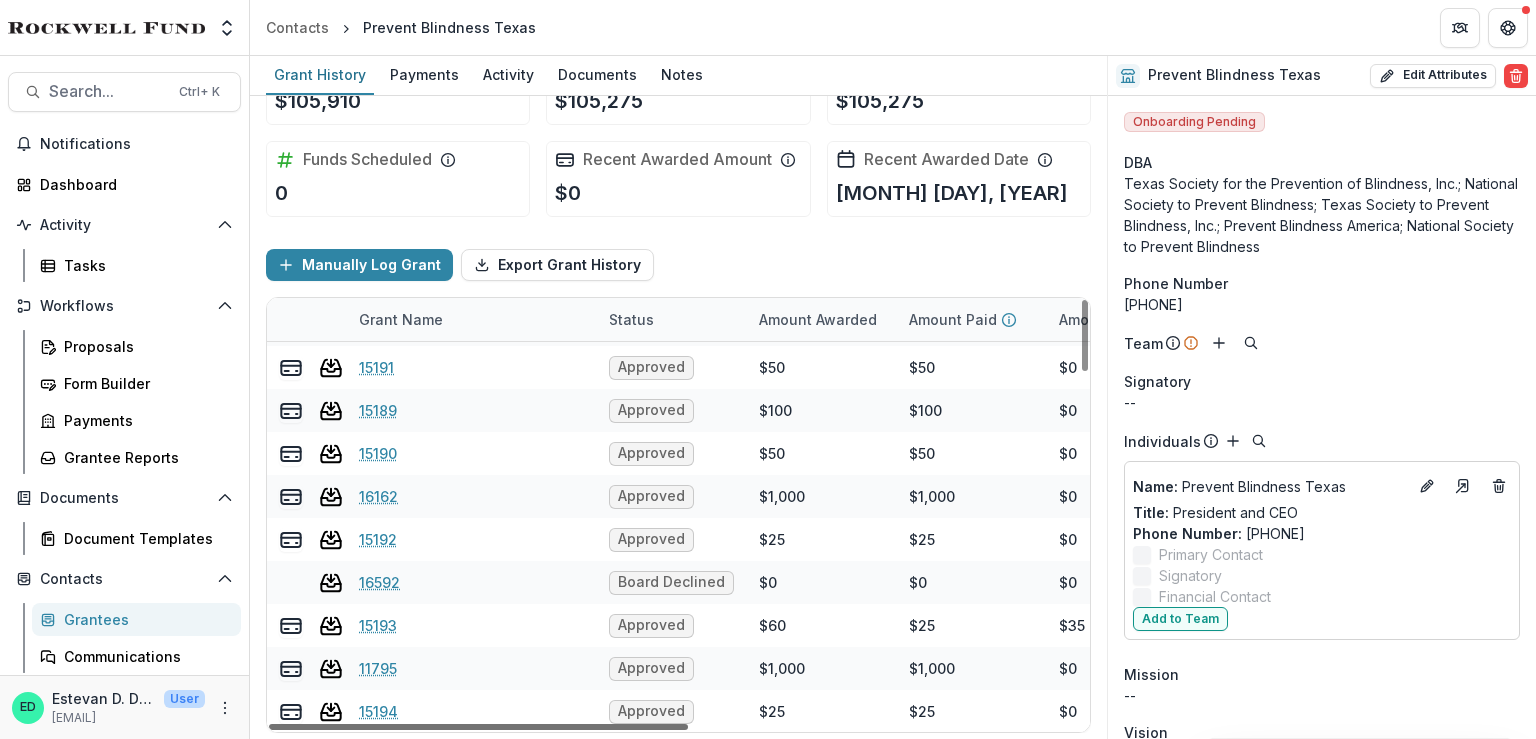 drag, startPoint x: 565, startPoint y: 724, endPoint x: 448, endPoint y: 772, distance: 126.46343 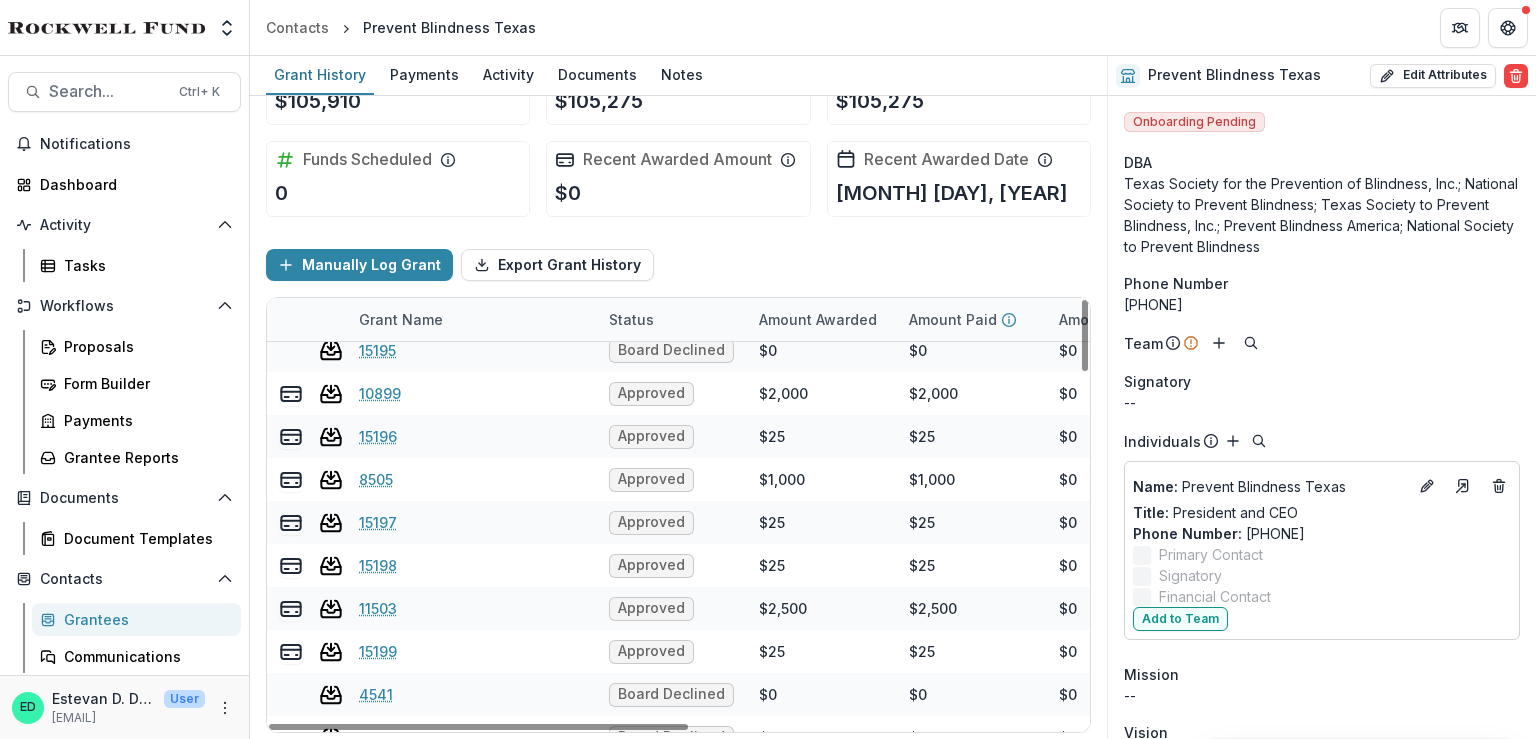 scroll, scrollTop: 0, scrollLeft: 0, axis: both 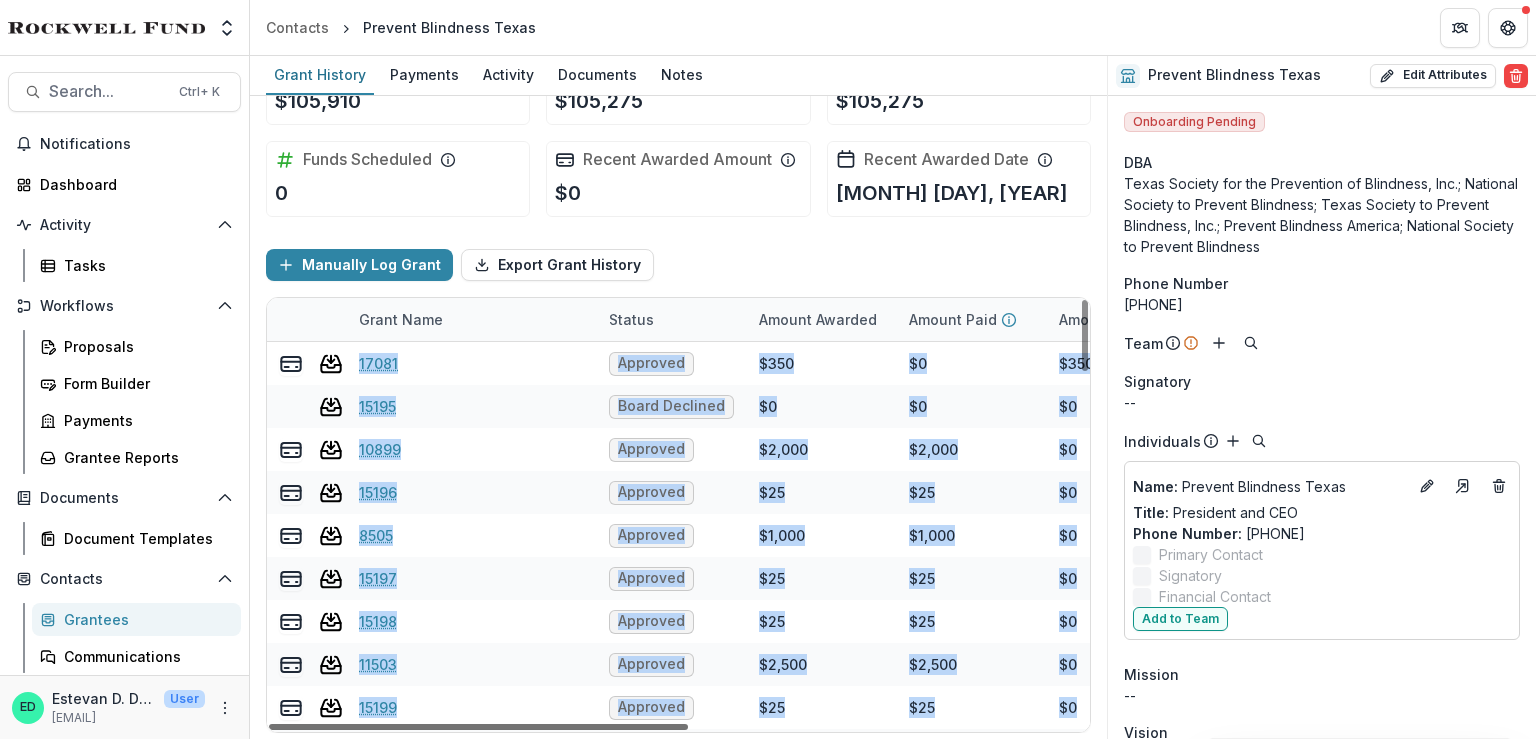 drag, startPoint x: 536, startPoint y: 733, endPoint x: 626, endPoint y: 720, distance: 90.934044 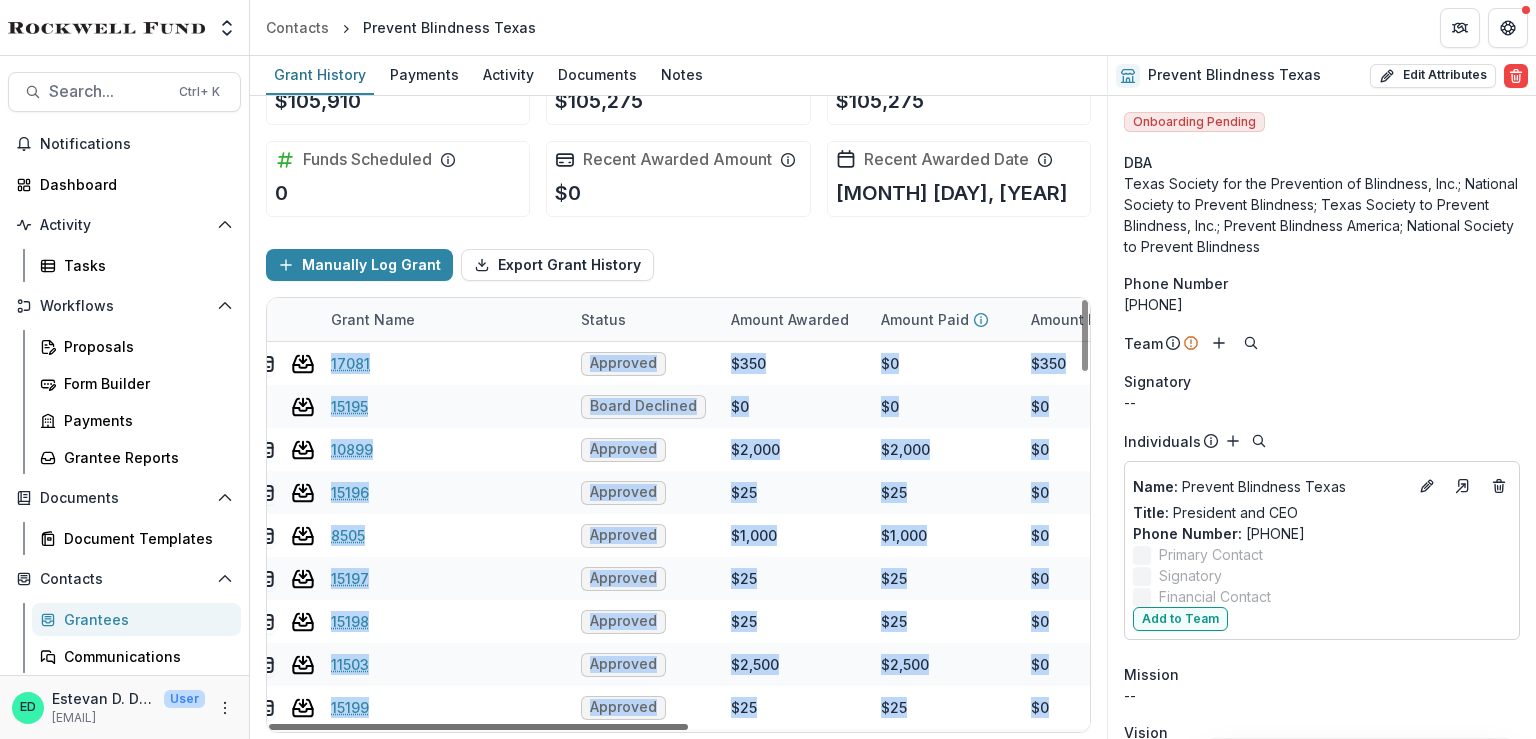 scroll, scrollTop: 0, scrollLeft: 49, axis: horizontal 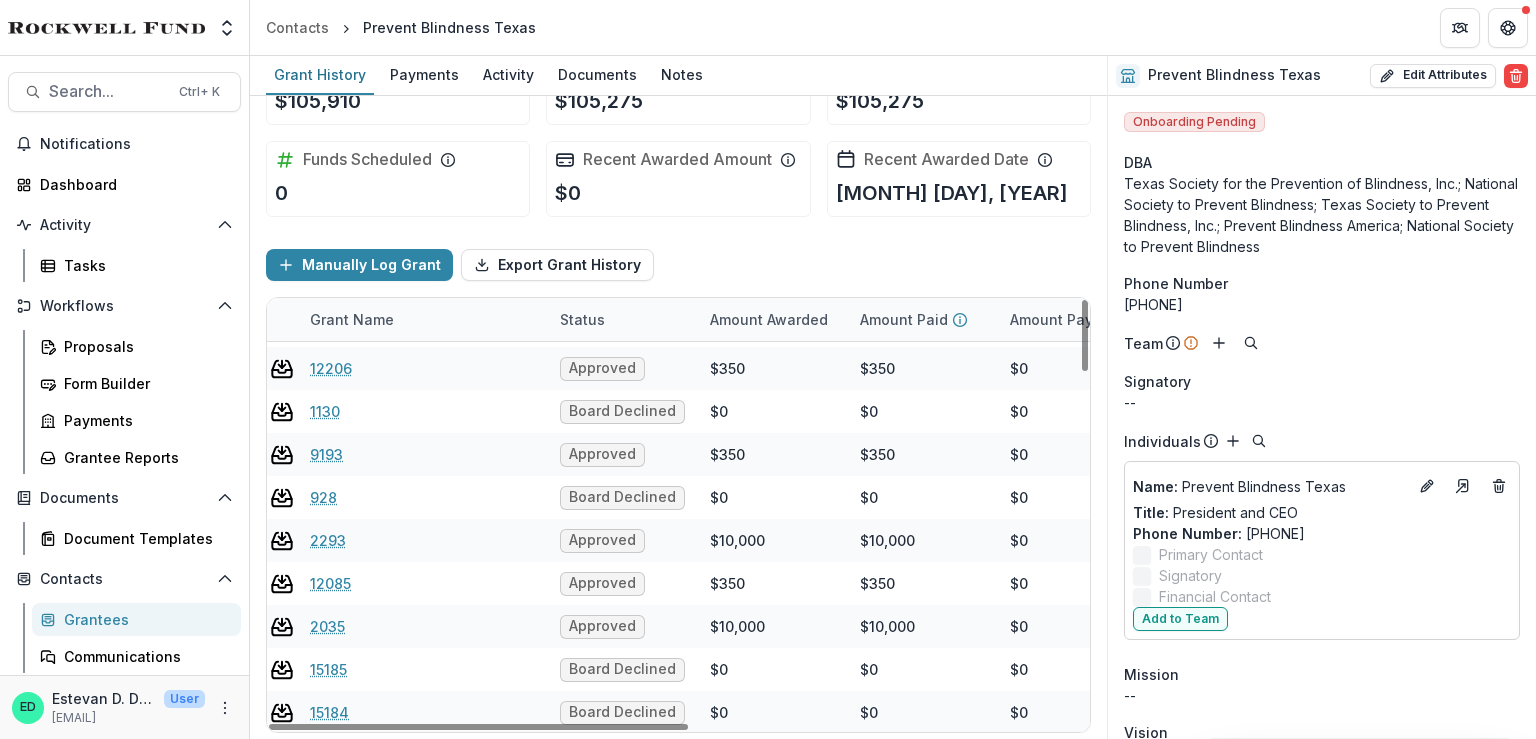 click on "Funds Approved $105,910 Funds Paid $105,275 Payment total $105,275 Funds Scheduled 0 Recent Awarded Amount $0 Recent Awarded Date Jan 30, 2024" at bounding box center [678, 133] 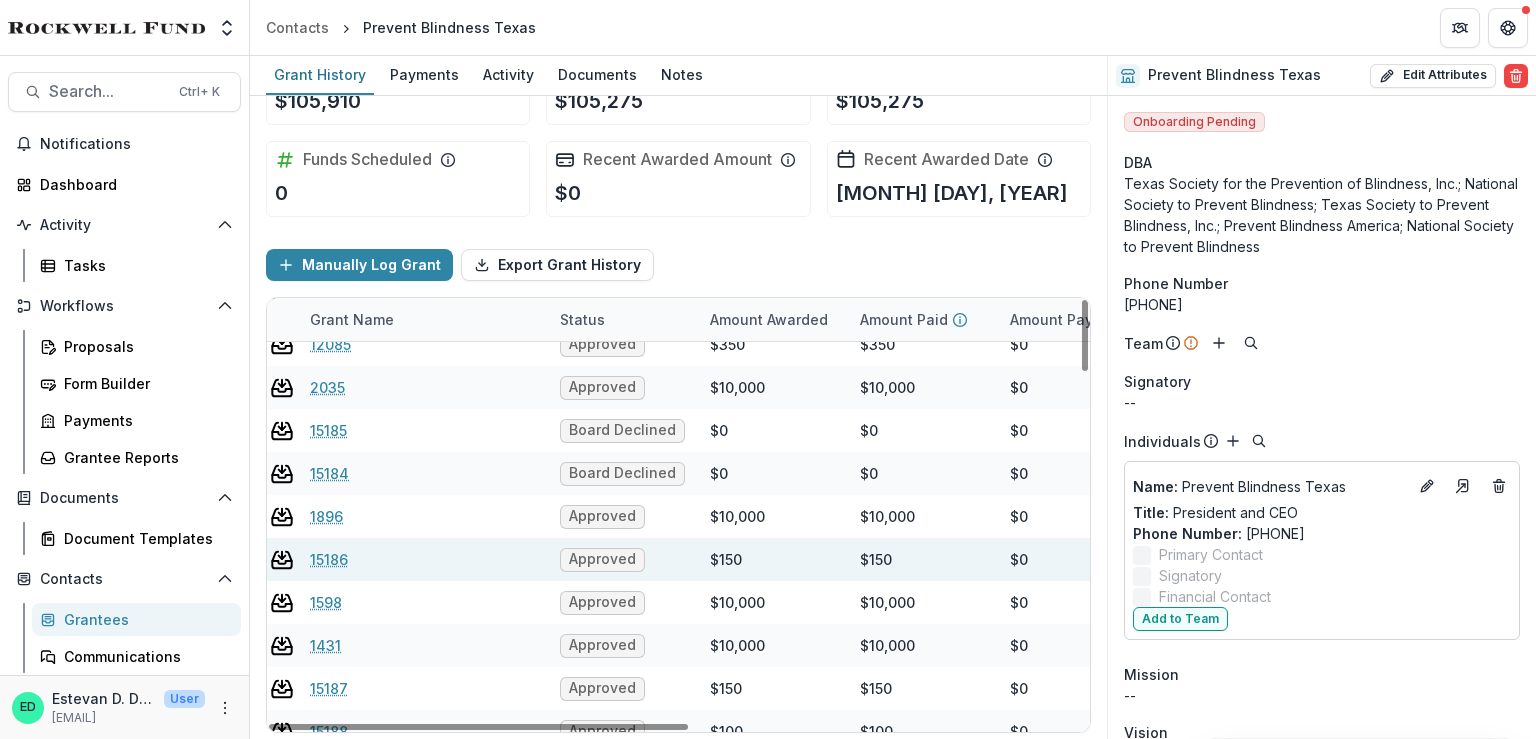 scroll, scrollTop: 2100, scrollLeft: 49, axis: both 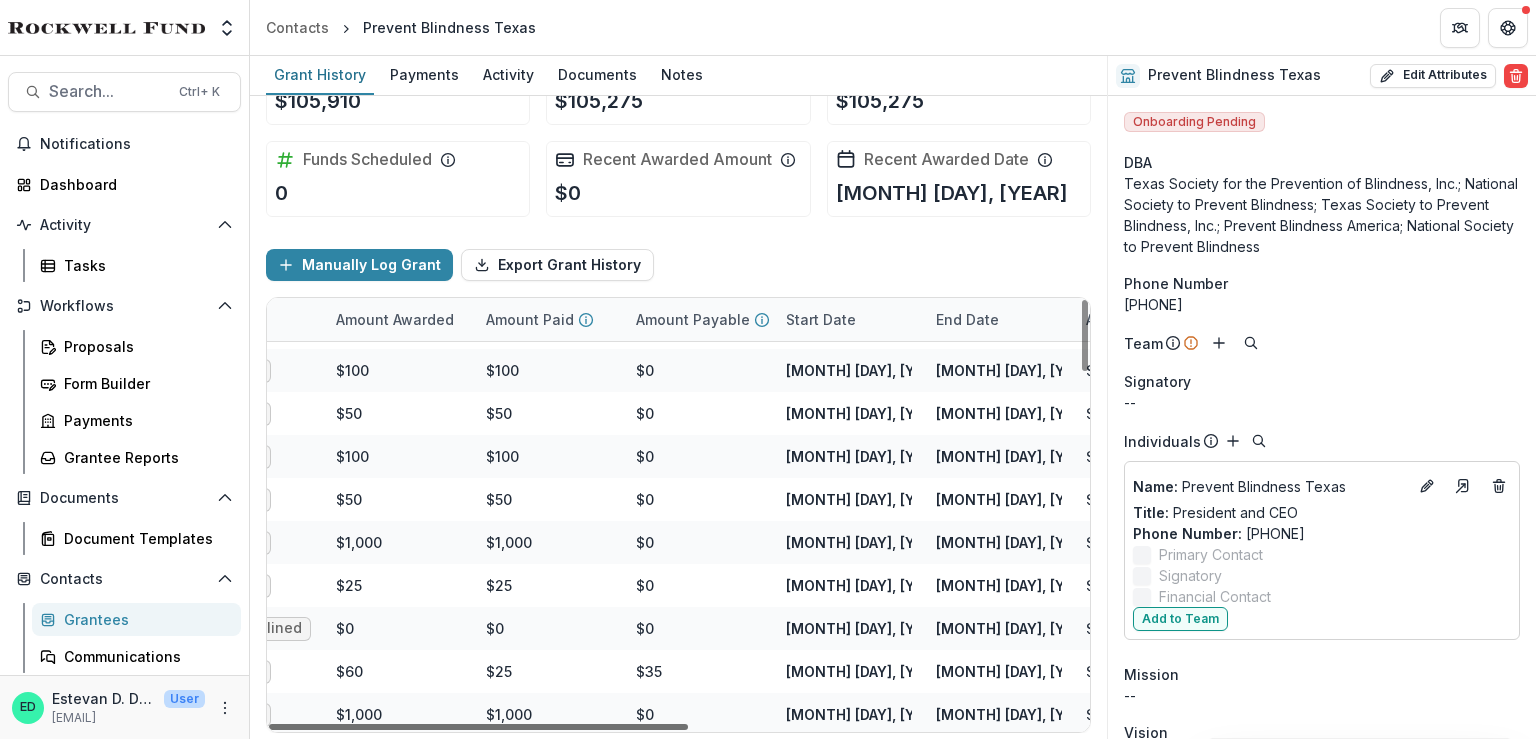 drag, startPoint x: 475, startPoint y: 723, endPoint x: 665, endPoint y: 688, distance: 193.1968 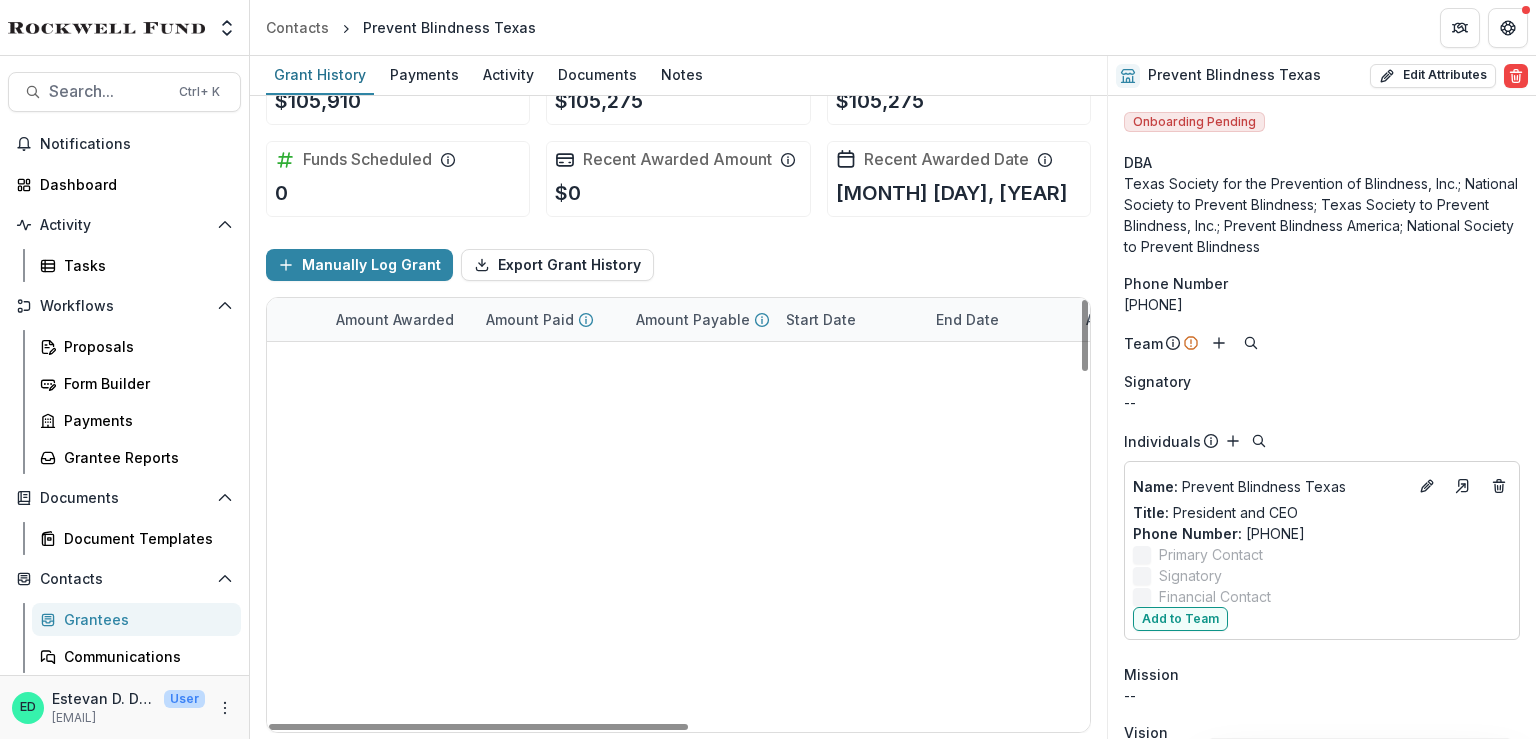 scroll, scrollTop: 1346, scrollLeft: 423, axis: both 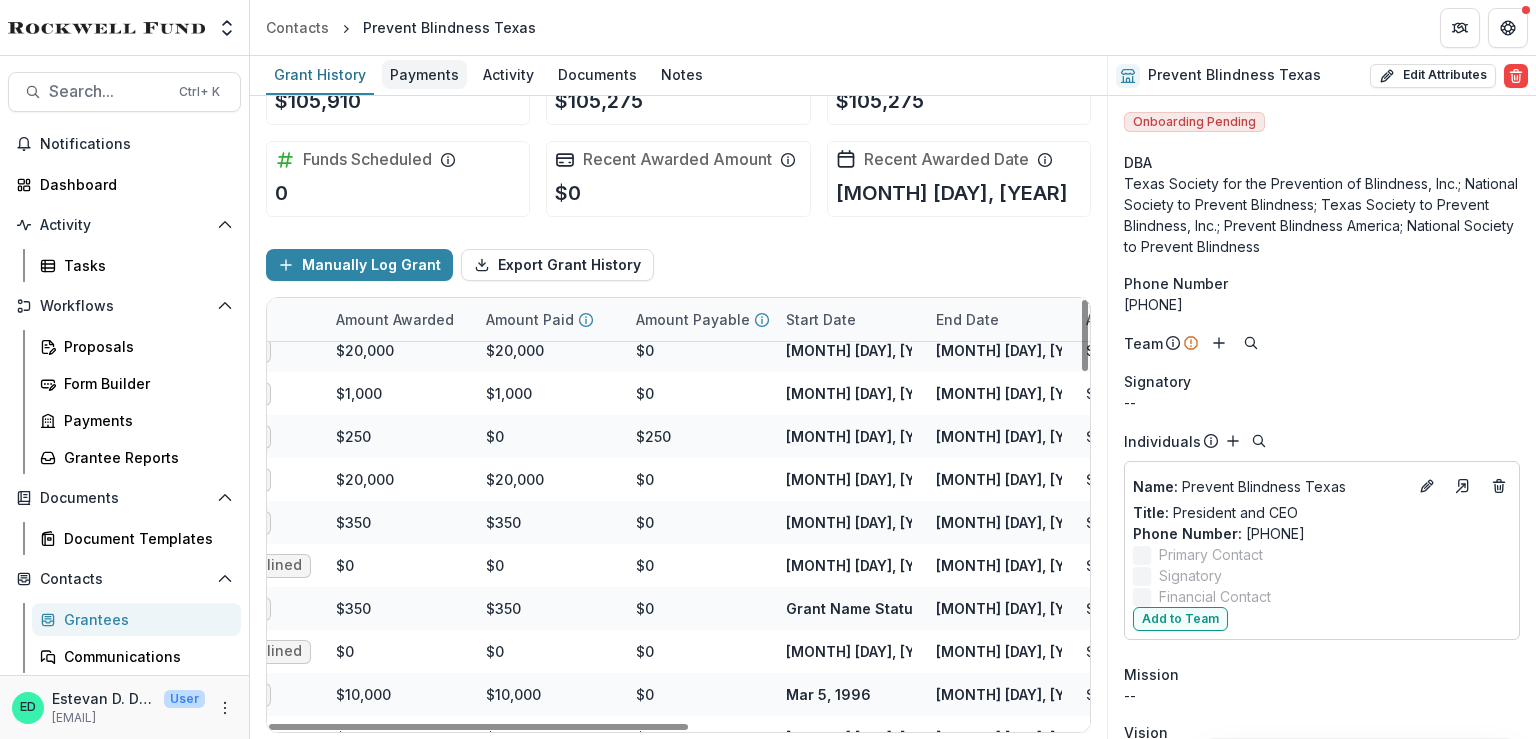 click on "Payments" at bounding box center [424, 74] 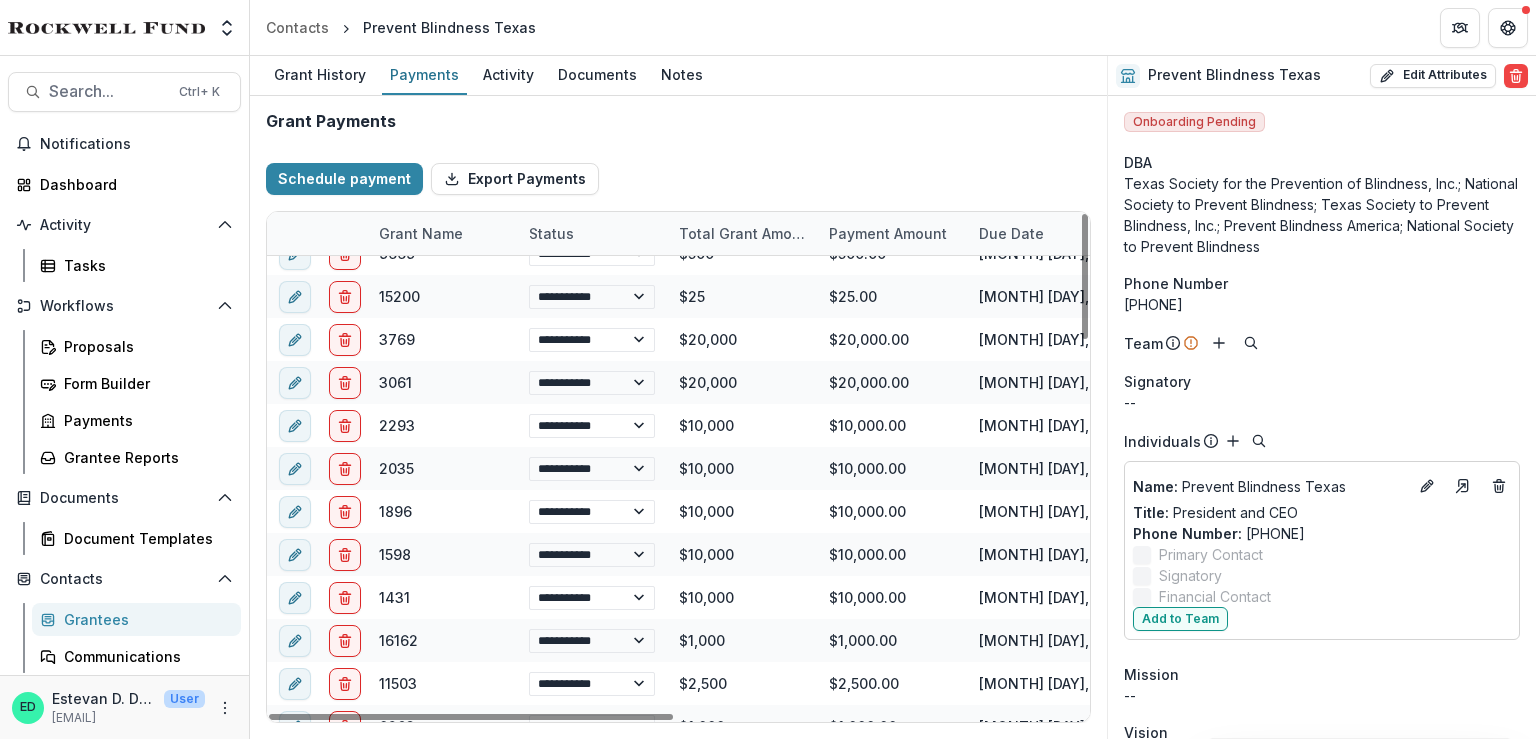 scroll, scrollTop: 0, scrollLeft: 0, axis: both 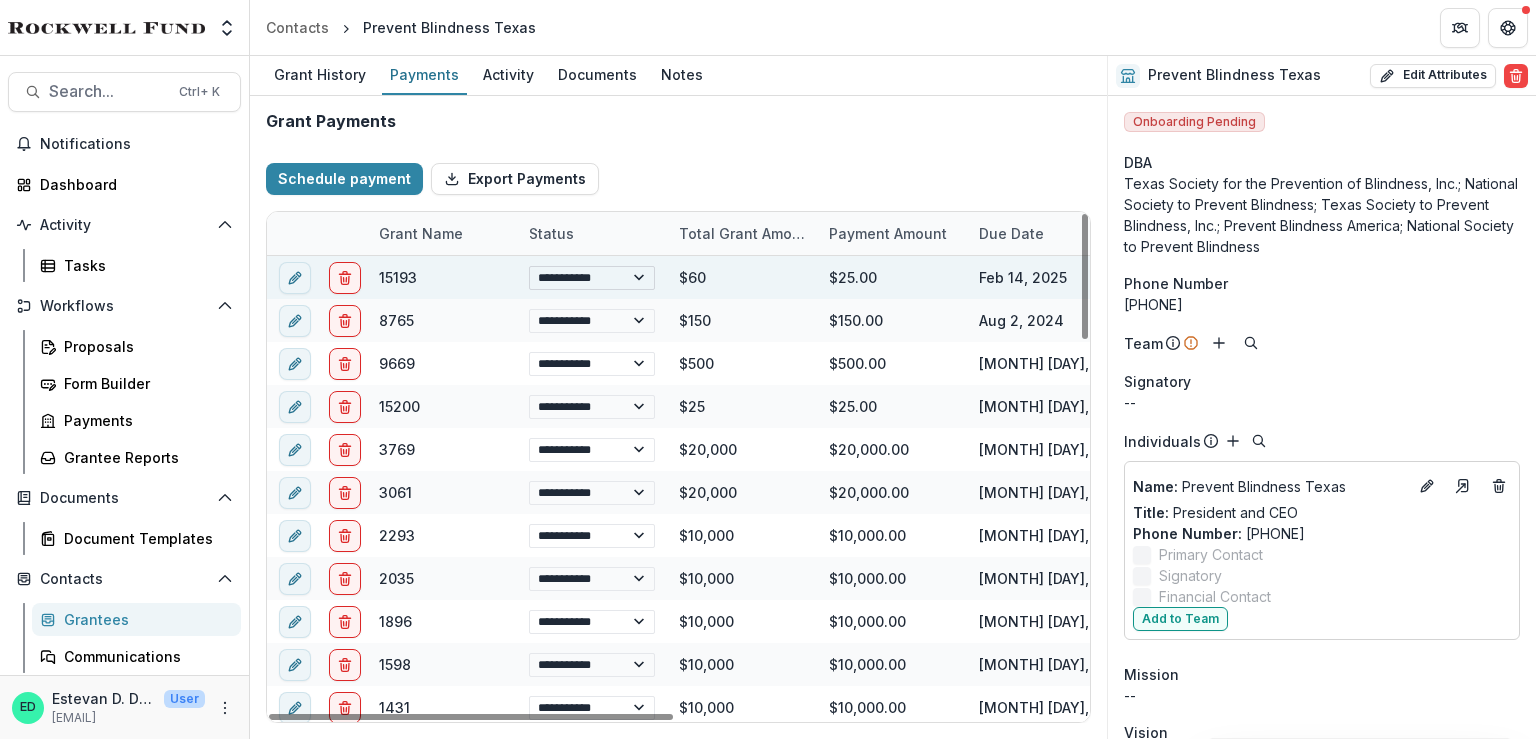 click on "**********" at bounding box center (592, 278) 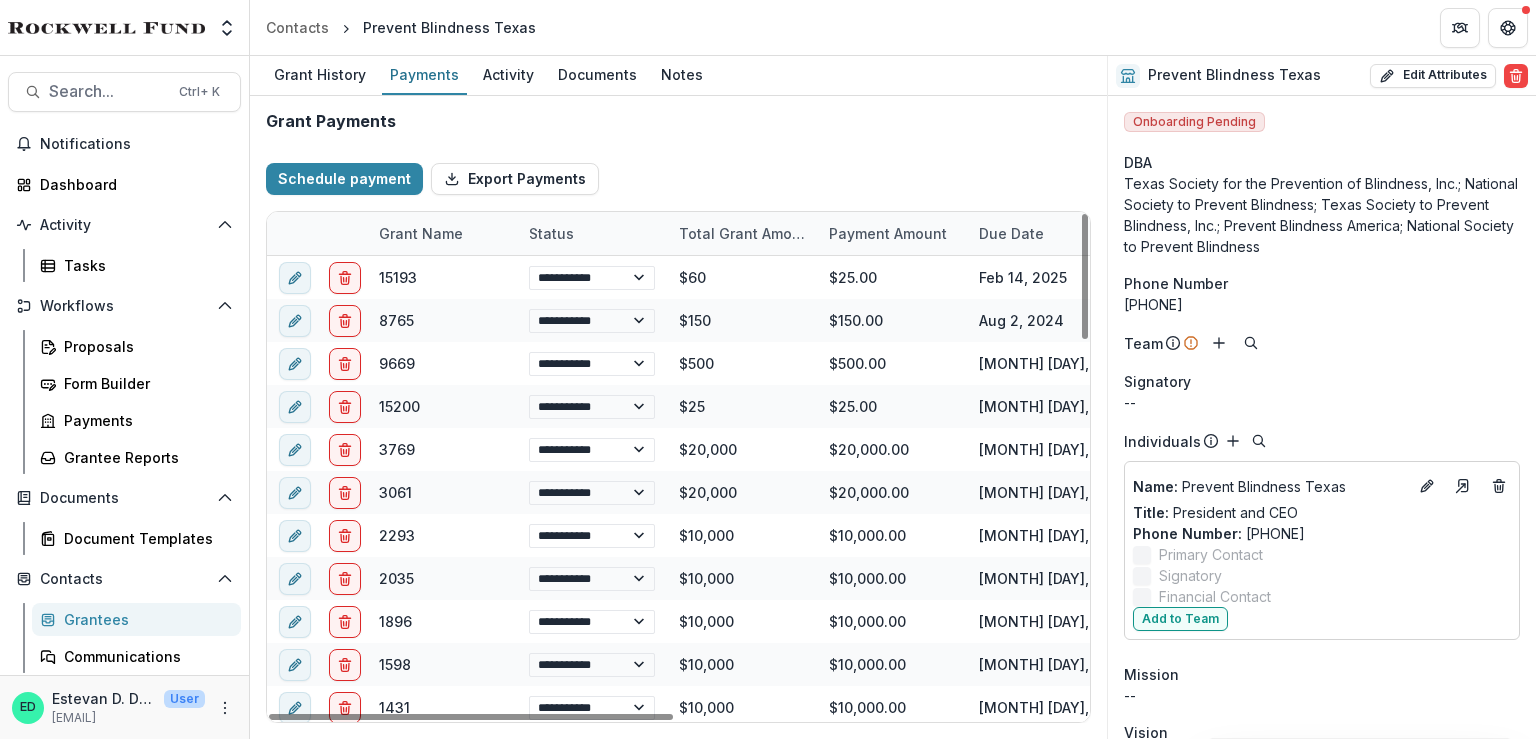 click on "Schedule payment Export Payments" at bounding box center (678, 179) 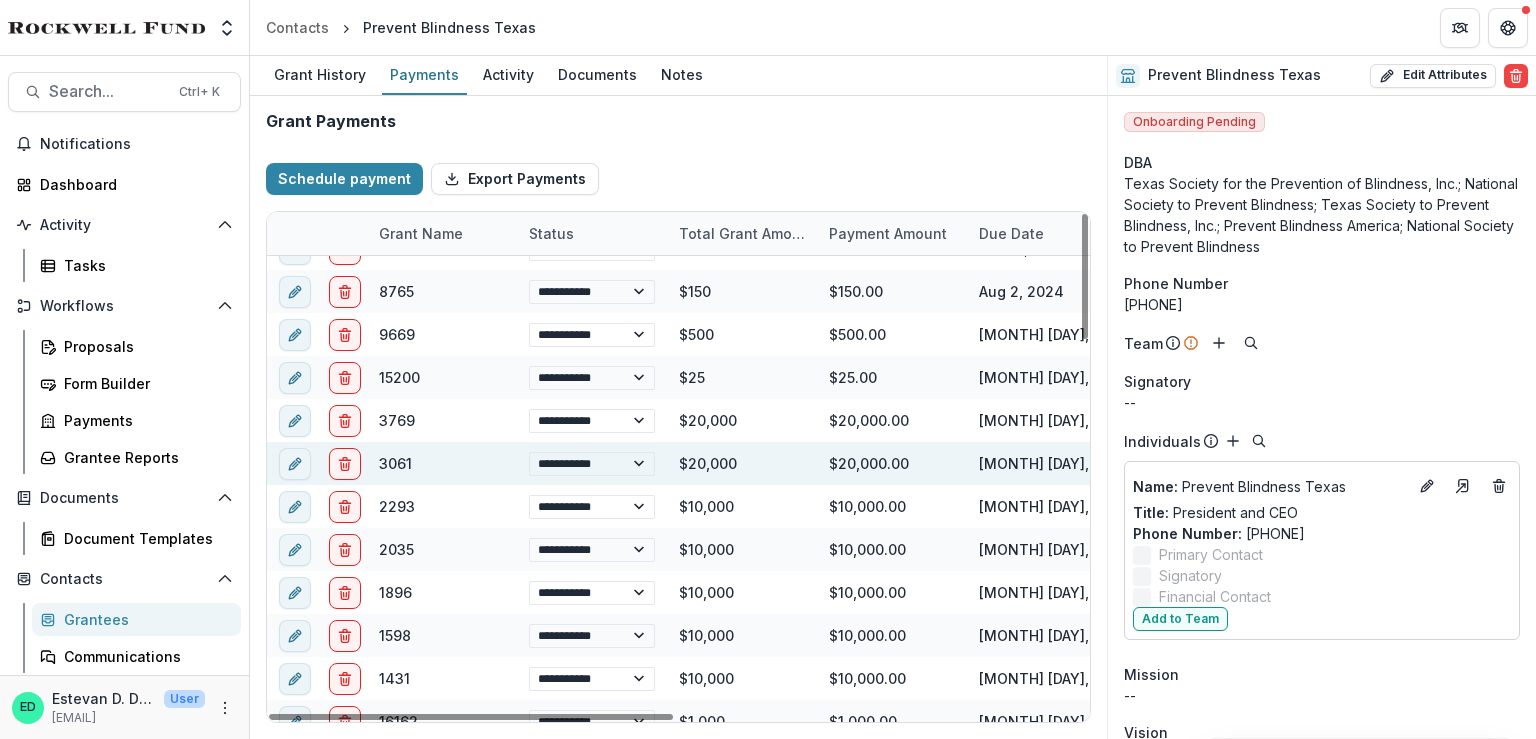 scroll, scrollTop: 0, scrollLeft: 0, axis: both 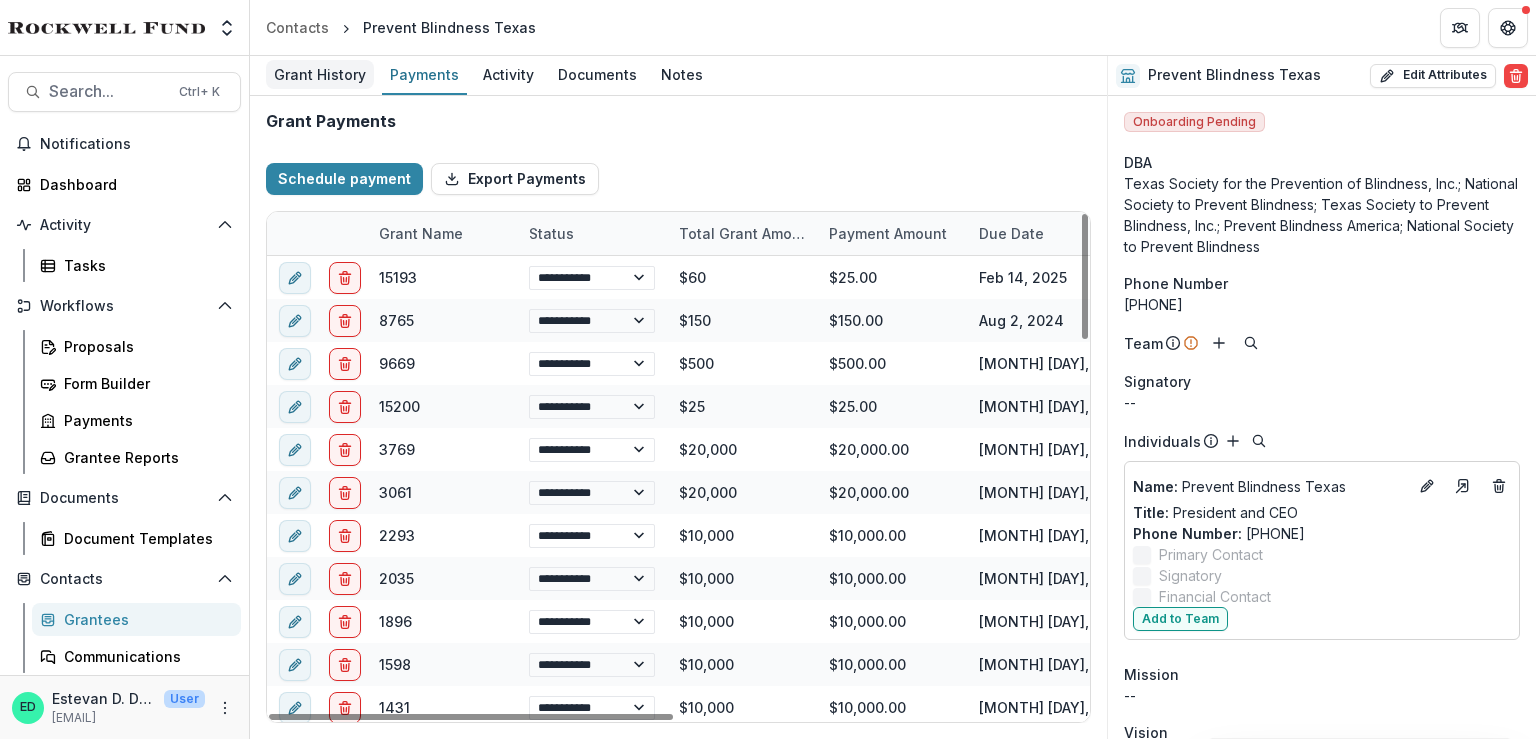 click on "Grant History" at bounding box center [320, 74] 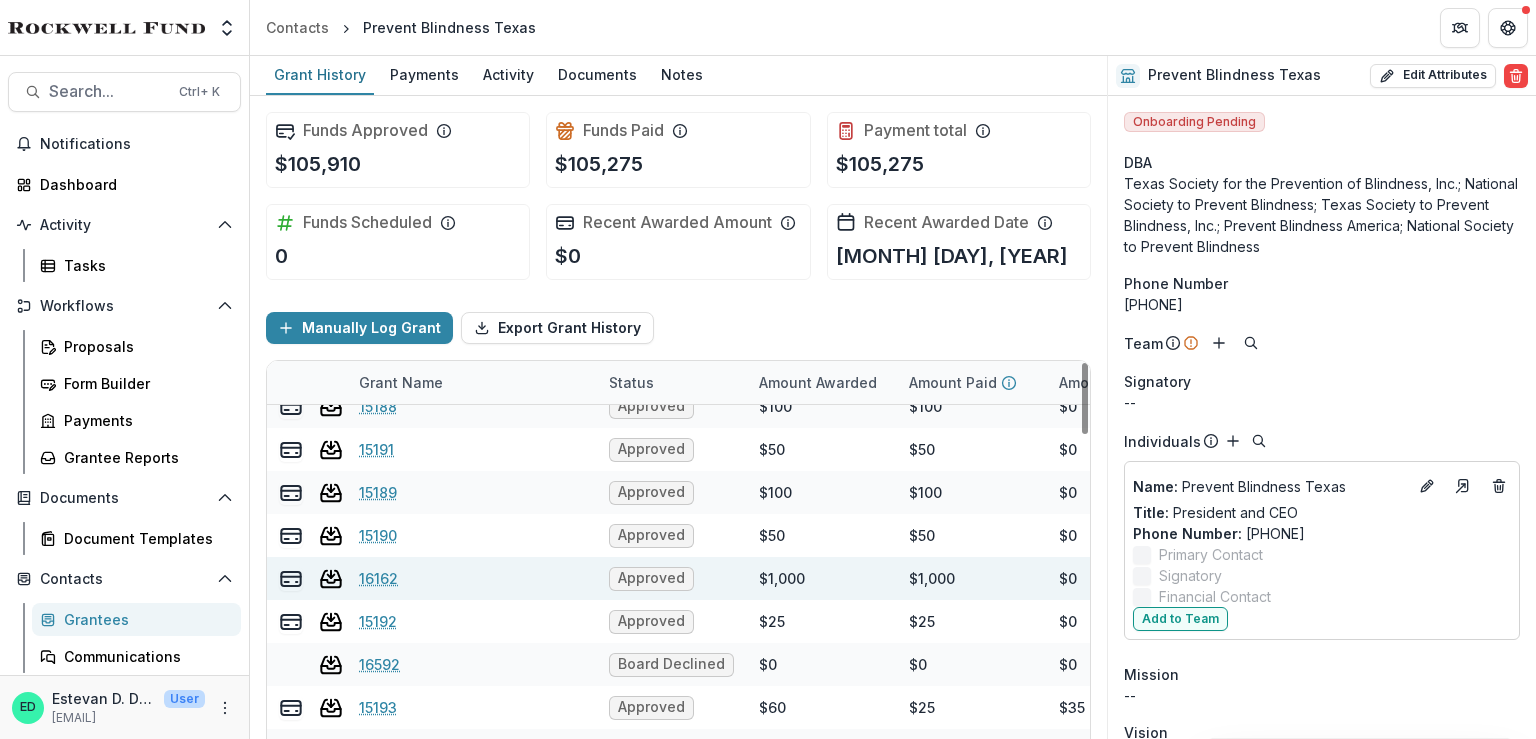 scroll, scrollTop: 2146, scrollLeft: 0, axis: vertical 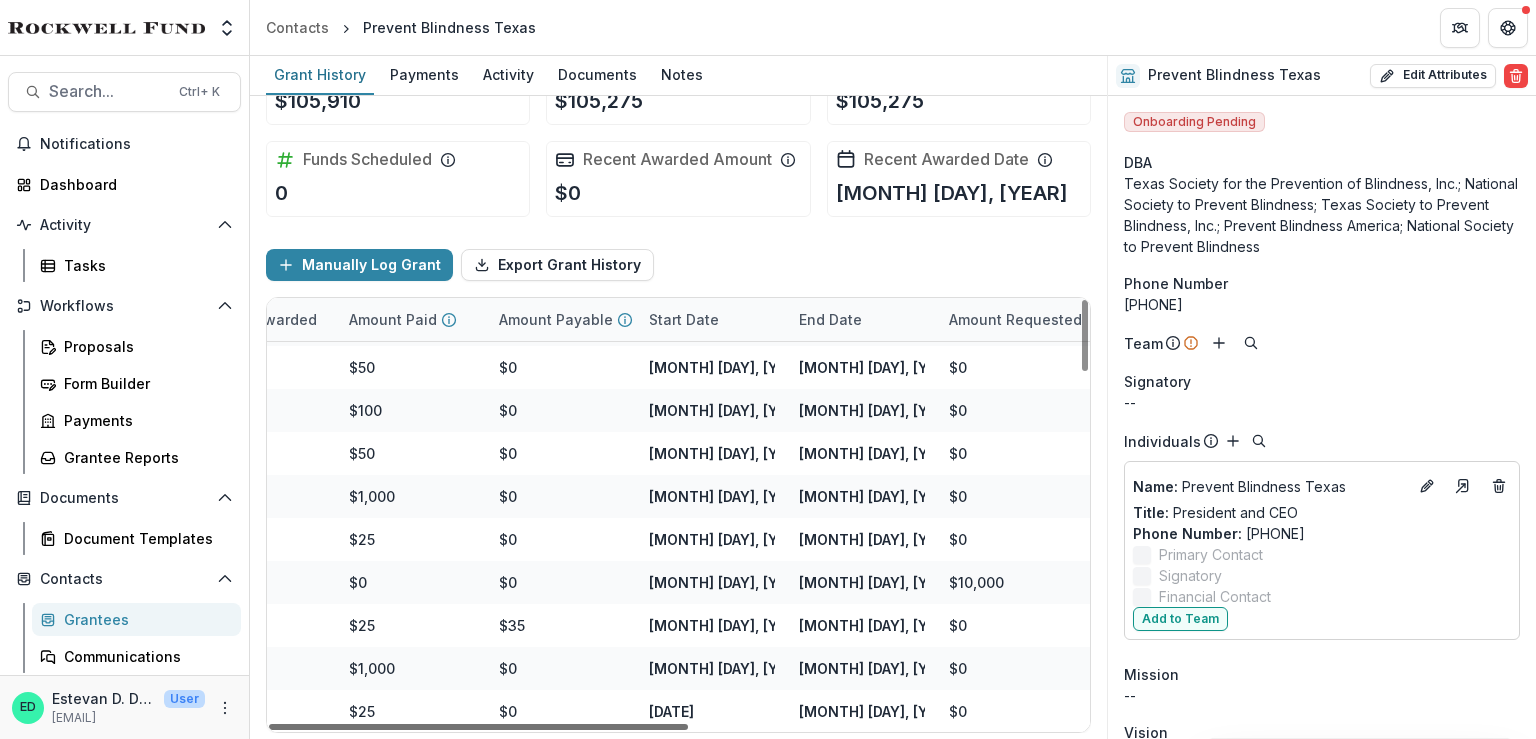 drag, startPoint x: 627, startPoint y: 723, endPoint x: 912, endPoint y: 727, distance: 285.02808 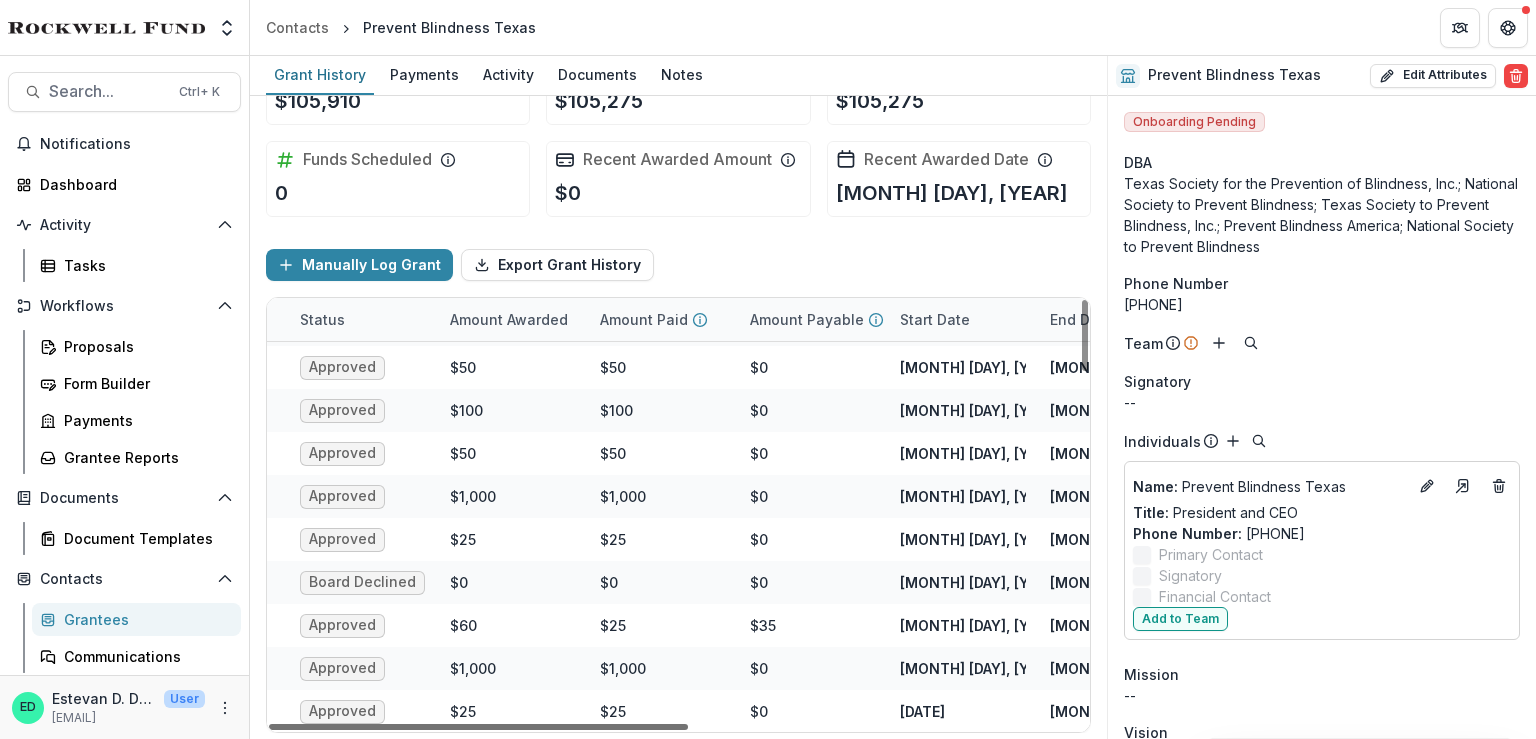 scroll, scrollTop: 2146, scrollLeft: 0, axis: vertical 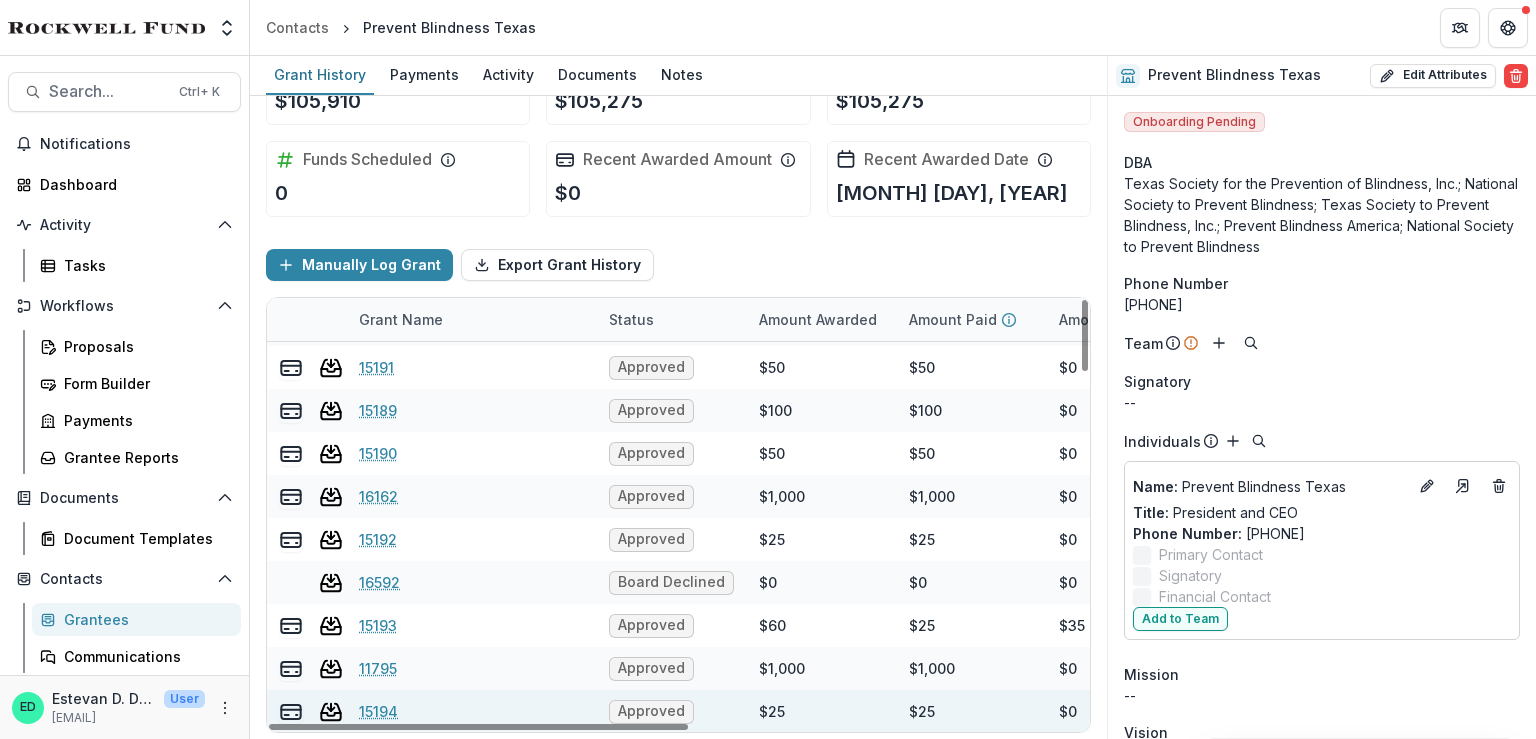 drag, startPoint x: 873, startPoint y: 725, endPoint x: 508, endPoint y: 699, distance: 365.92487 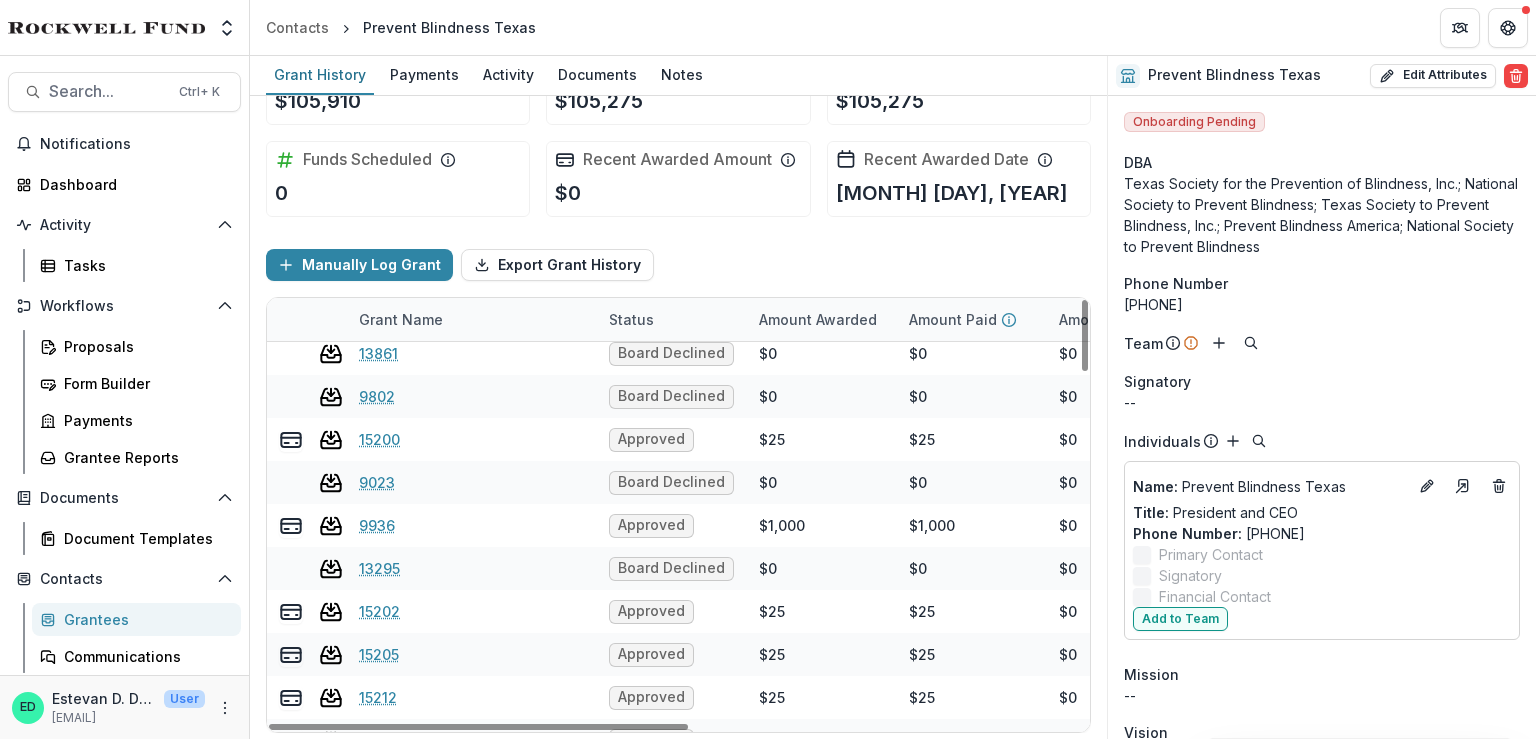 scroll, scrollTop: 0, scrollLeft: 0, axis: both 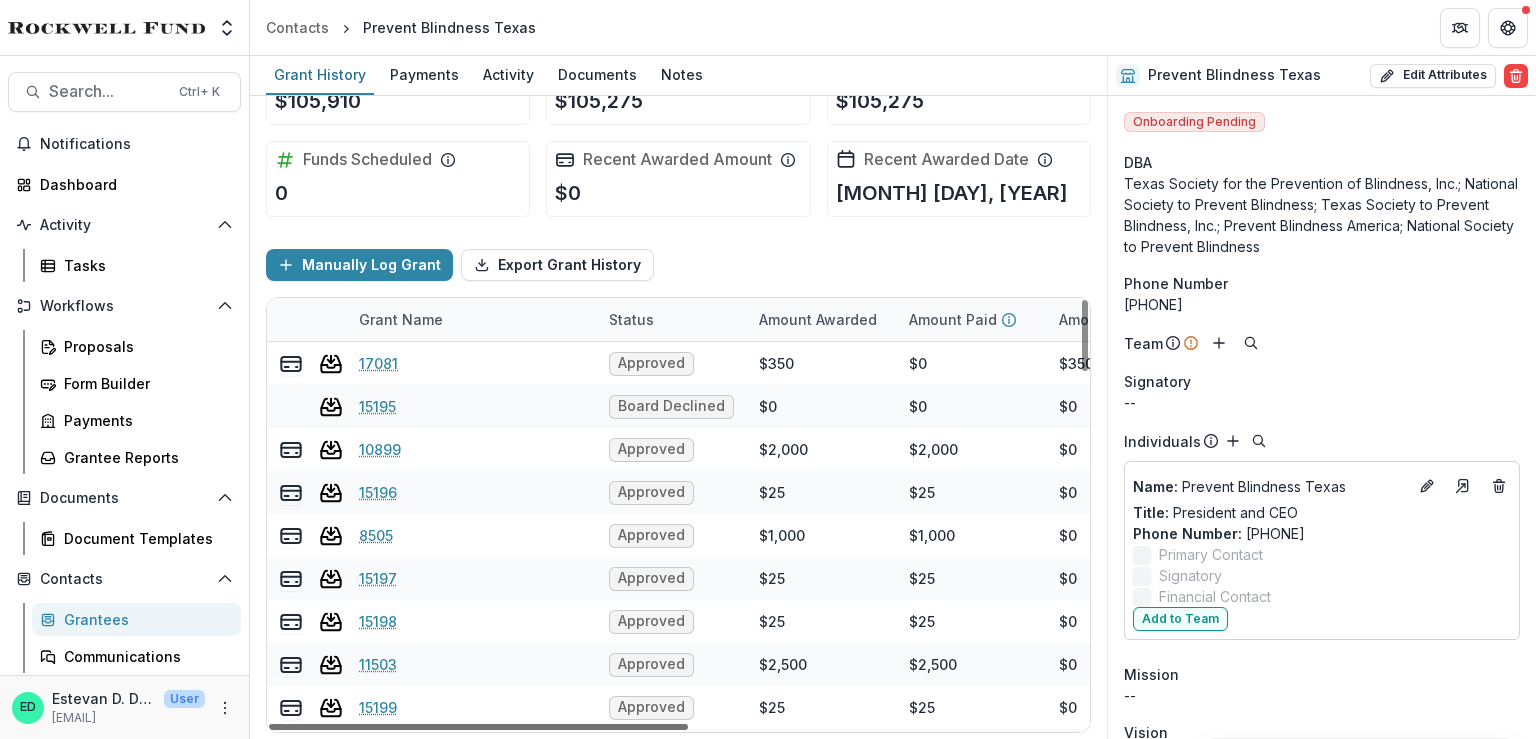 drag, startPoint x: 597, startPoint y: 727, endPoint x: 420, endPoint y: 715, distance: 177.40631 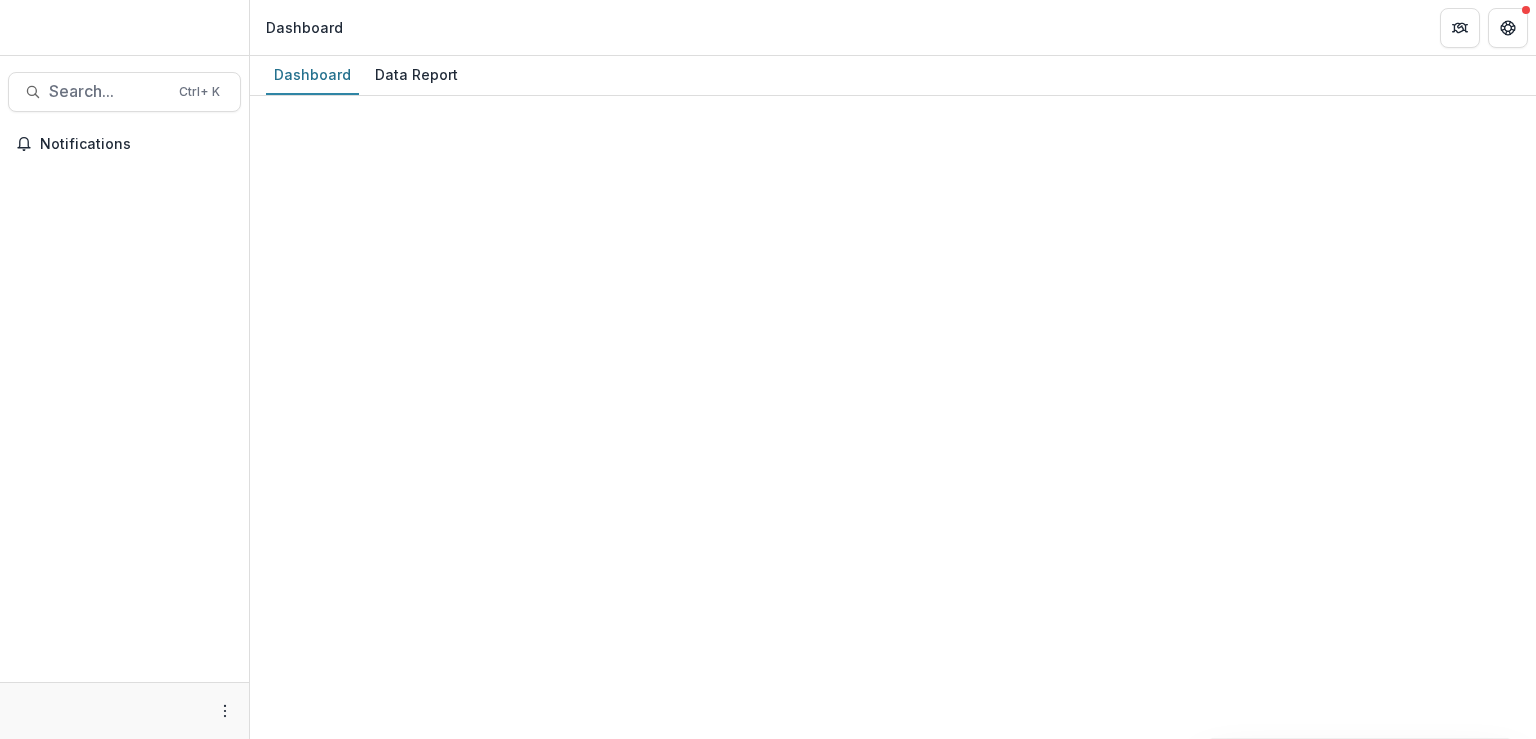 scroll, scrollTop: 0, scrollLeft: 0, axis: both 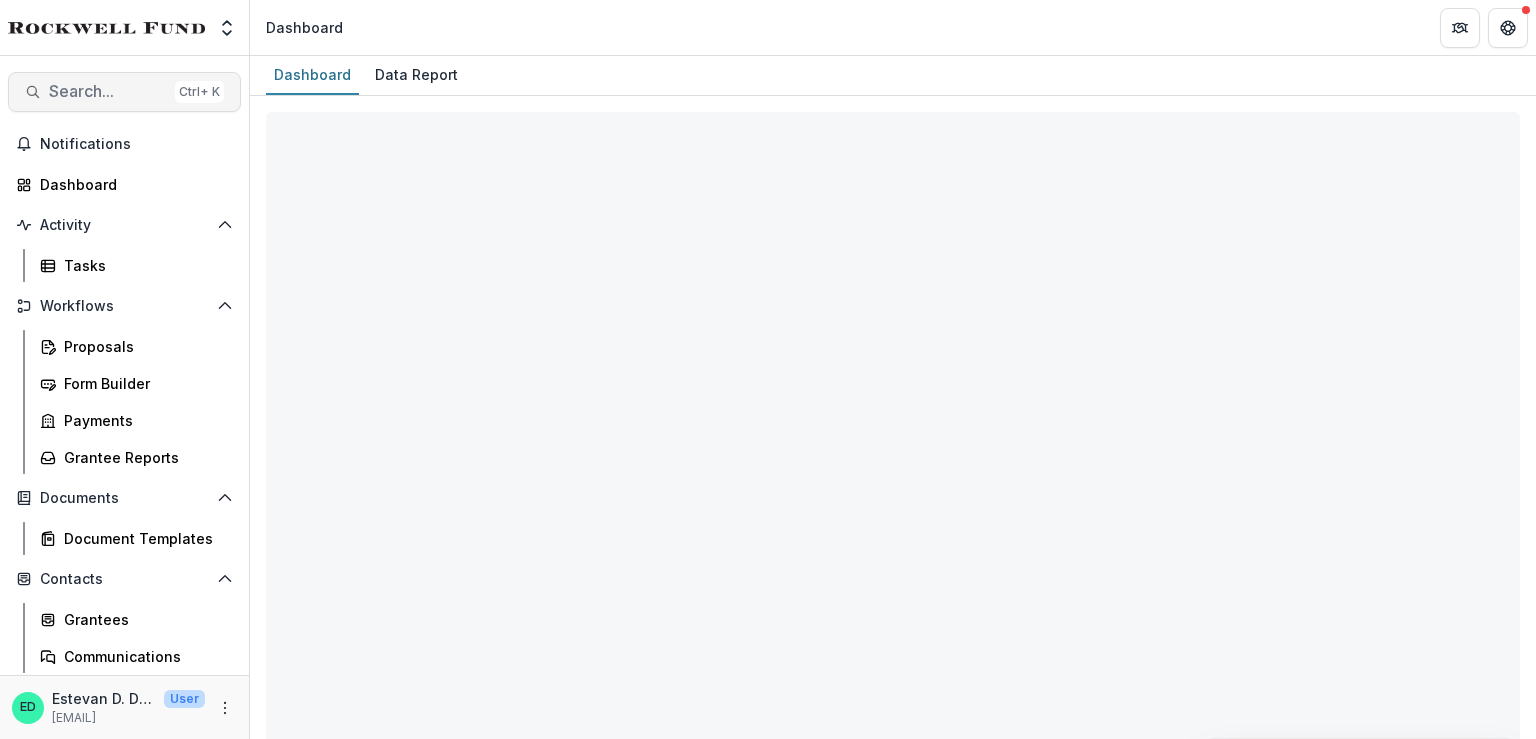 click on "Search..." at bounding box center (108, 91) 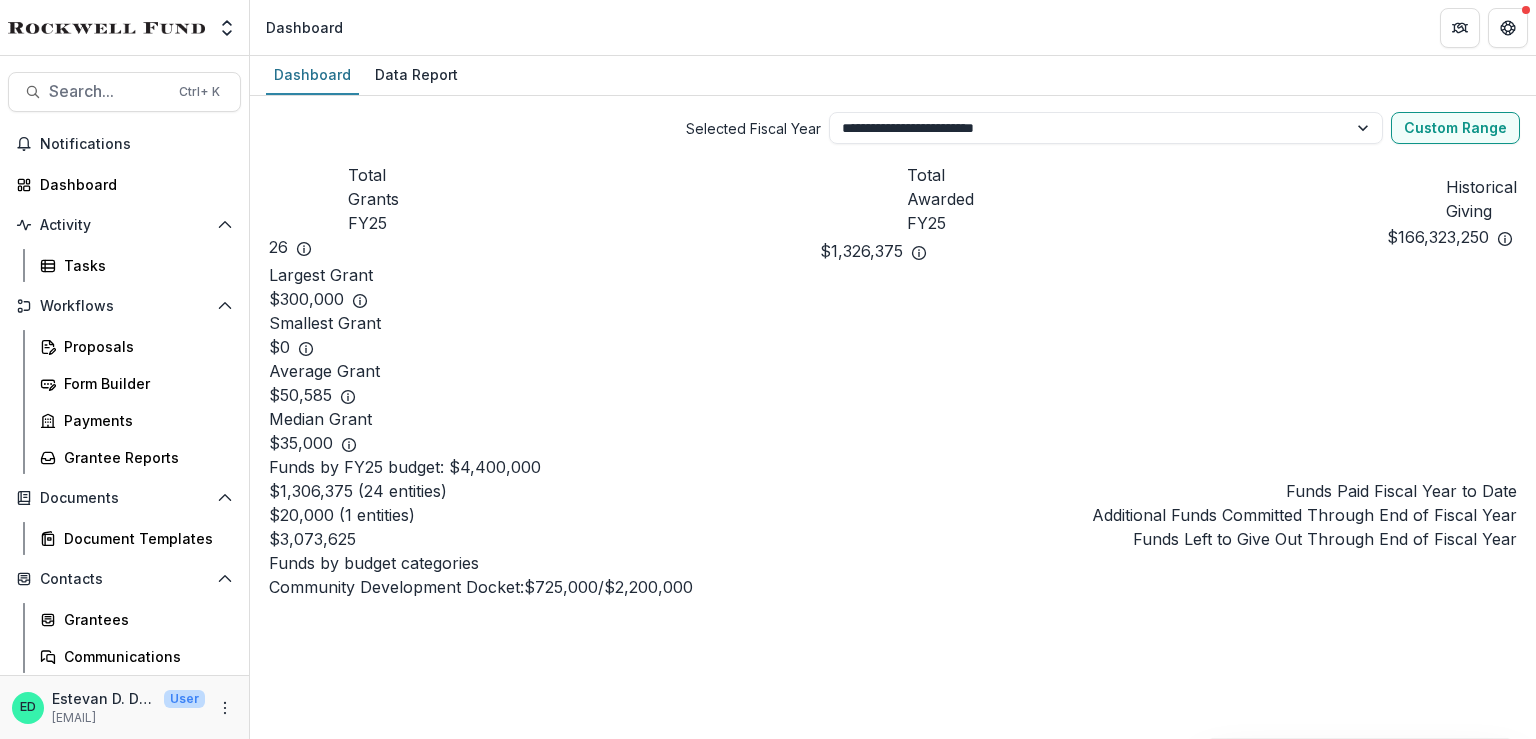 click at bounding box center (893, 527) 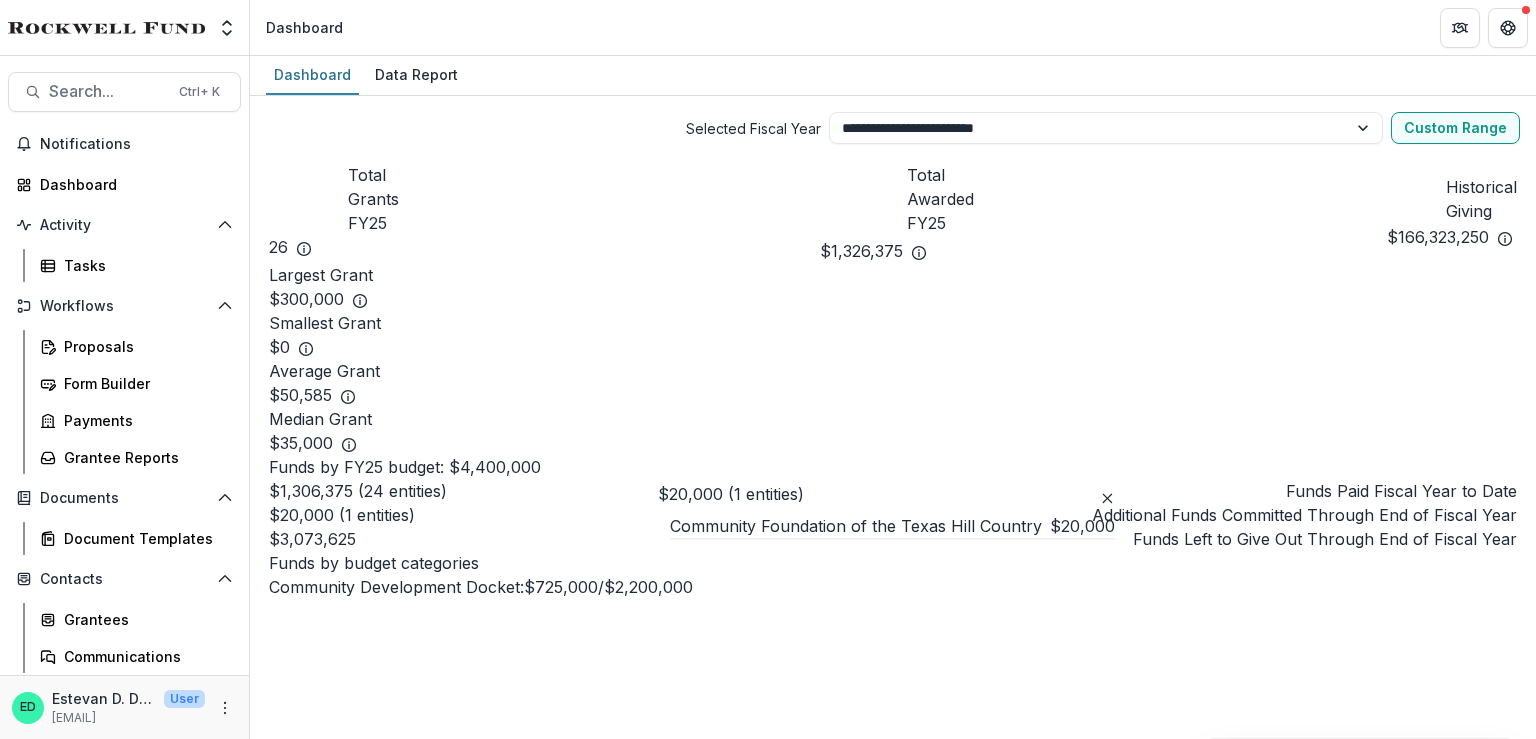 click at bounding box center [272, 527] 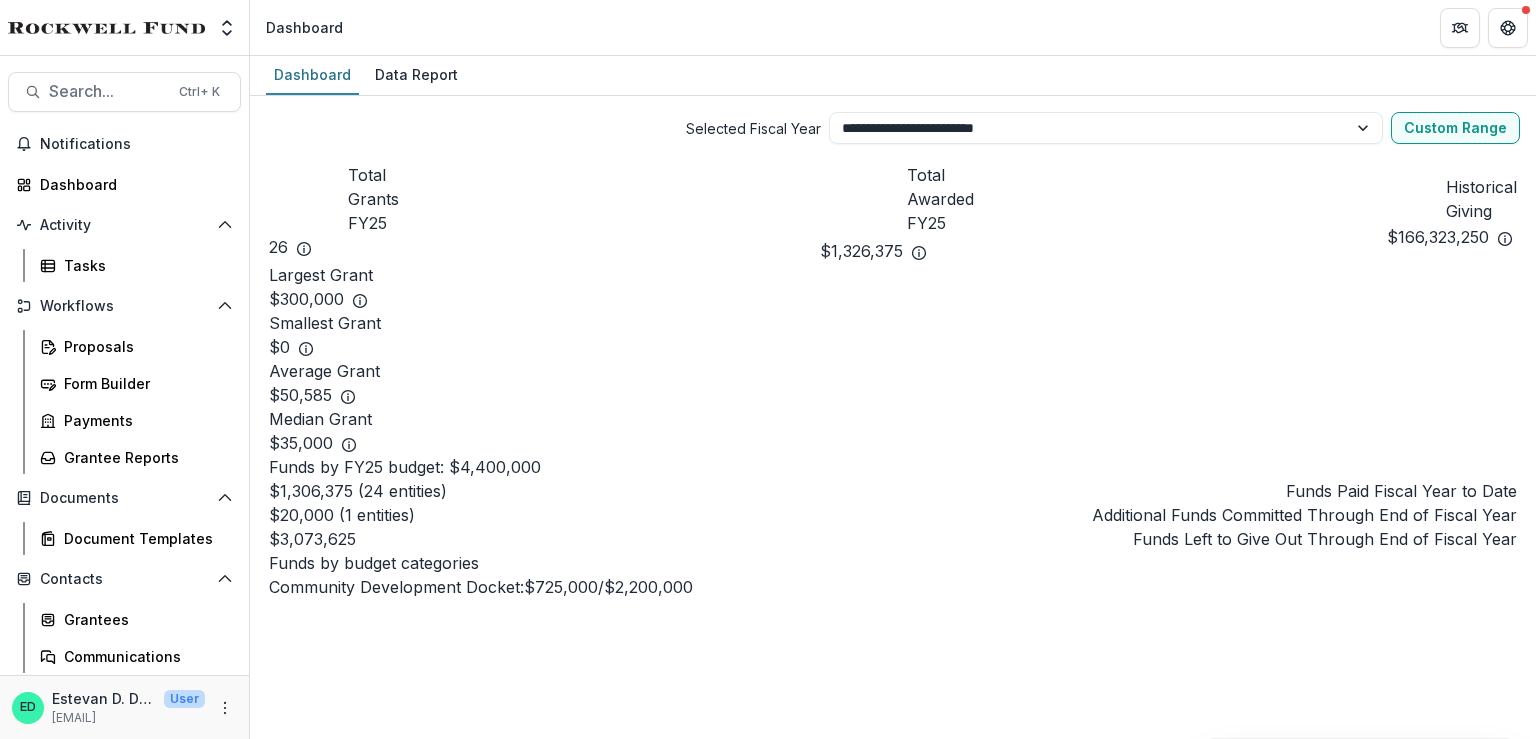 click at bounding box center [272, 527] 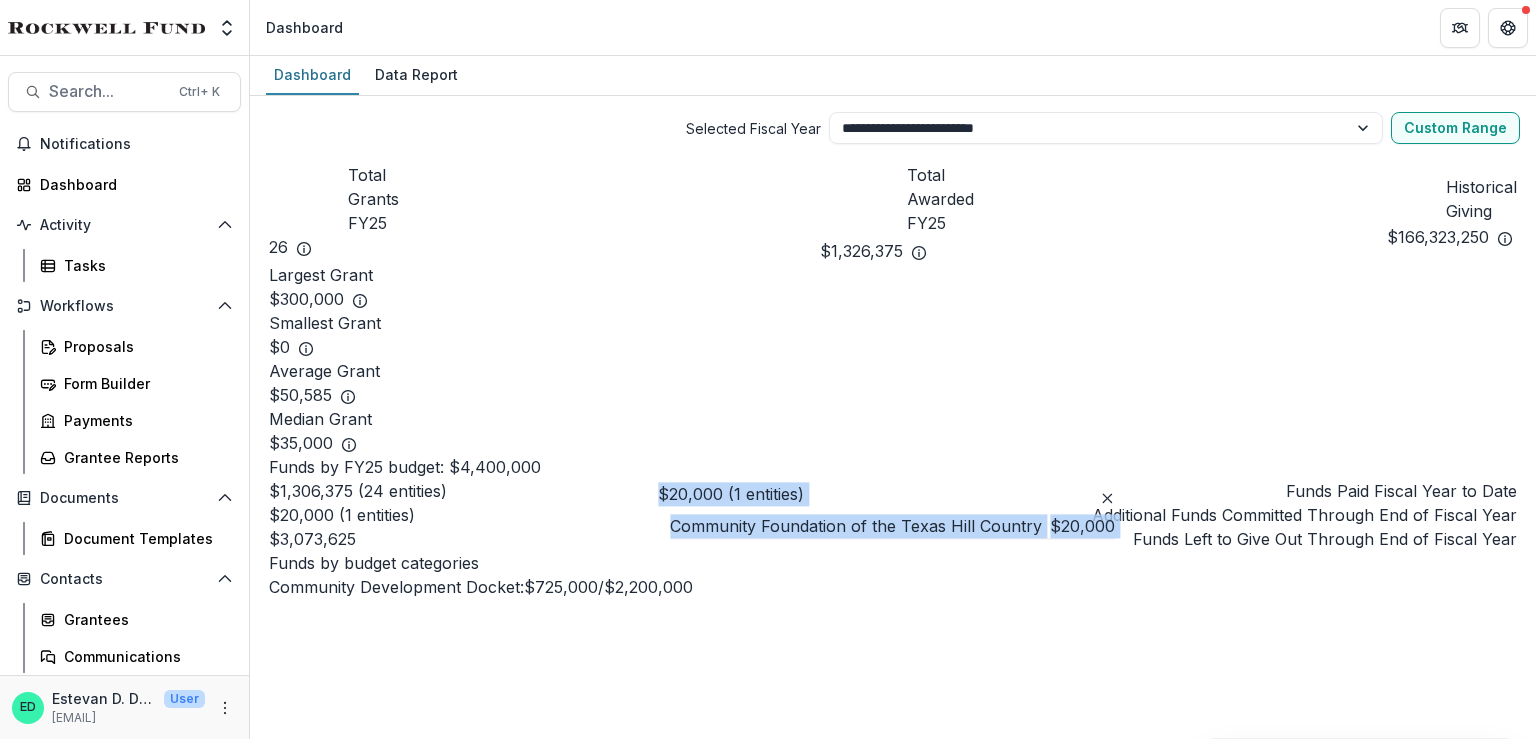 click at bounding box center (272, 527) 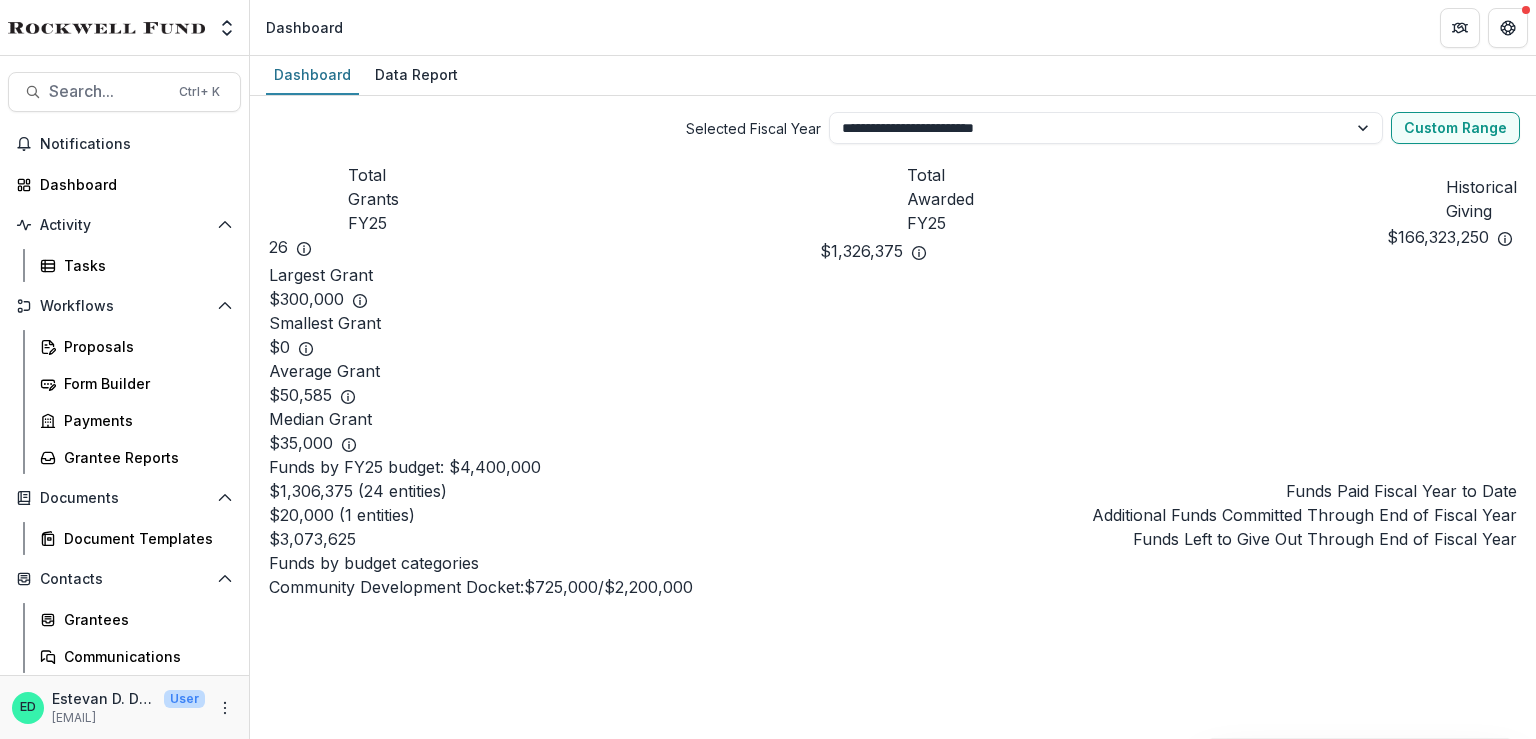 click on "$20,000 (1 entities) Additional Funds Committed Through End of Fiscal Year" at bounding box center (893, 515) 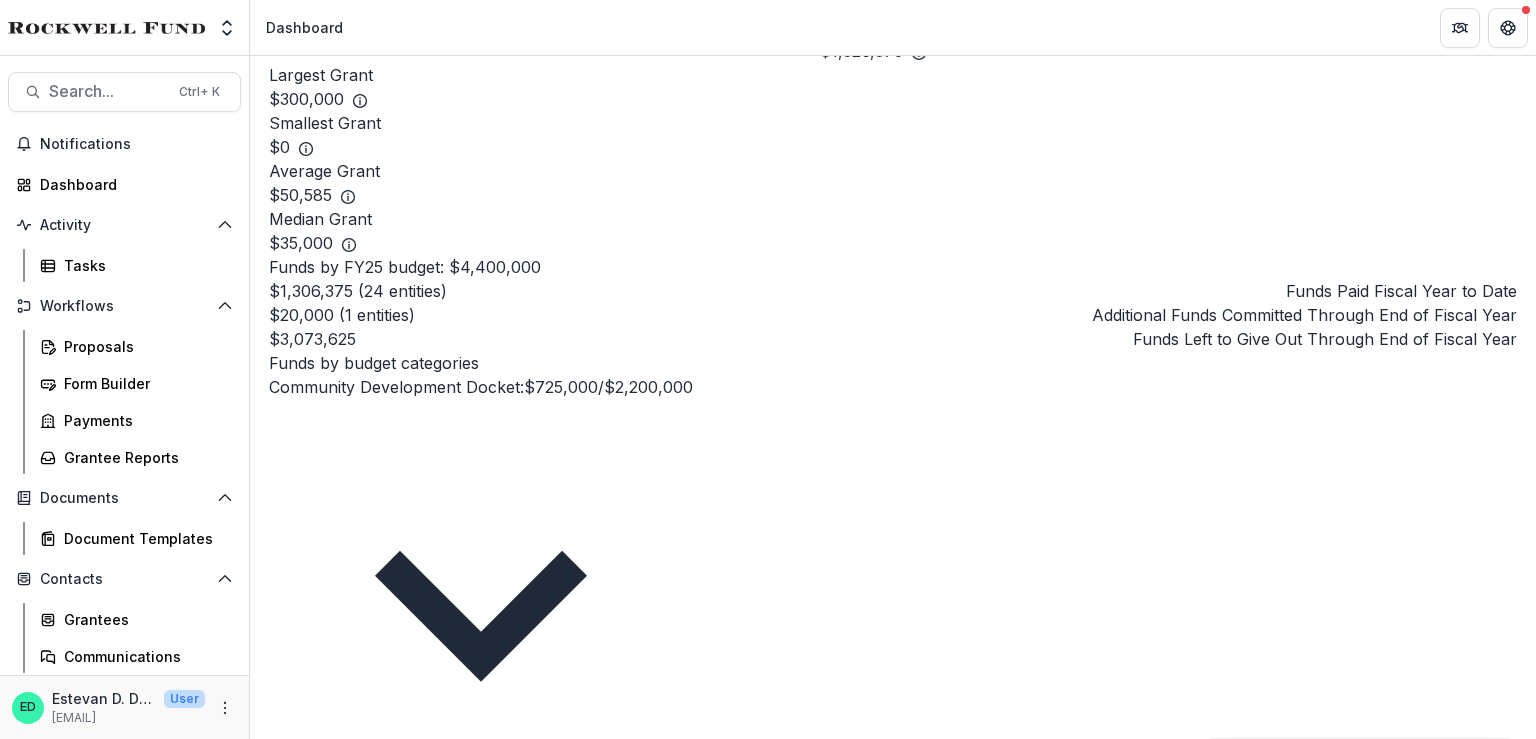 scroll, scrollTop: 400, scrollLeft: 0, axis: vertical 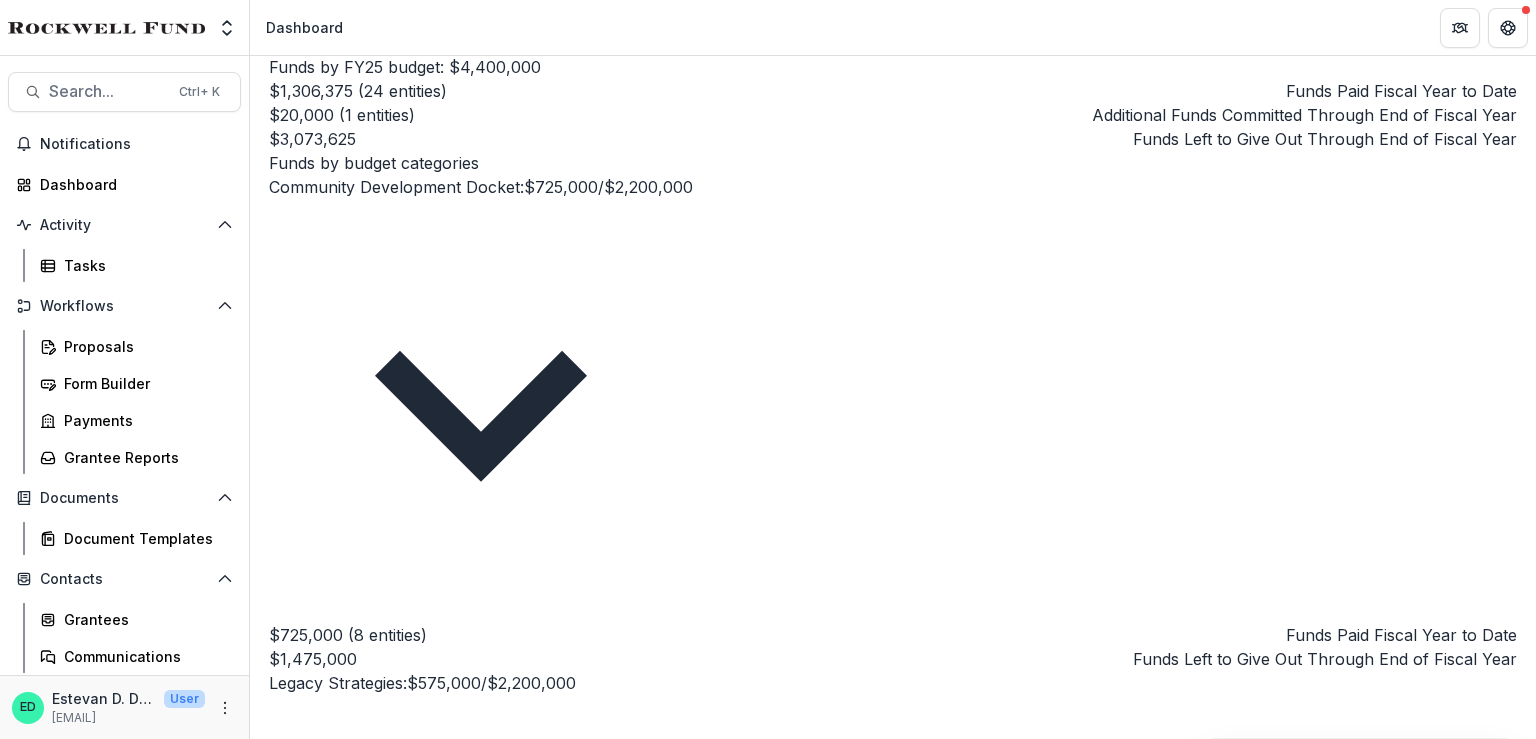 click on "$20,000 (1 entities) Additional Funds Committed Through End of Fiscal Year $20,000 (1 entities) Community Foundation of the Texas Hill Country $20,000" at bounding box center (893, 1902) 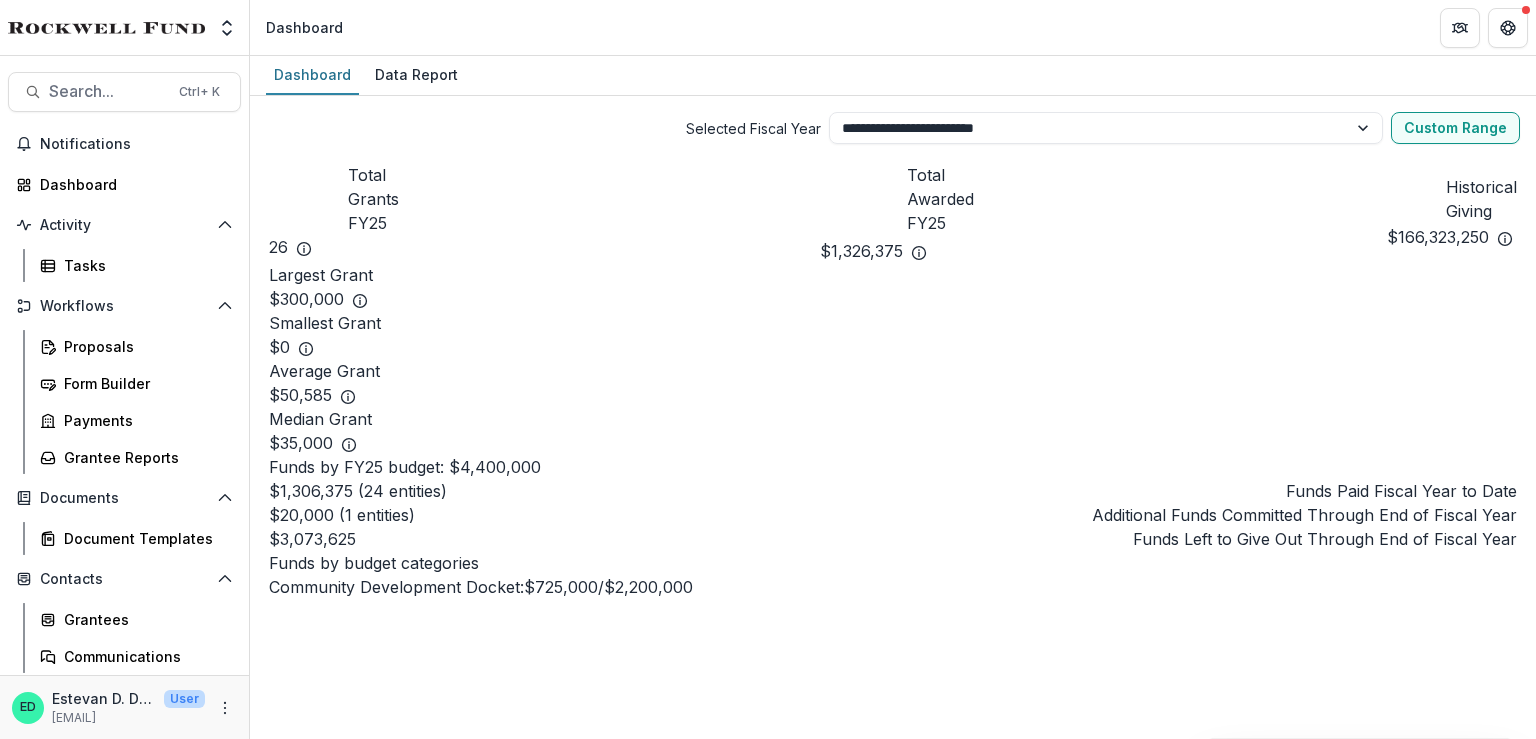 scroll, scrollTop: 100, scrollLeft: 0, axis: vertical 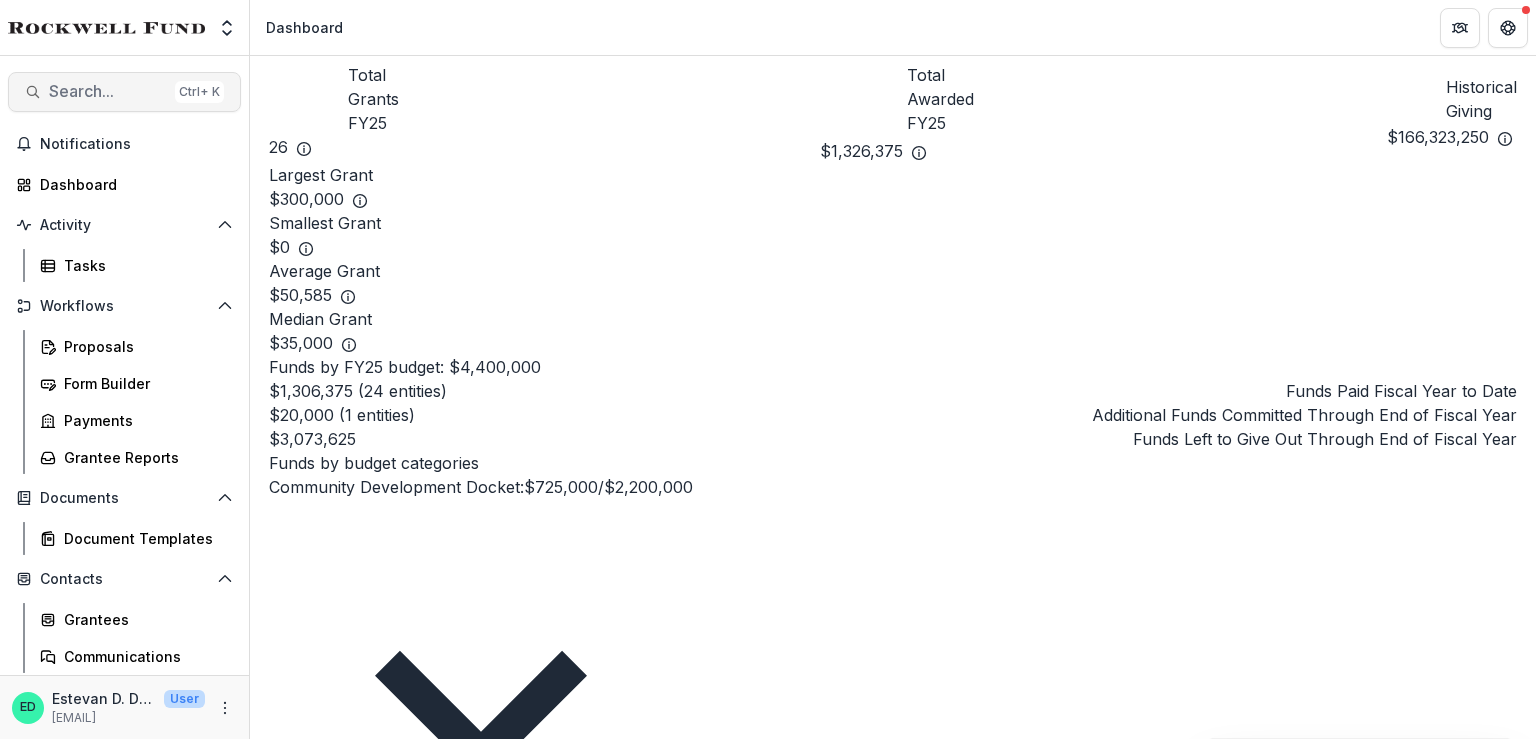 click on "**********" at bounding box center (893, 397) 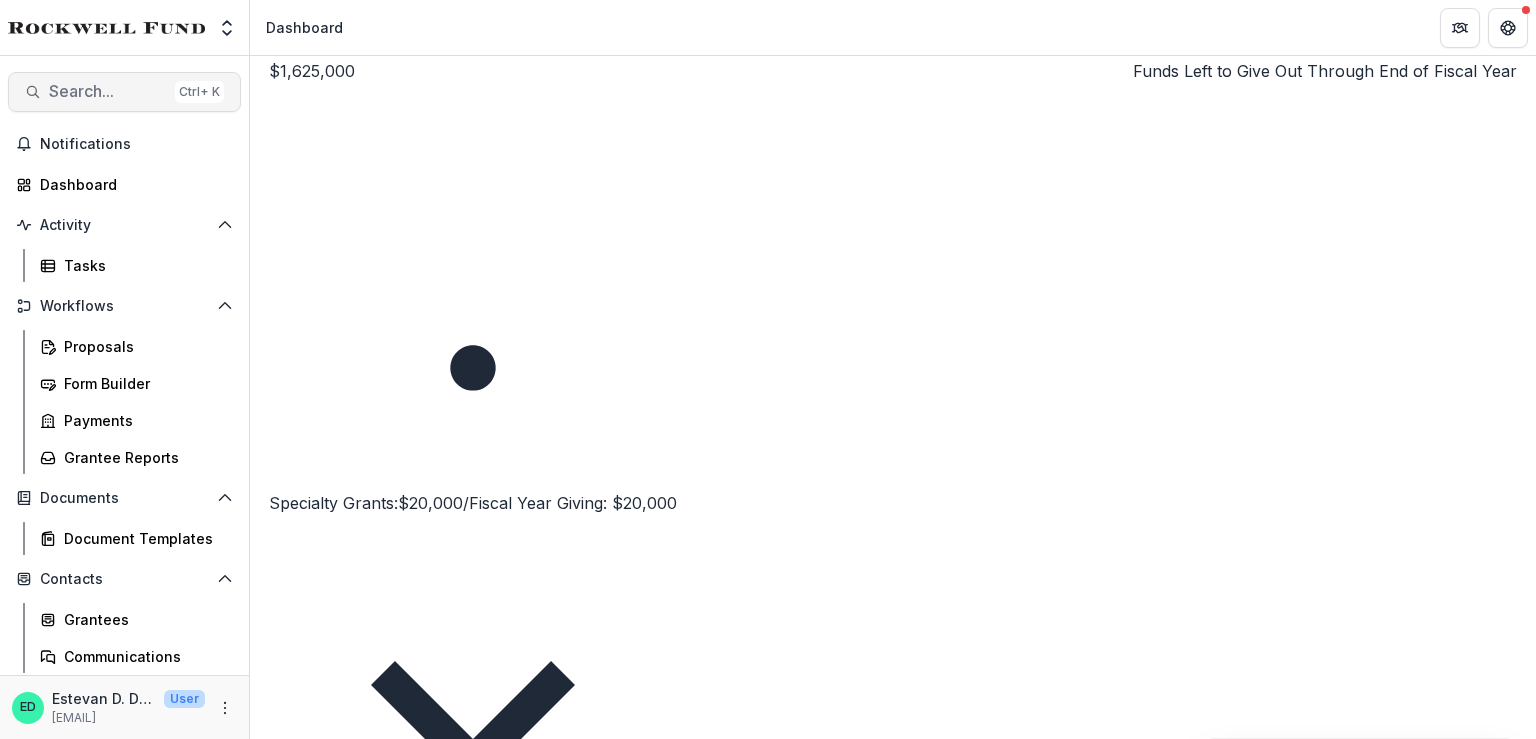 click on "Search..." at bounding box center [108, 91] 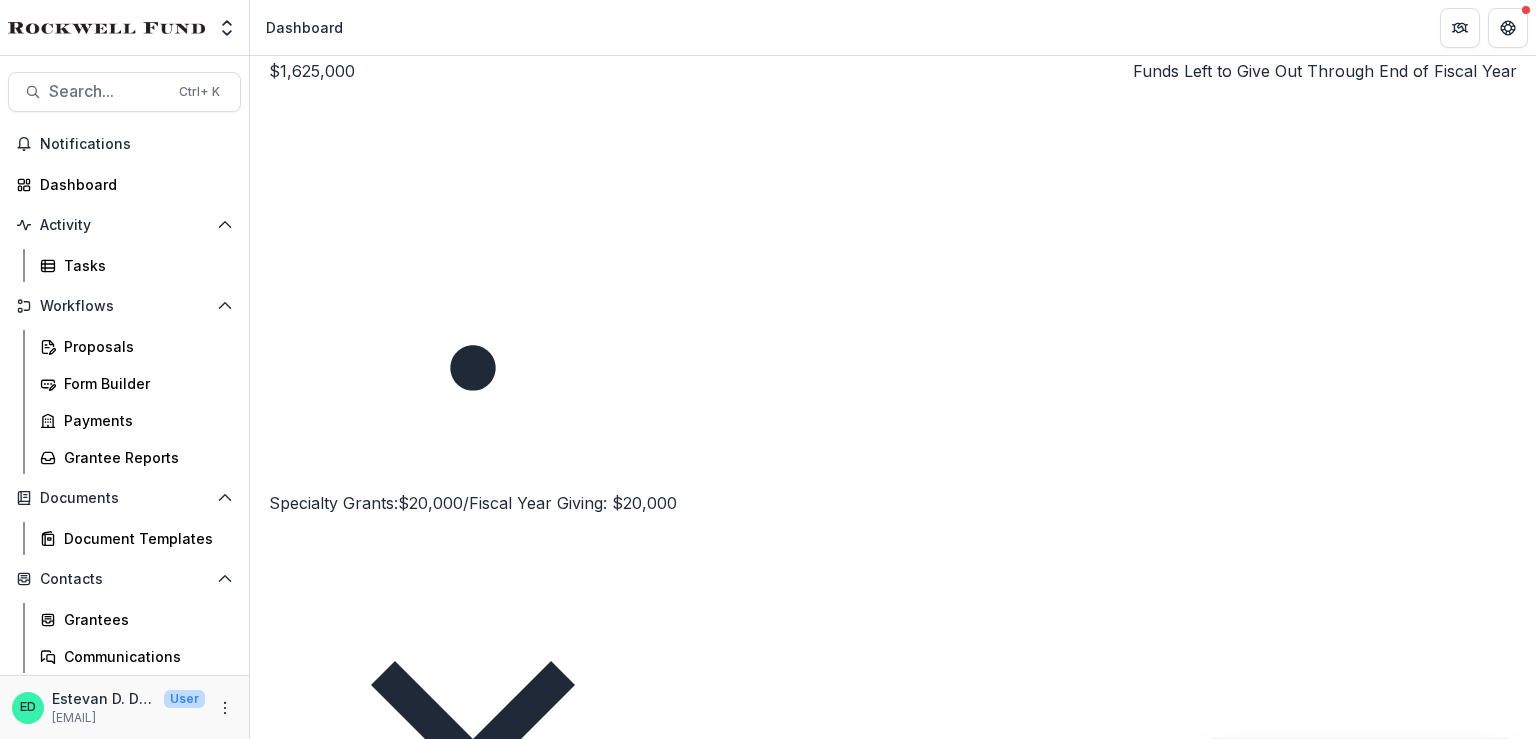 click on "Add Contact New Proposal New Board Document Template New Board Book Get Help User Settings Close Navigate up and down with arrow keys Open with enter key" at bounding box center (768, 686828) 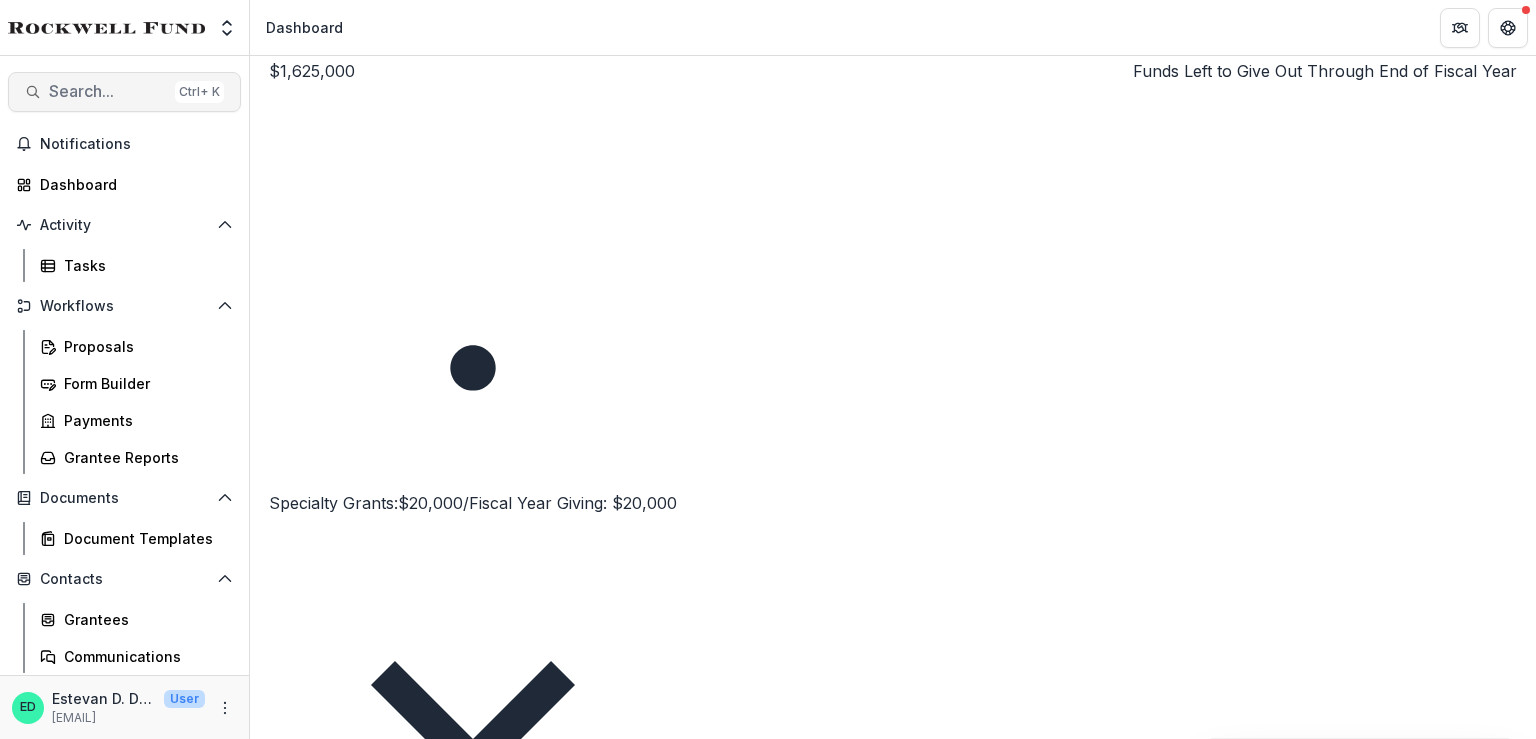 click on "Search..." at bounding box center [108, 91] 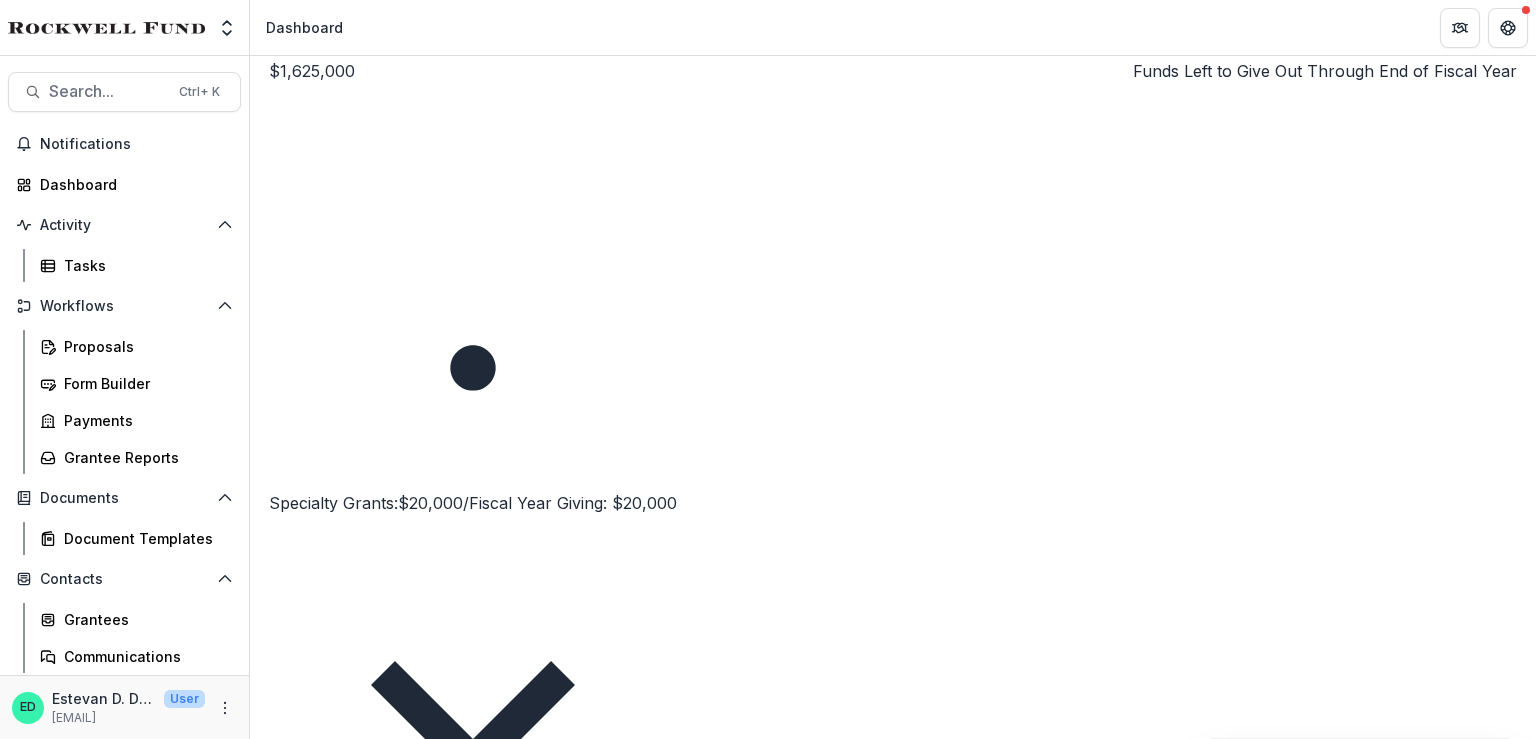 type on "********" 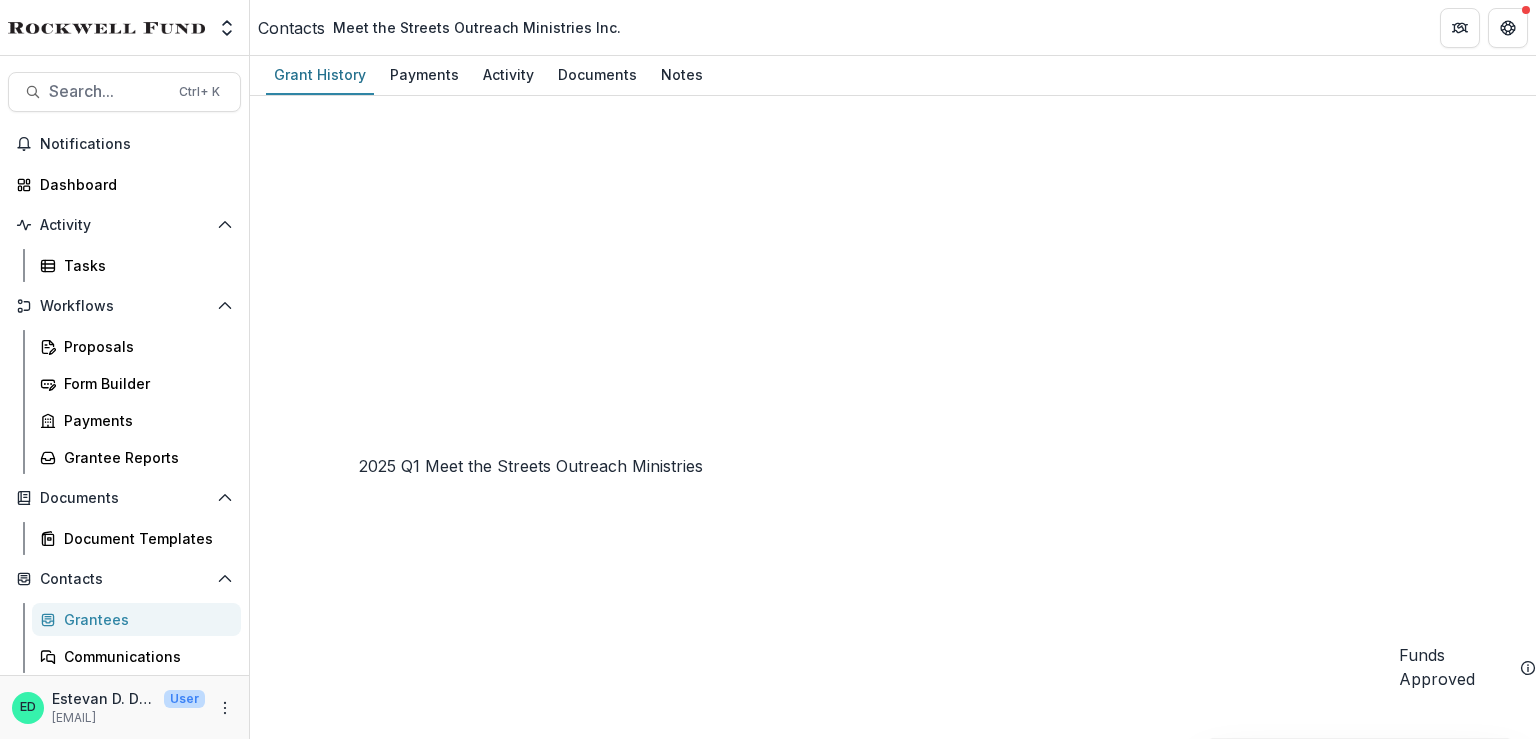 click on "2025 Q1 Meet the Streets Outreach Ministries" at bounding box center [426, 7773] 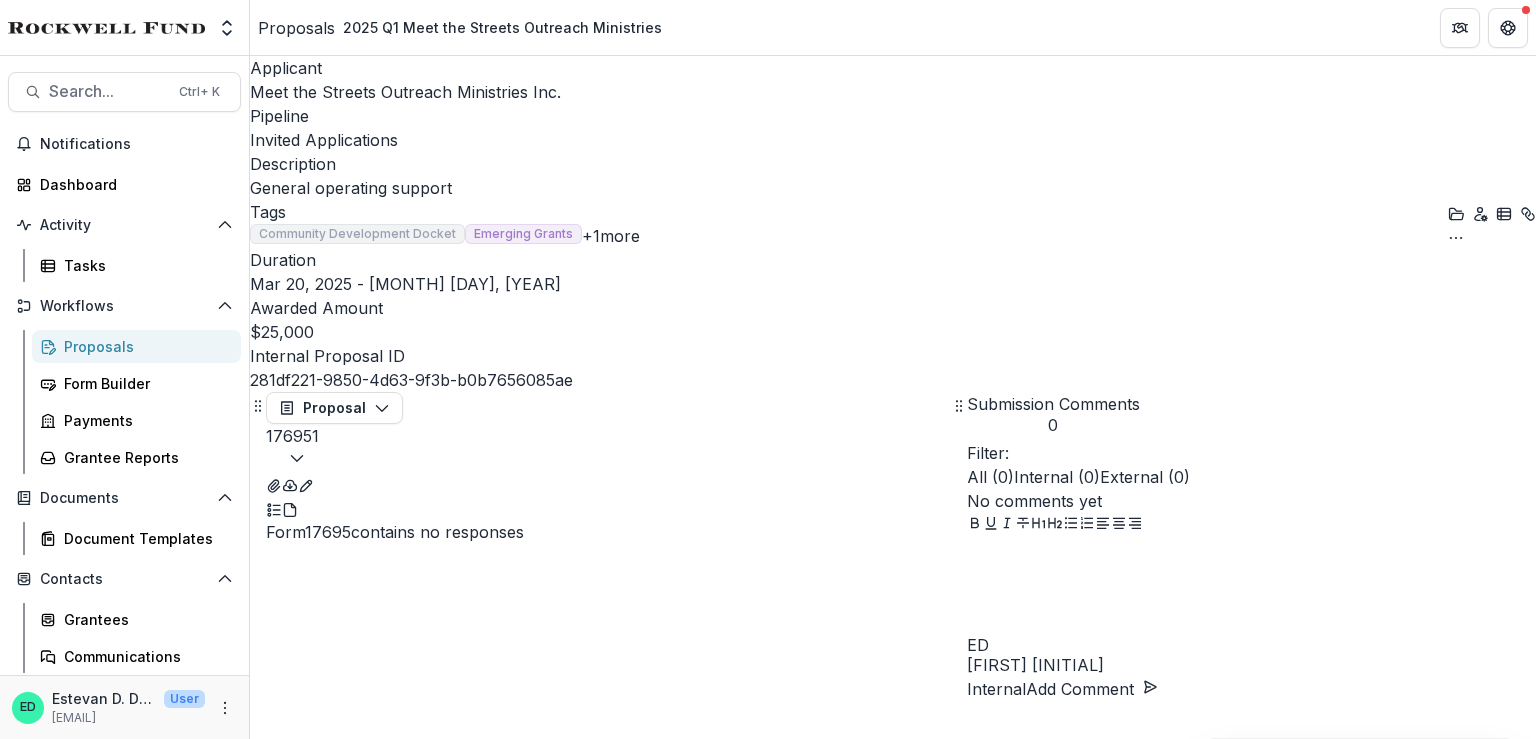 click at bounding box center (1456, 236) 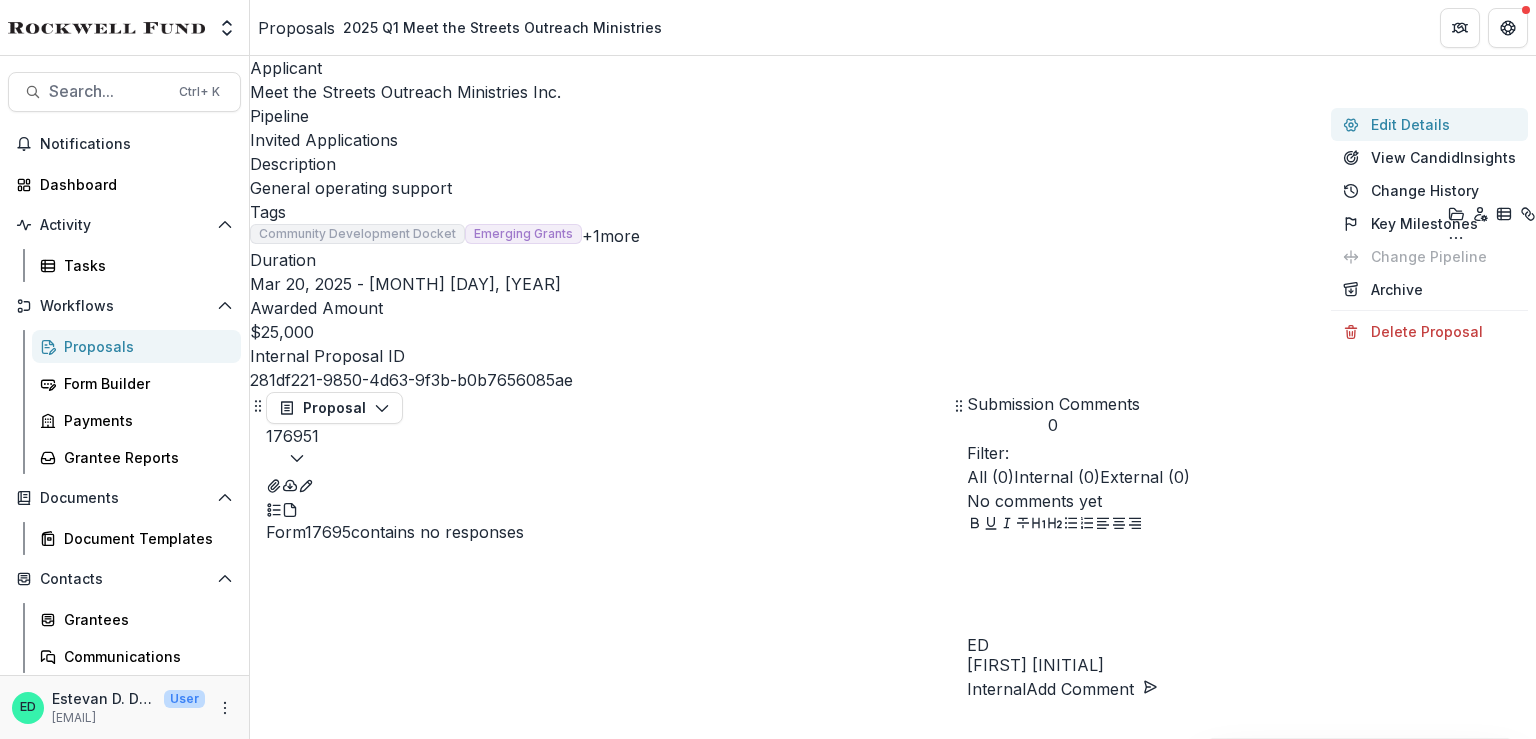 click on "Edit Details" at bounding box center (1429, 124) 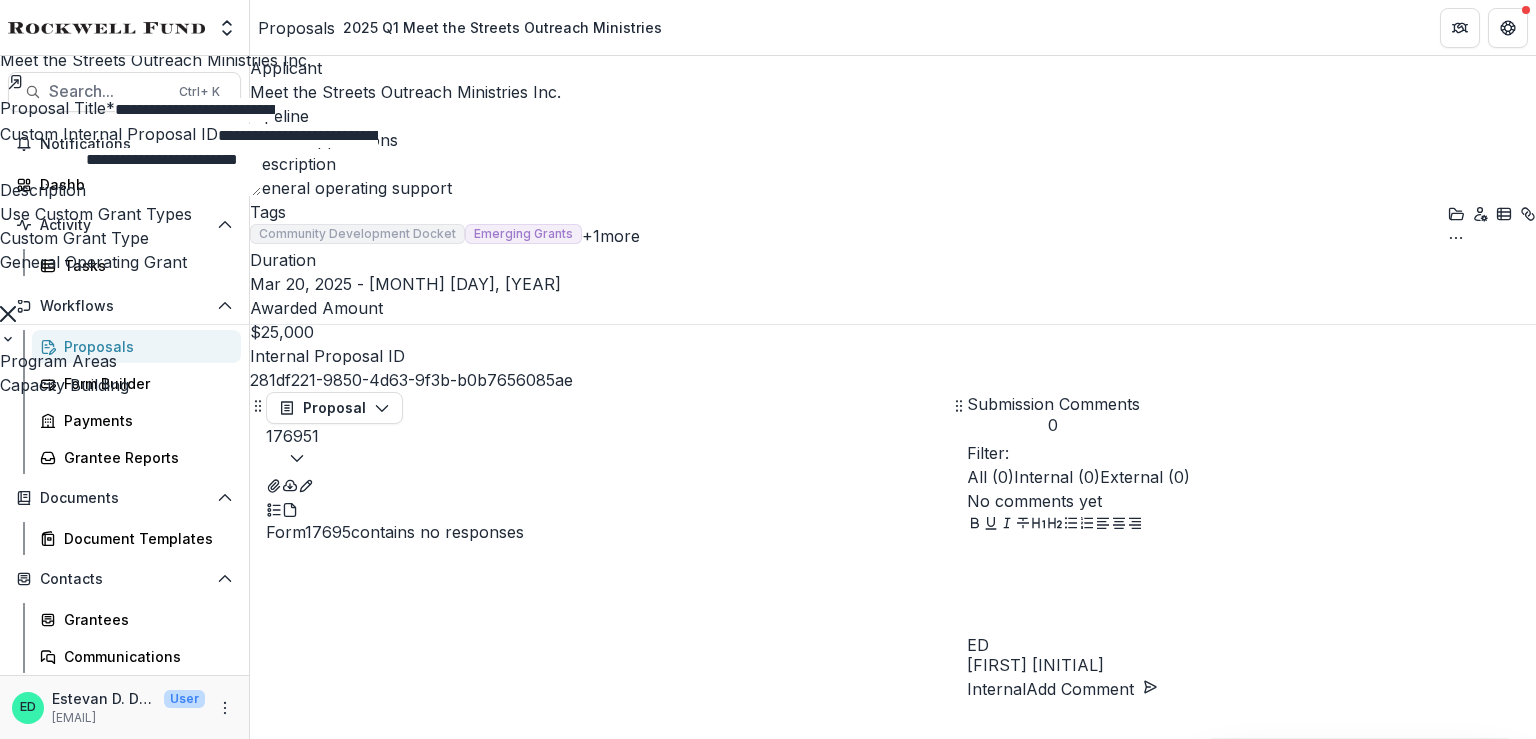 scroll, scrollTop: 1704, scrollLeft: 0, axis: vertical 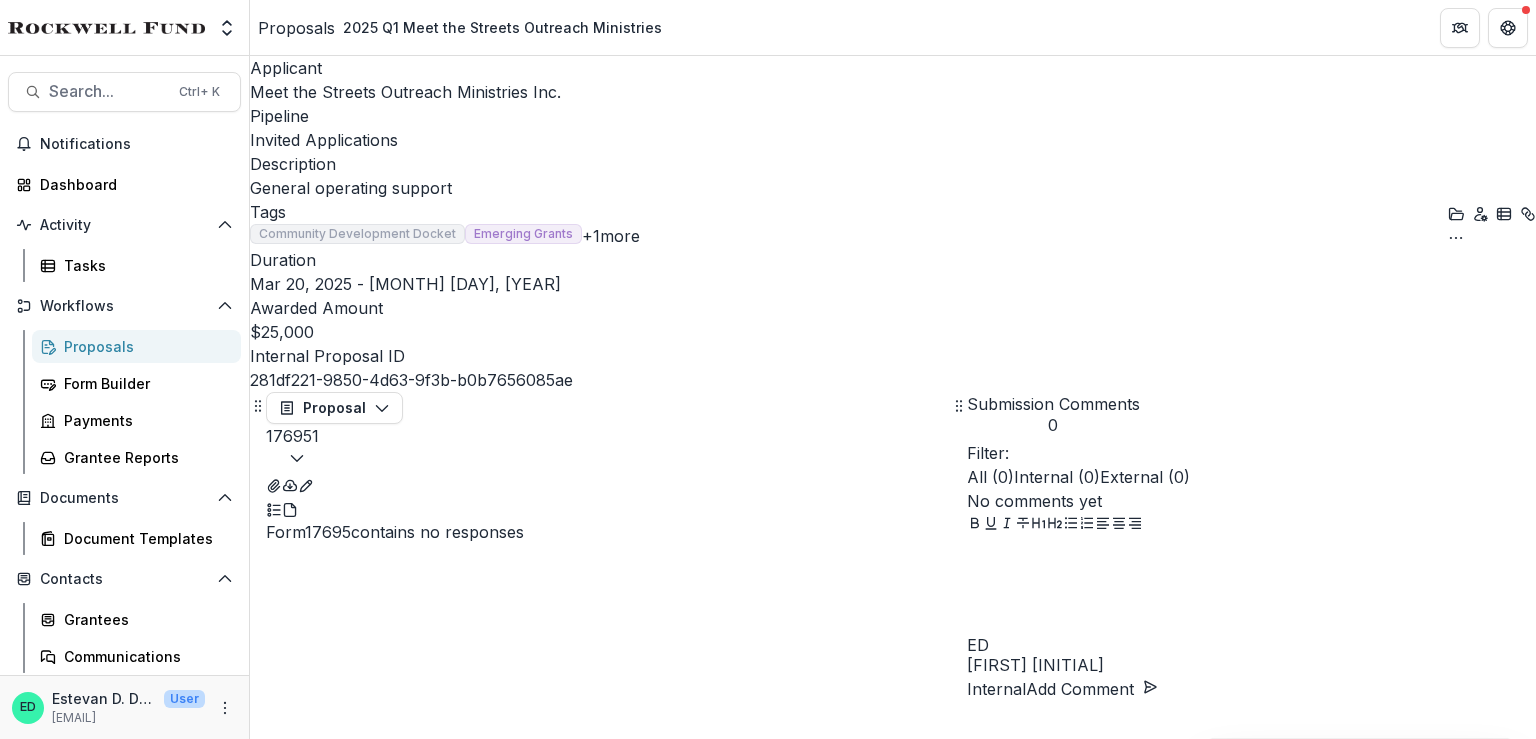 click on "Meet the Streets Outreach Ministries Inc." at bounding box center (405, 92) 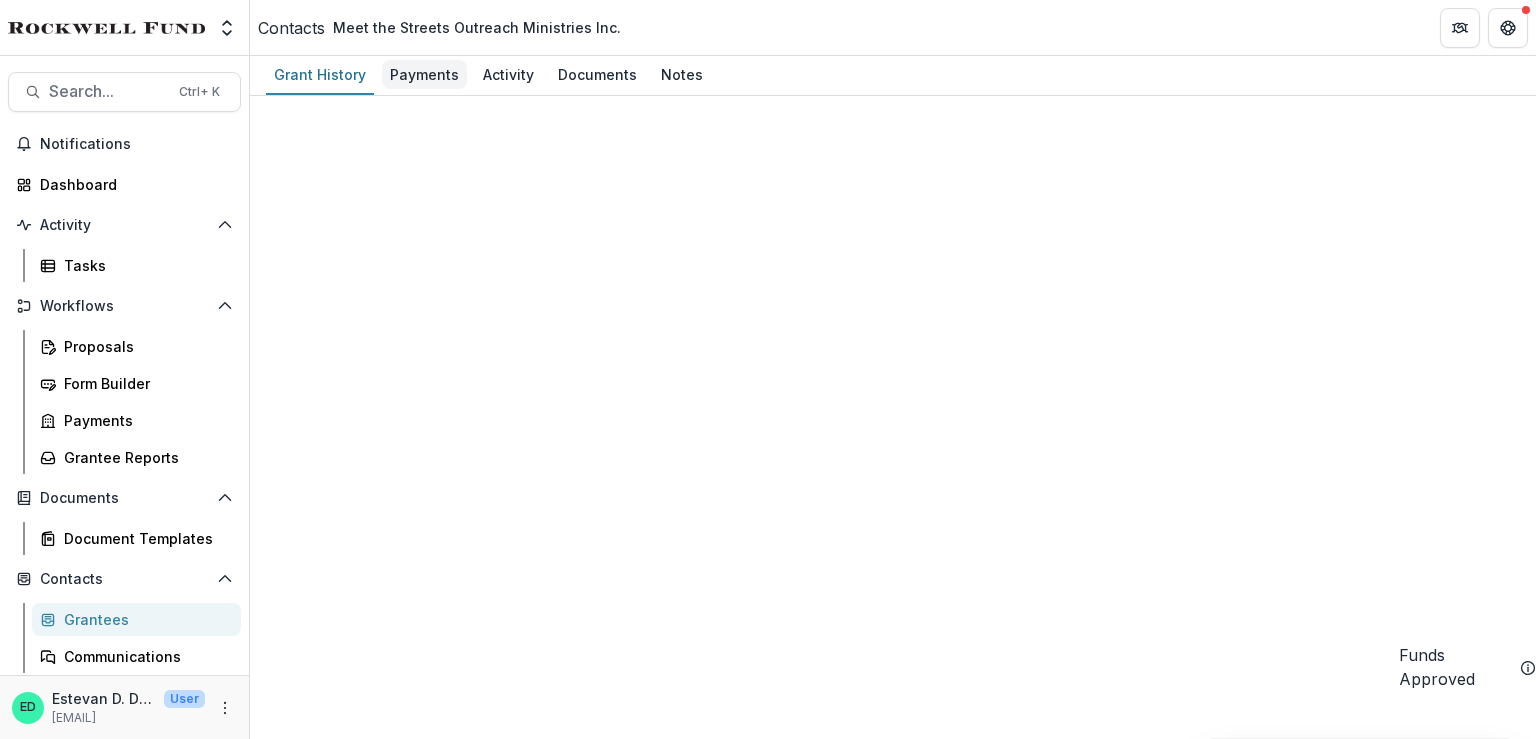 click on "Payments" at bounding box center (424, 74) 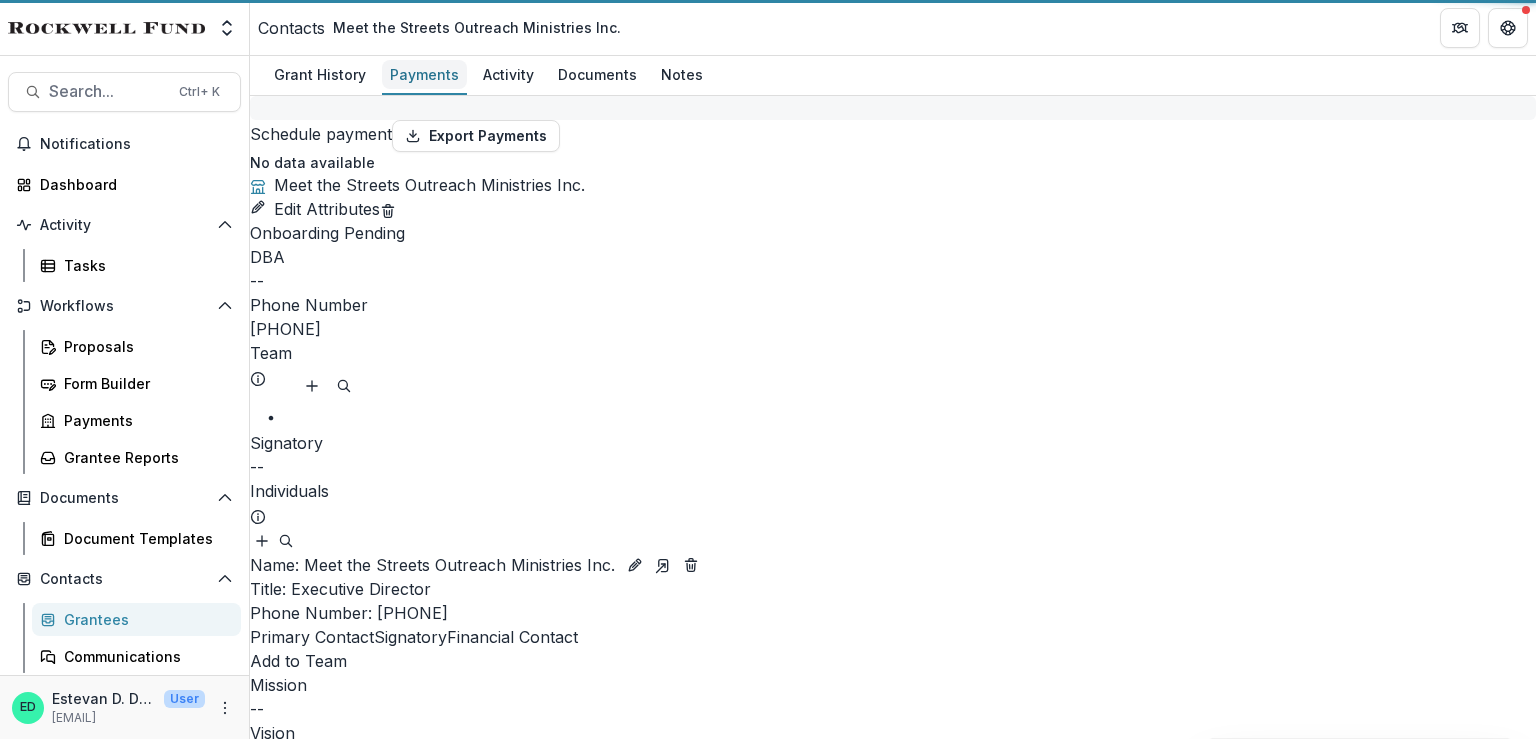 select on "****" 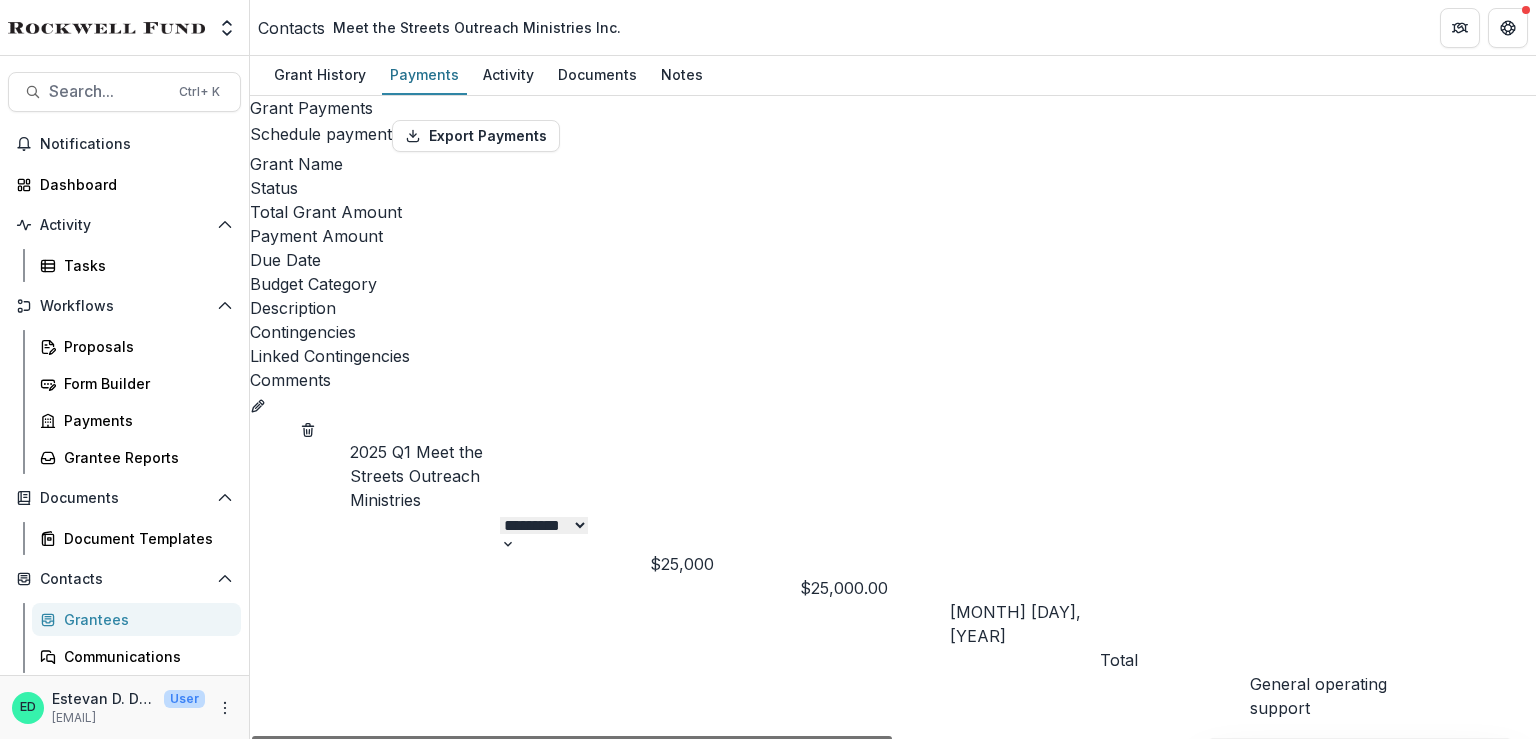 scroll, scrollTop: 0, scrollLeft: 0, axis: both 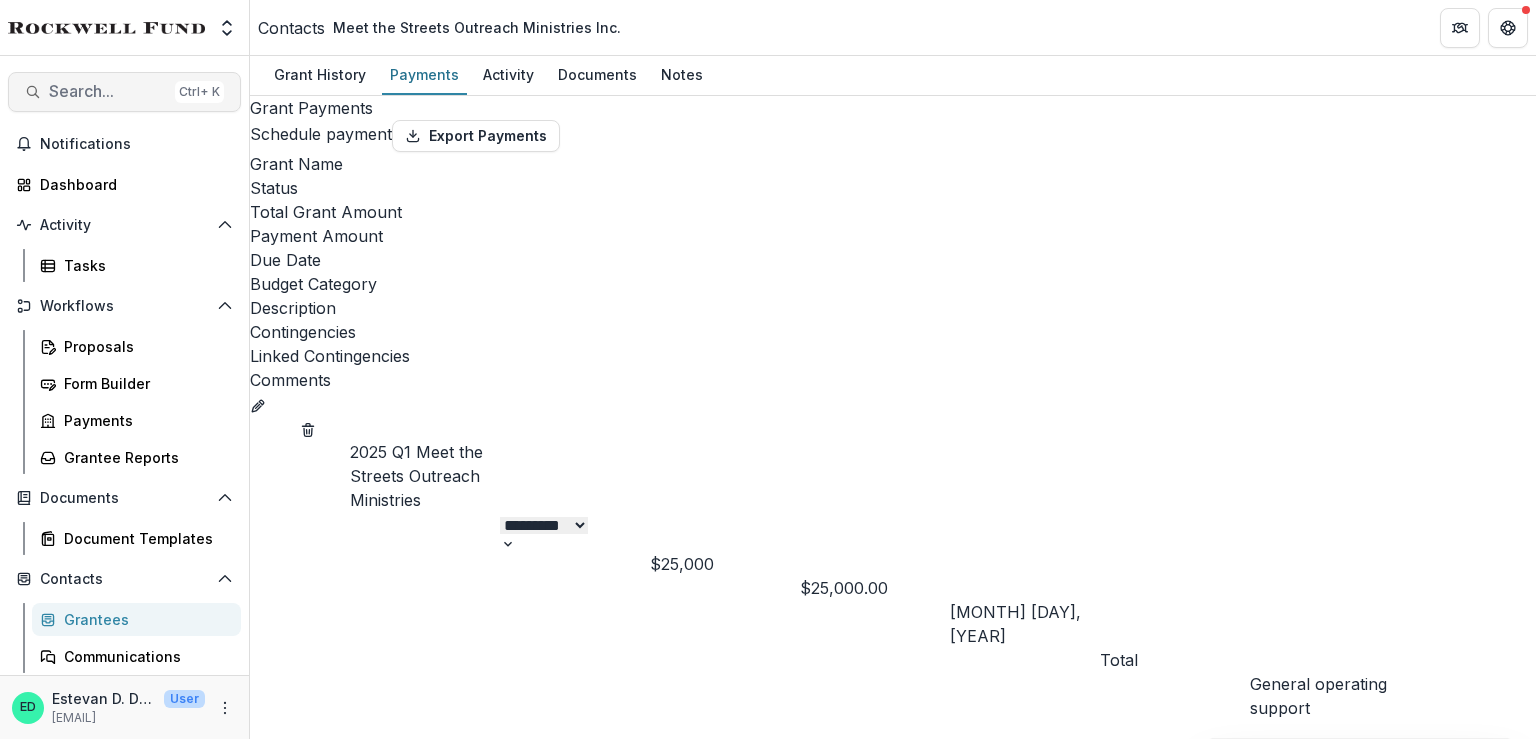 click on "Search..." at bounding box center [108, 91] 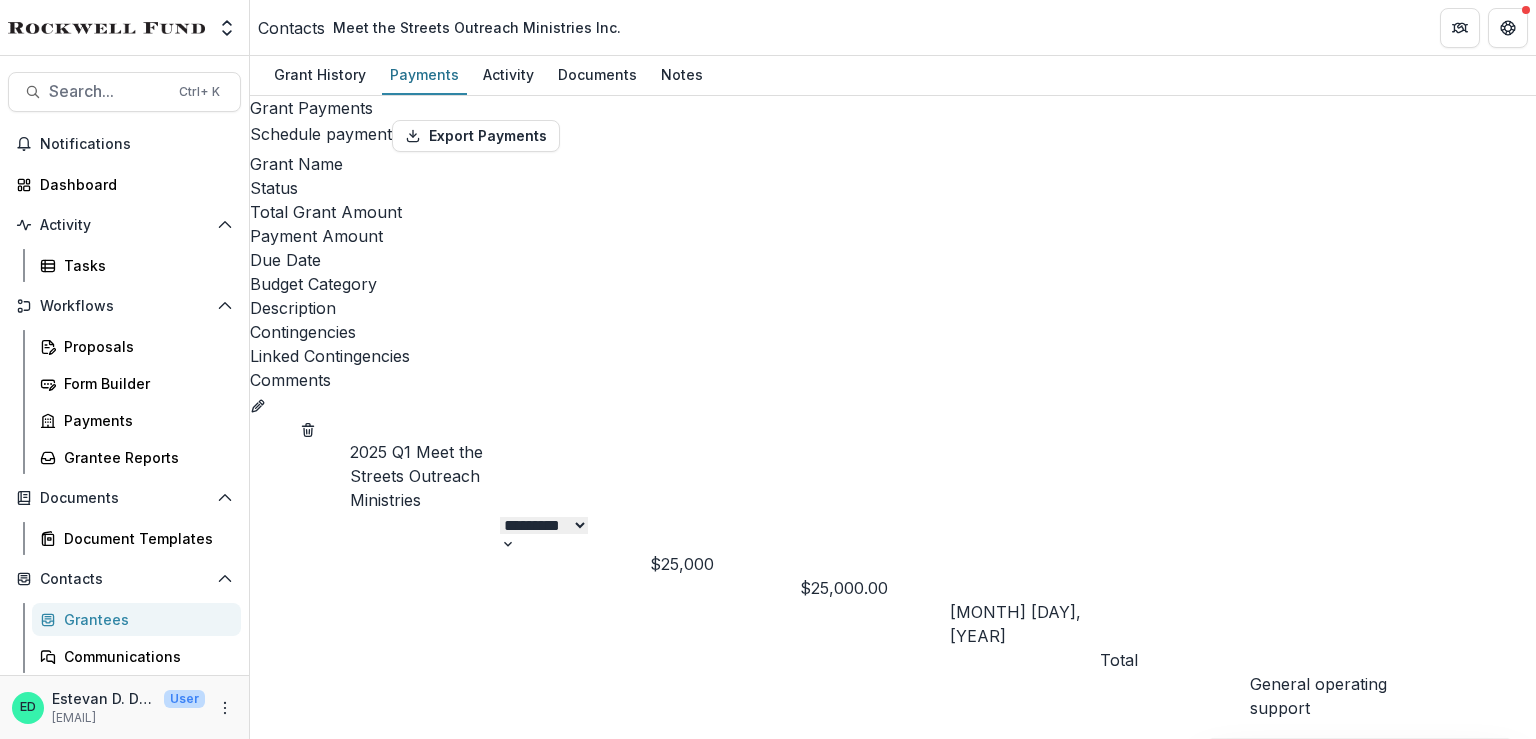 type on "********" 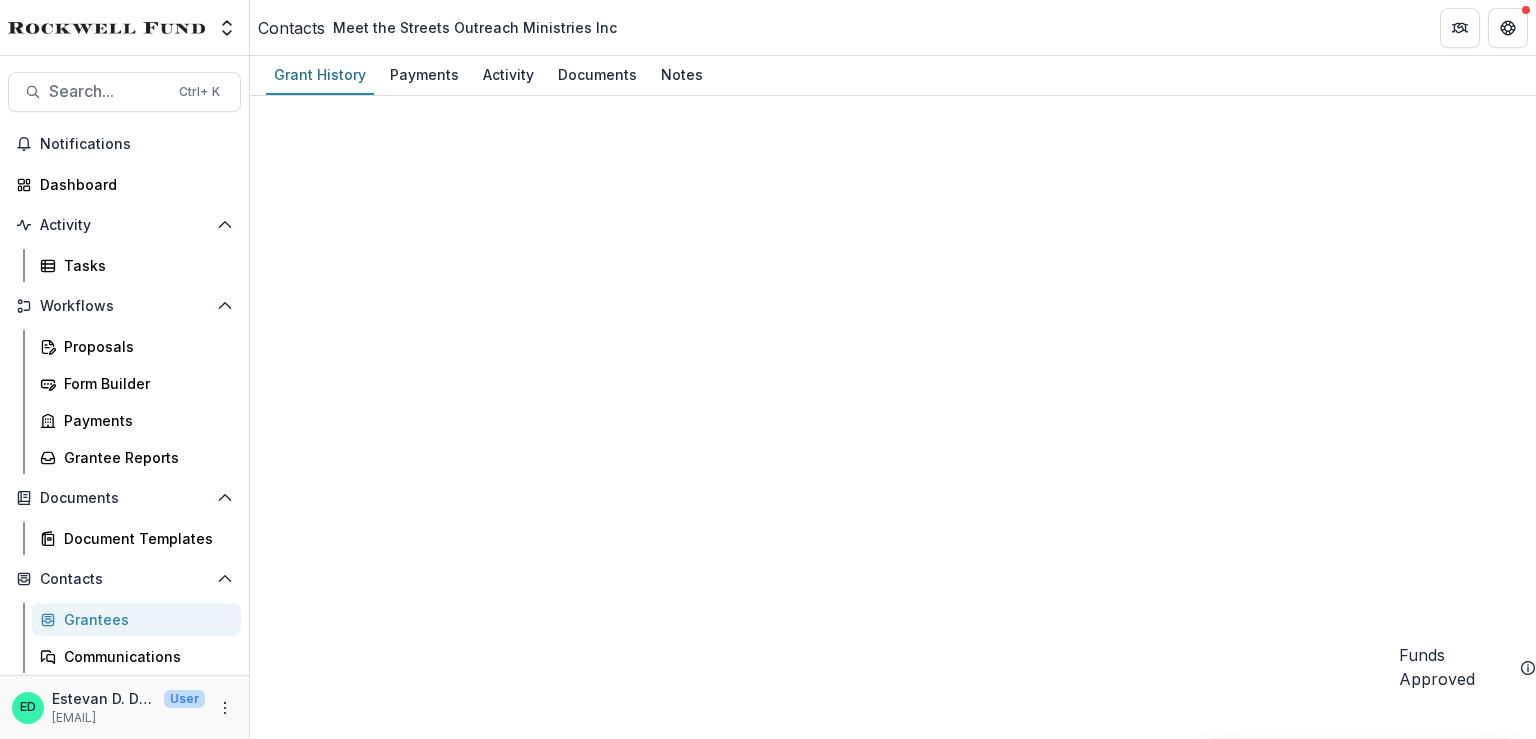 scroll, scrollTop: 0, scrollLeft: 0, axis: both 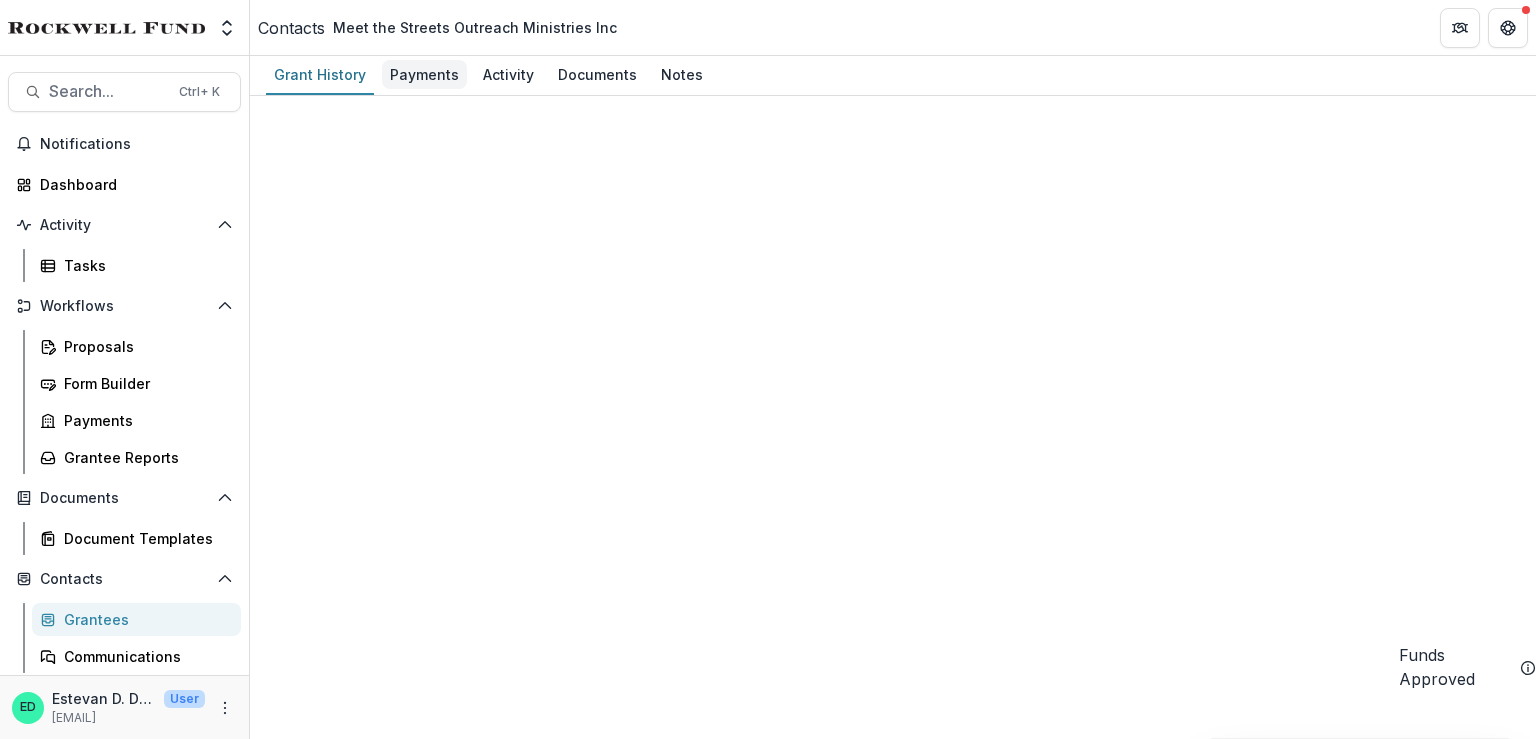 click on "Payments" at bounding box center [424, 75] 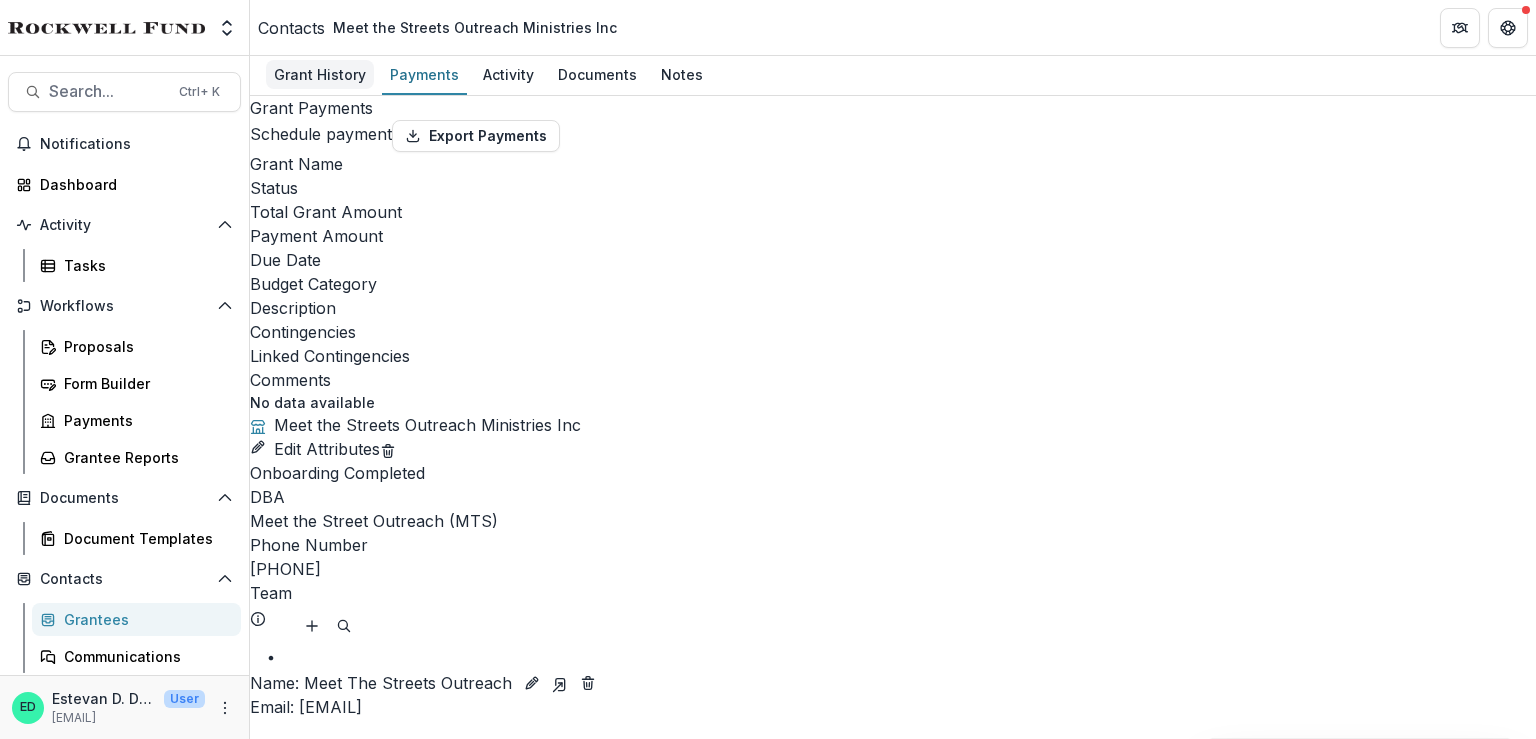 click on "Grant History" at bounding box center (320, 74) 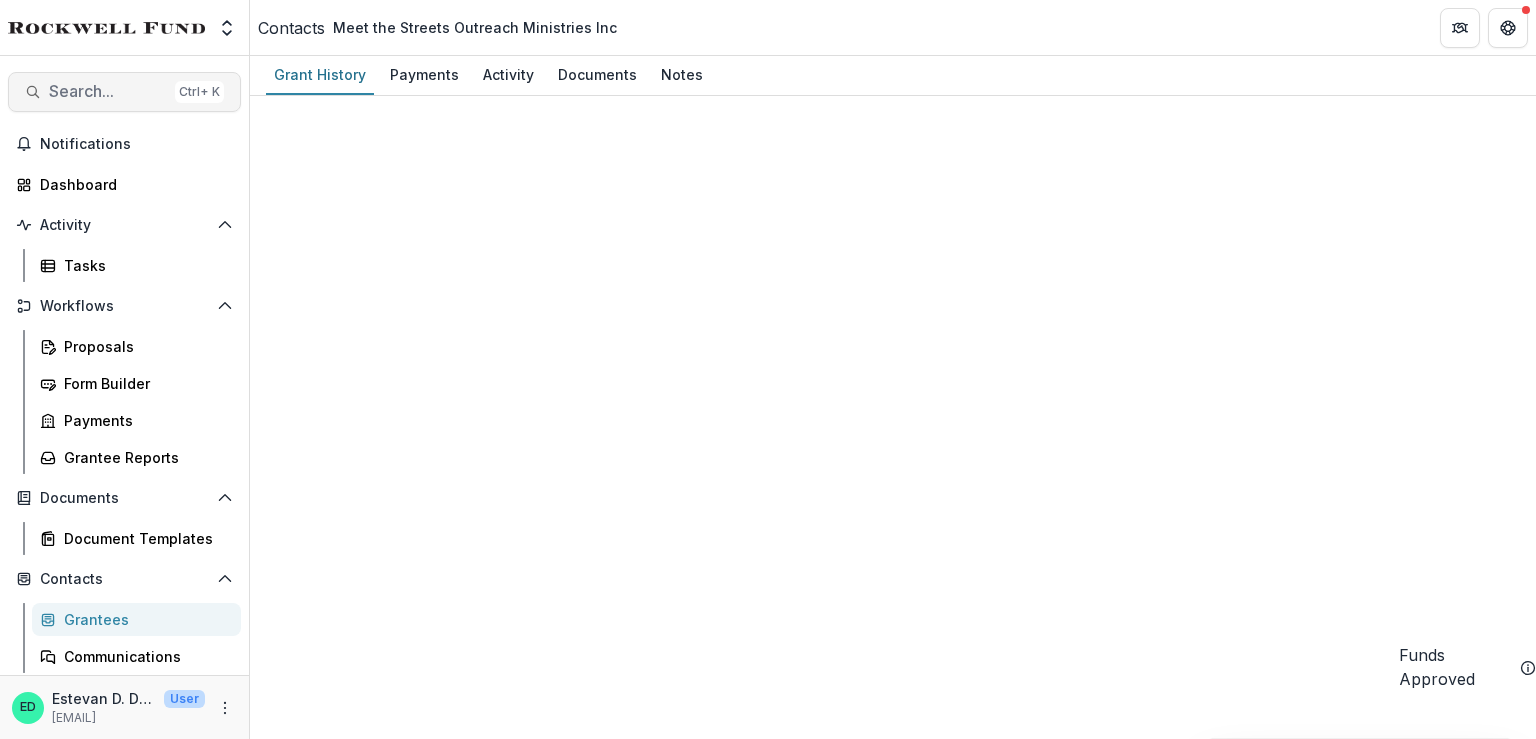 click on "Search... Ctrl  + K" at bounding box center [124, 92] 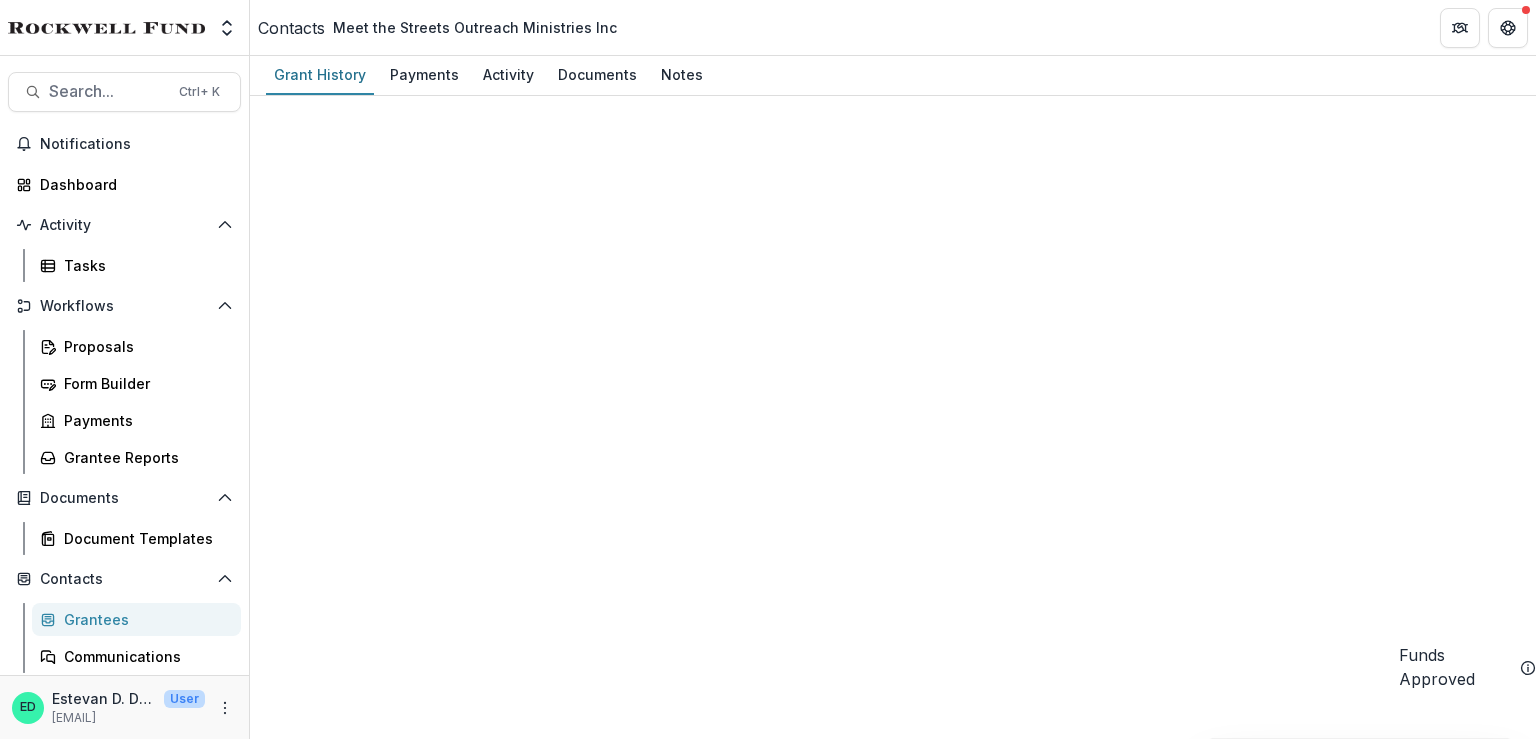 type on "**********" 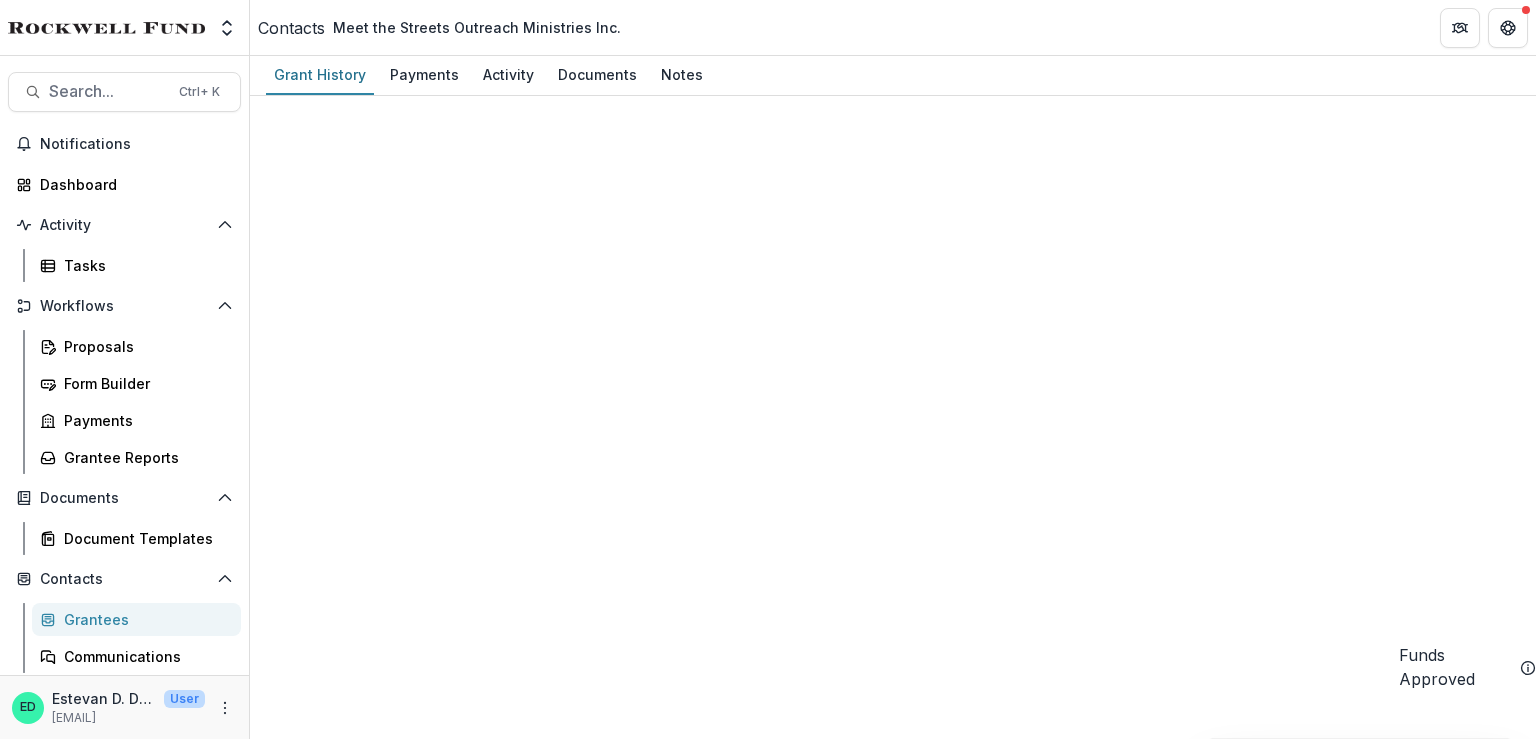 click on "2025 Q1 Meet the Streets Outreach Ministries Active Grant $25,000 $25,000 $0 Mar 20, 2025 Apr 20, 2026 $25,000 General Operating Grant" at bounding box center [893, 7878] 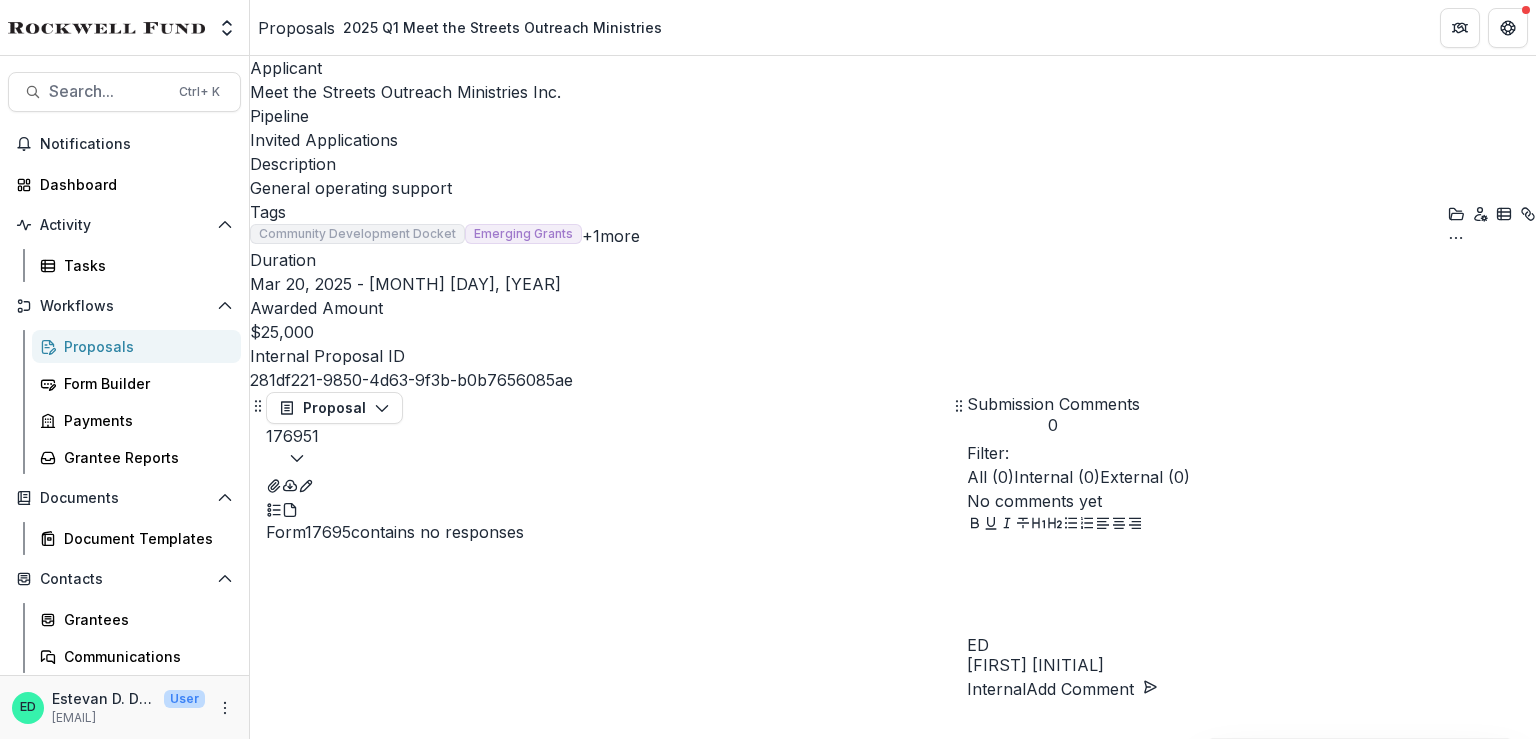 click 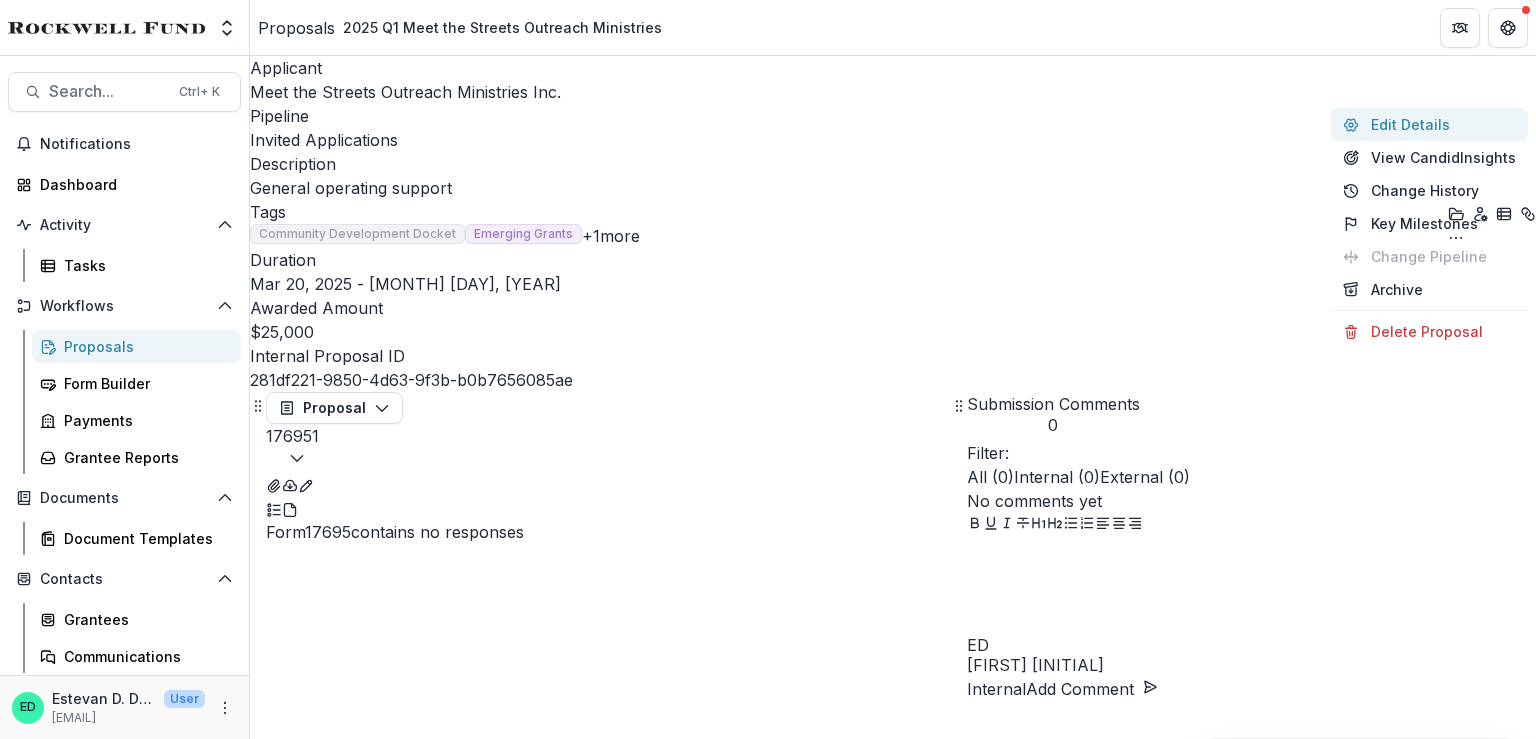 click on "Edit Details" at bounding box center [1429, 124] 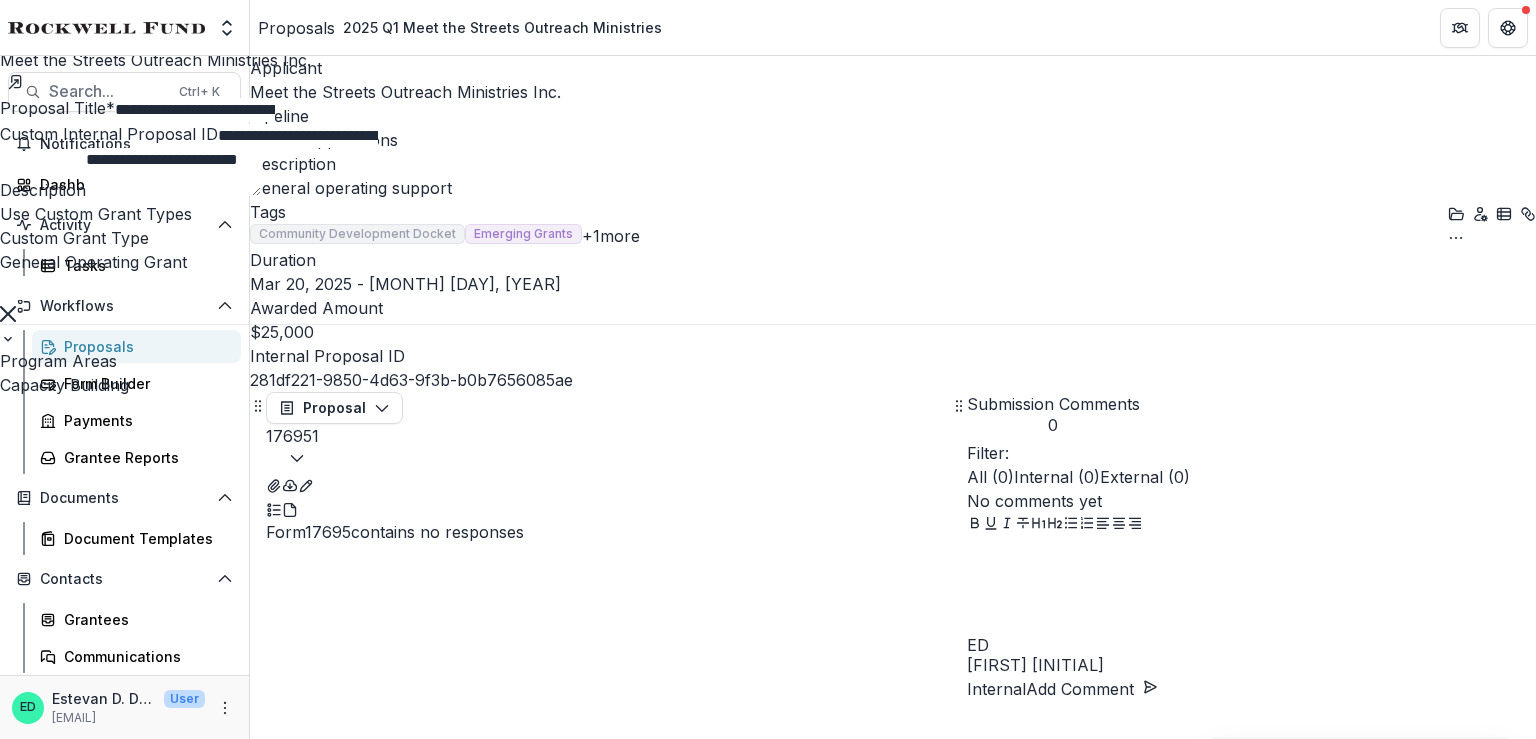 scroll, scrollTop: 300, scrollLeft: 0, axis: vertical 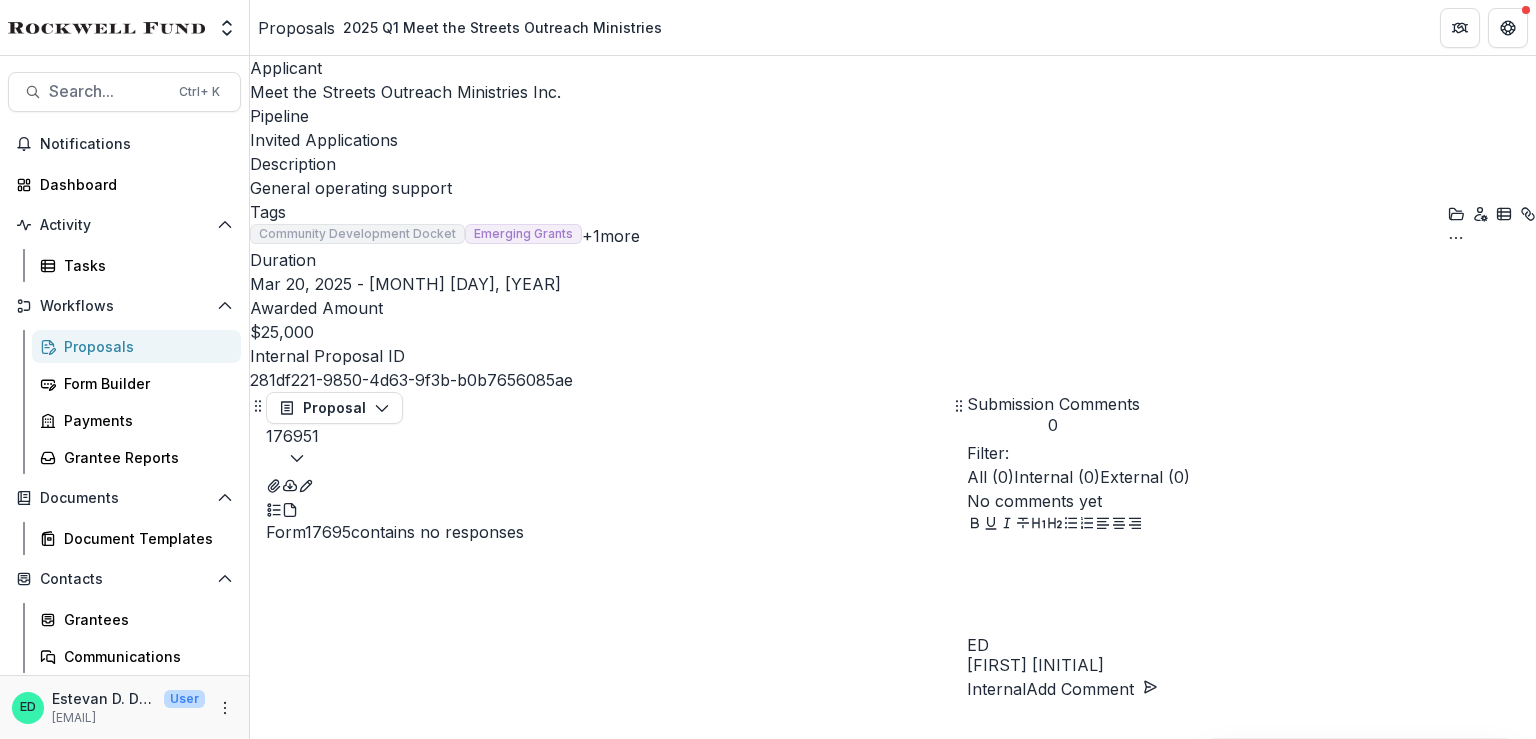 click on "Meet the Streets Outreach Ministries Inc." at bounding box center (405, 92) 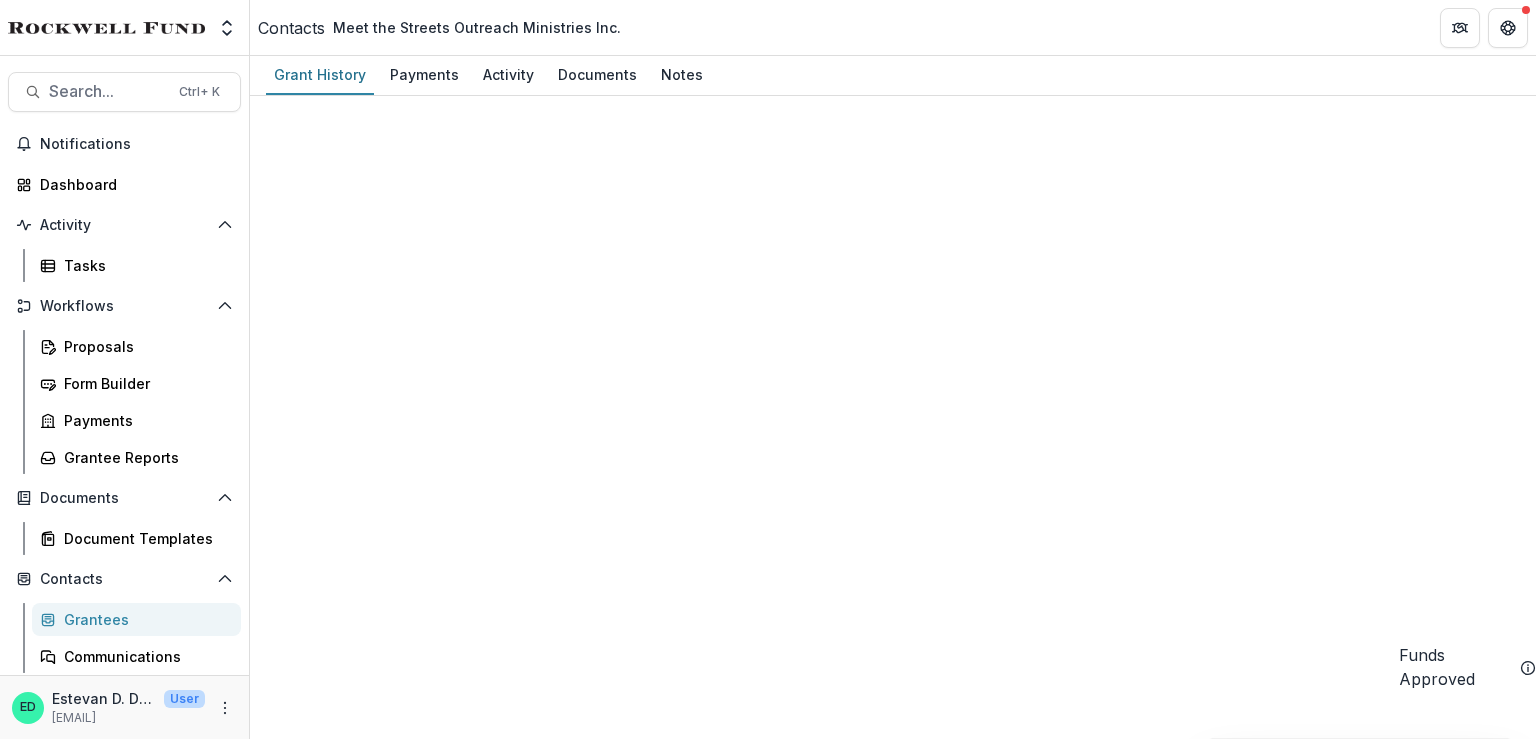 scroll, scrollTop: 0, scrollLeft: 0, axis: both 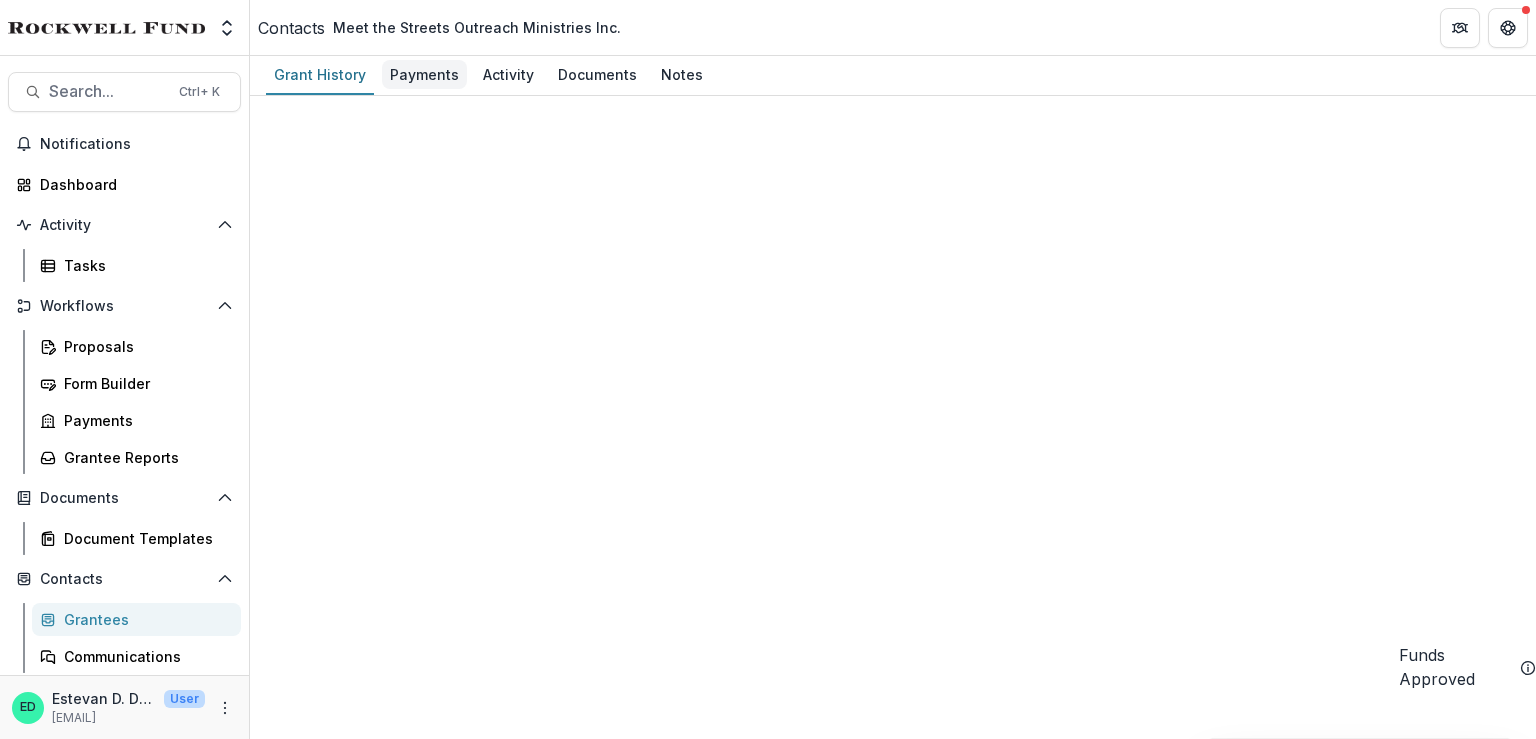 click on "Payments" at bounding box center (424, 74) 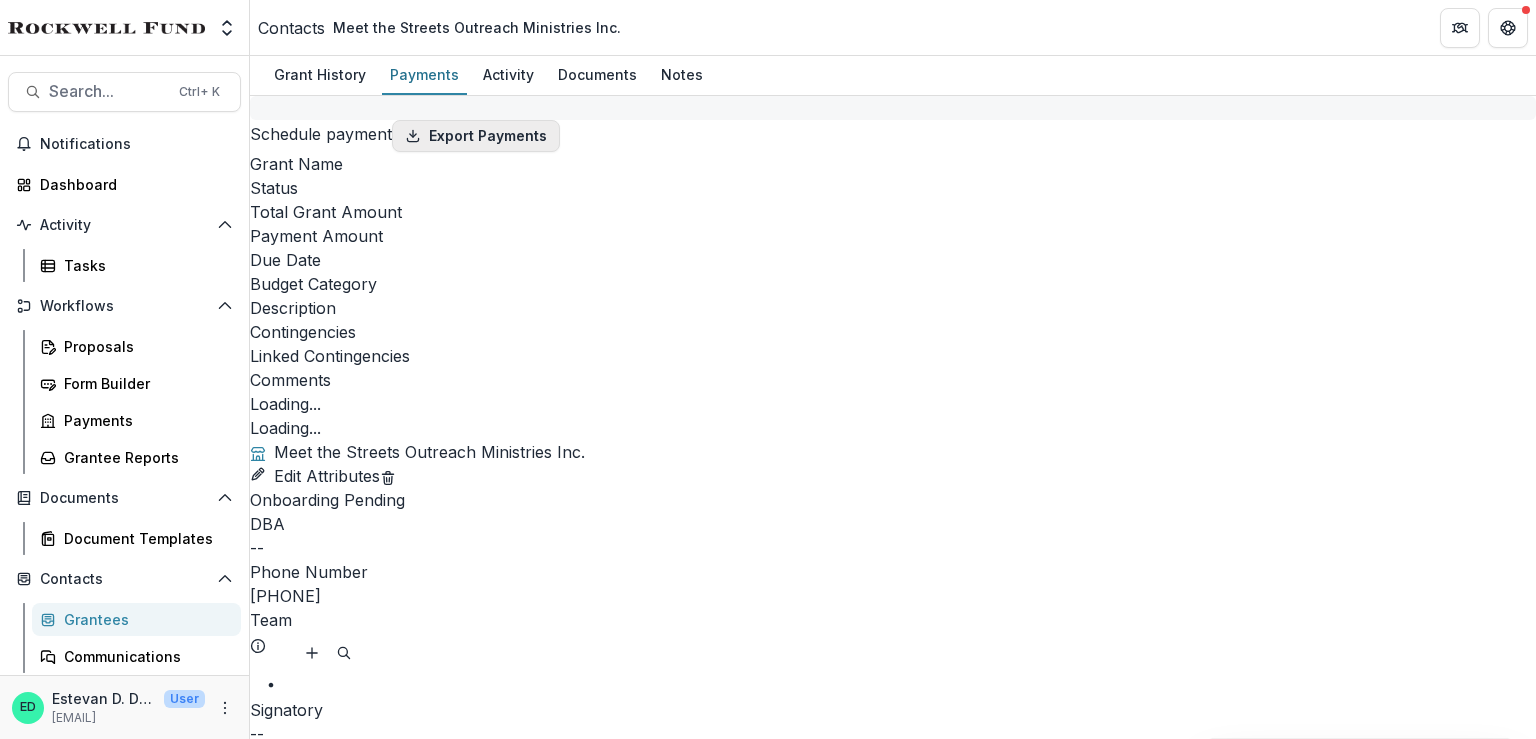 select on "****" 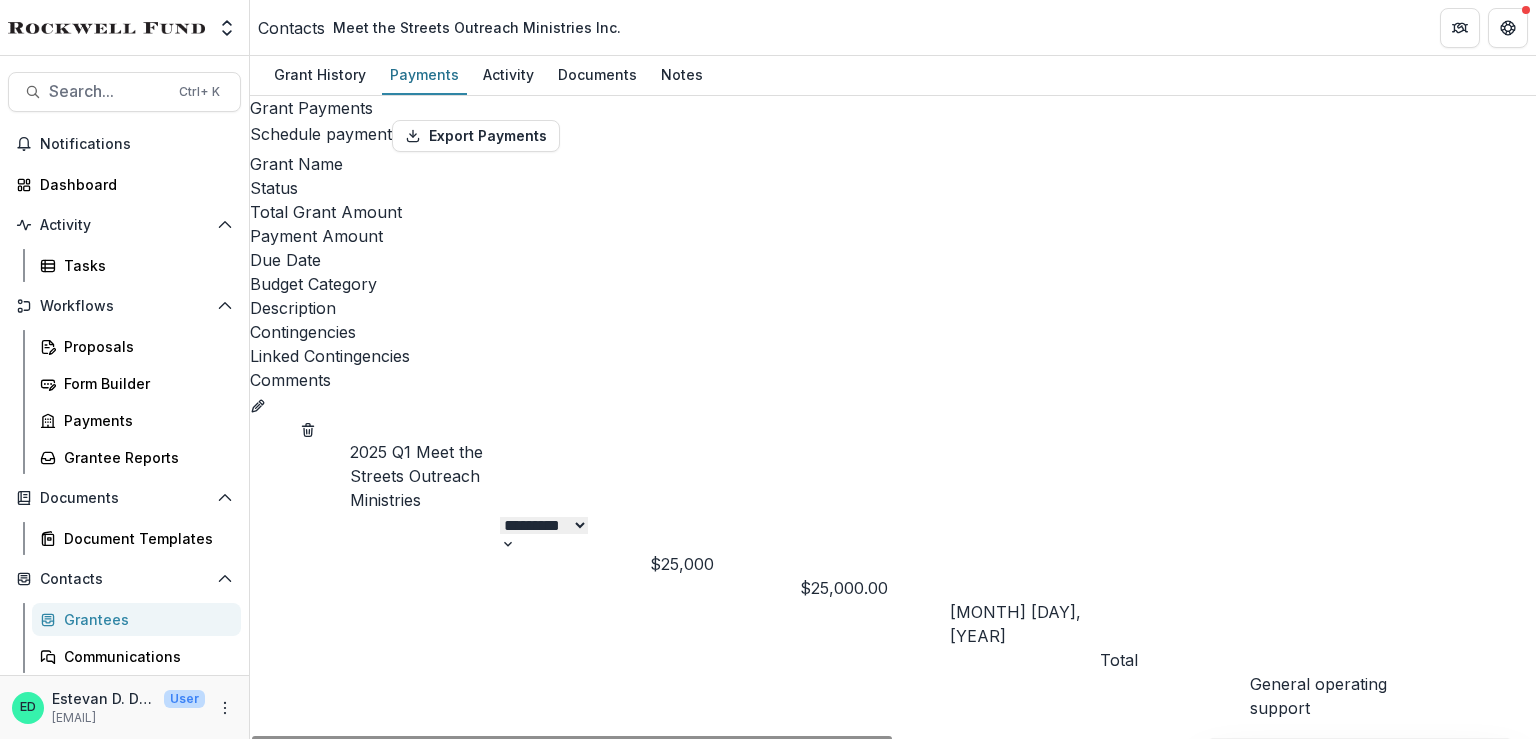 click on "Mar 20, 2024" at bounding box center [1025, 624] 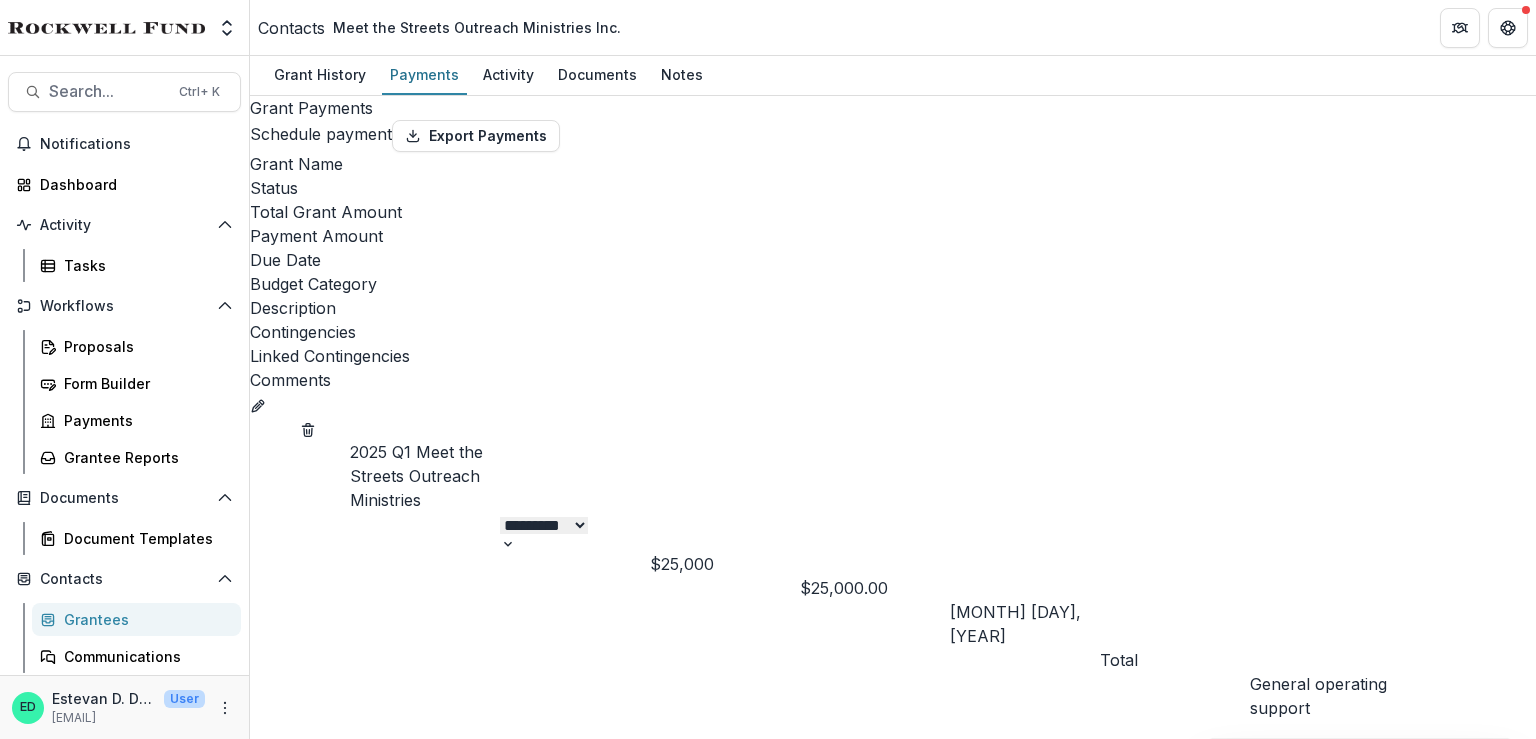 click on "**********" at bounding box center [768, 965] 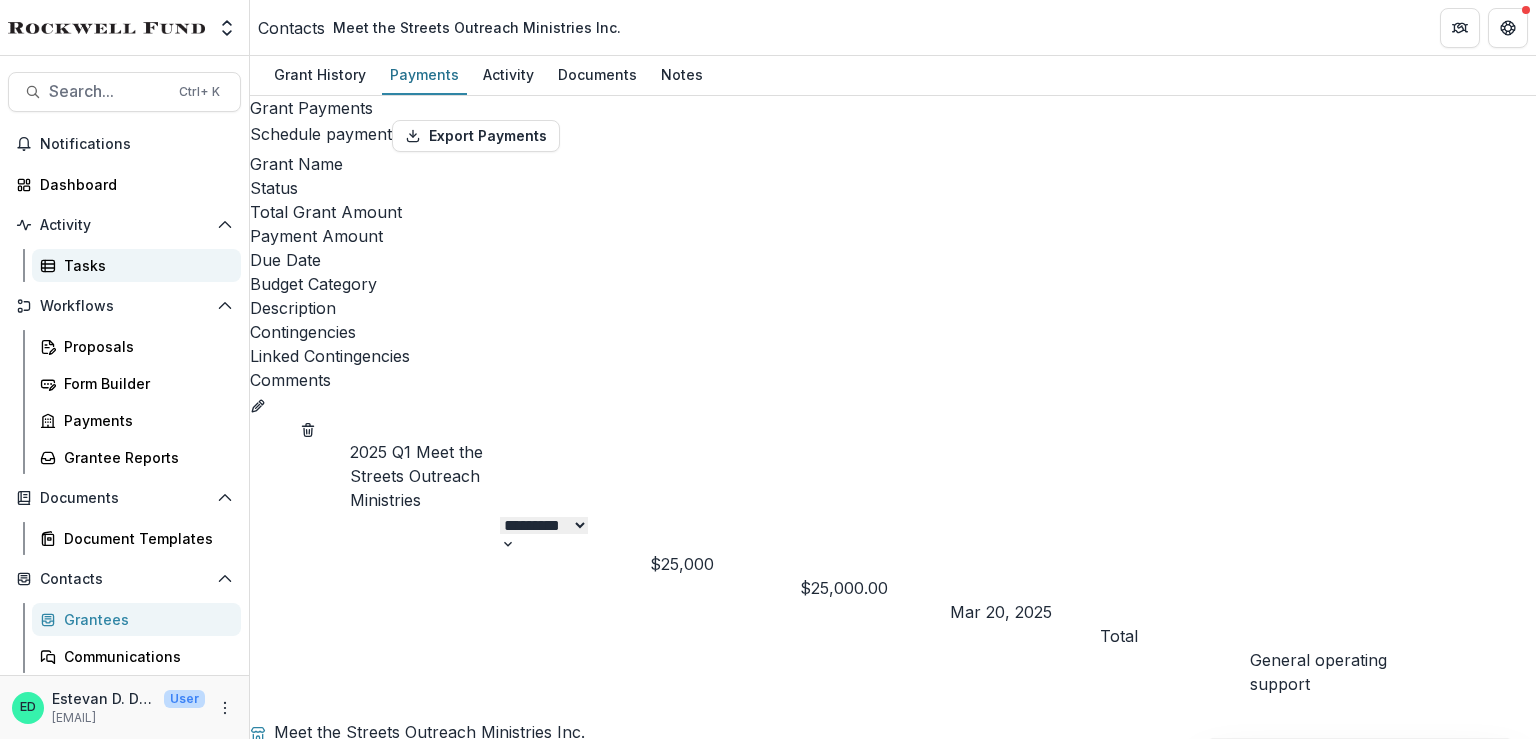 click on "Tasks" at bounding box center (136, 265) 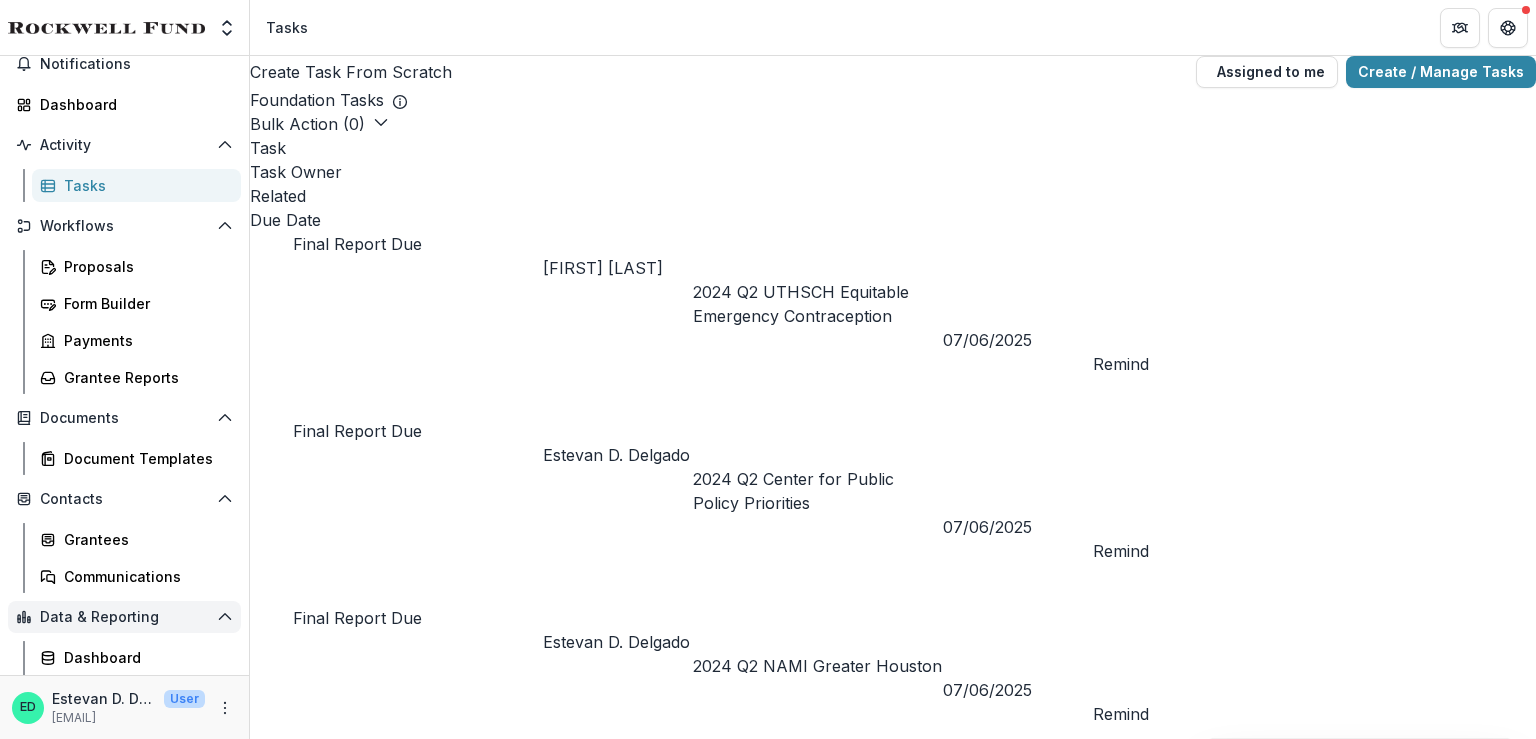 scroll, scrollTop: 115, scrollLeft: 0, axis: vertical 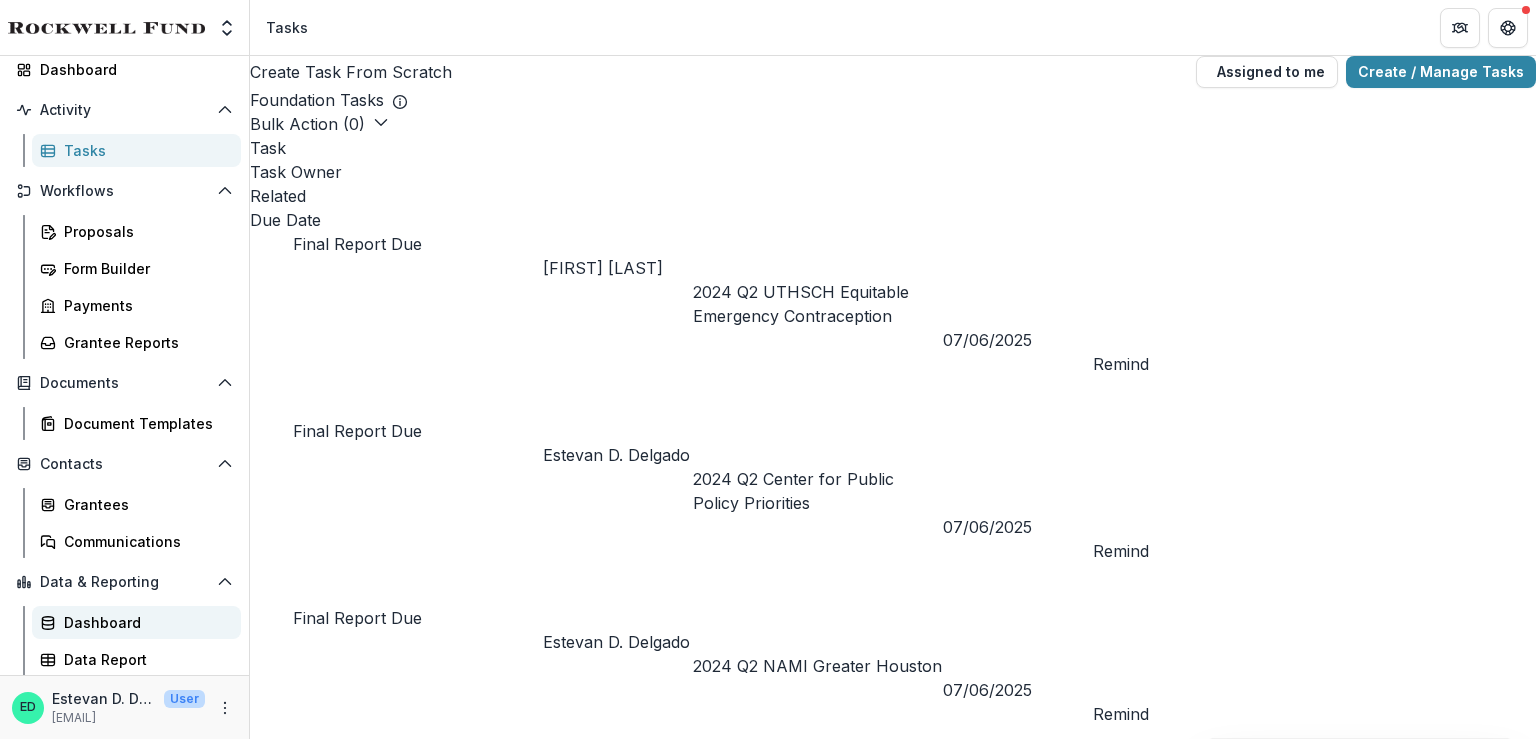 click on "Dashboard" at bounding box center [144, 622] 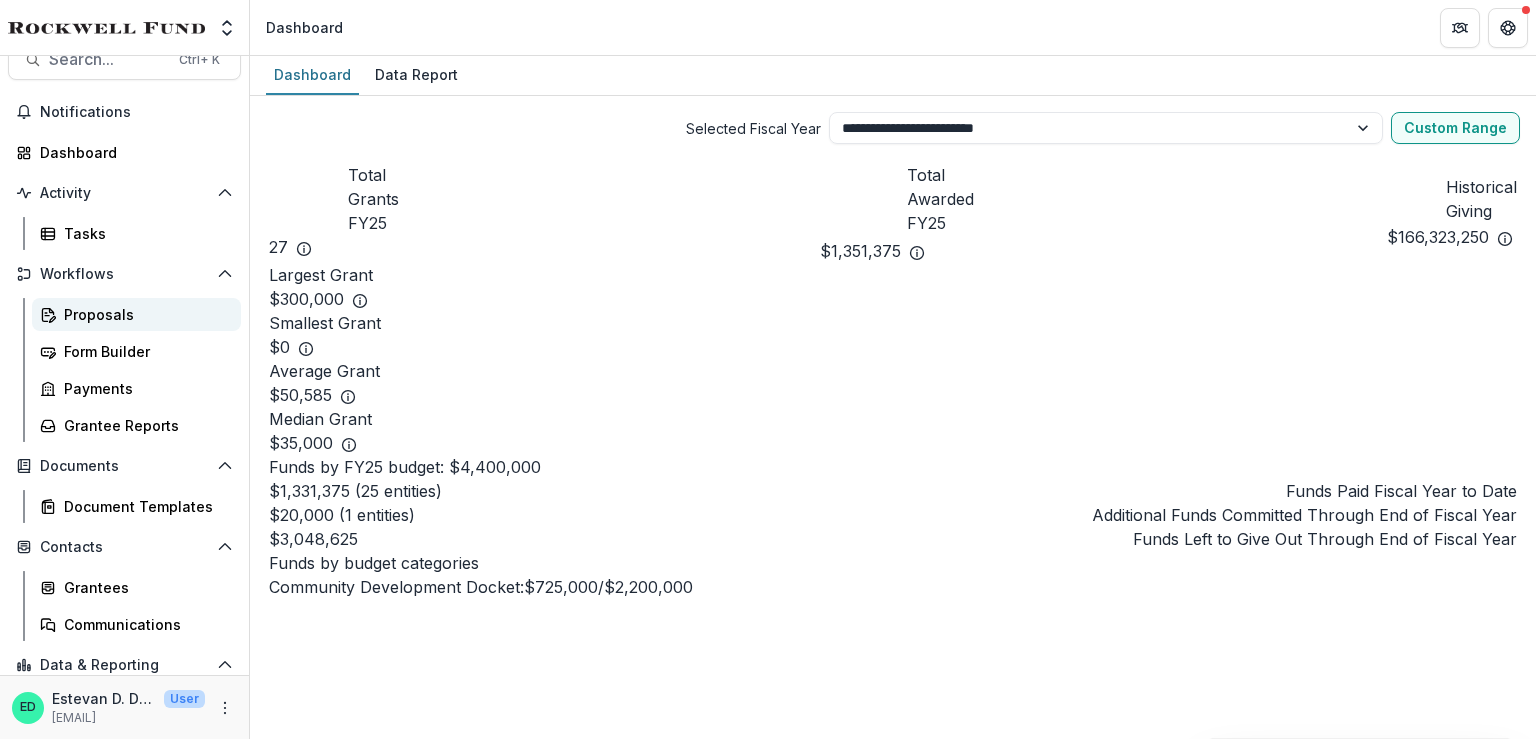 scroll, scrollTop: 0, scrollLeft: 0, axis: both 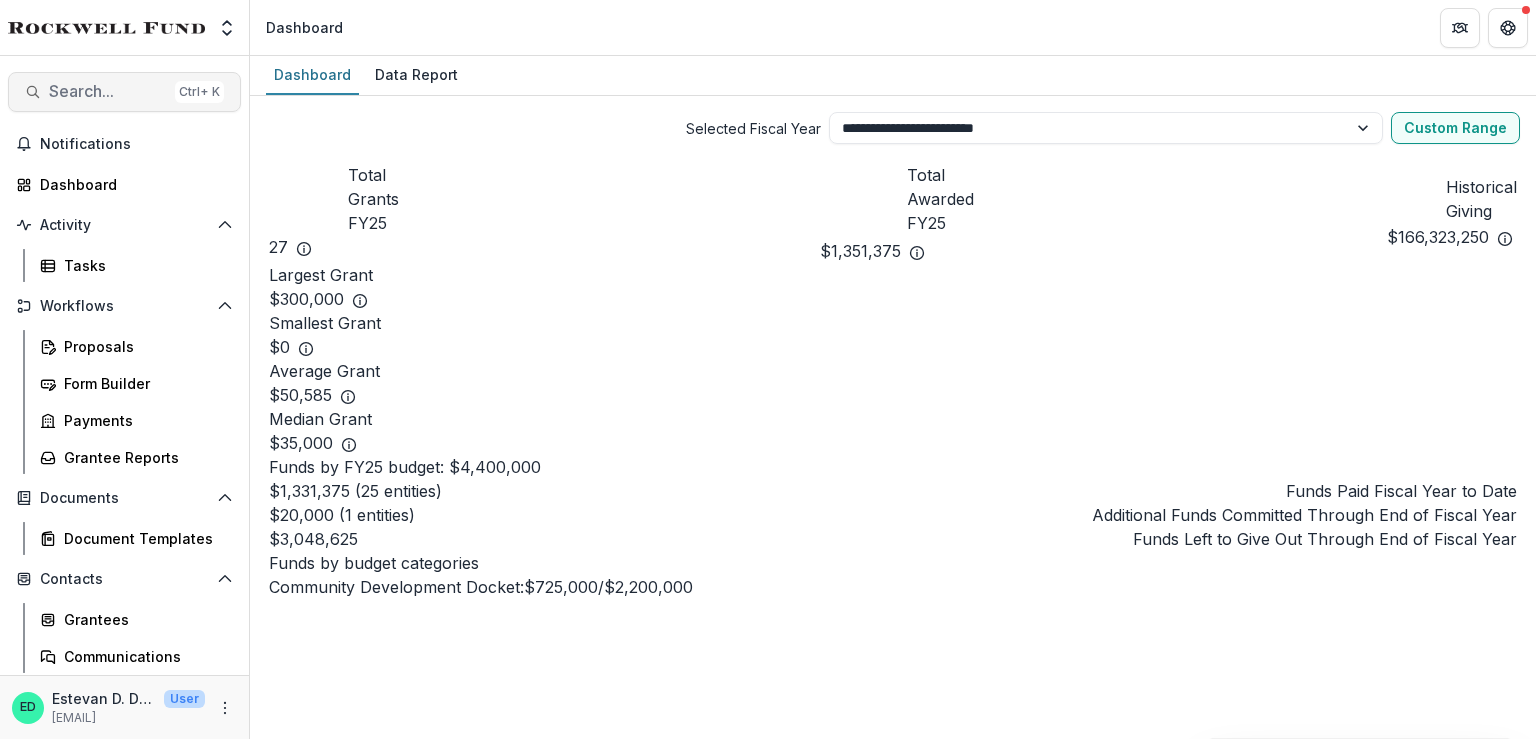 click on "Search..." at bounding box center (108, 91) 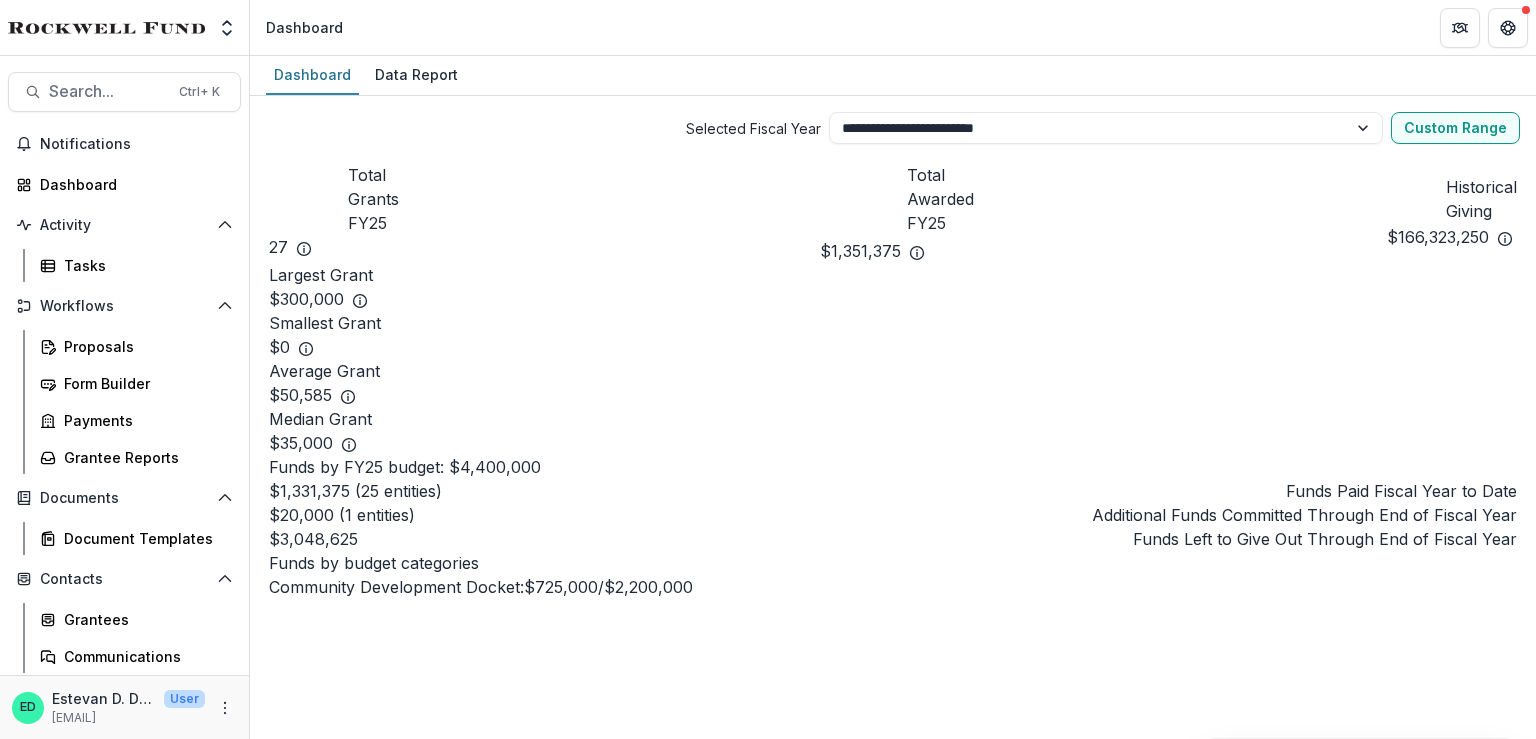 type on "********" 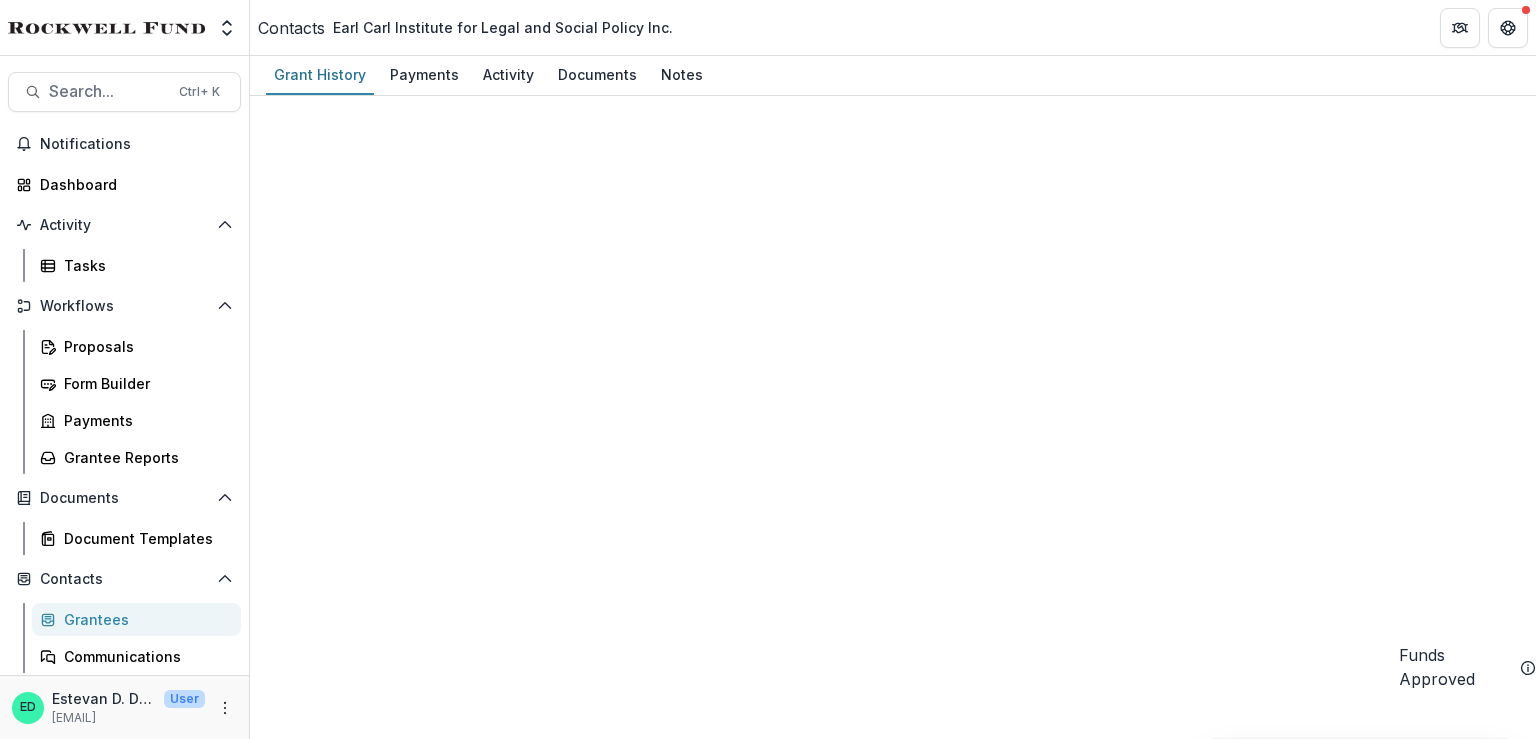scroll, scrollTop: 0, scrollLeft: 0, axis: both 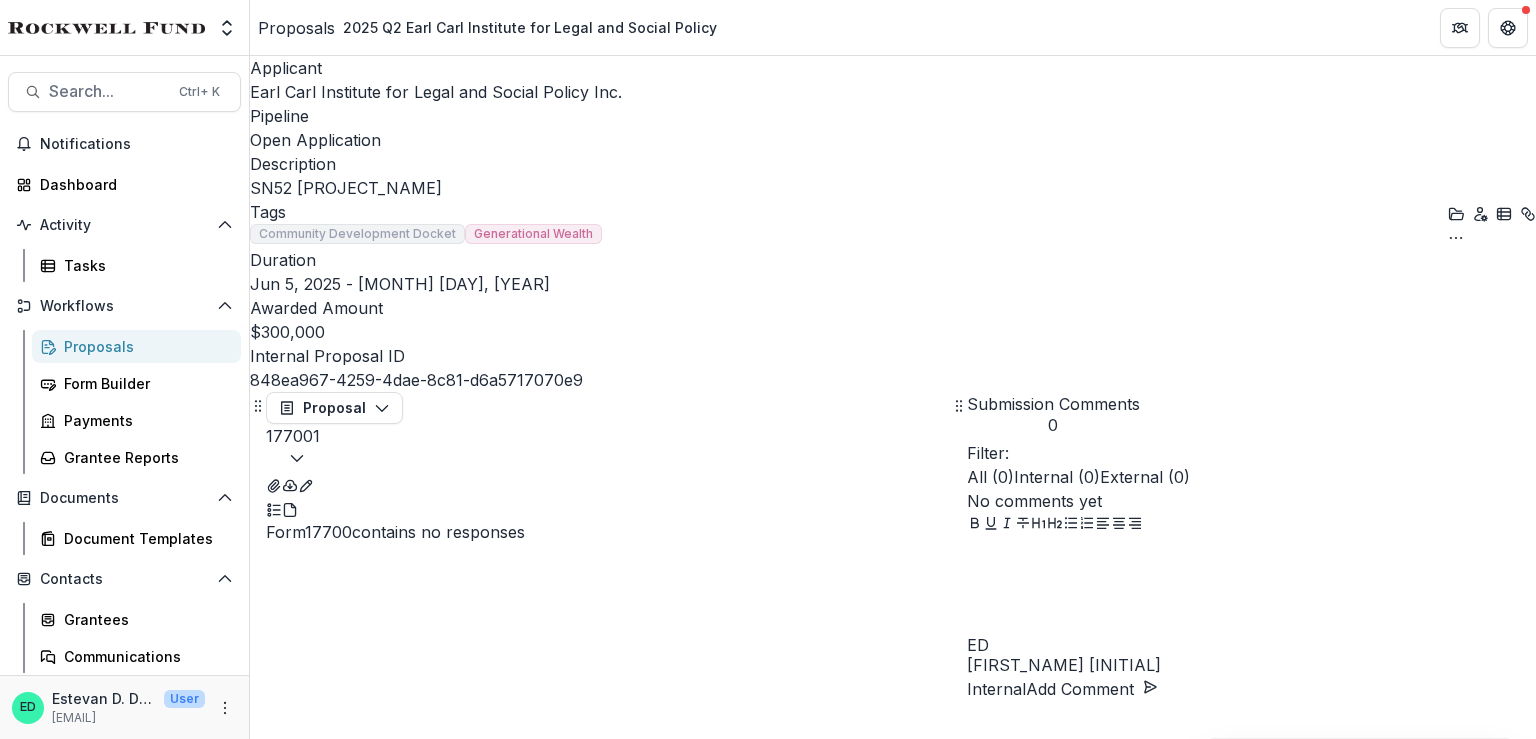 click on "Earl Carl Institute for Legal and Social Policy Inc." at bounding box center [436, 92] 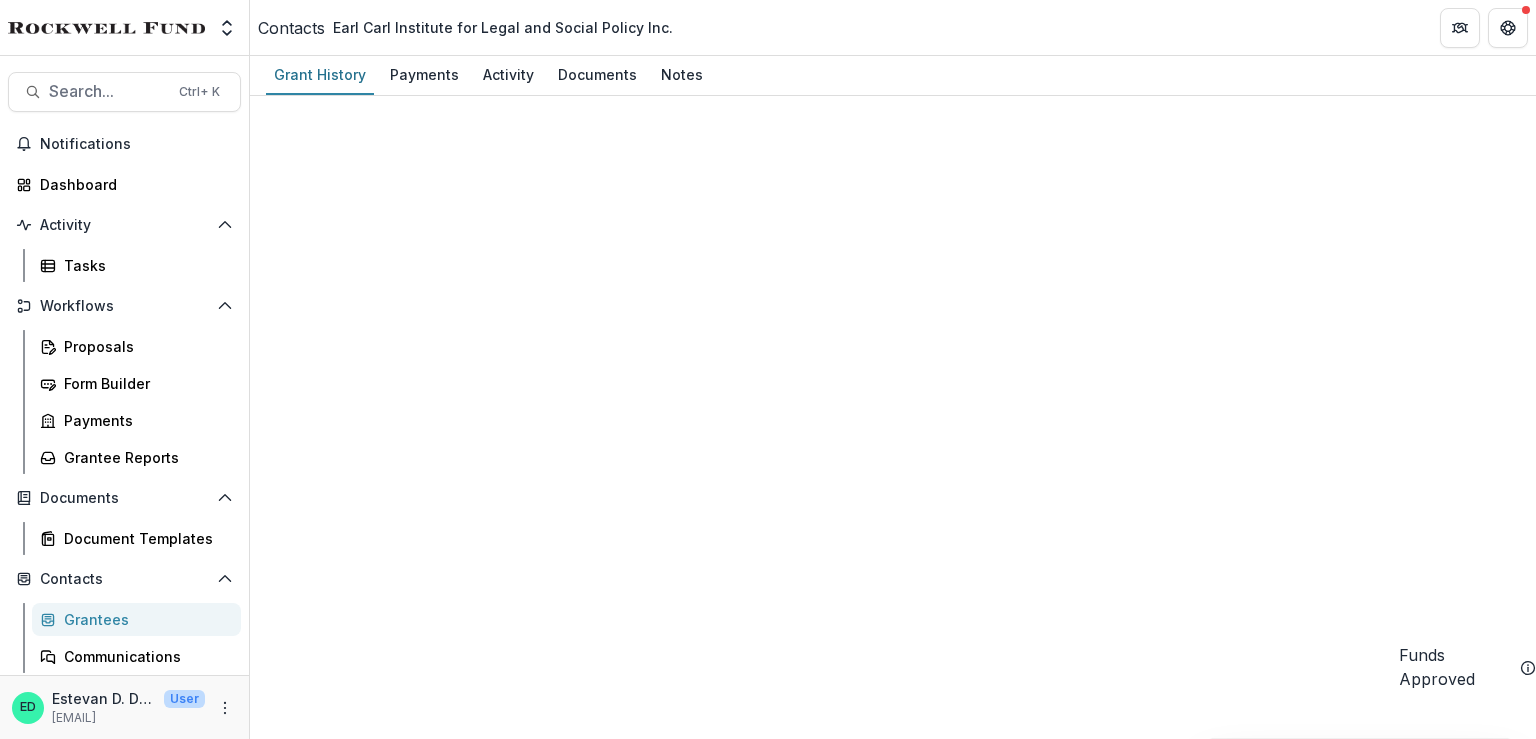 click on "2025 Q2 Earl Carl Institute for Legal and Social Policy" at bounding box center (443, 7773) 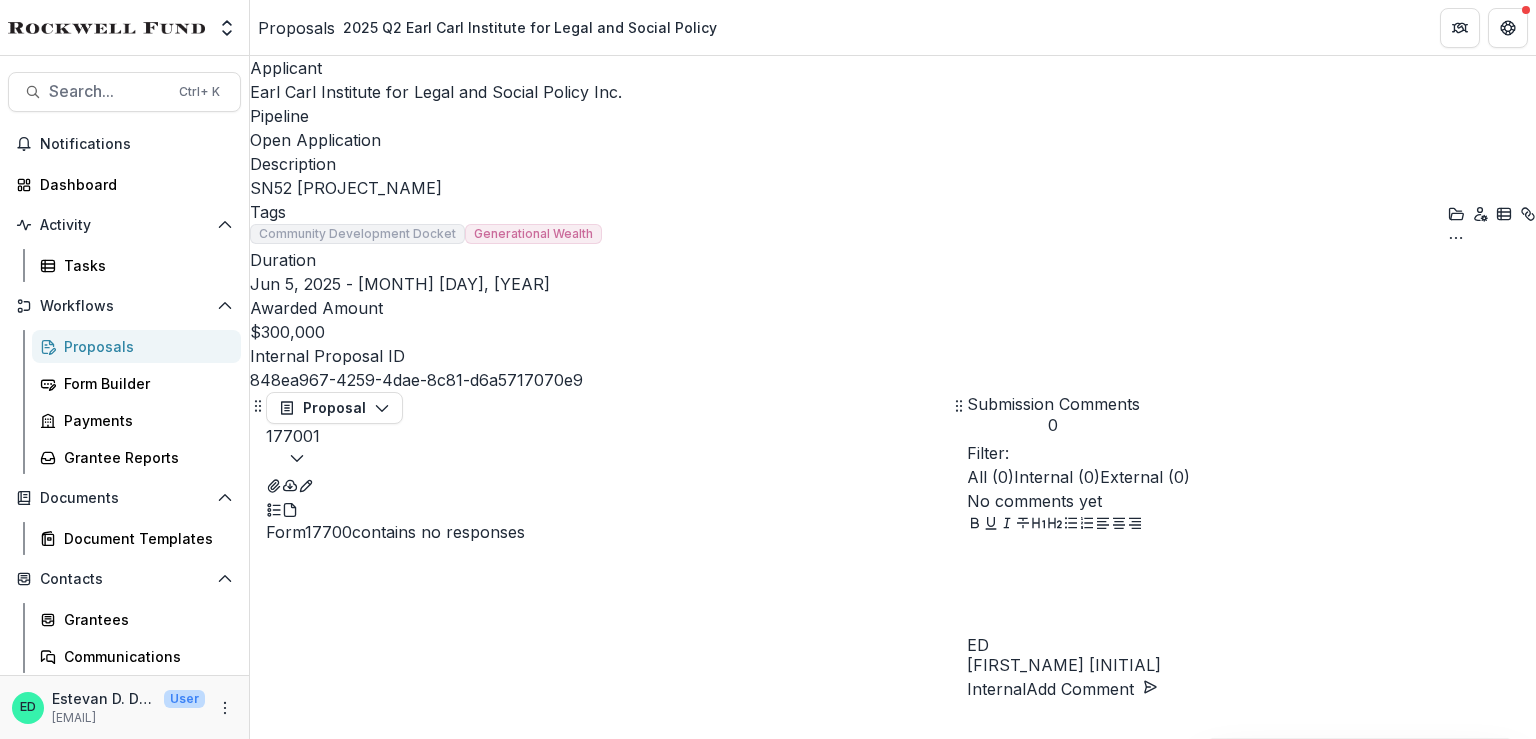 click on "Edit Details View Candid  Insights Change History Key Milestones Change Pipeline Archive Delete Proposal" at bounding box center [1492, 224] 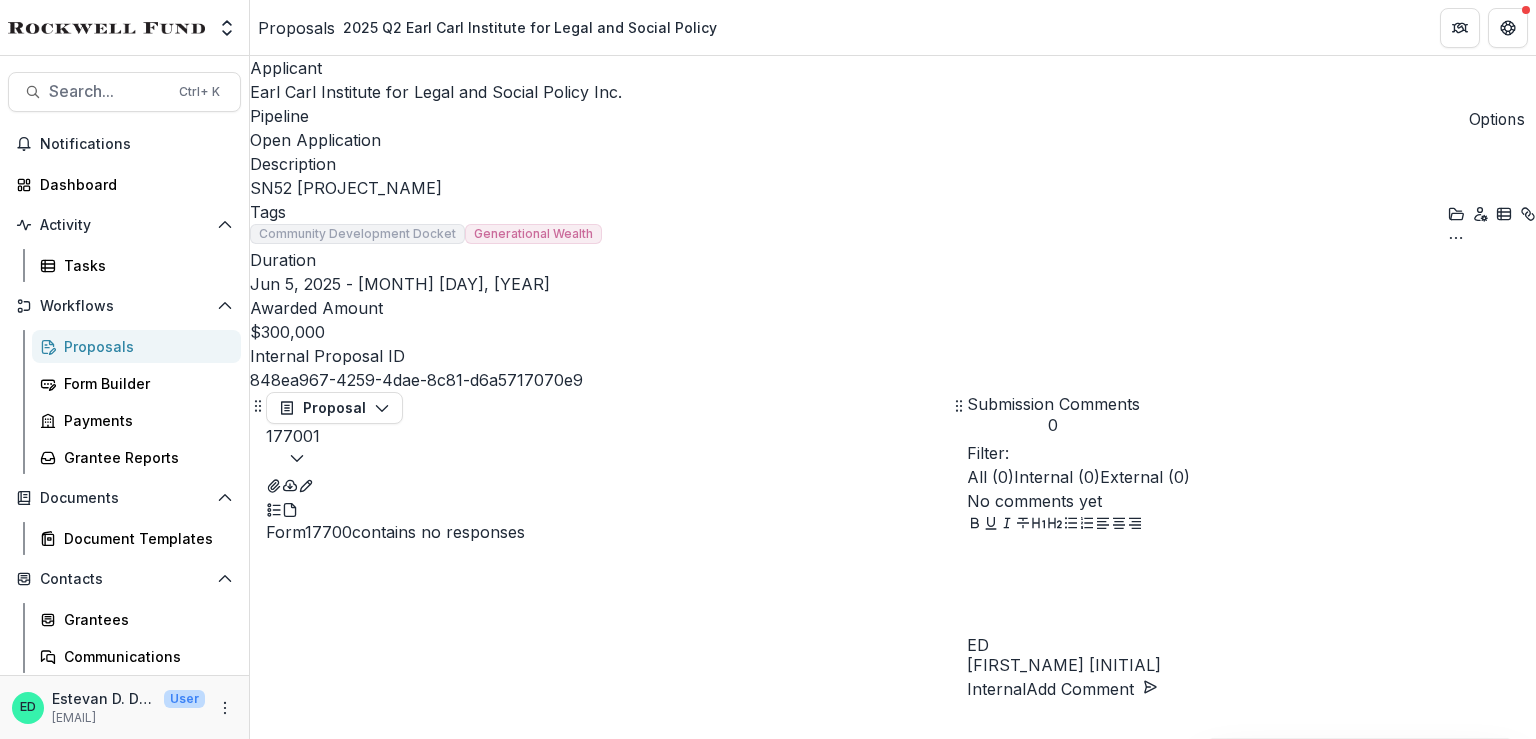 click at bounding box center (1456, 236) 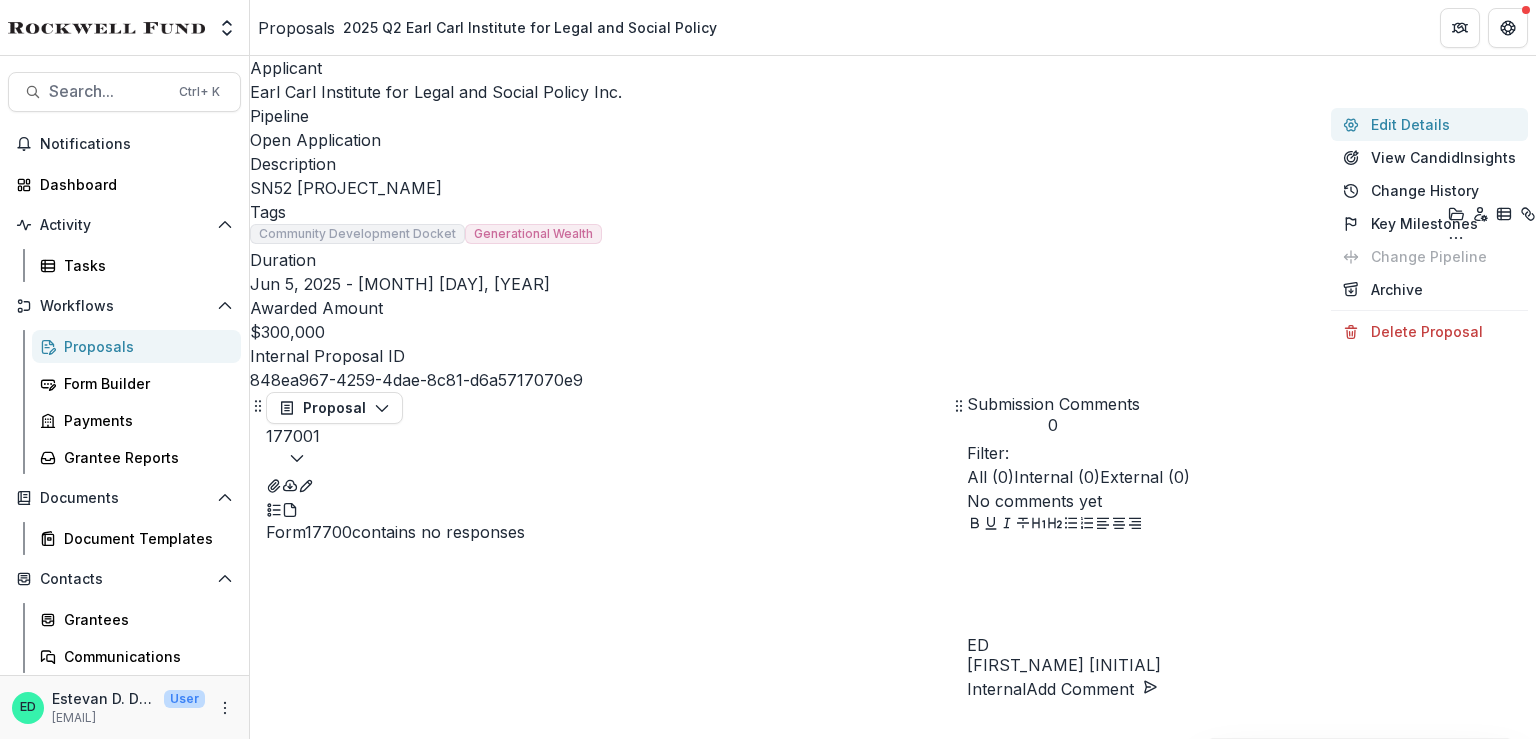 click on "Edit Details" at bounding box center (1429, 124) 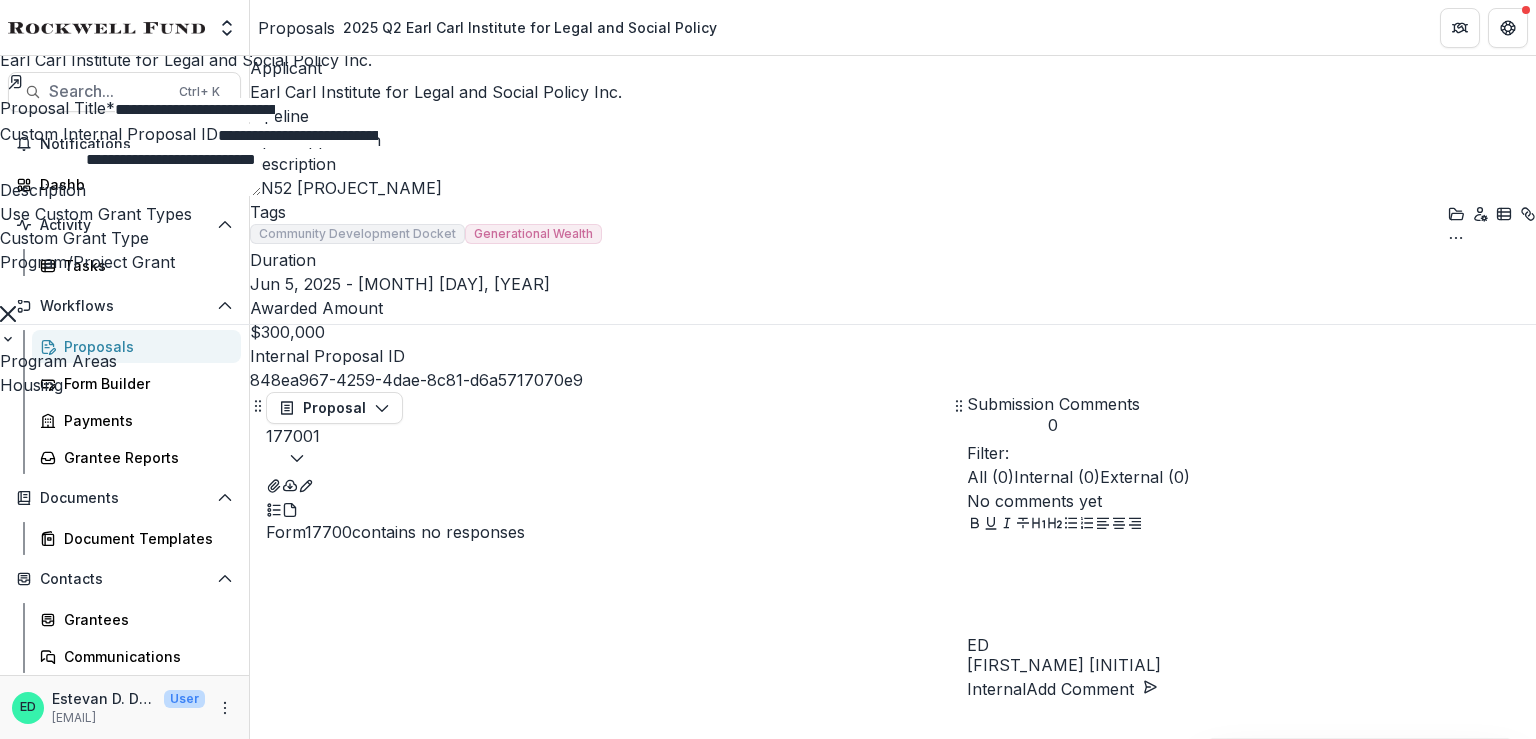 scroll, scrollTop: 100, scrollLeft: 0, axis: vertical 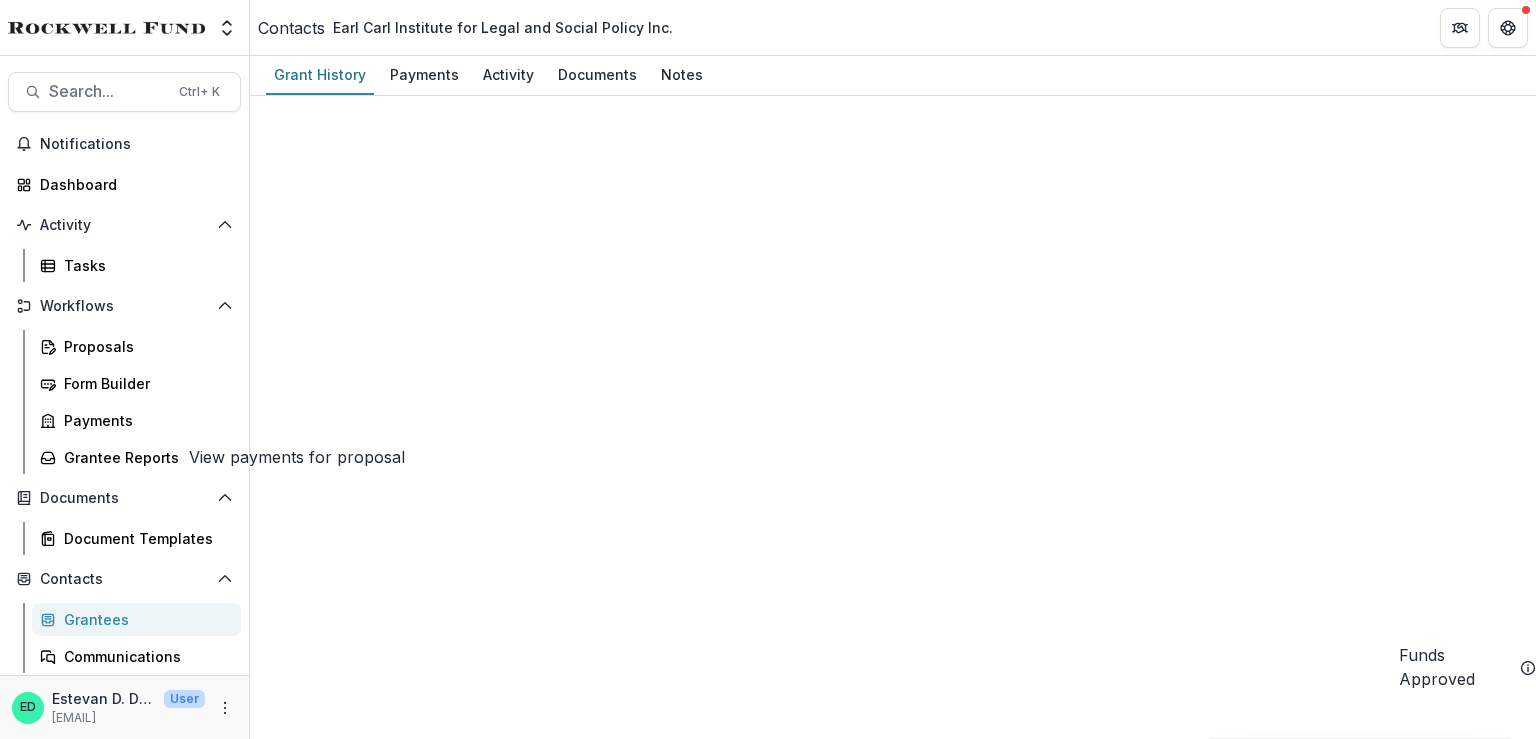 click 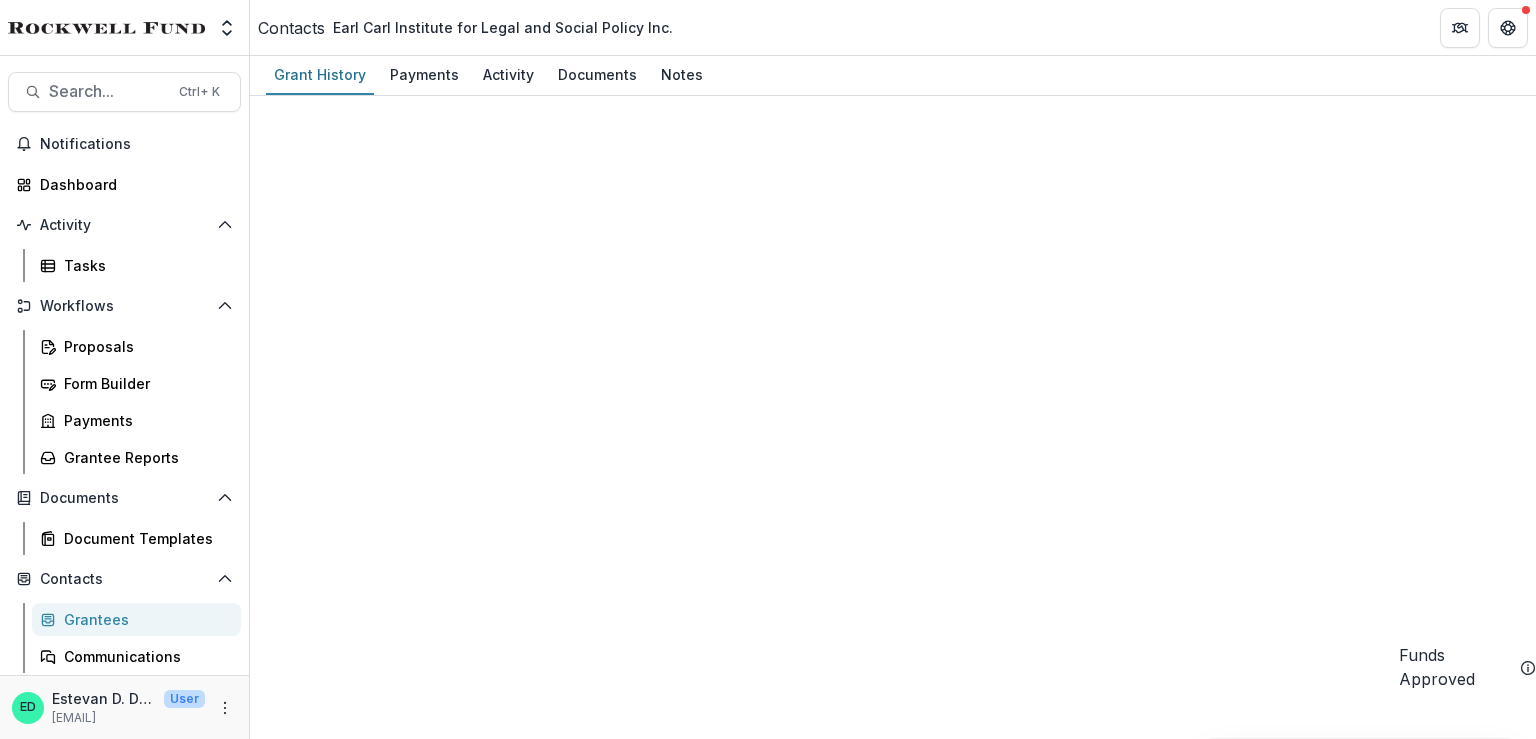 click at bounding box center [8, 775] 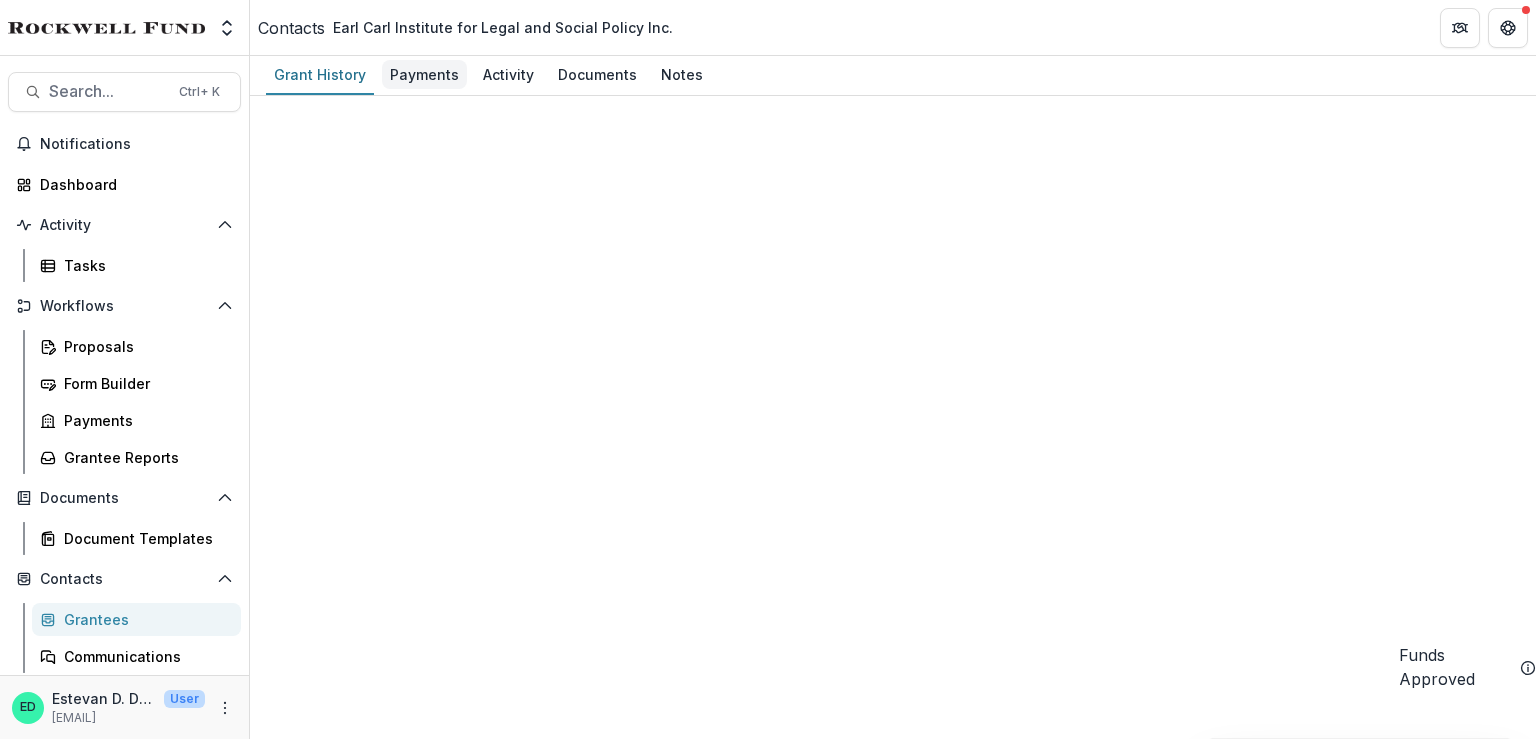 click on "Payments" at bounding box center (424, 74) 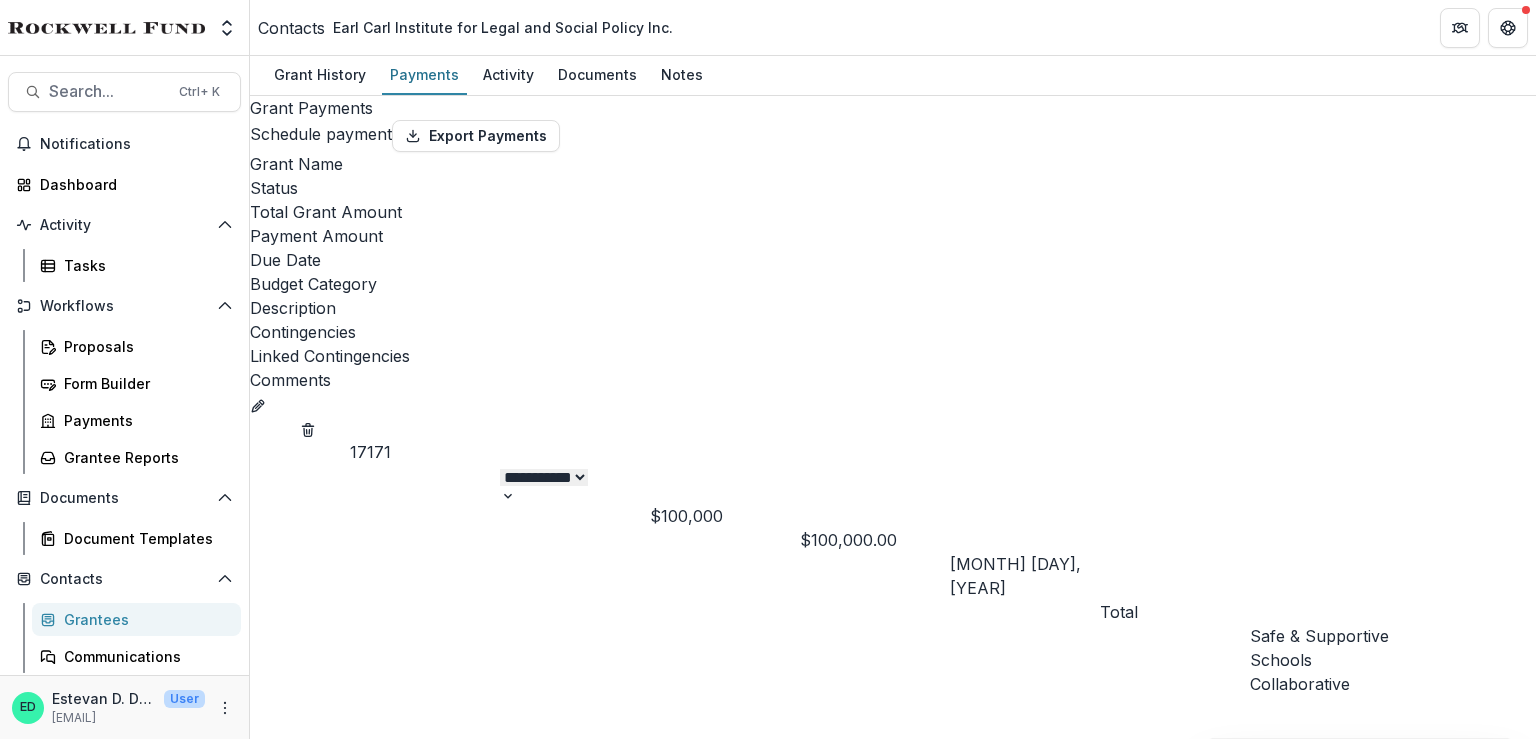 scroll, scrollTop: 0, scrollLeft: 0, axis: both 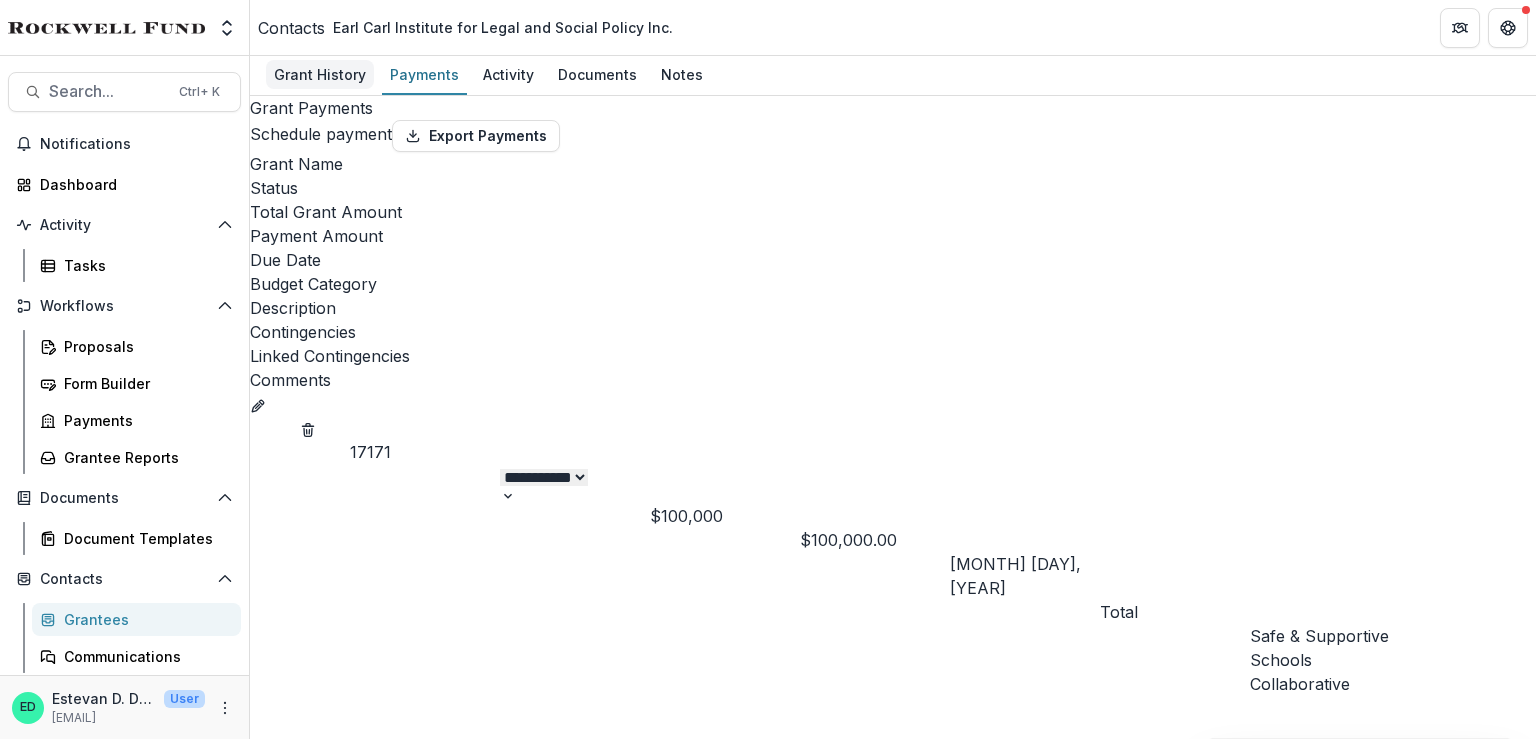 click on "Grant History" at bounding box center [320, 74] 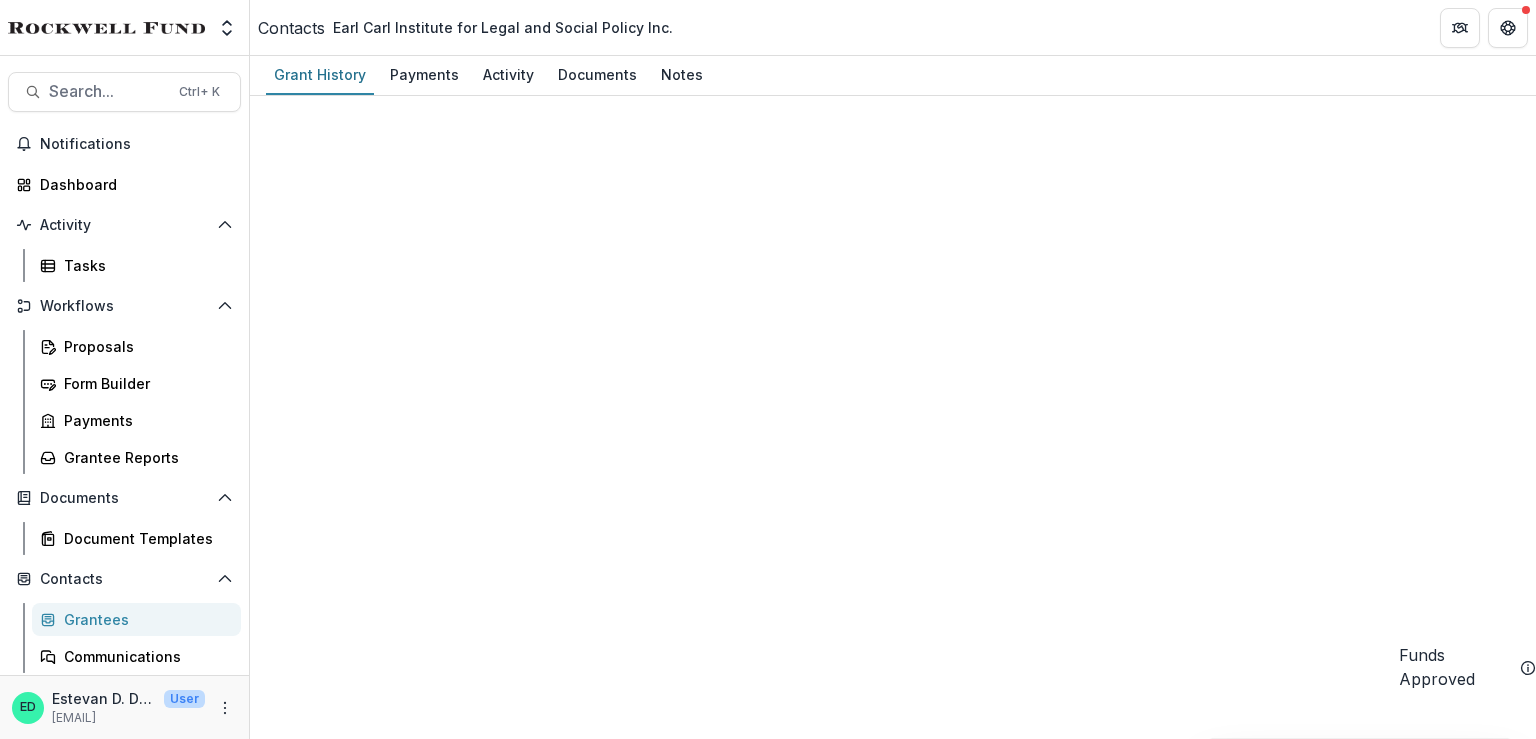 click on "2025 Q2 Earl Carl Institute for Legal and Social Policy" at bounding box center [443, 7773] 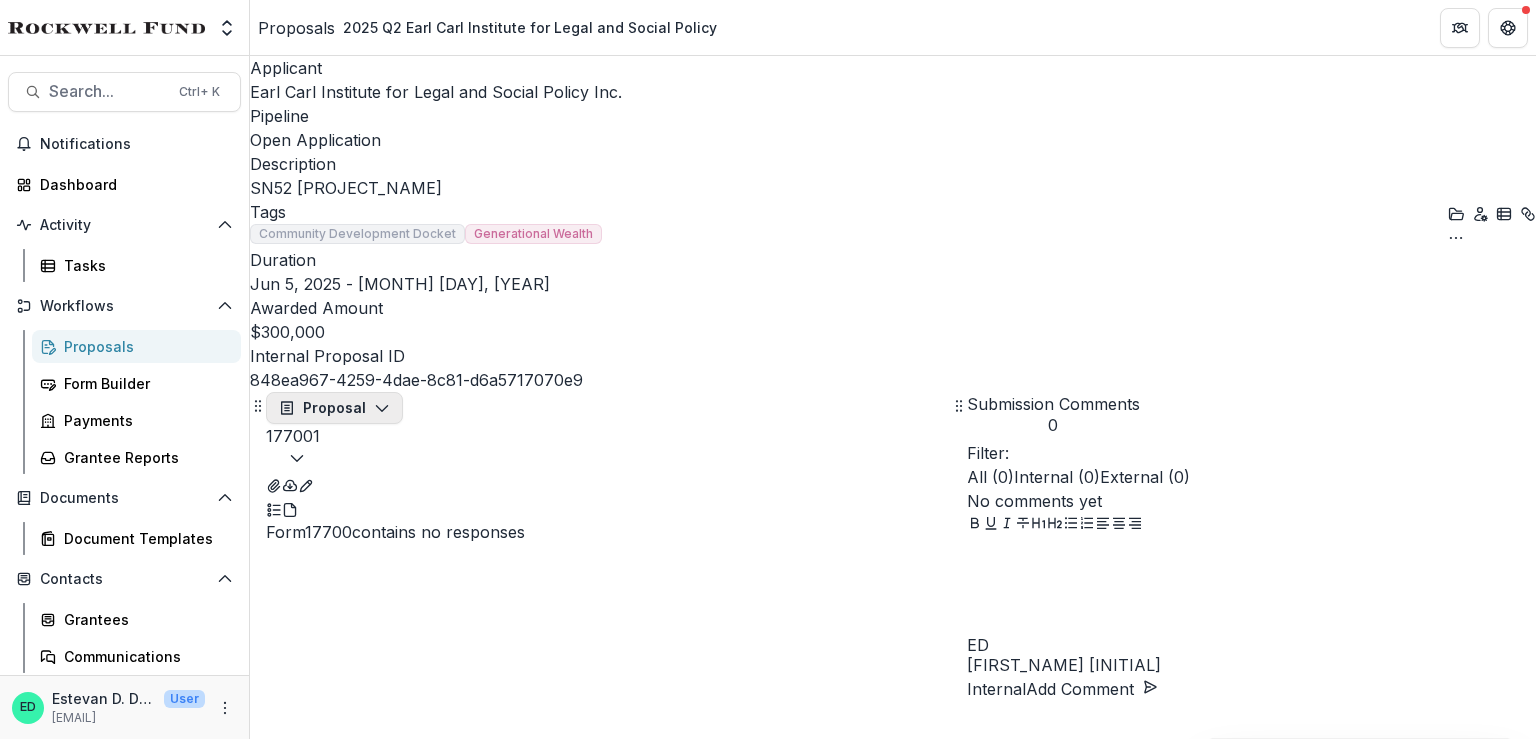 click on "Proposal" at bounding box center [334, 408] 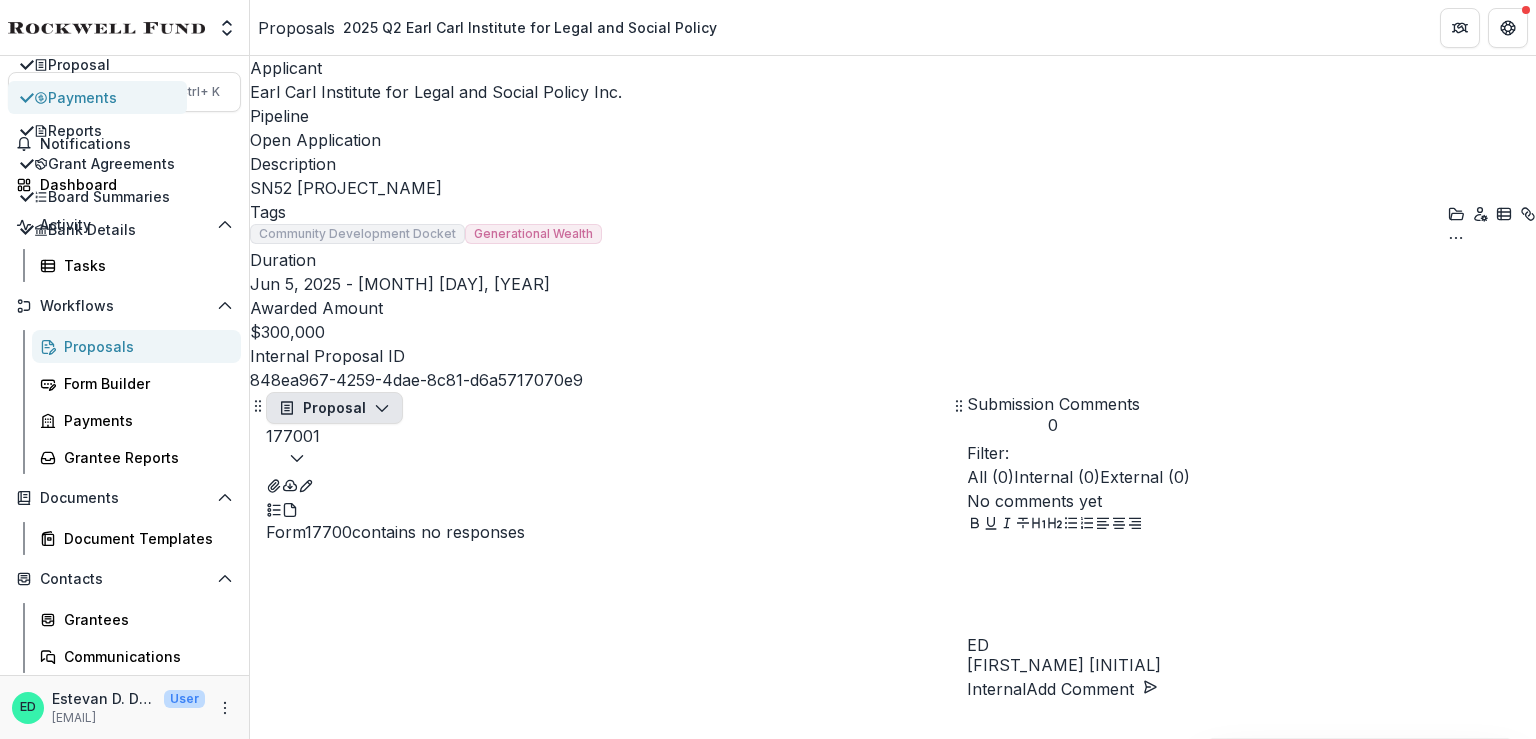 click on "Payments" at bounding box center (104, 97) 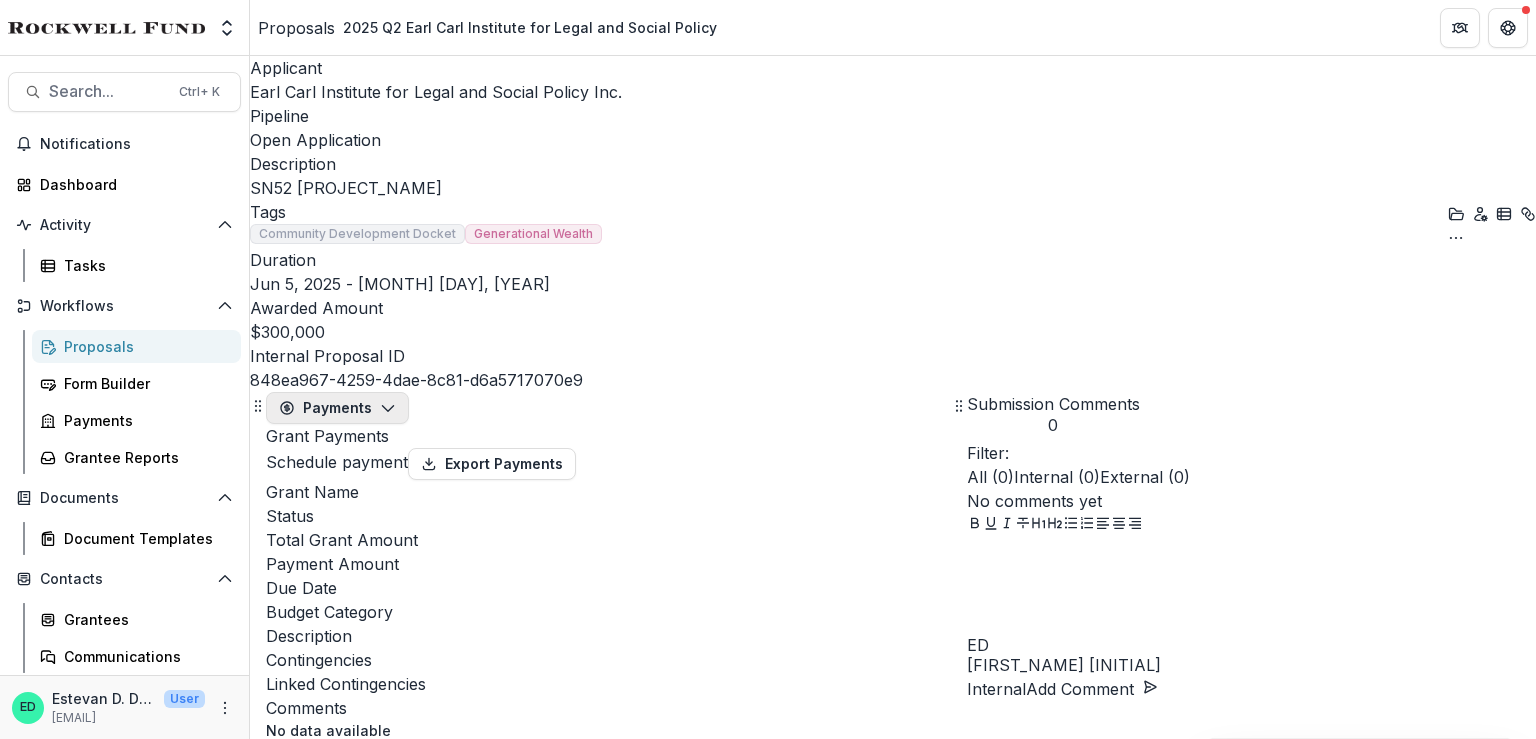 click 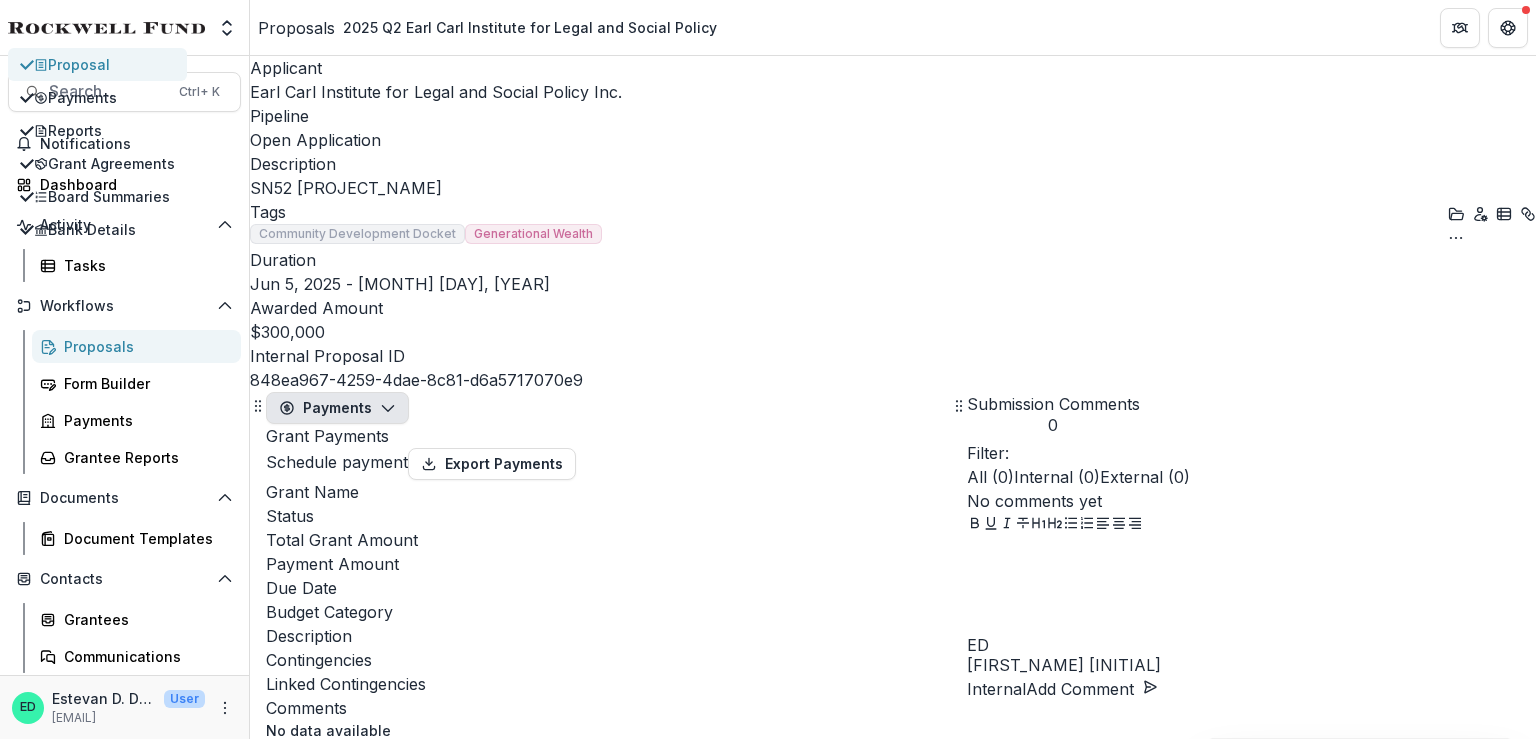 click on "Proposal" at bounding box center [97, 64] 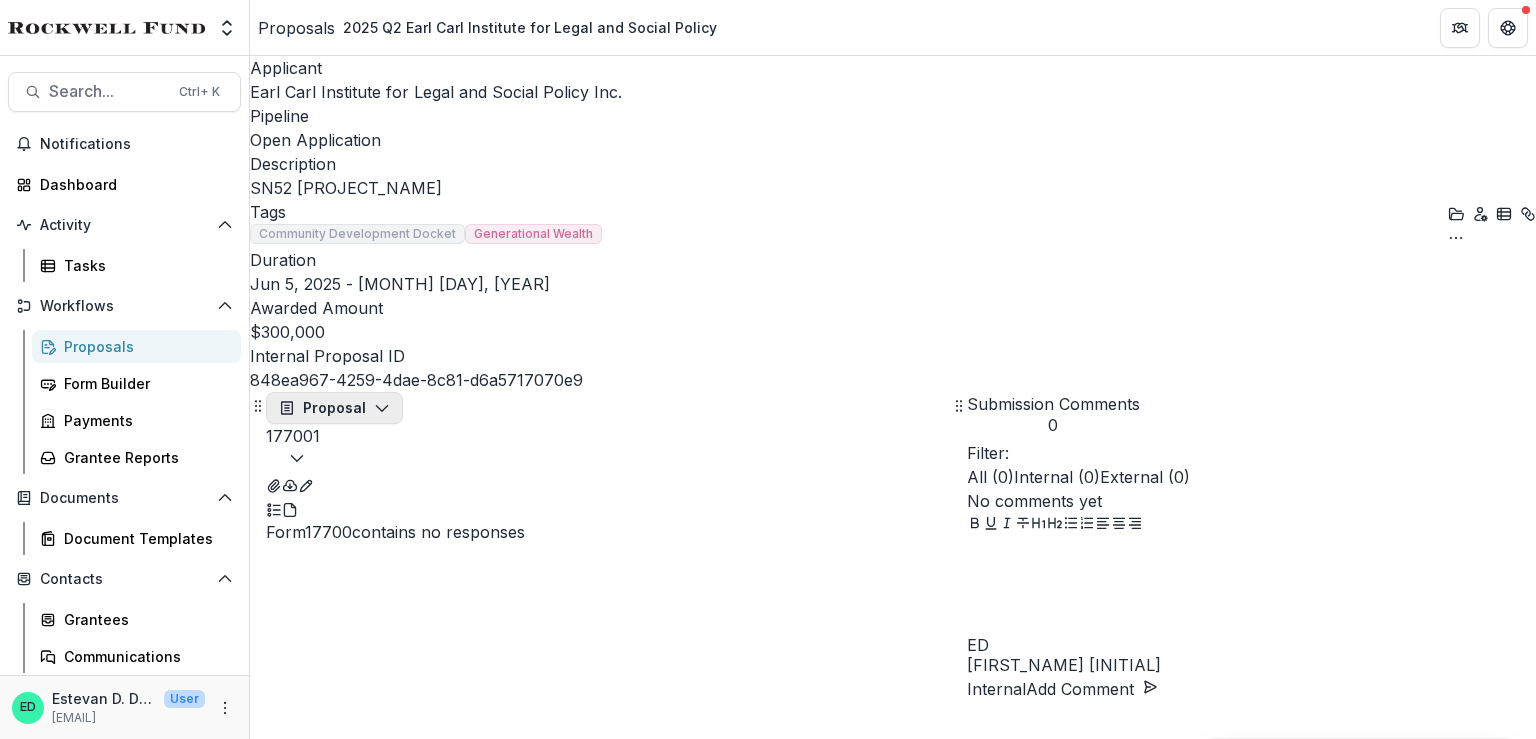 click on "Proposal" at bounding box center (334, 408) 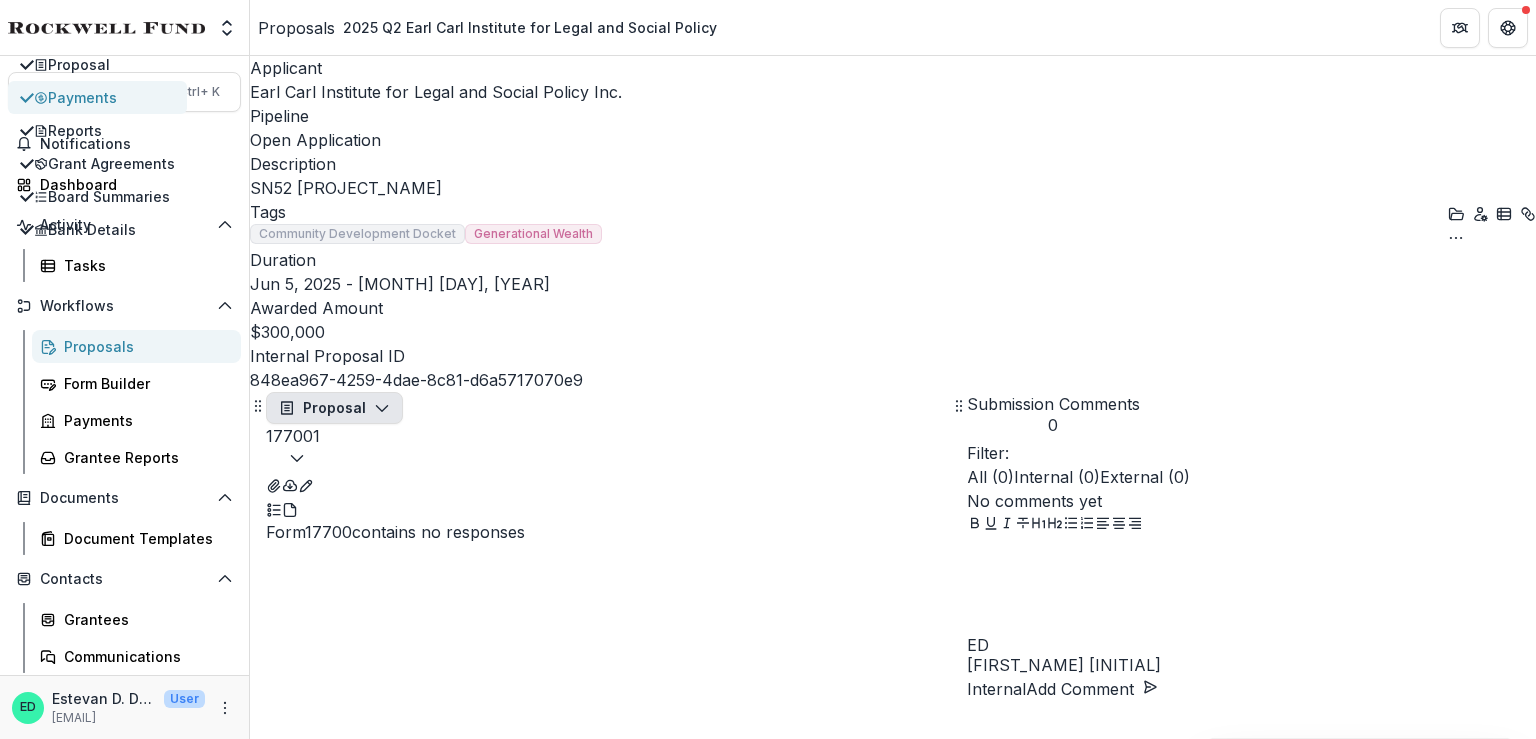 click on "Payments" at bounding box center [104, 97] 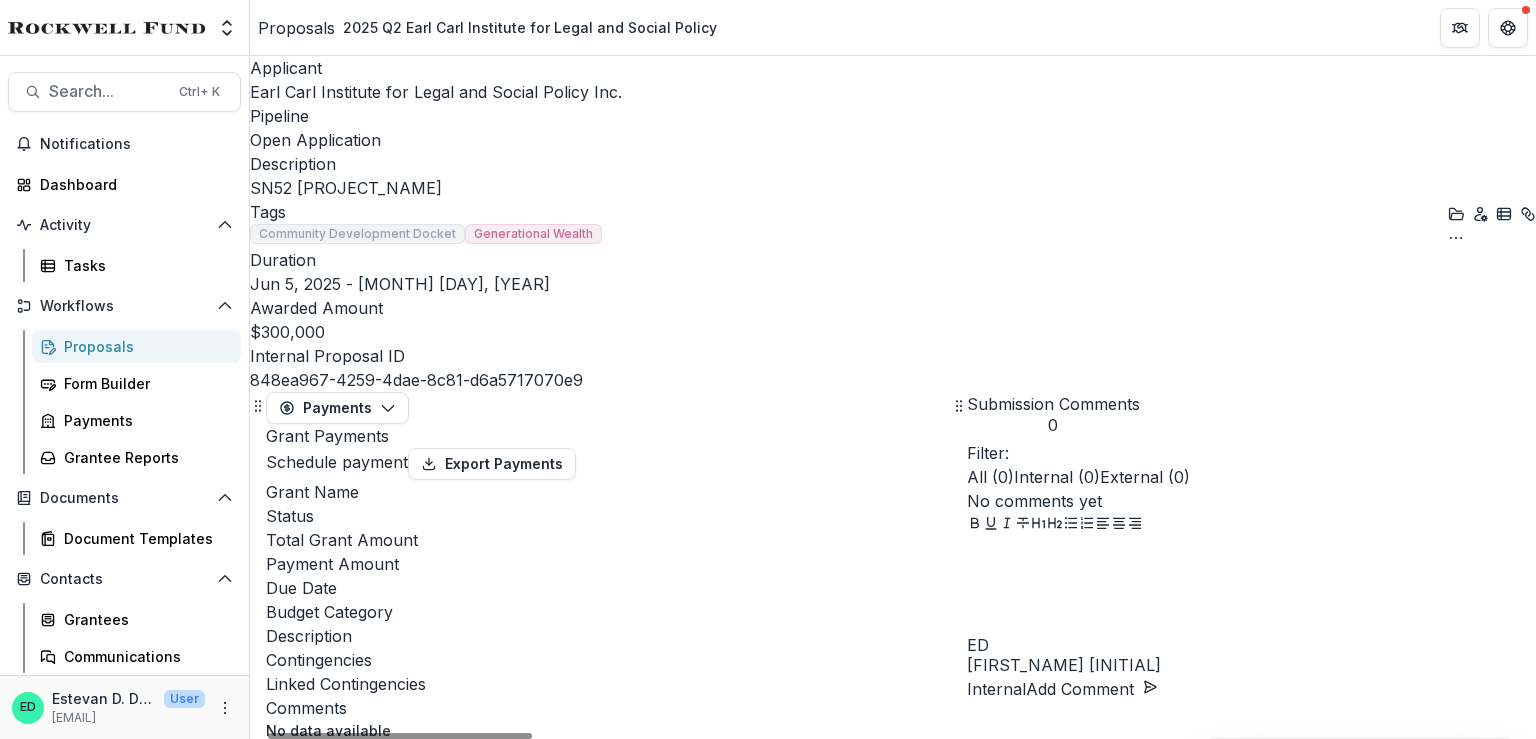 click on "Schedule payment" at bounding box center [337, 462] 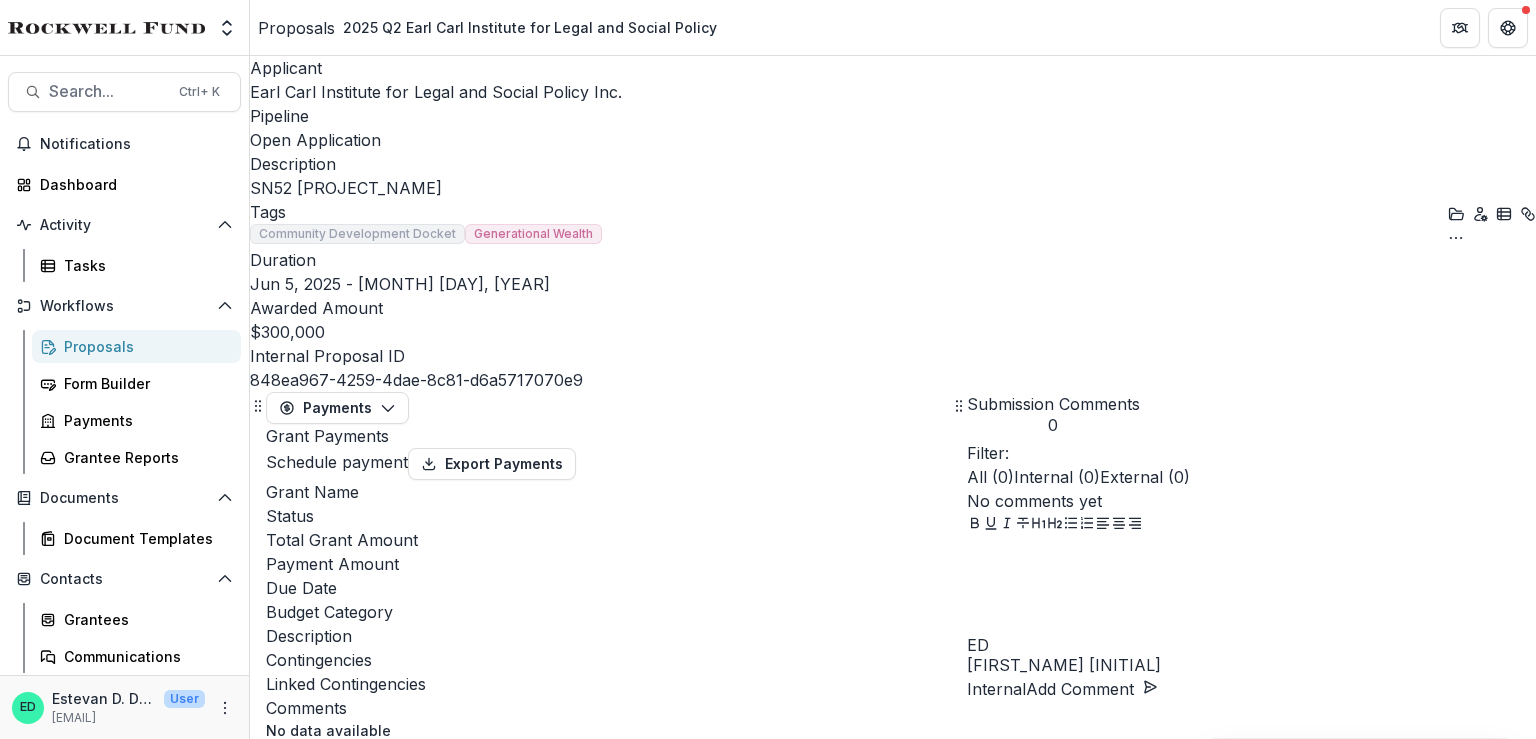scroll, scrollTop: 500, scrollLeft: 0, axis: vertical 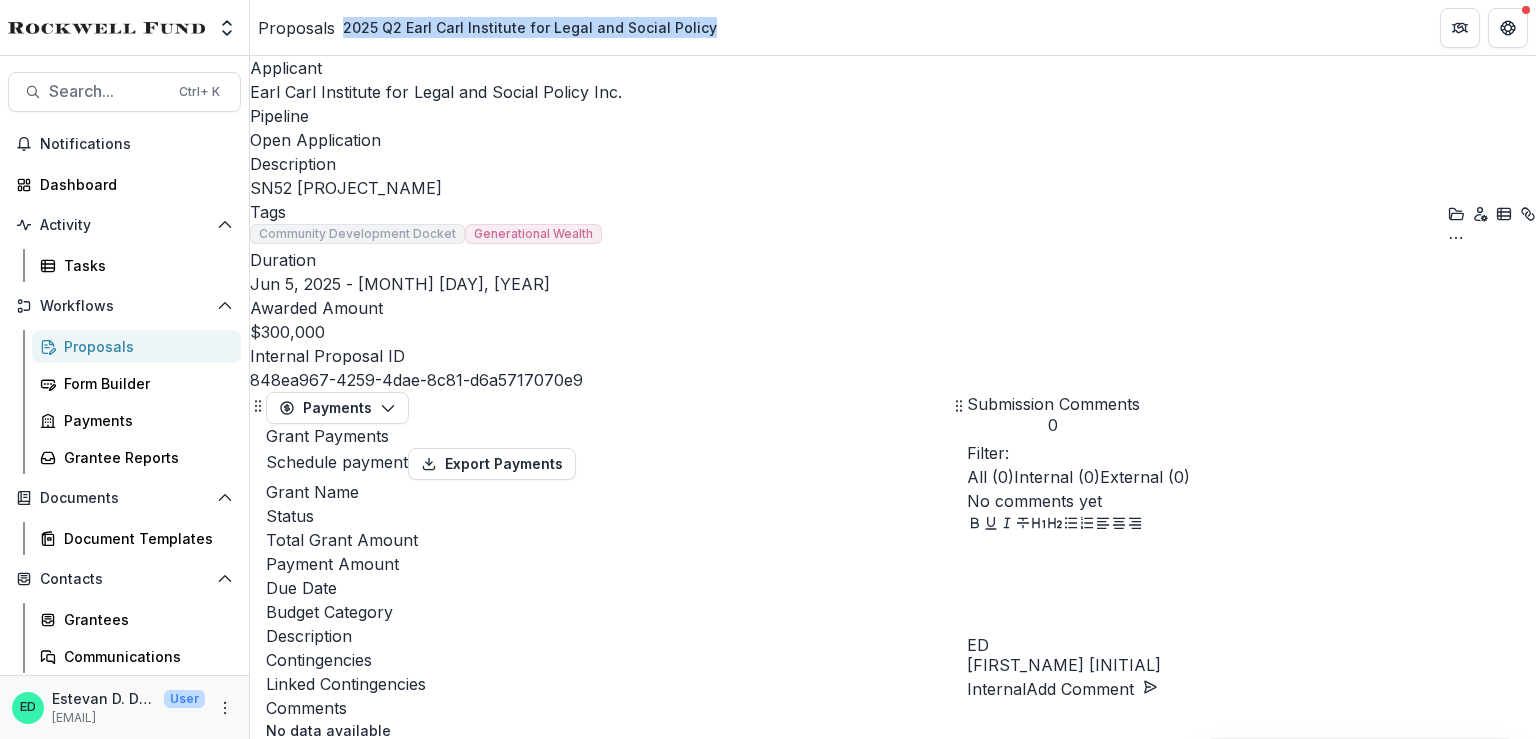 drag, startPoint x: 732, startPoint y: 29, endPoint x: 368, endPoint y: 35, distance: 364.04944 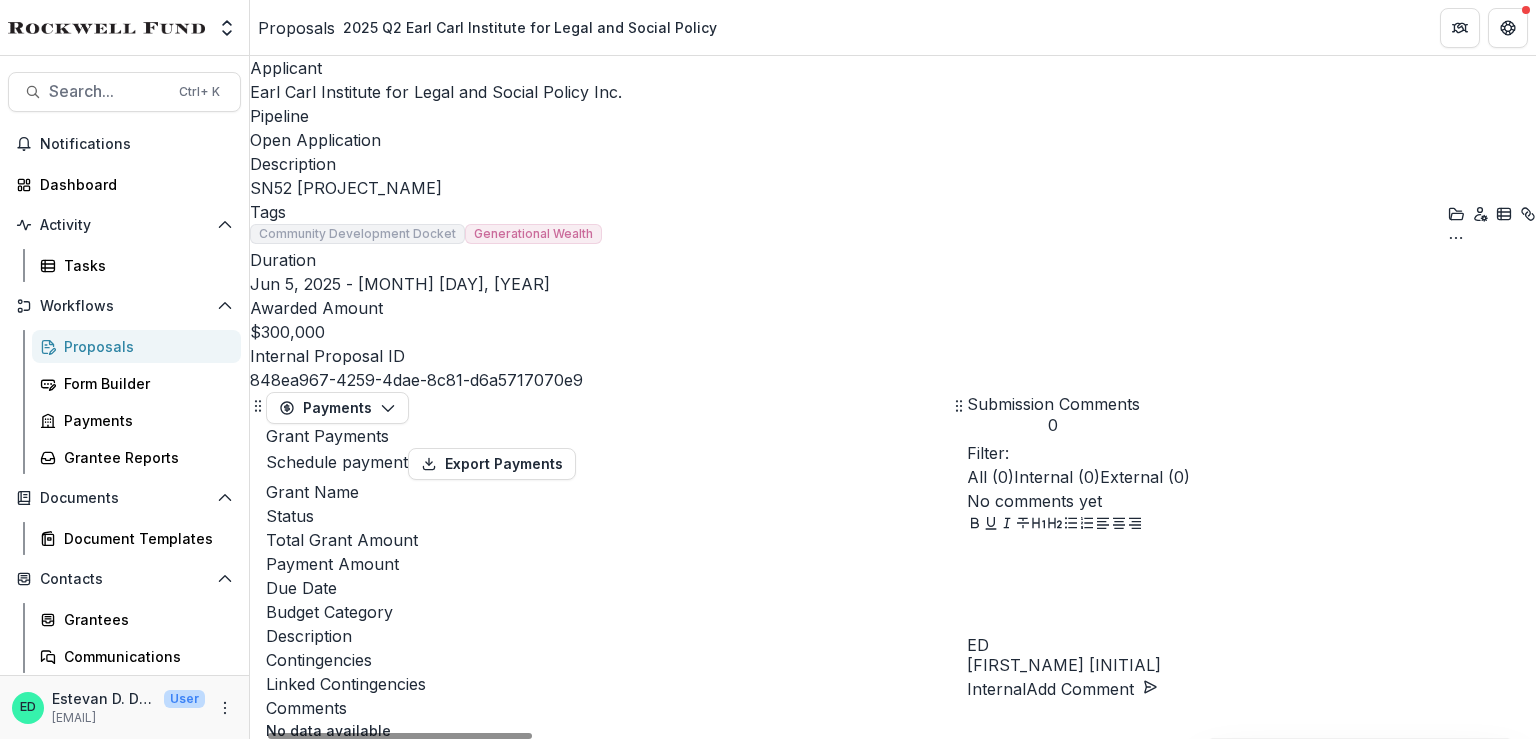 click at bounding box center [608, 720] 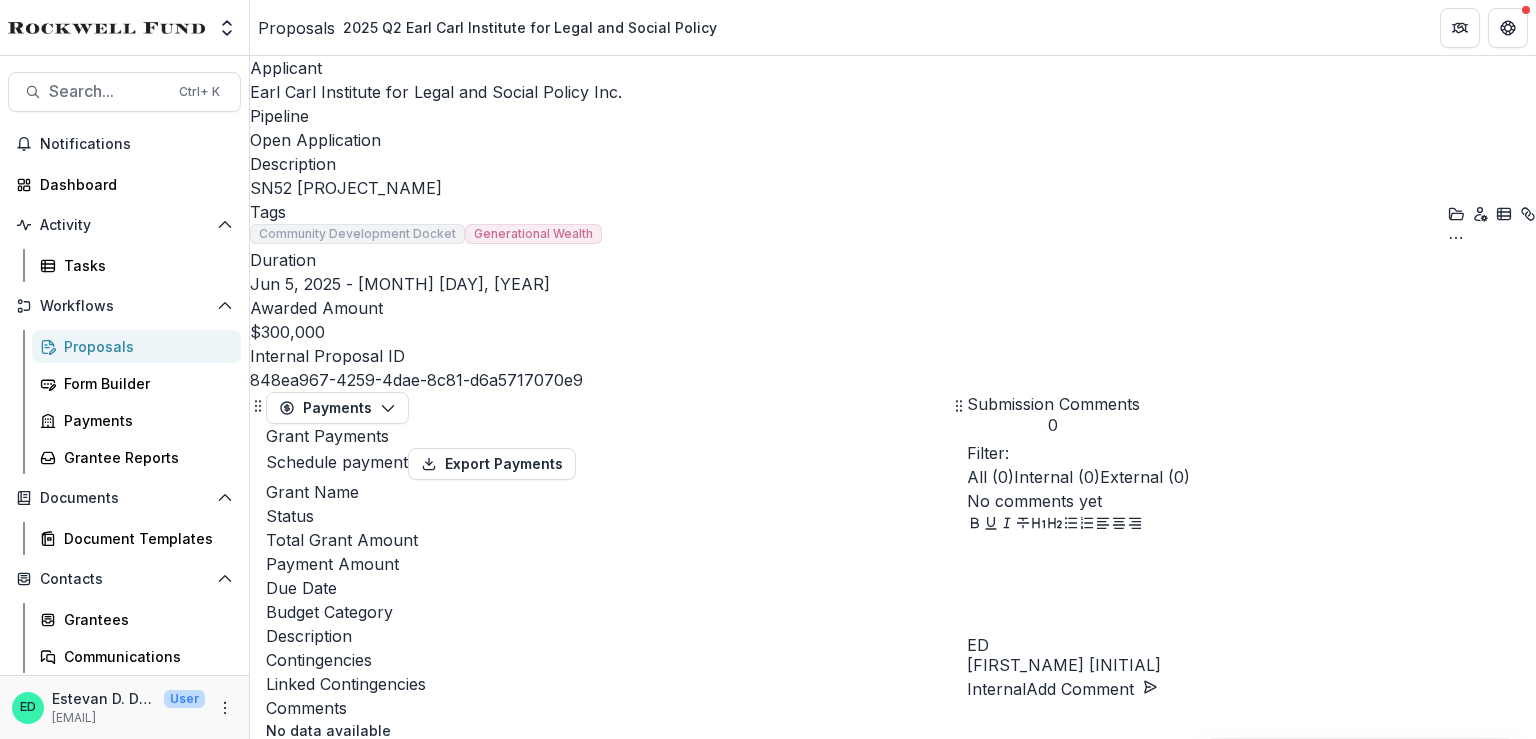 click on "Schedule payment" at bounding box center [337, 462] 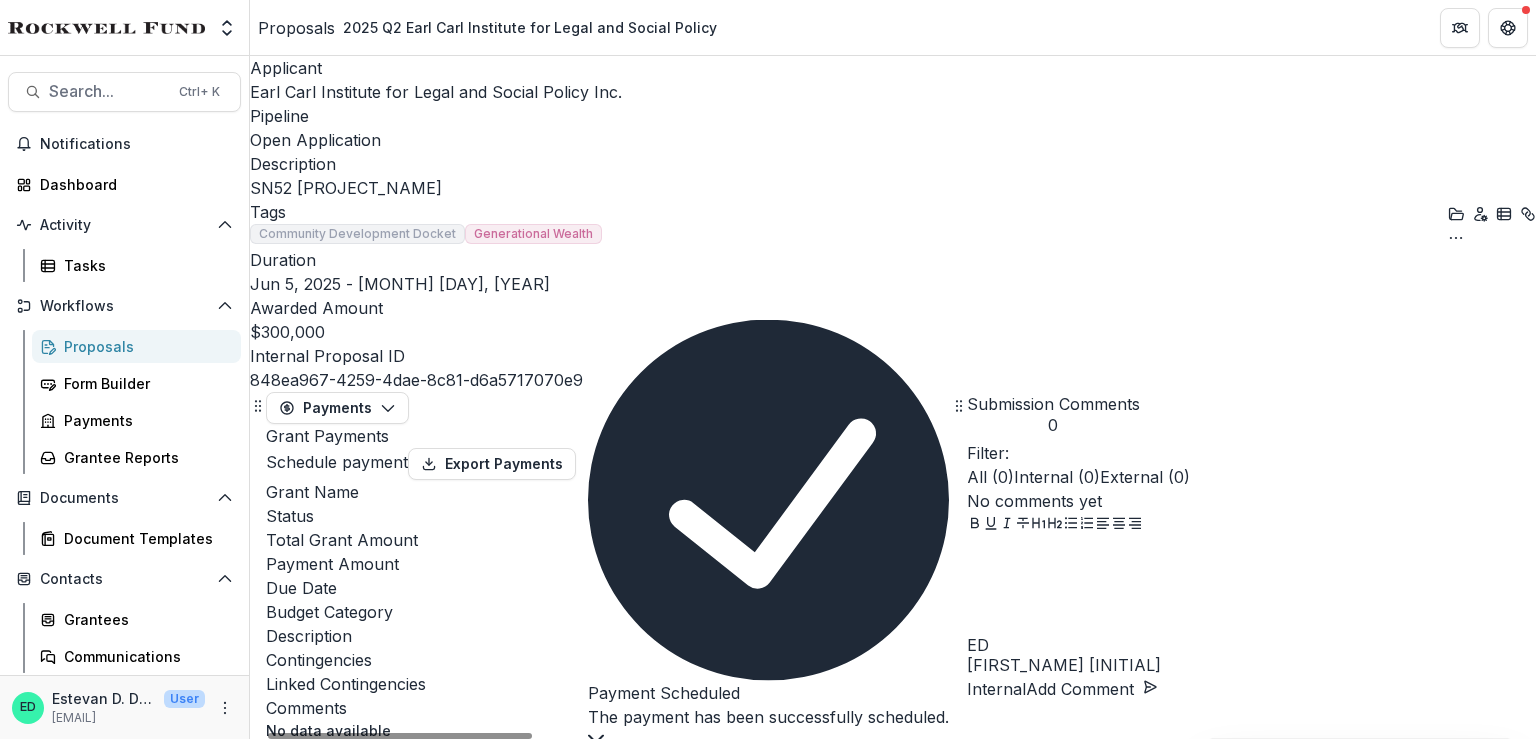 select on "******" 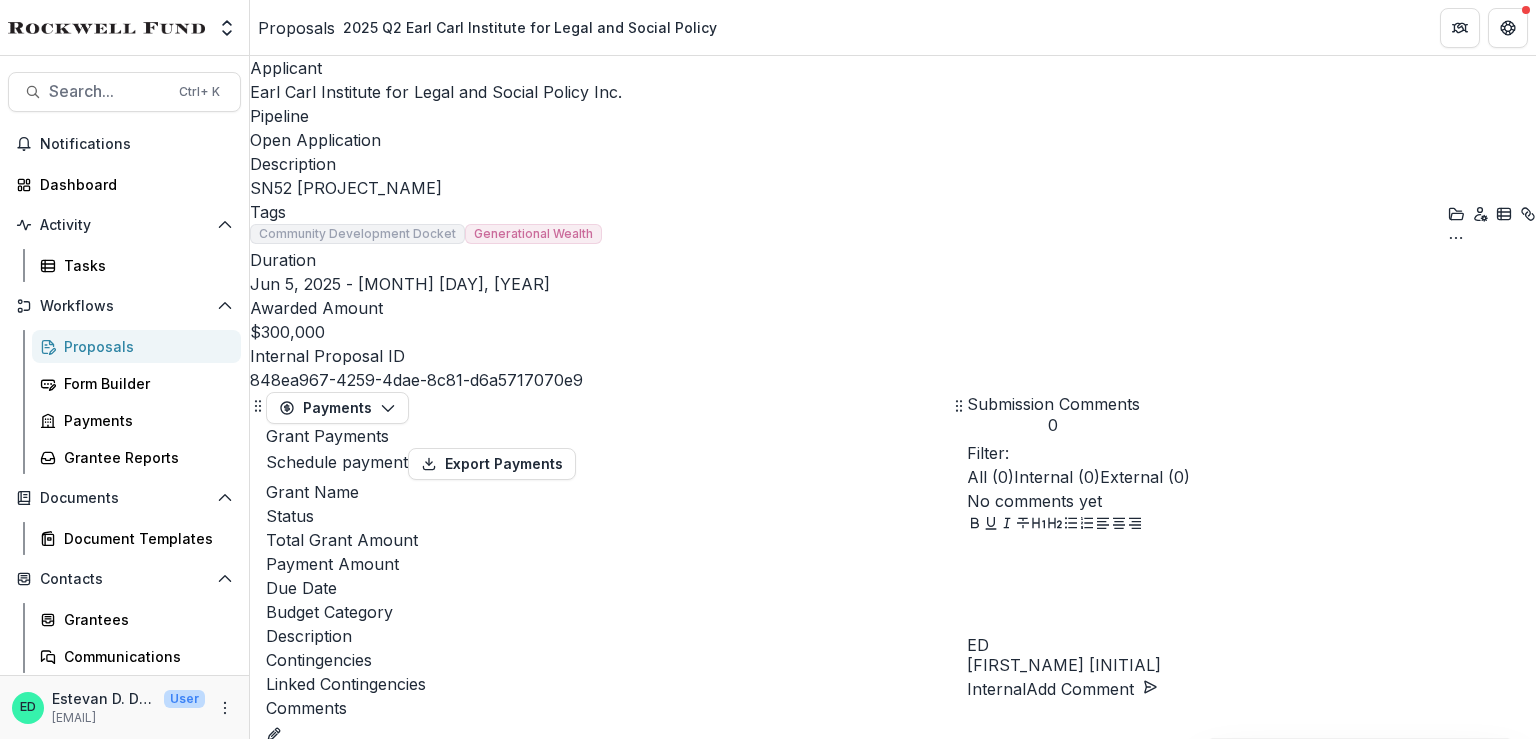click at bounding box center [274, 732] 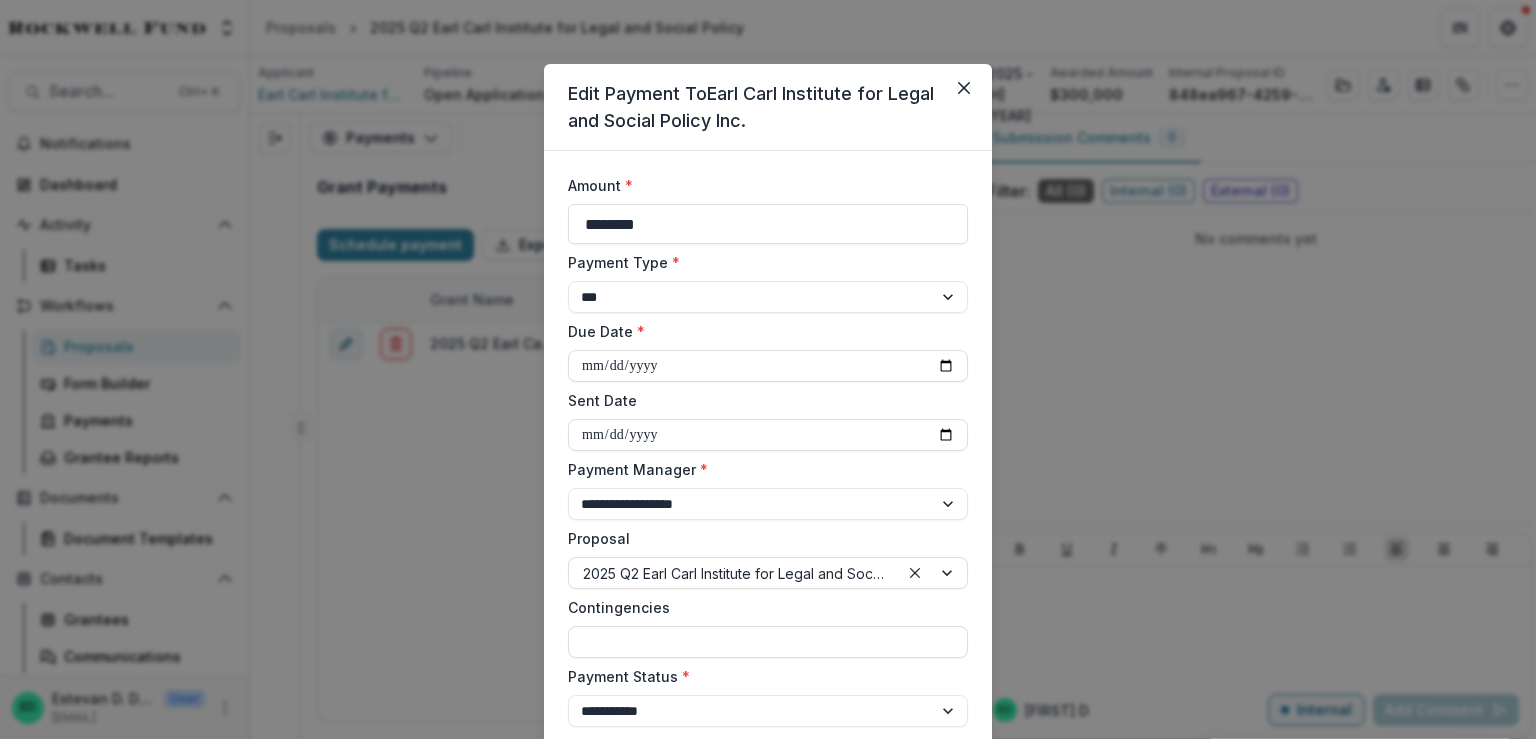 select on "******" 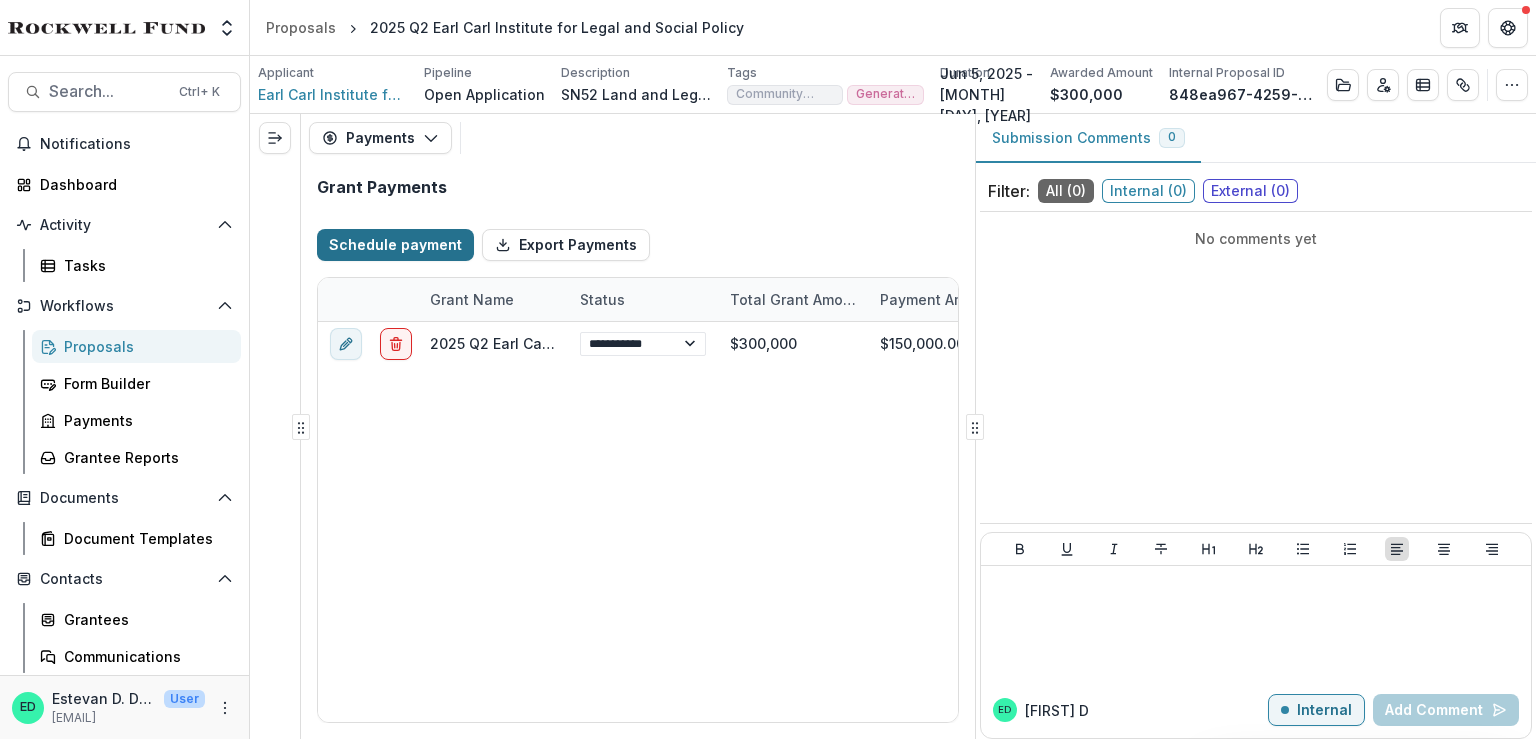 click on "Schedule payment" at bounding box center (395, 245) 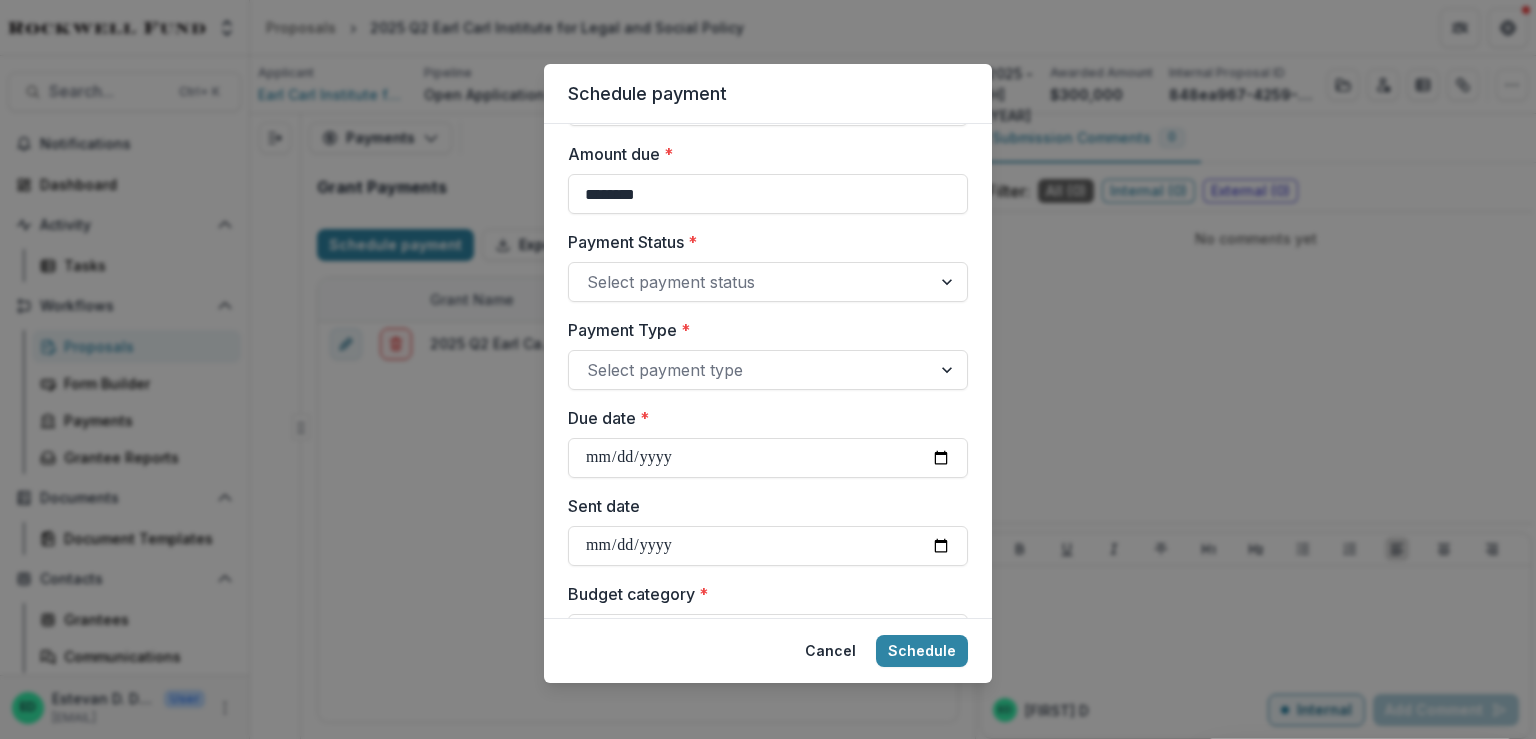 scroll, scrollTop: 600, scrollLeft: 0, axis: vertical 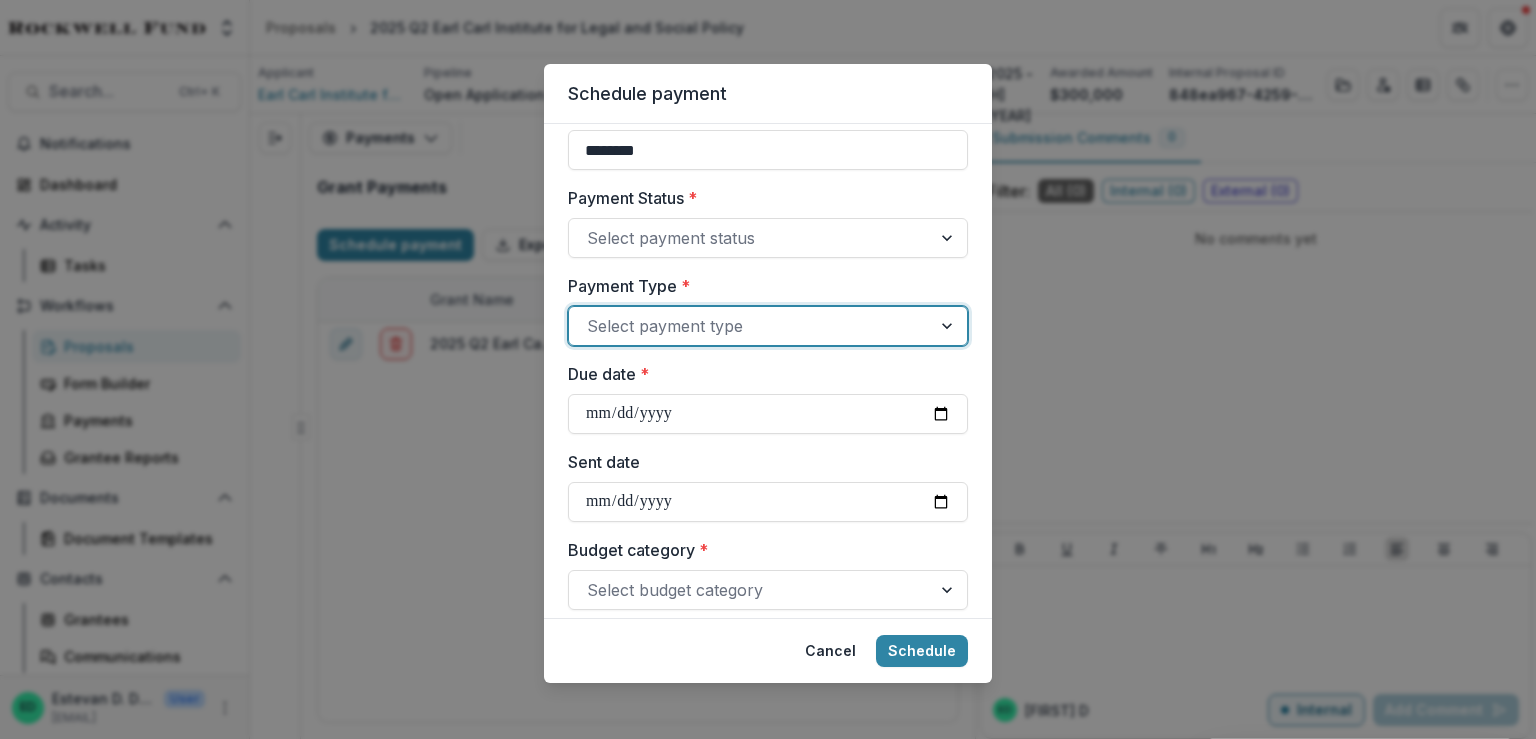 click at bounding box center (750, 326) 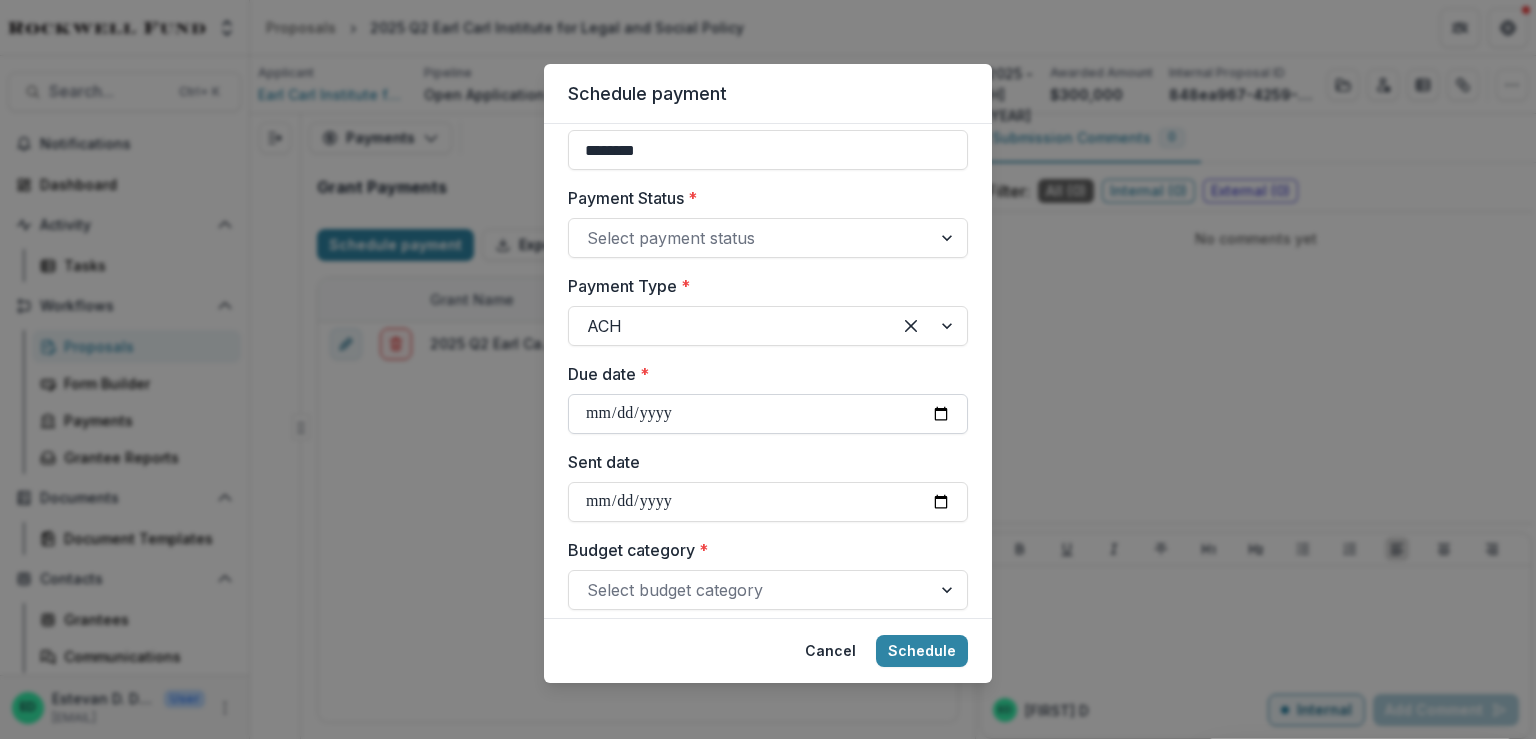 click on "Due date *" at bounding box center [768, 414] 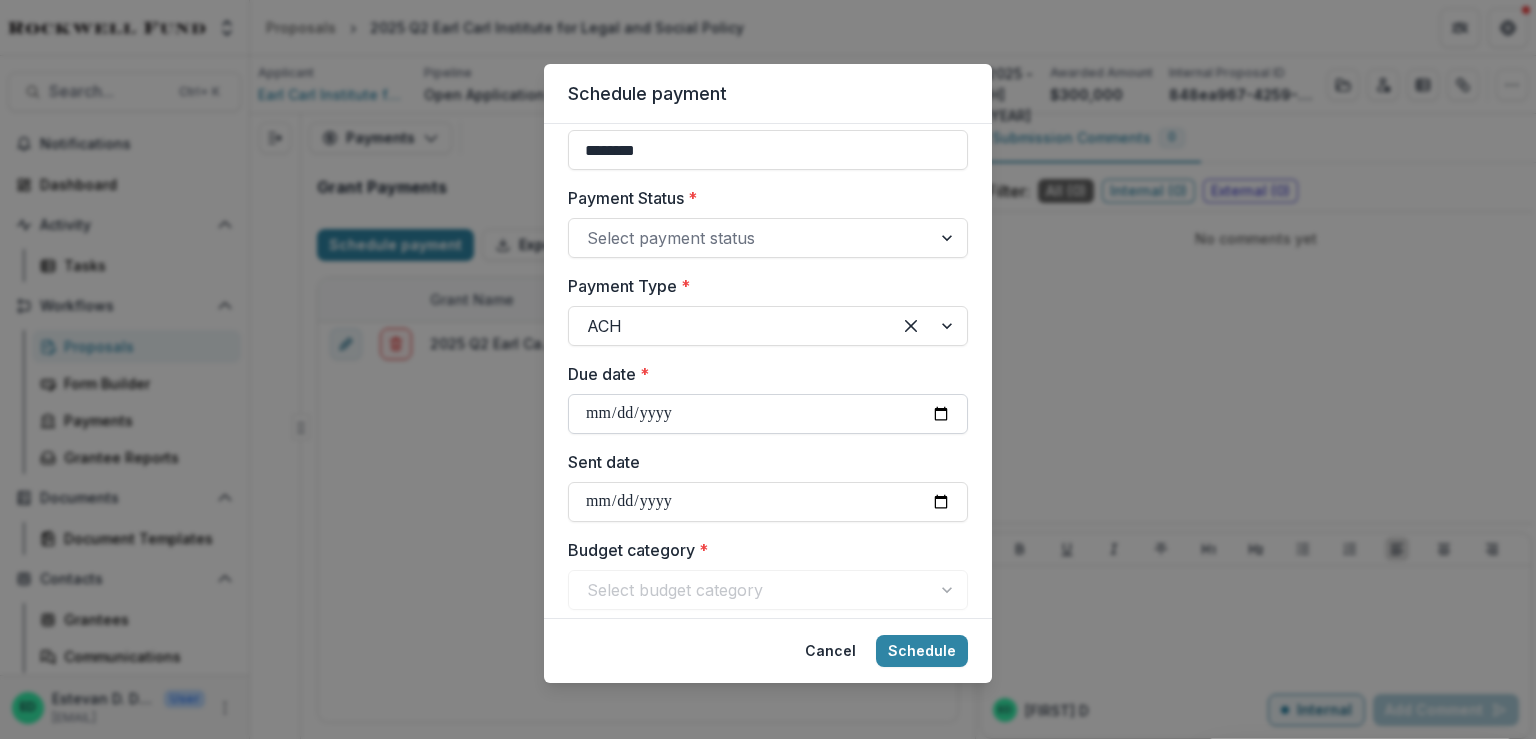 type on "**********" 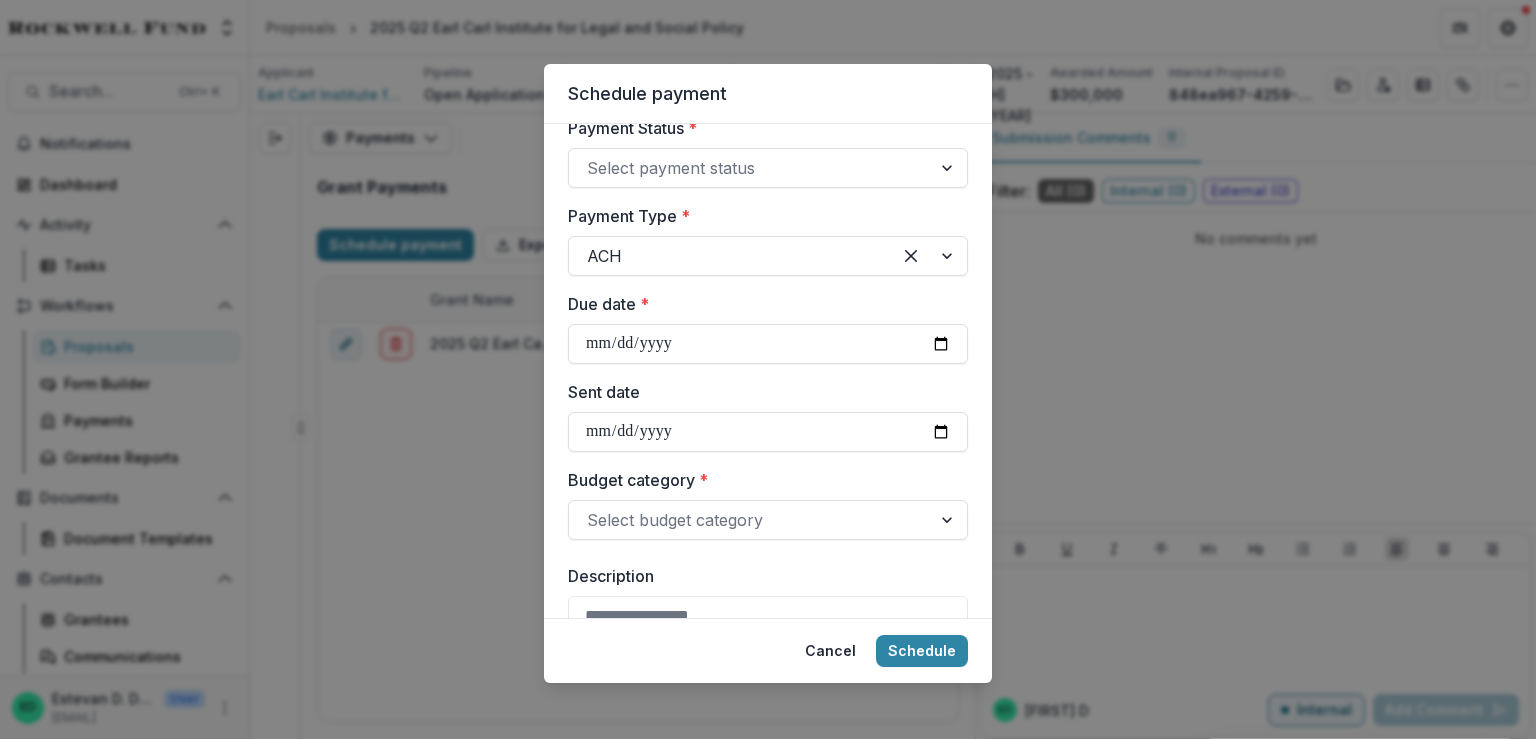 scroll, scrollTop: 700, scrollLeft: 0, axis: vertical 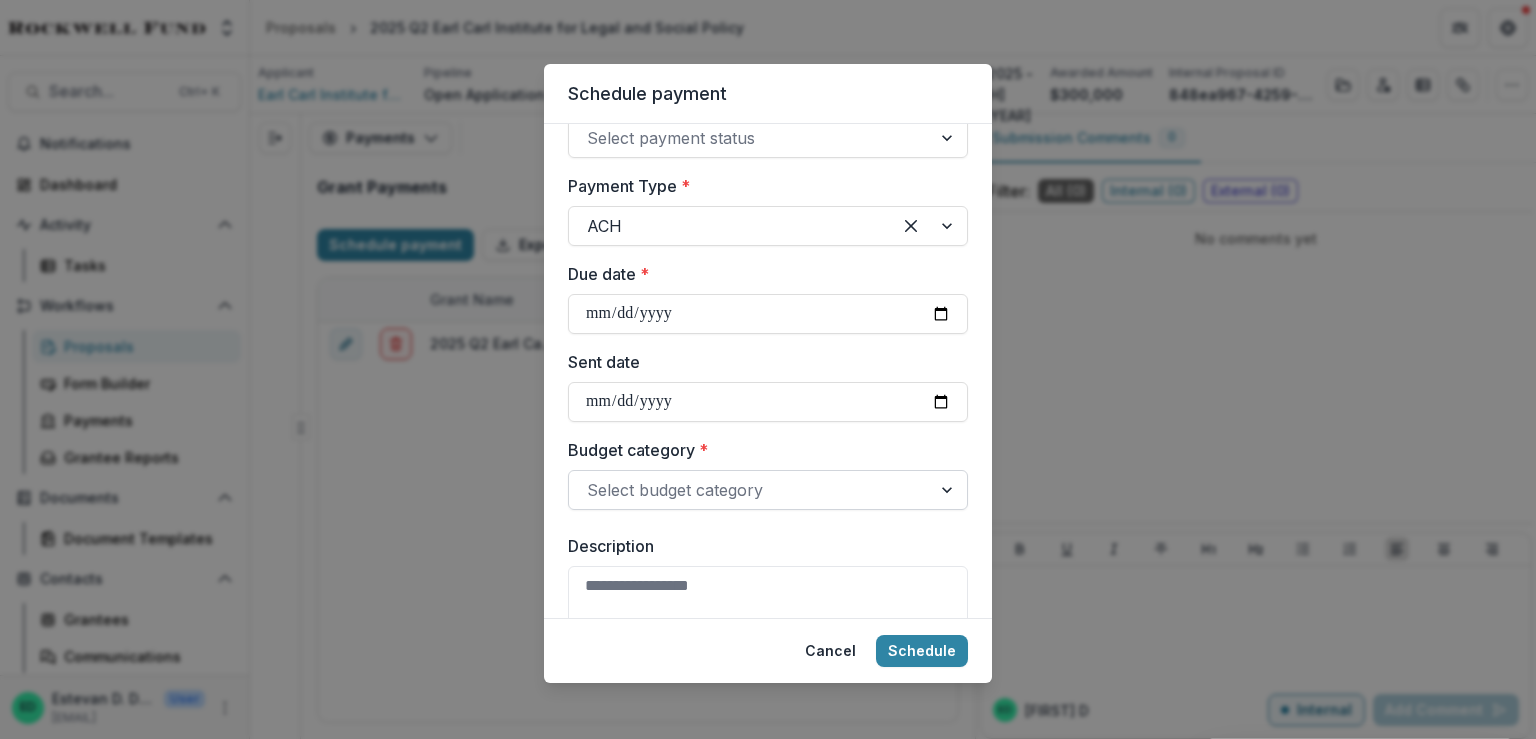 click at bounding box center [750, 490] 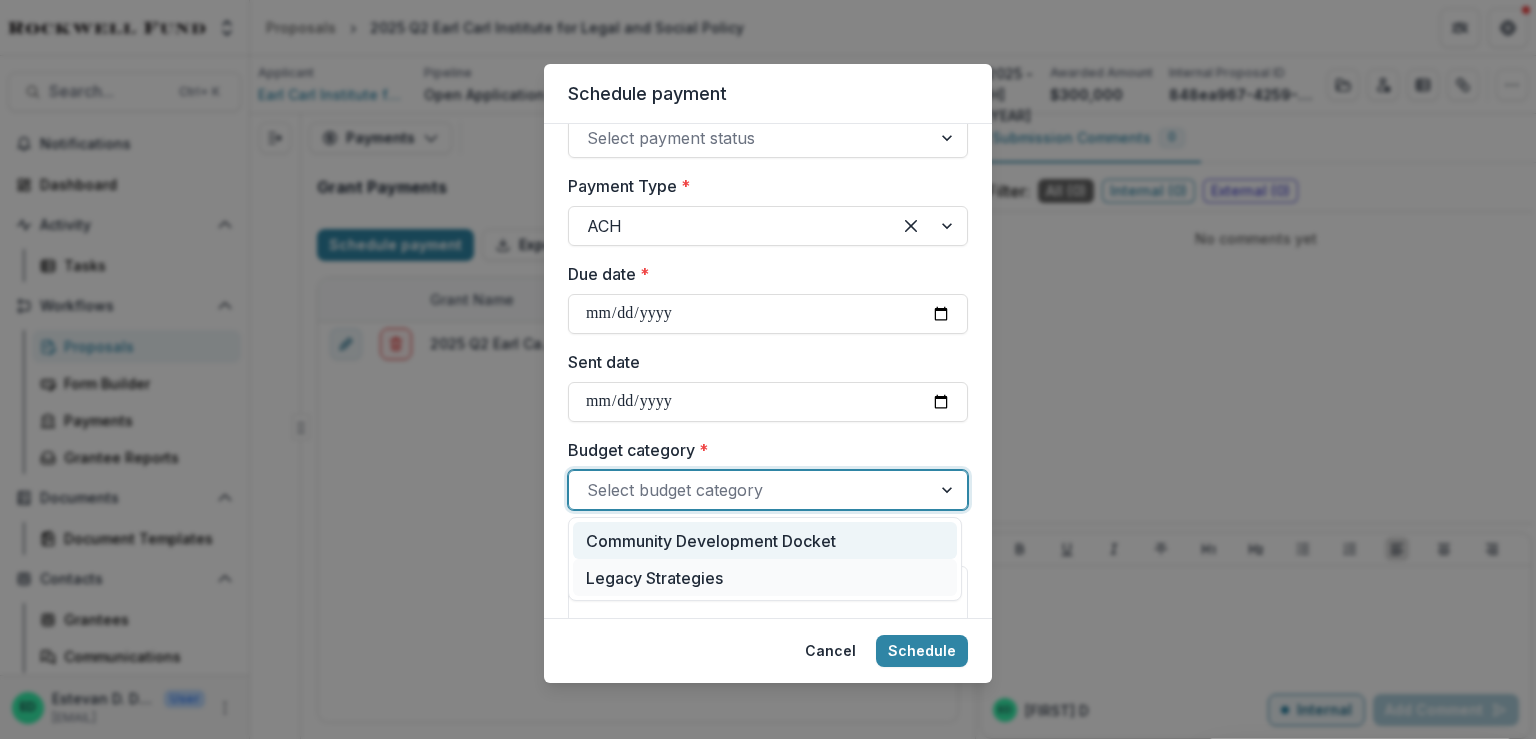click on "Community Development Docket" at bounding box center [765, 540] 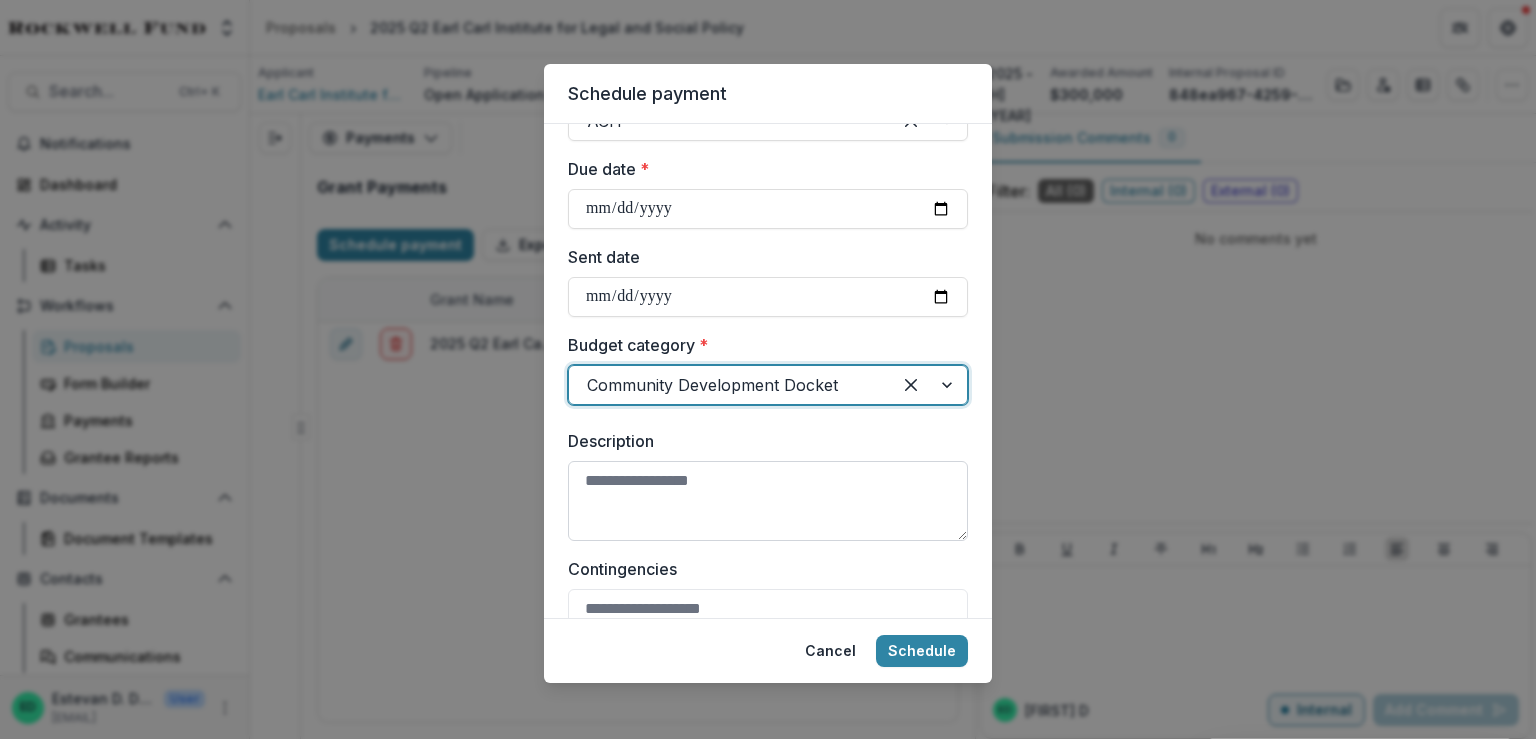 scroll, scrollTop: 900, scrollLeft: 0, axis: vertical 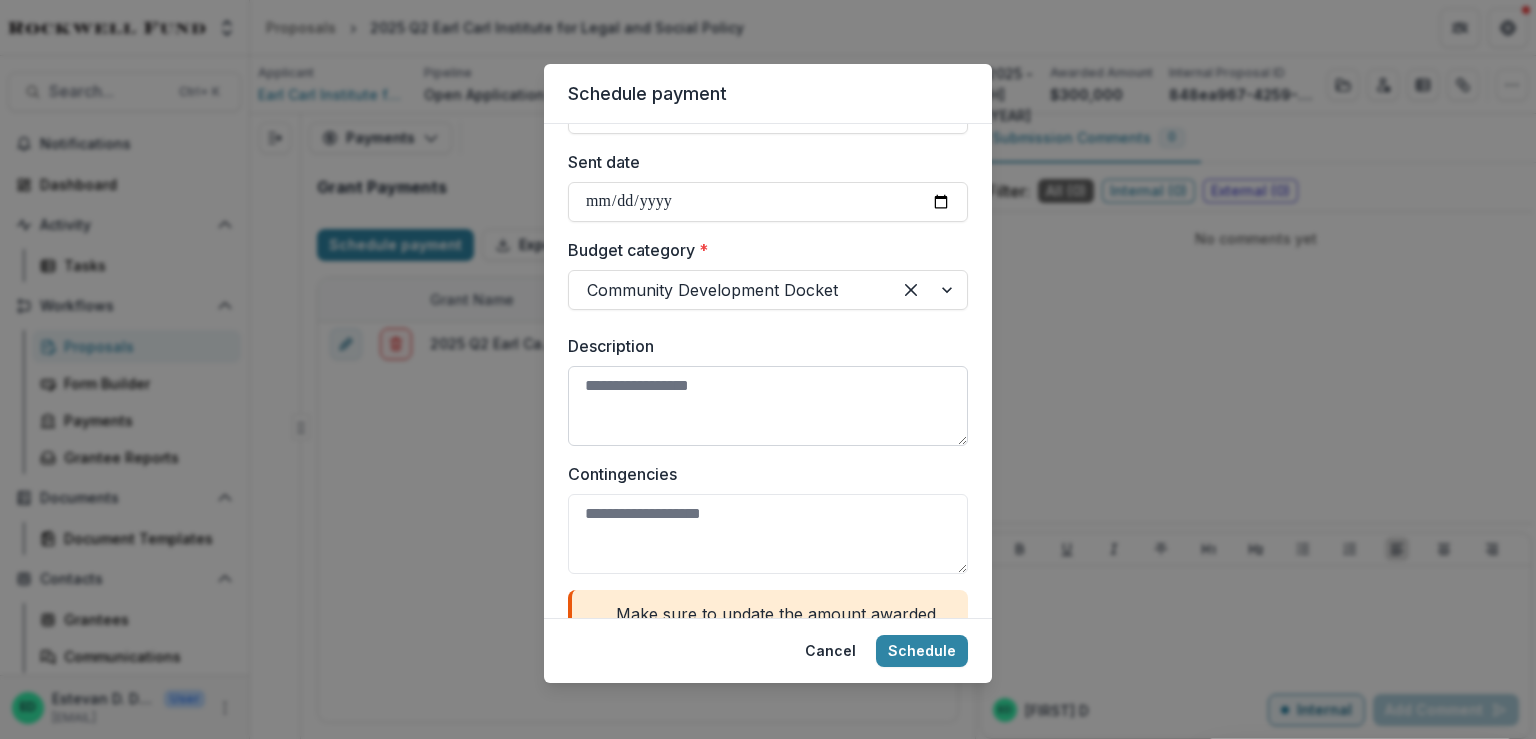 click on "Description" at bounding box center [768, 406] 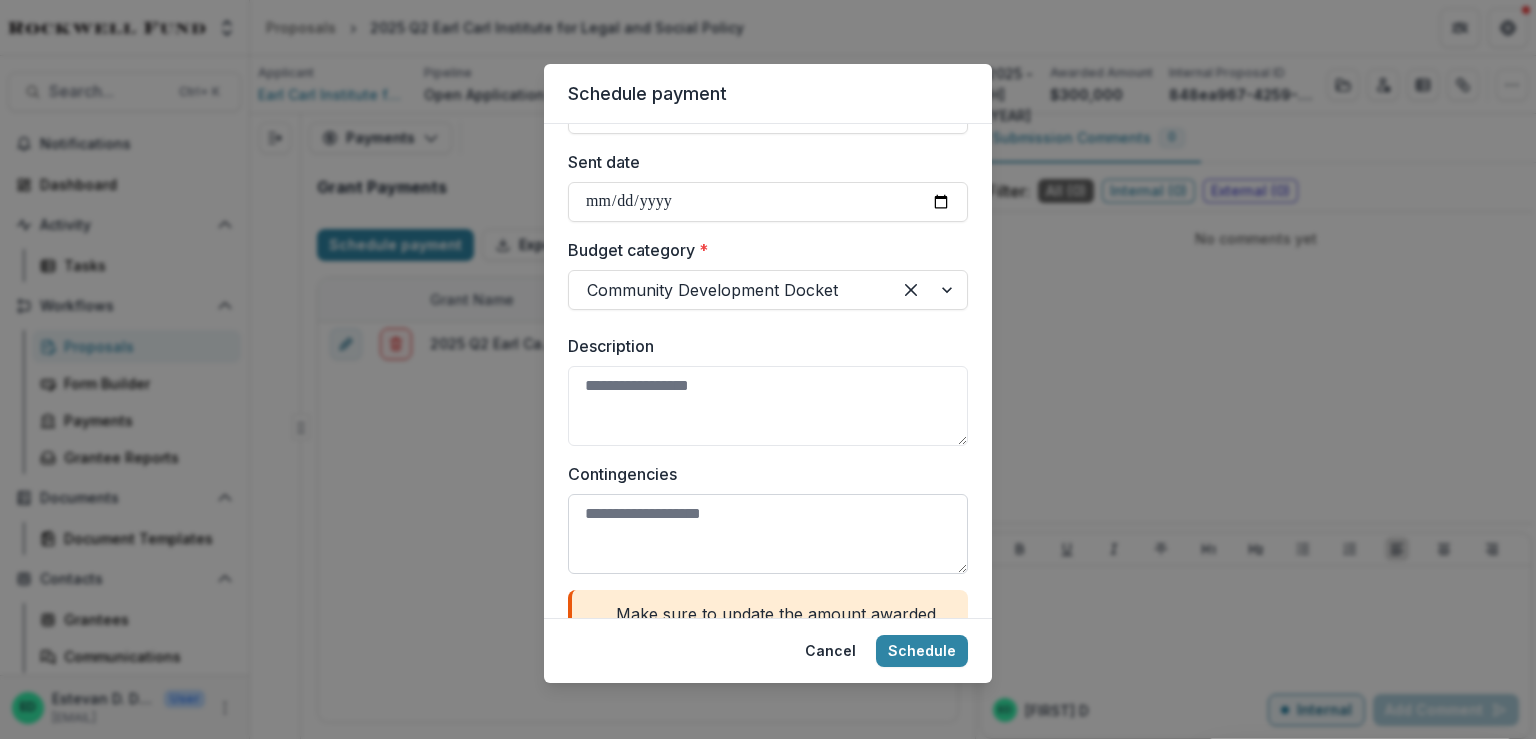 click on "Contingencies" at bounding box center (768, 534) 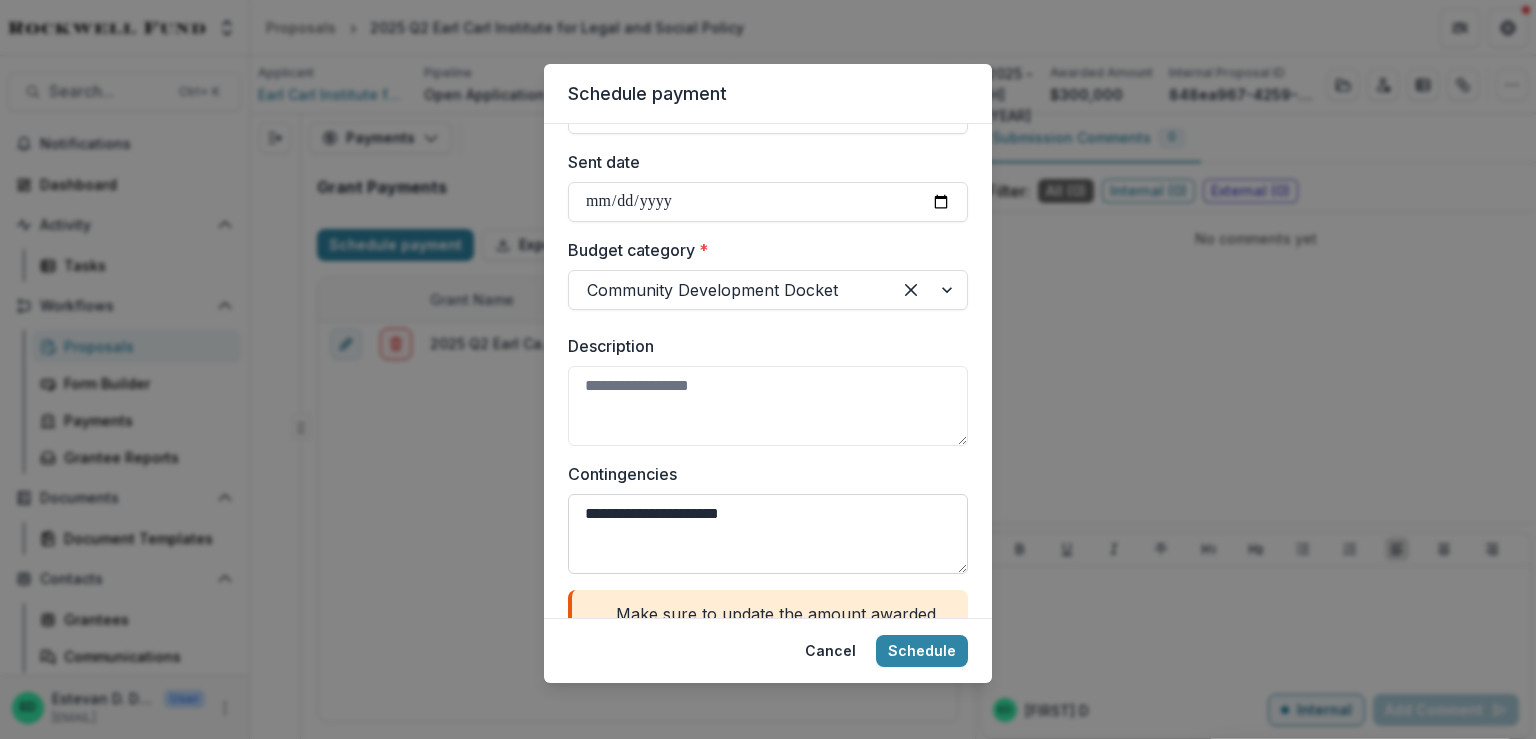 type on "**********" 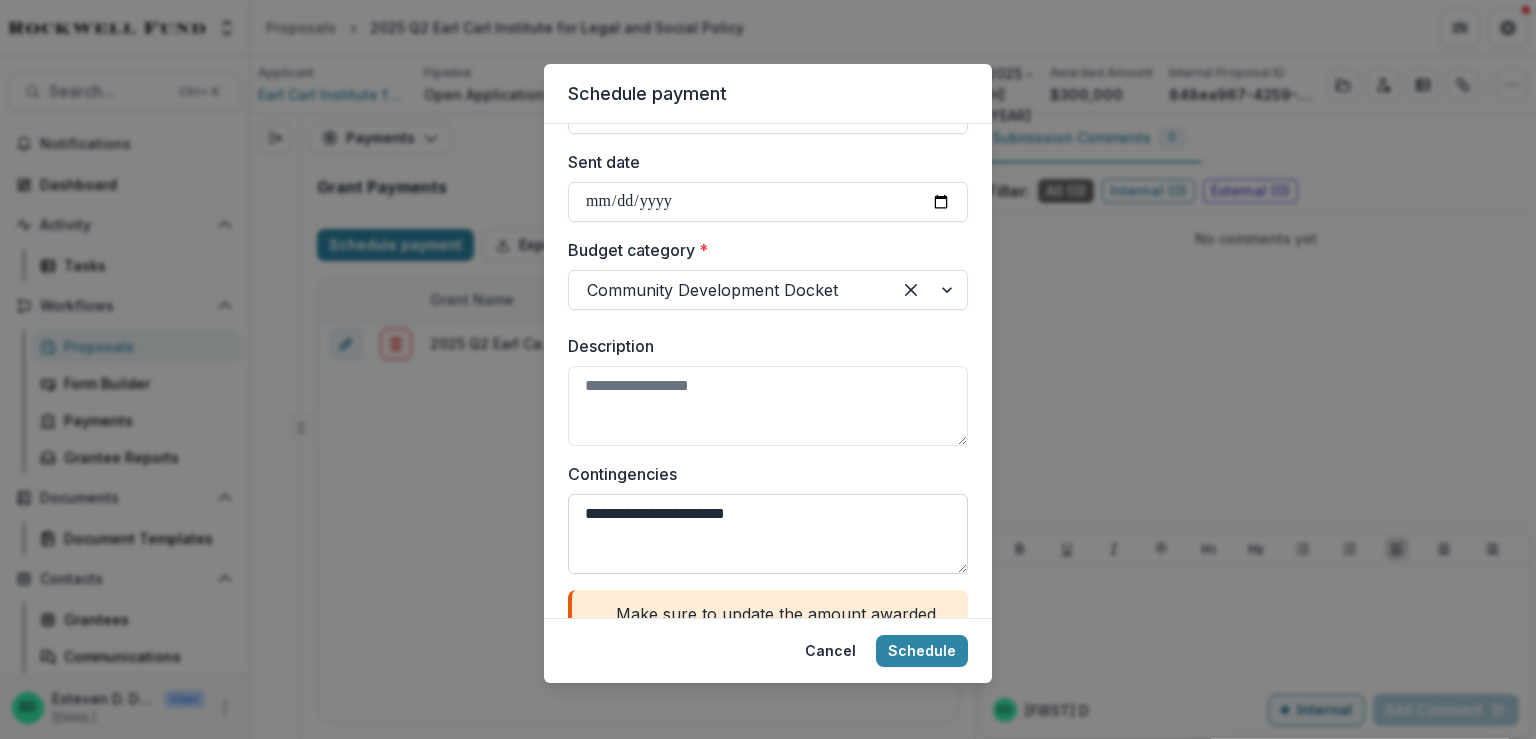 select on "******" 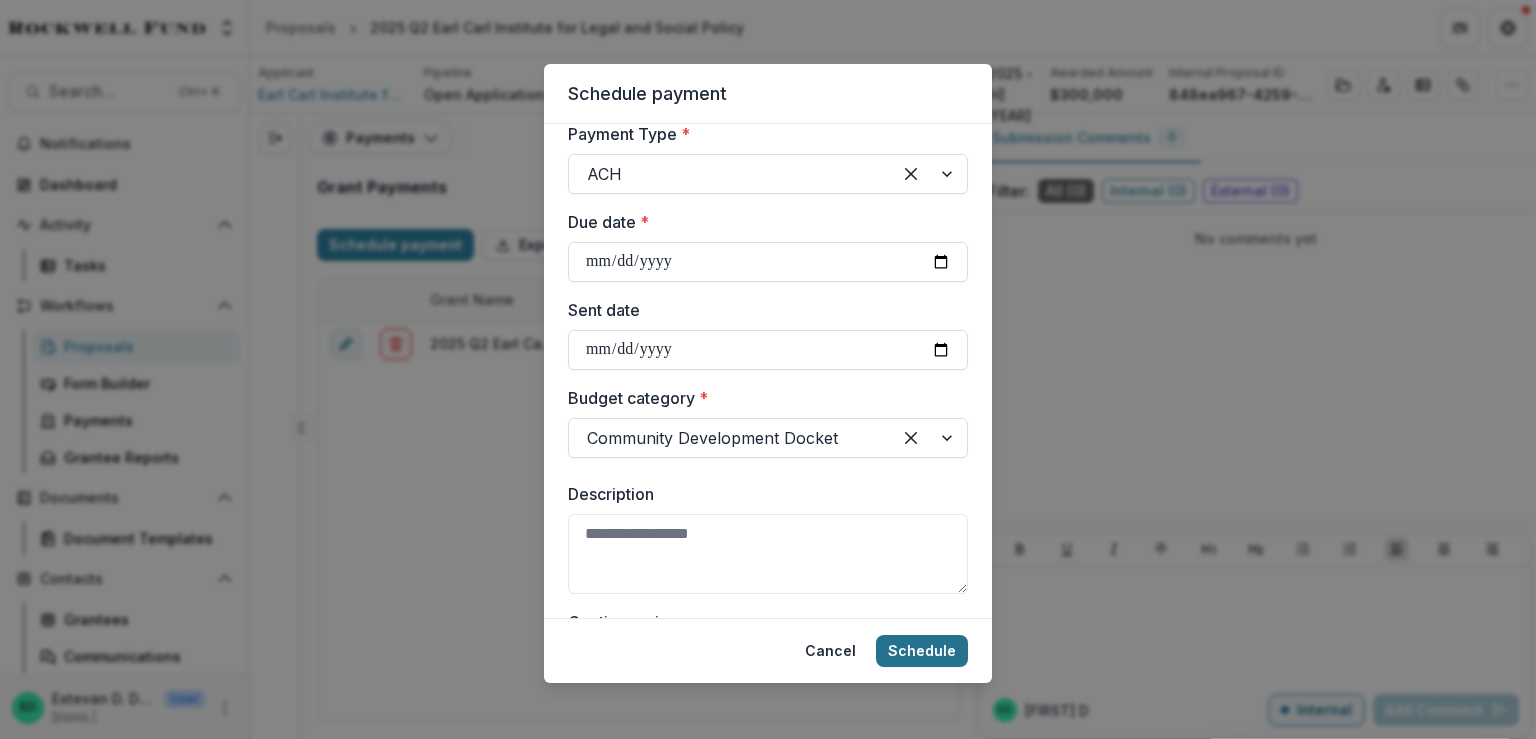 scroll, scrollTop: 900, scrollLeft: 0, axis: vertical 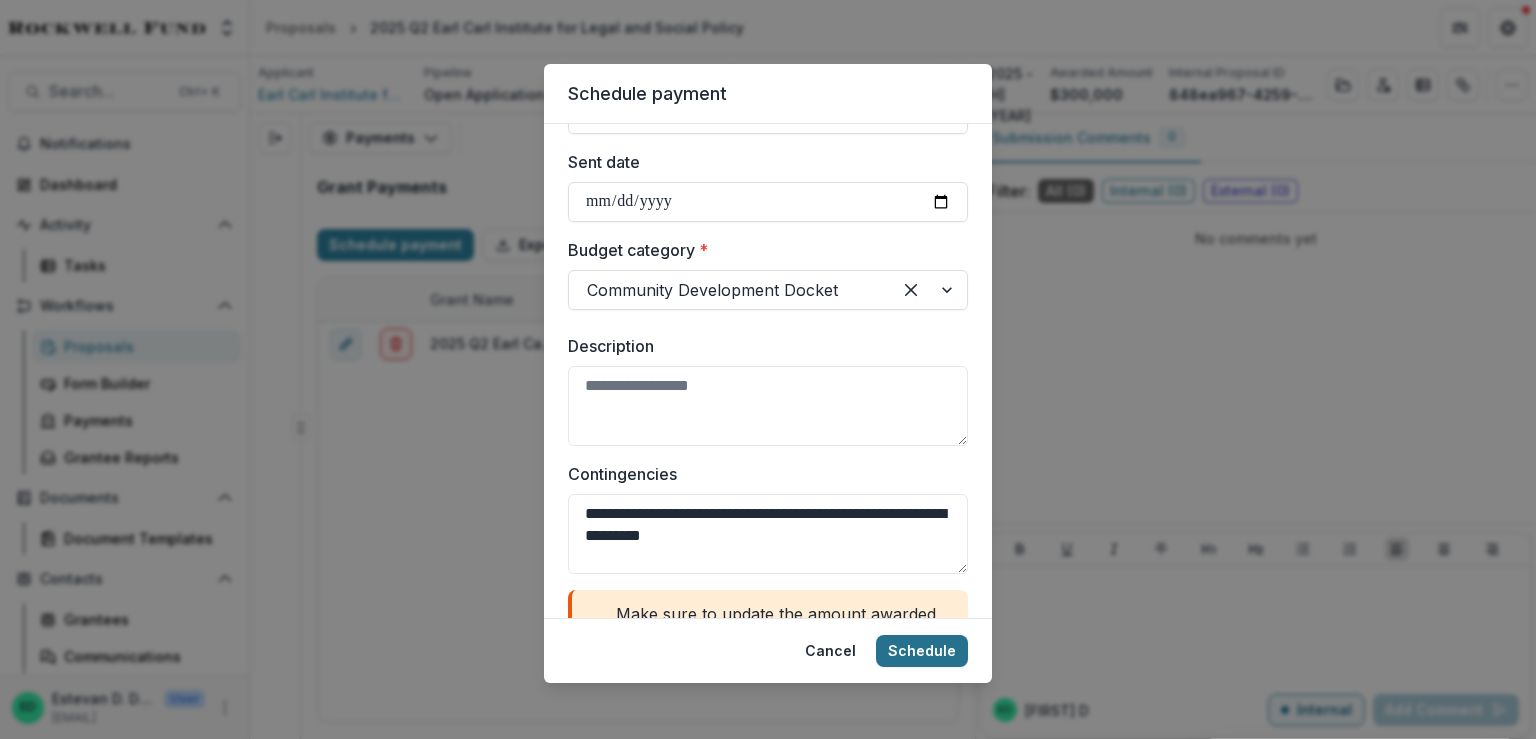 type on "**********" 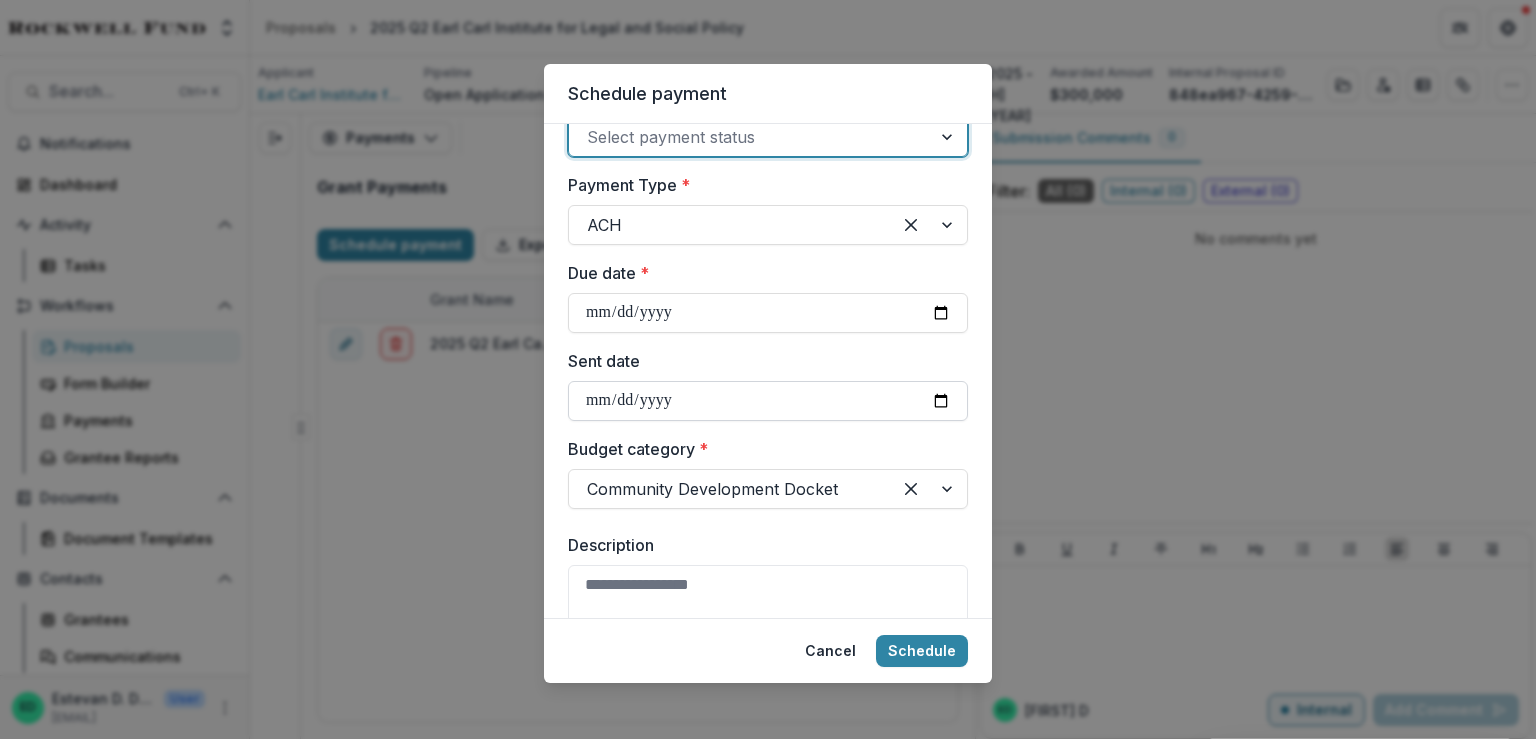 scroll, scrollTop: 301, scrollLeft: 0, axis: vertical 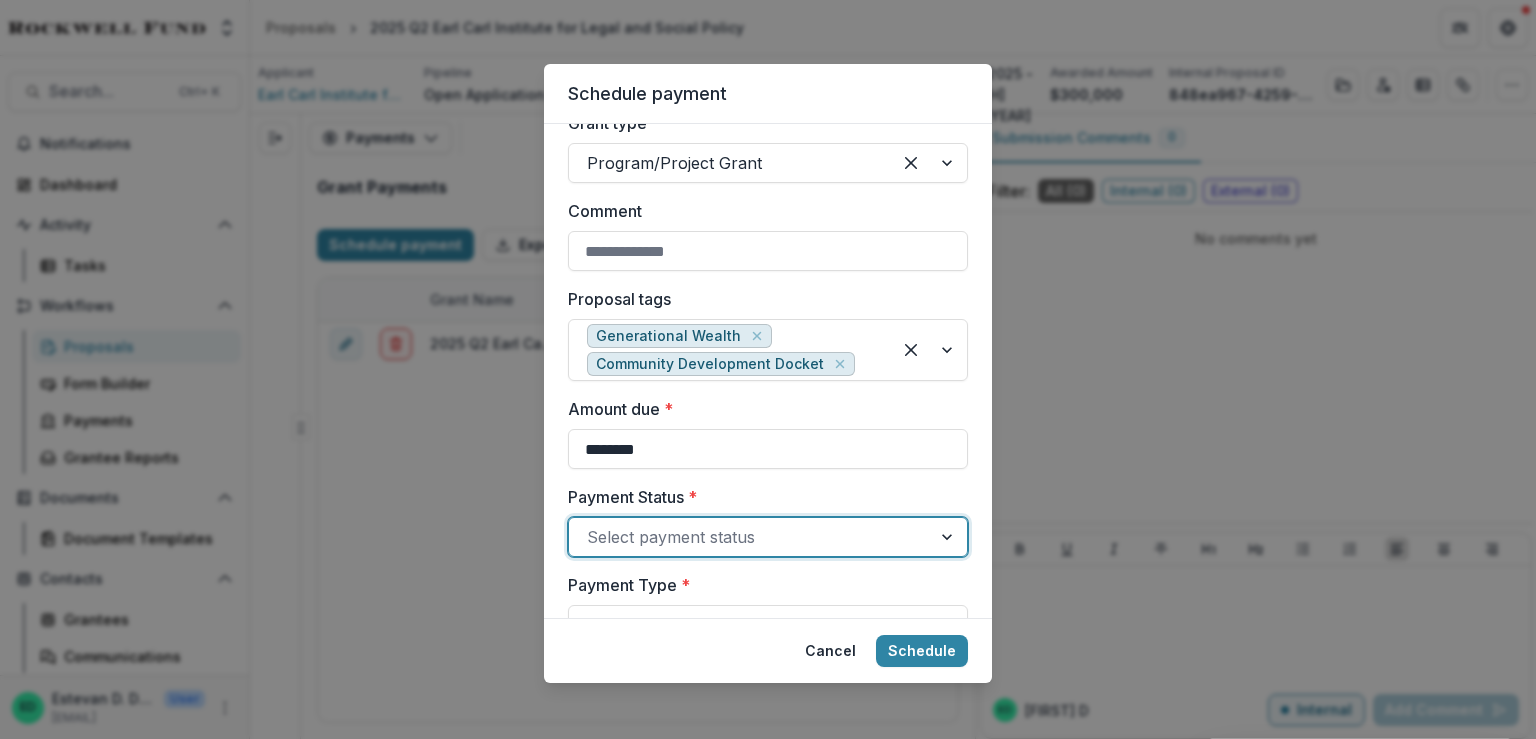 click at bounding box center (750, 537) 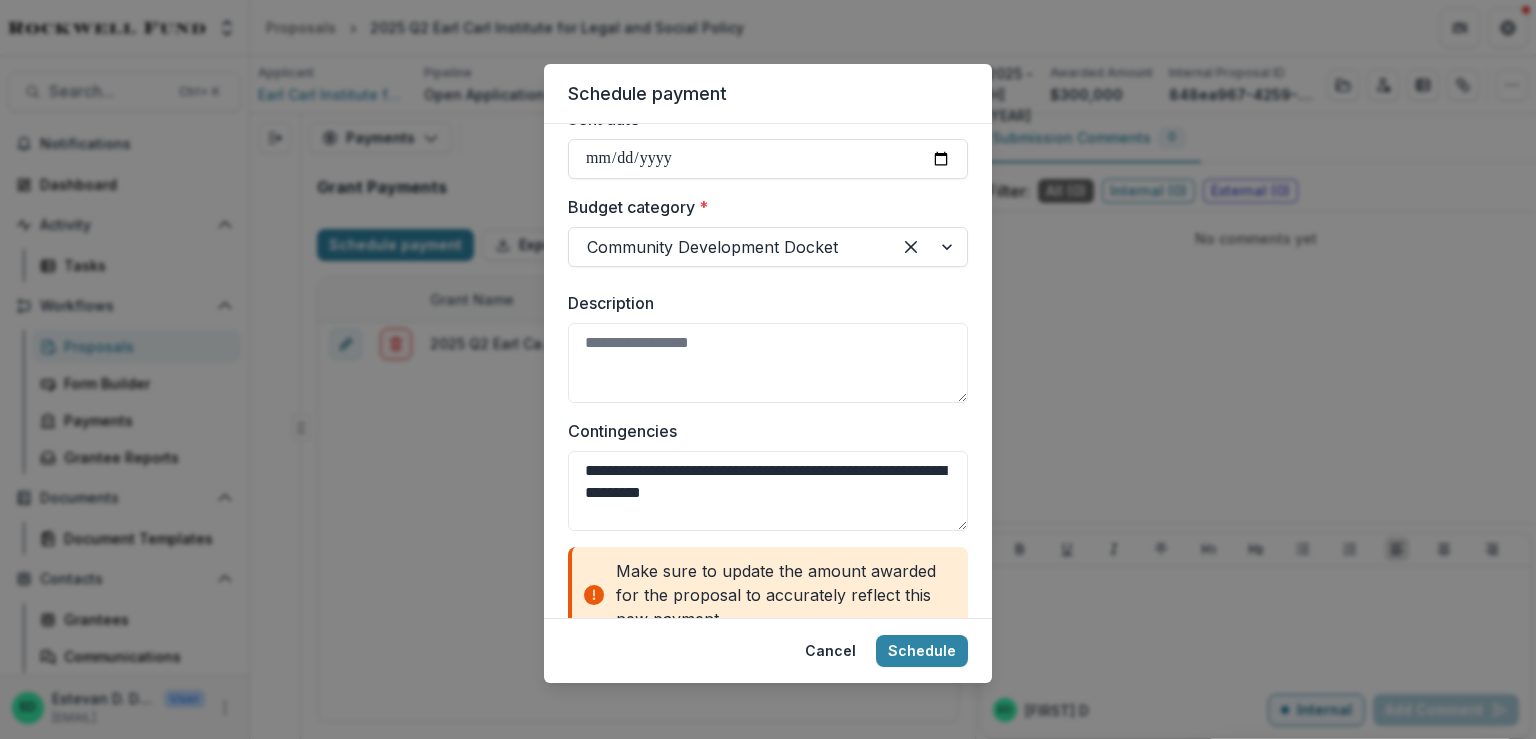 scroll, scrollTop: 991, scrollLeft: 0, axis: vertical 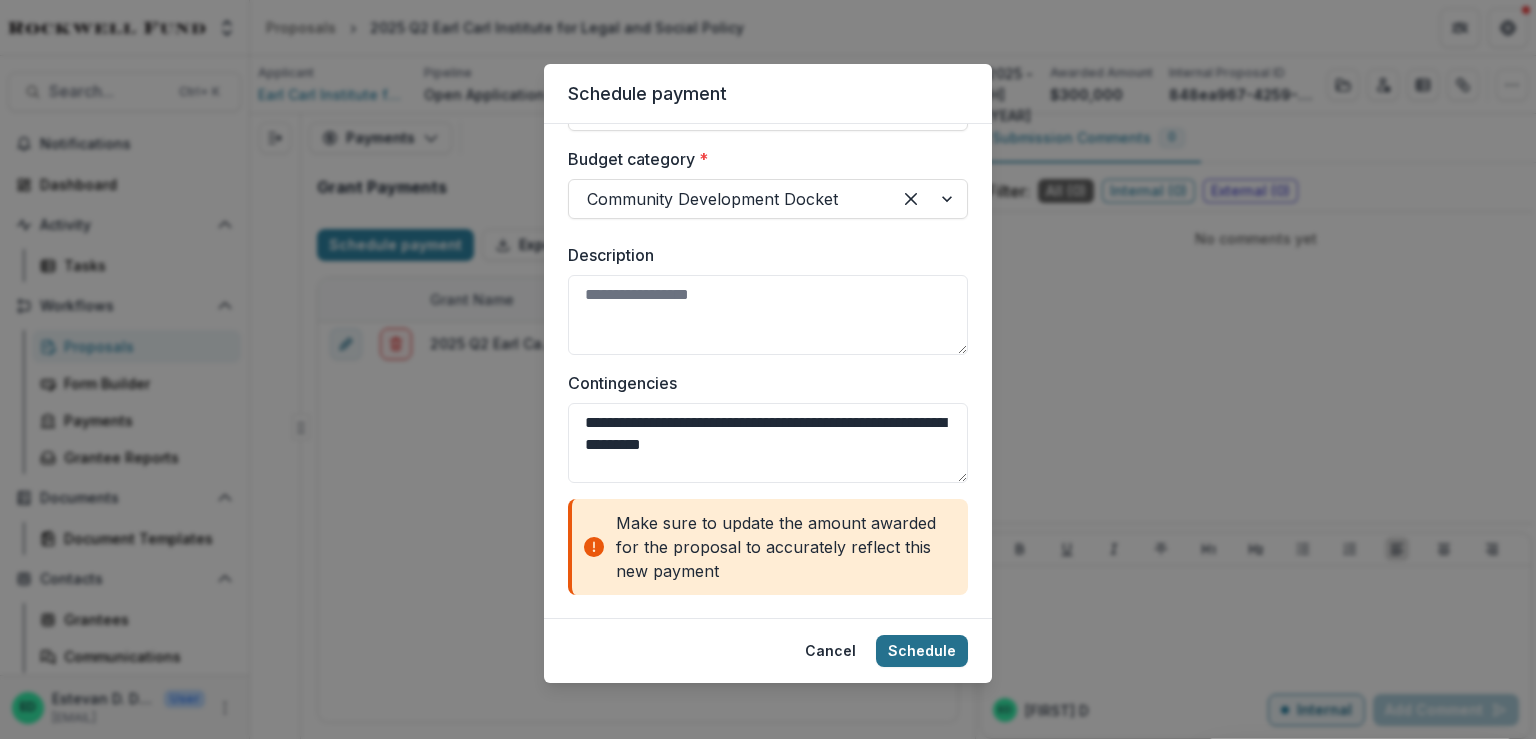 click on "Schedule" at bounding box center (922, 651) 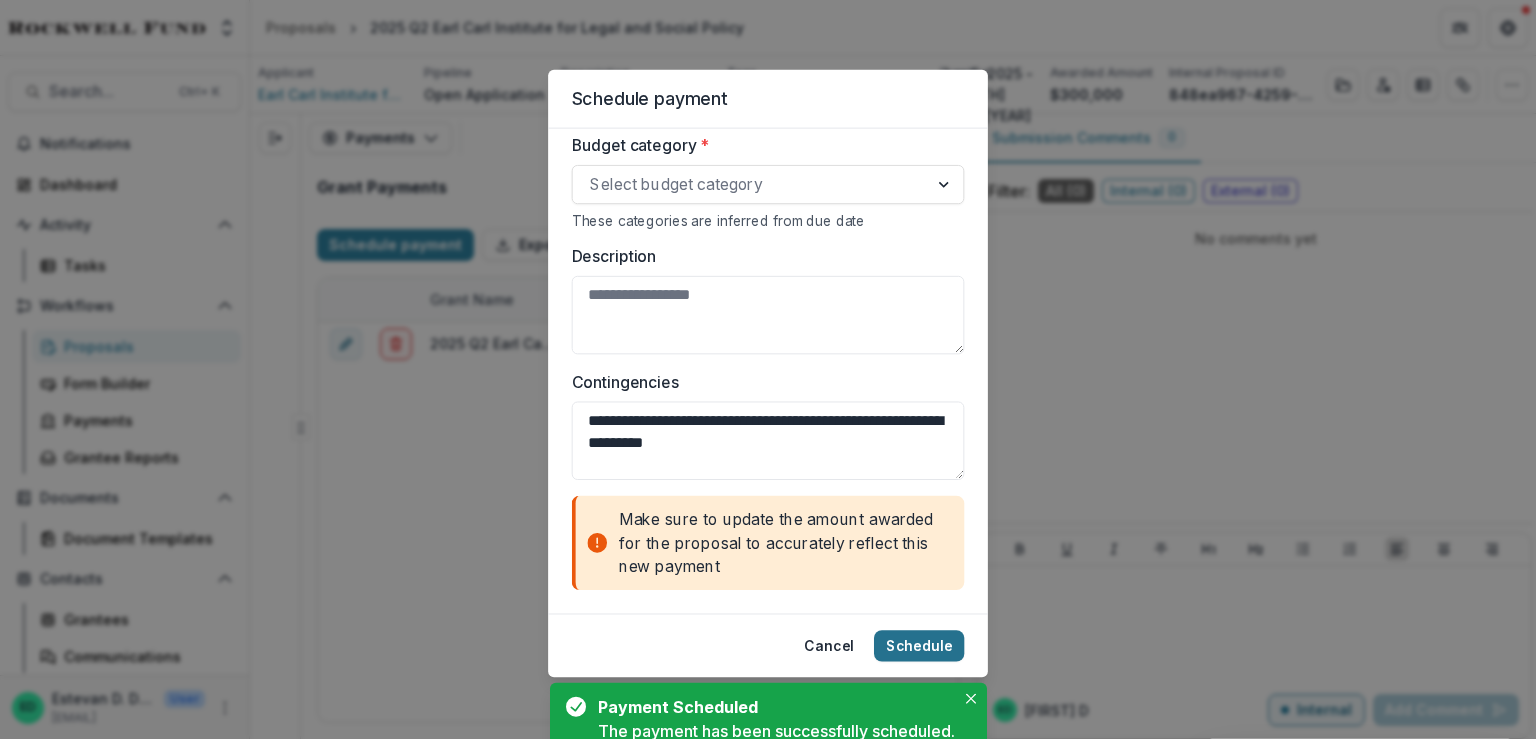 scroll, scrollTop: 0, scrollLeft: 0, axis: both 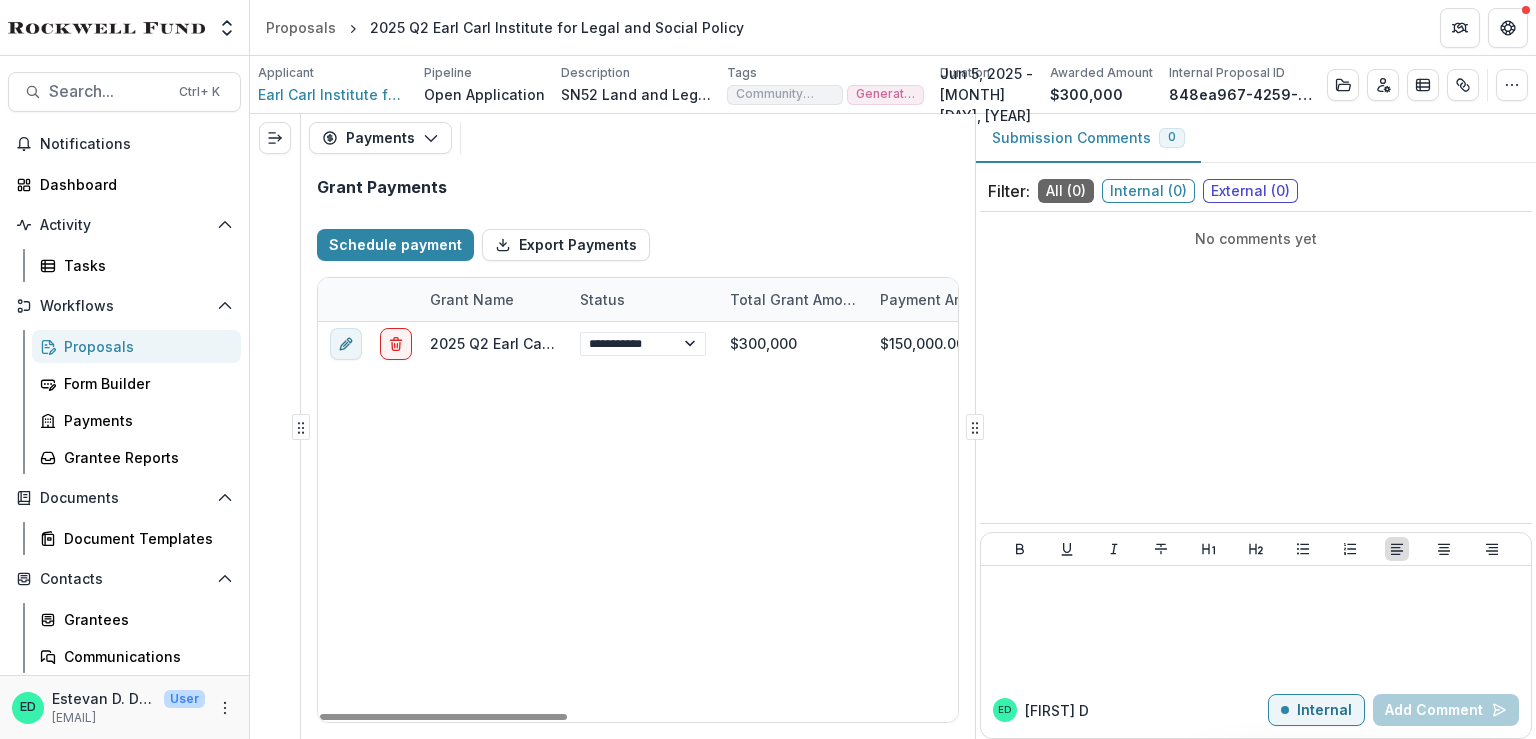 select on "******" 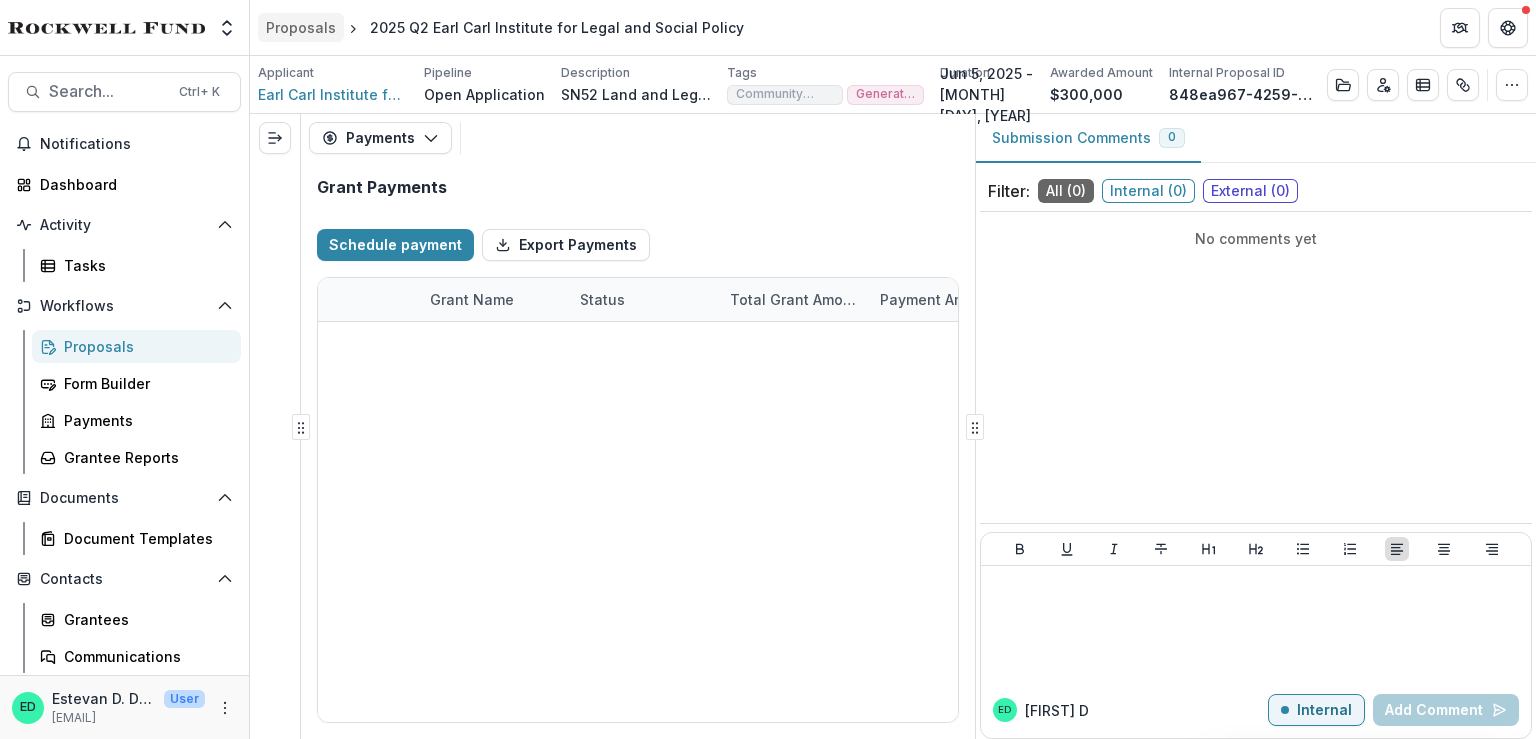 click on "Proposals" at bounding box center (301, 27) 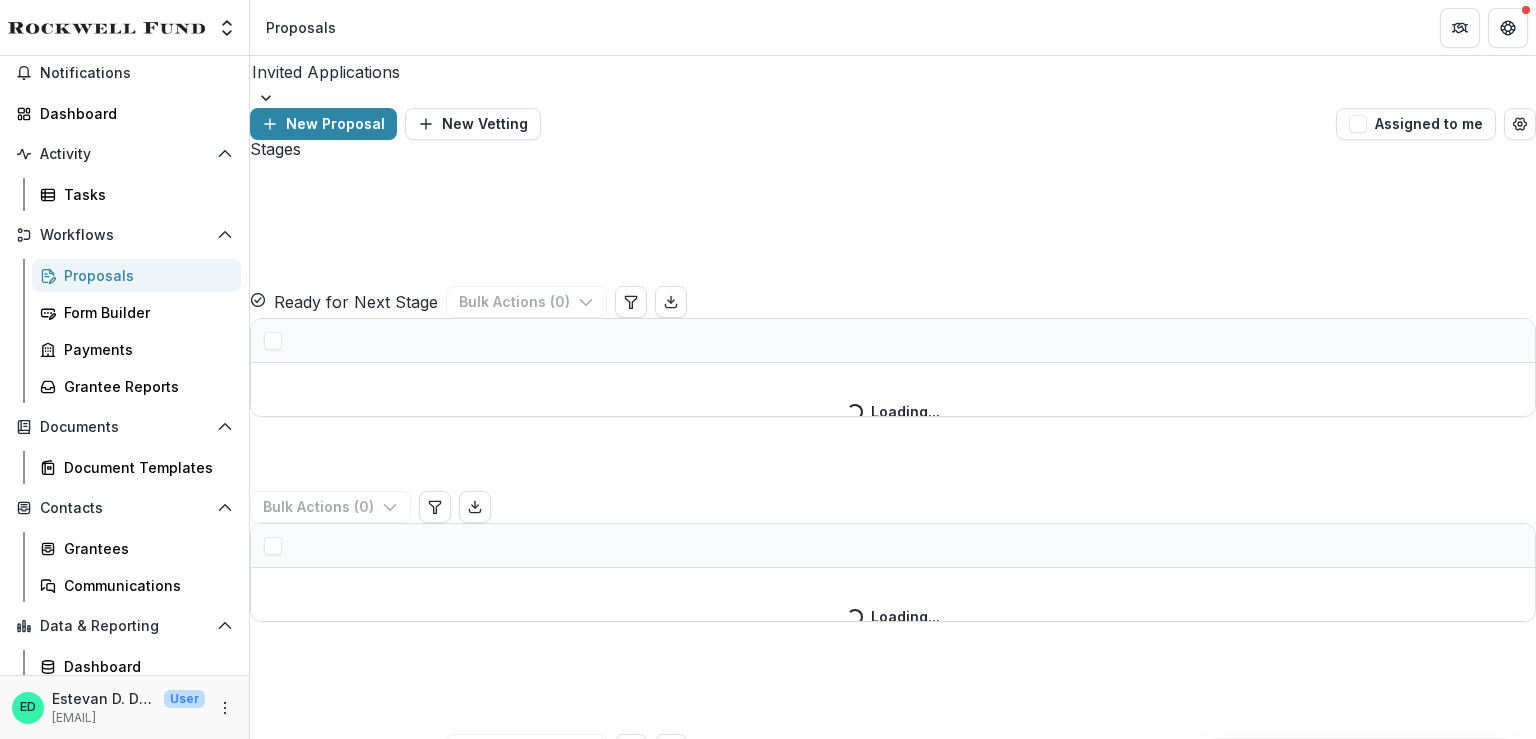 scroll, scrollTop: 115, scrollLeft: 0, axis: vertical 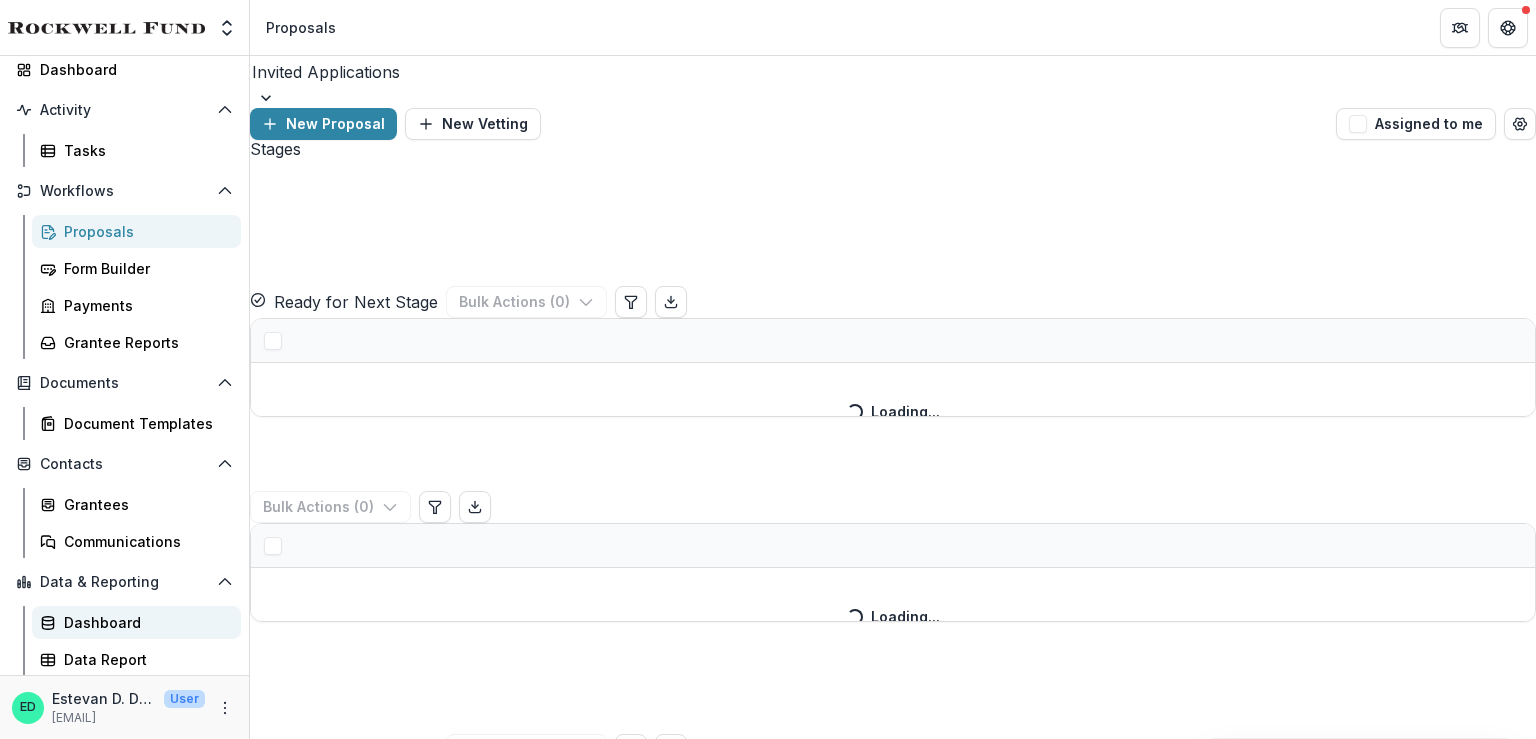 click on "Dashboard" at bounding box center [144, 622] 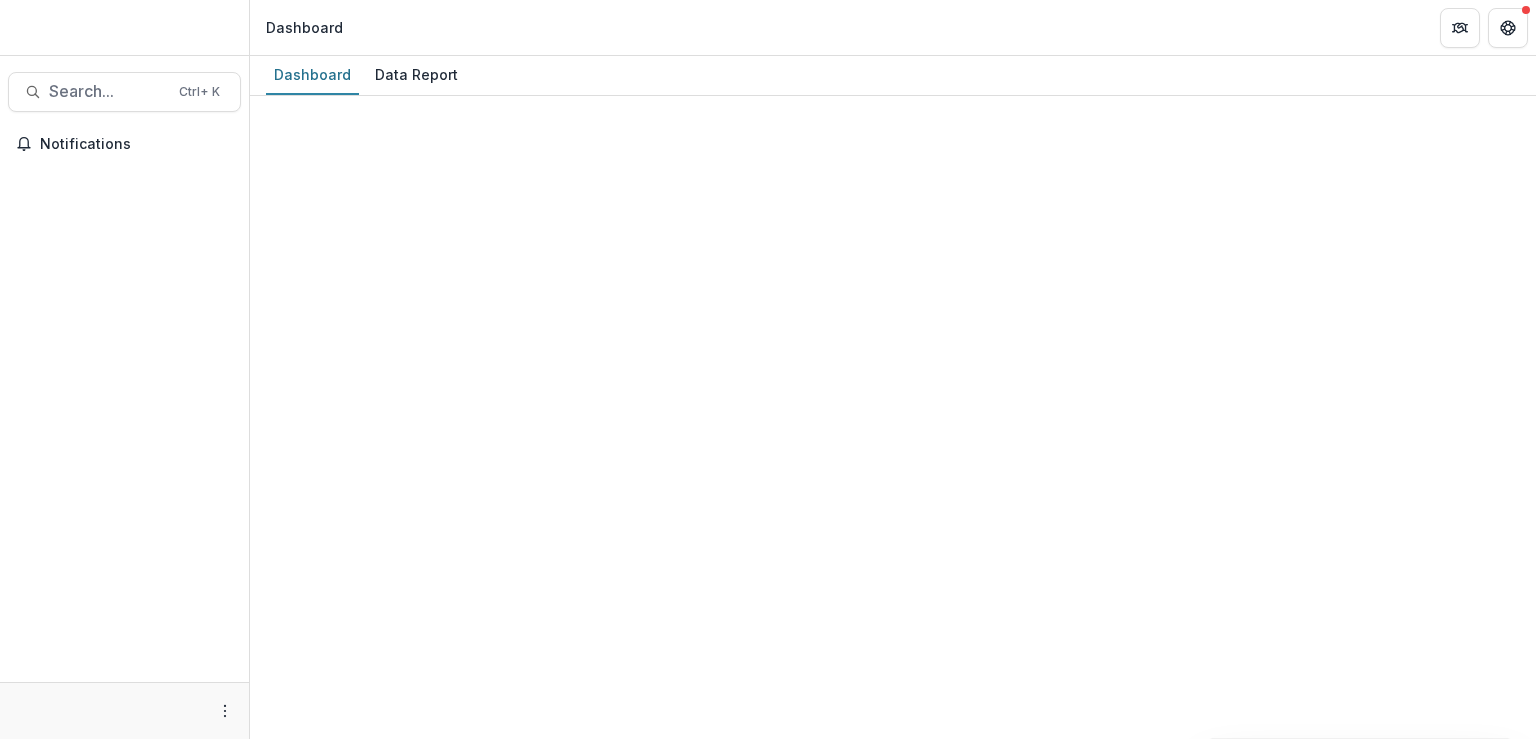 scroll, scrollTop: 0, scrollLeft: 0, axis: both 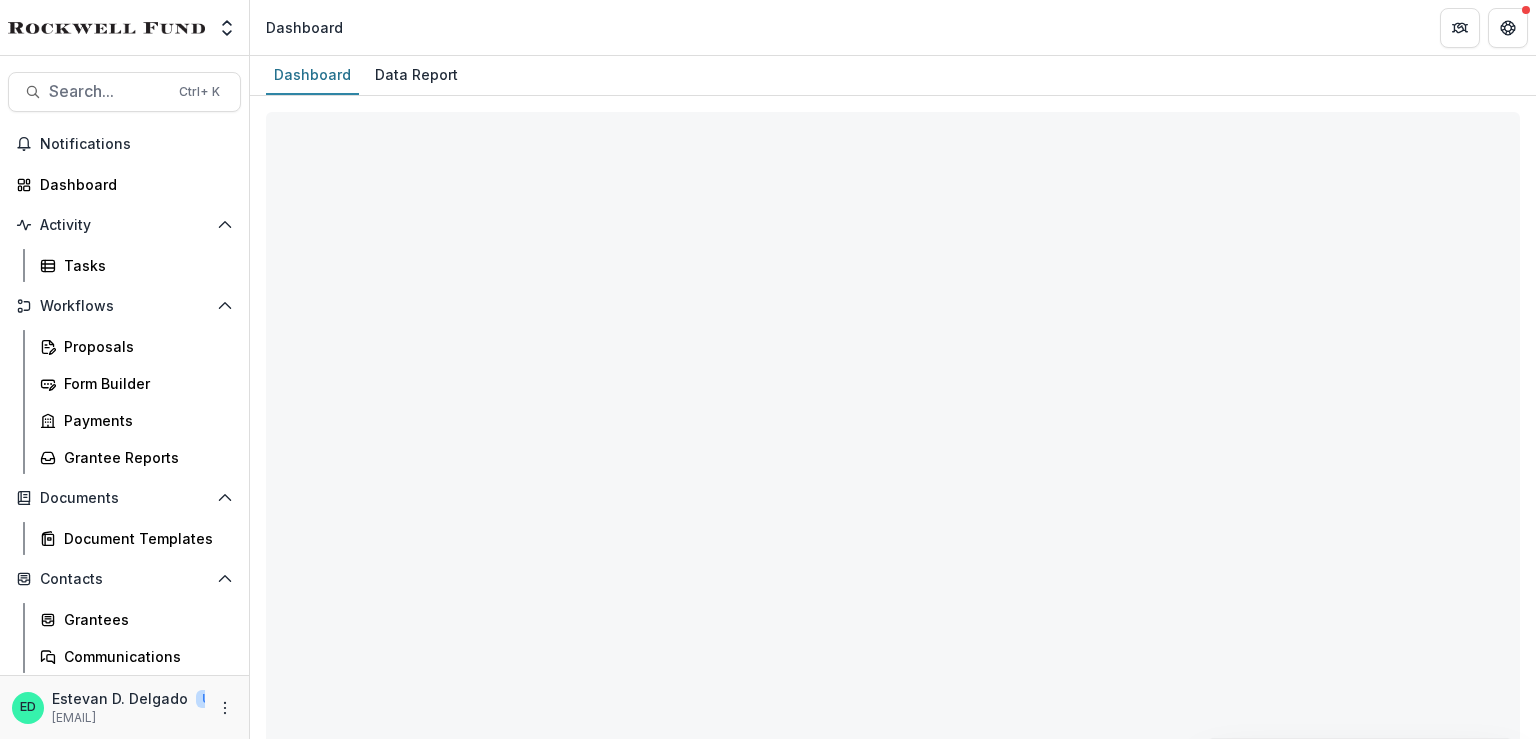 select on "**********" 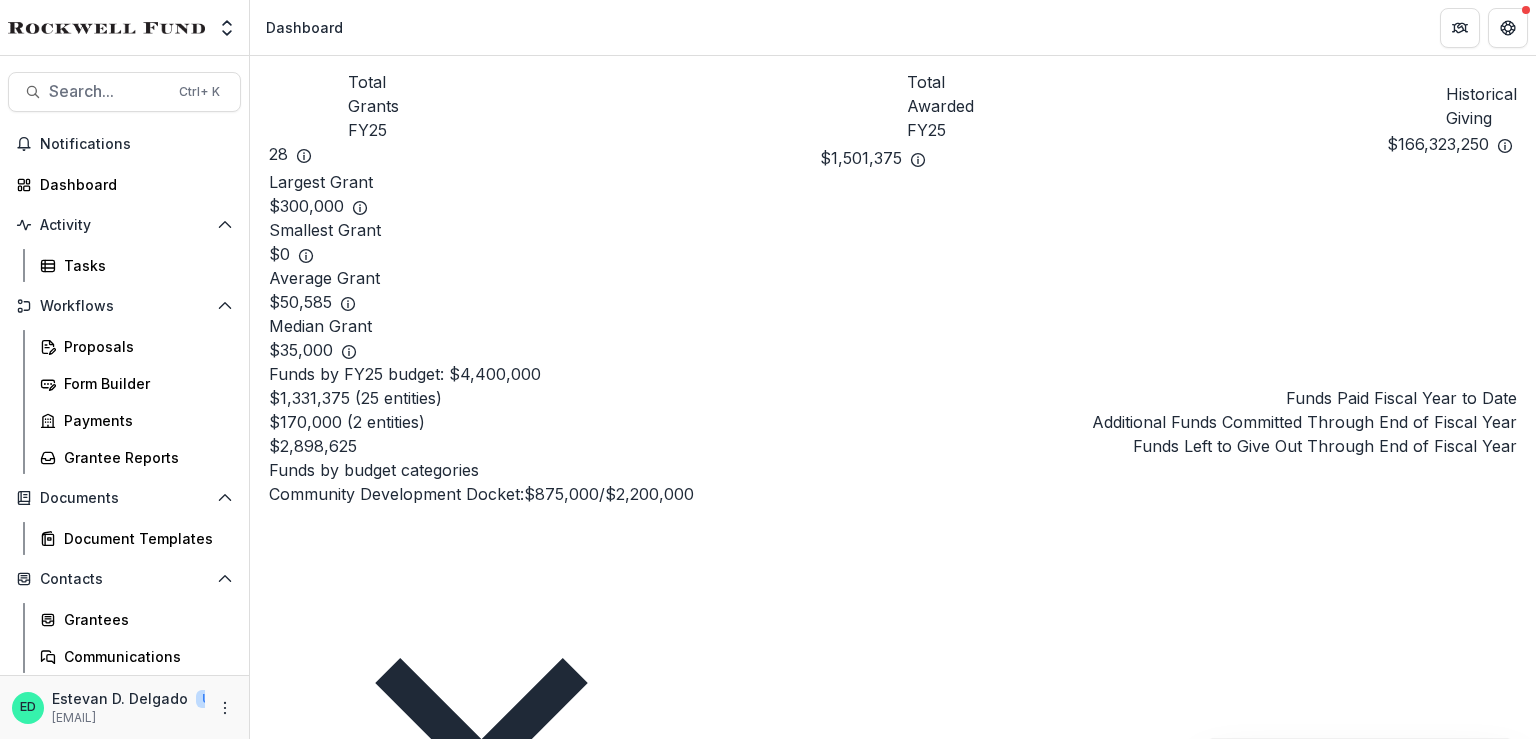 scroll, scrollTop: 0, scrollLeft: 0, axis: both 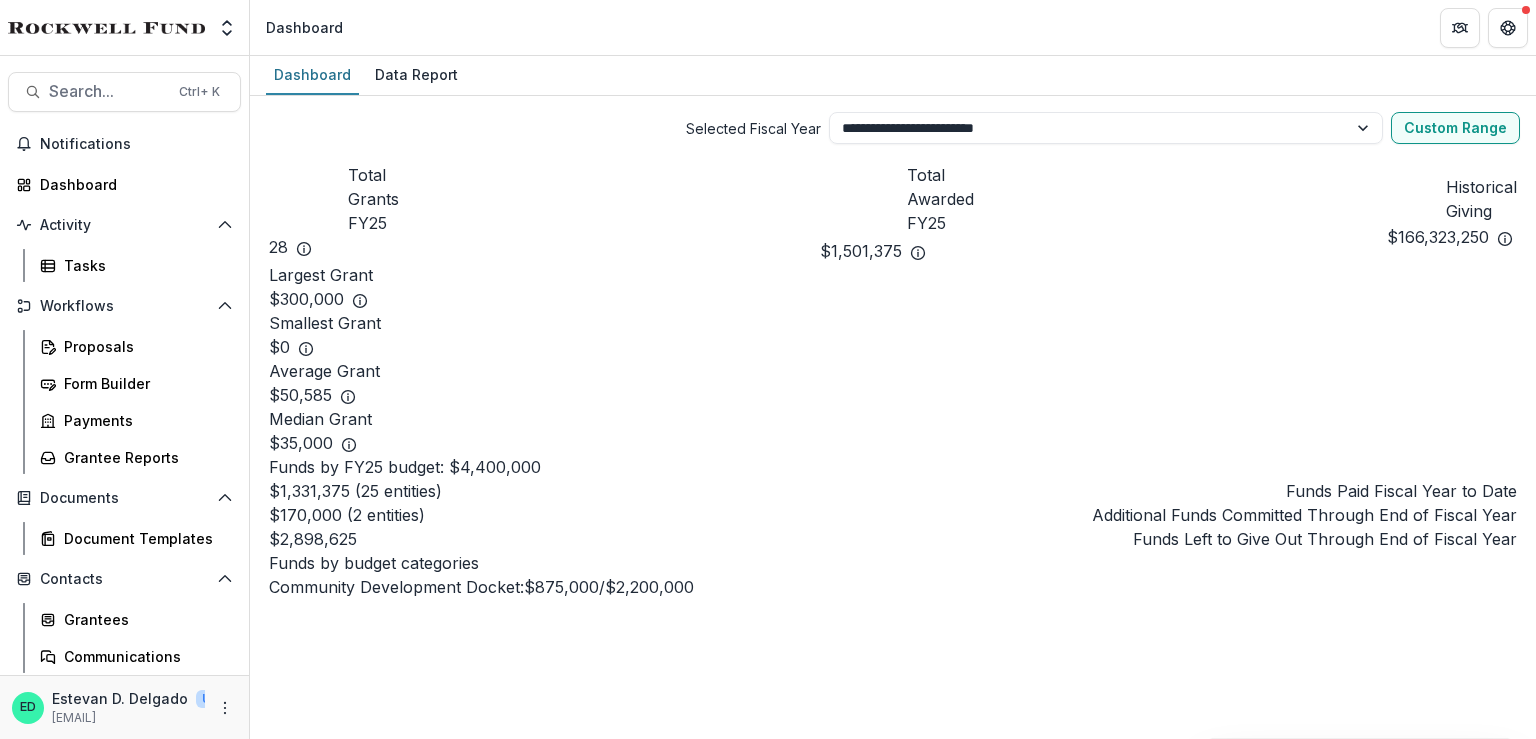 click at bounding box center (458, 503) 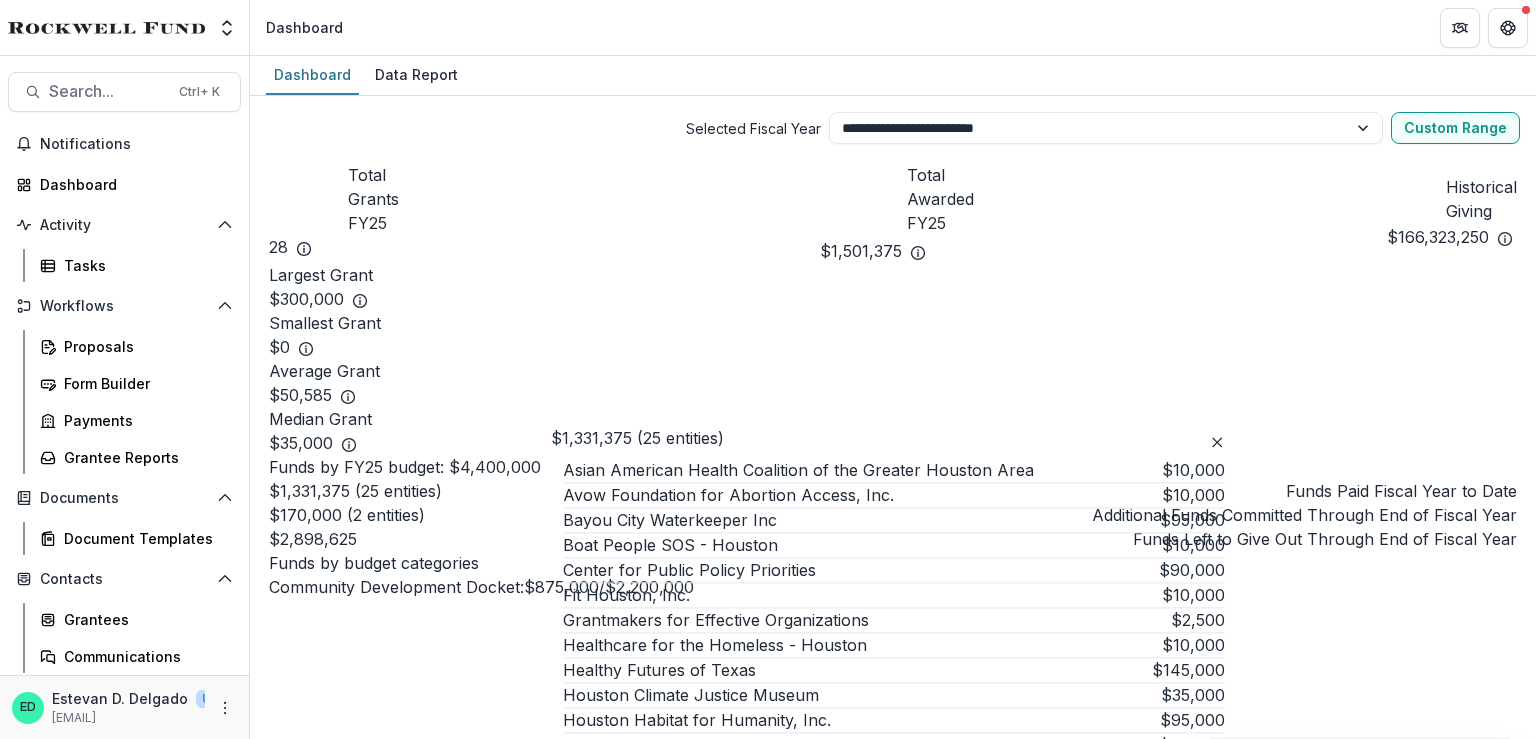 click on "Funds by FY25 budget: $4,400,000" at bounding box center [893, 467] 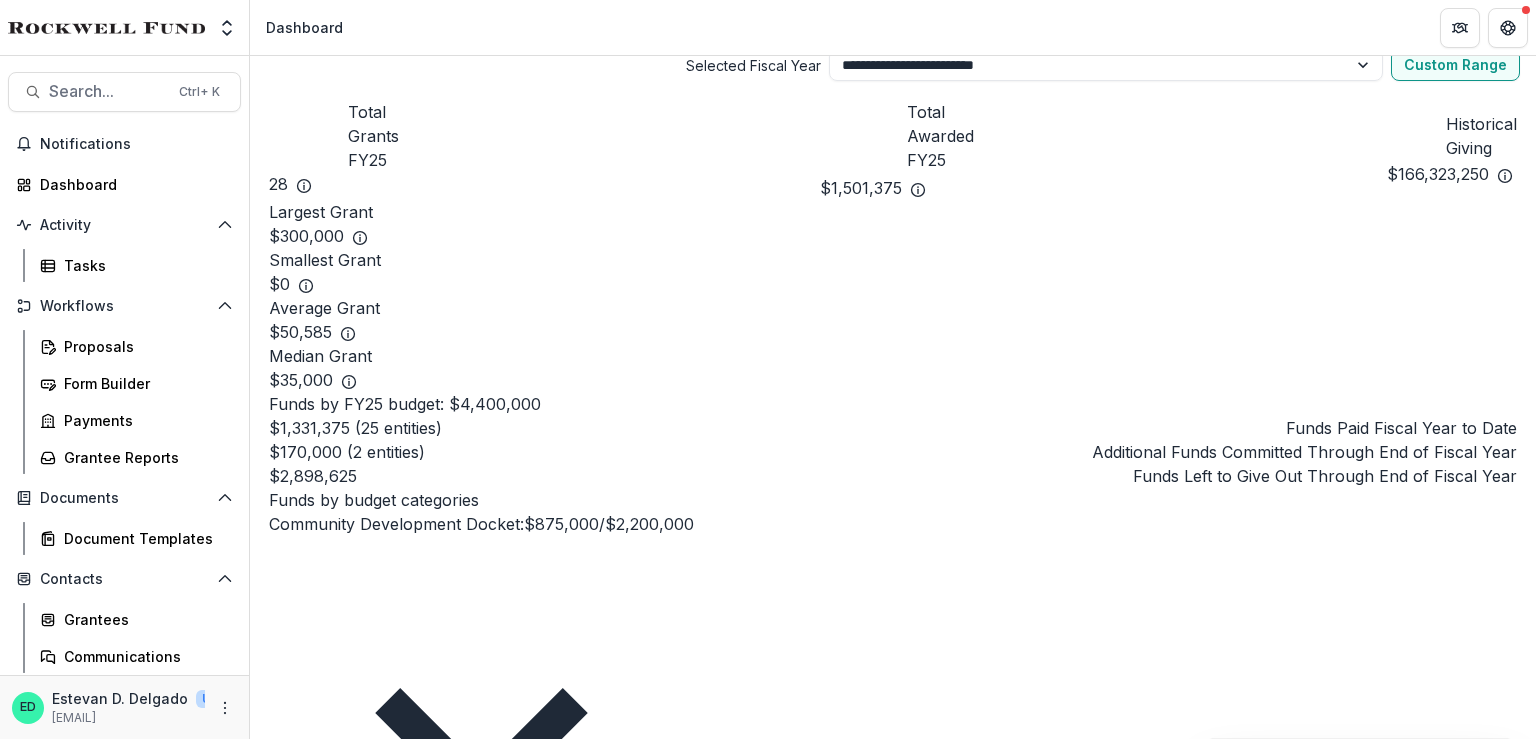 scroll, scrollTop: 0, scrollLeft: 0, axis: both 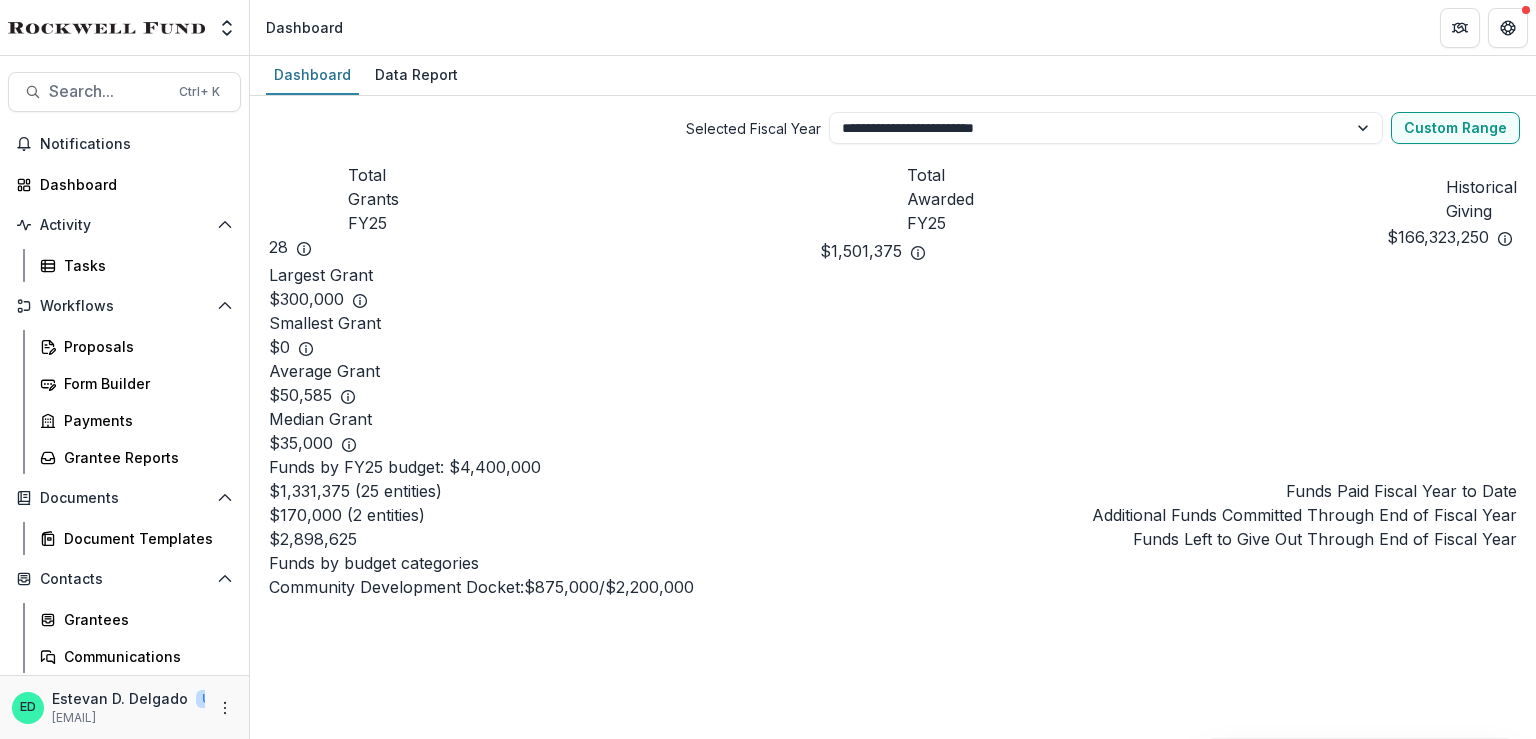click at bounding box center (458, 503) 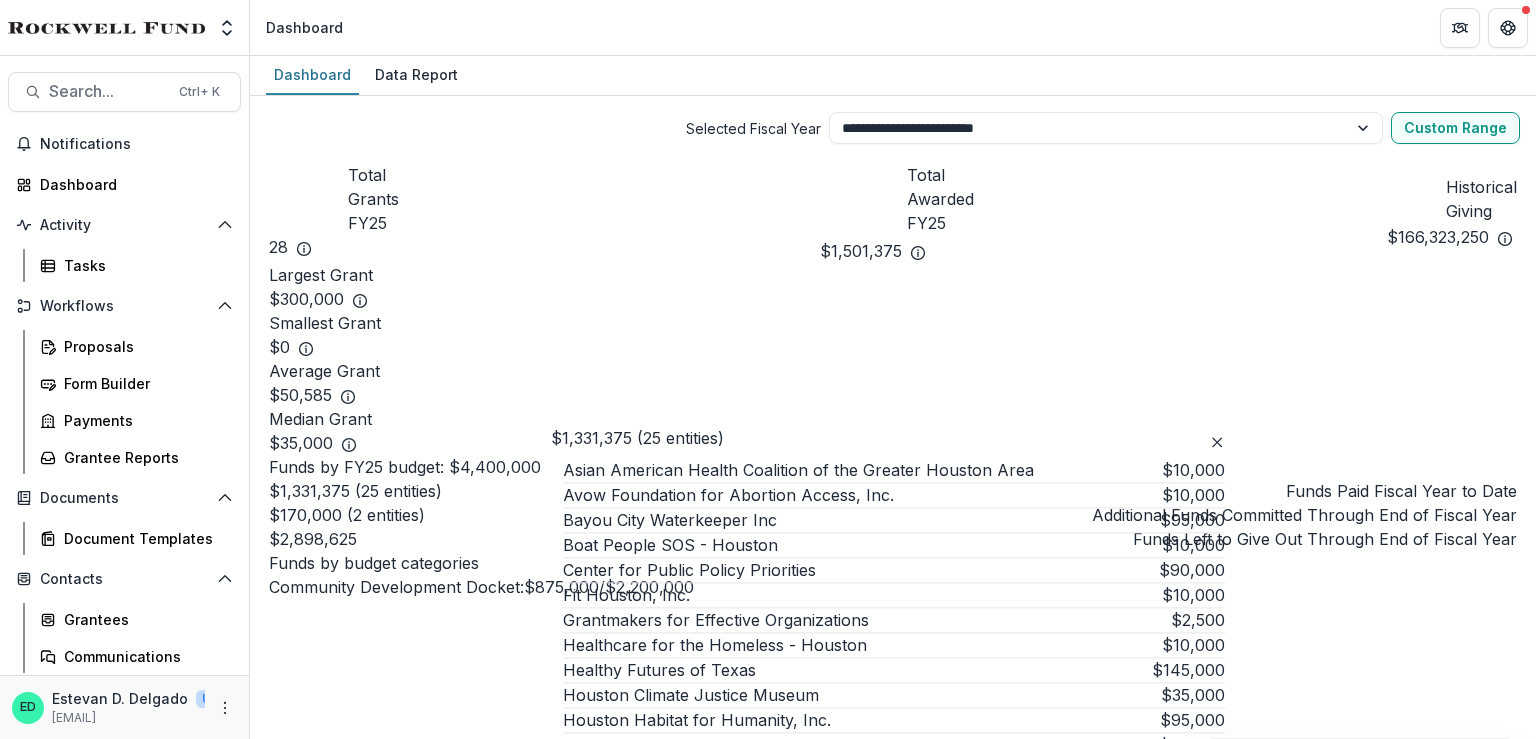 scroll, scrollTop: 612, scrollLeft: 0, axis: vertical 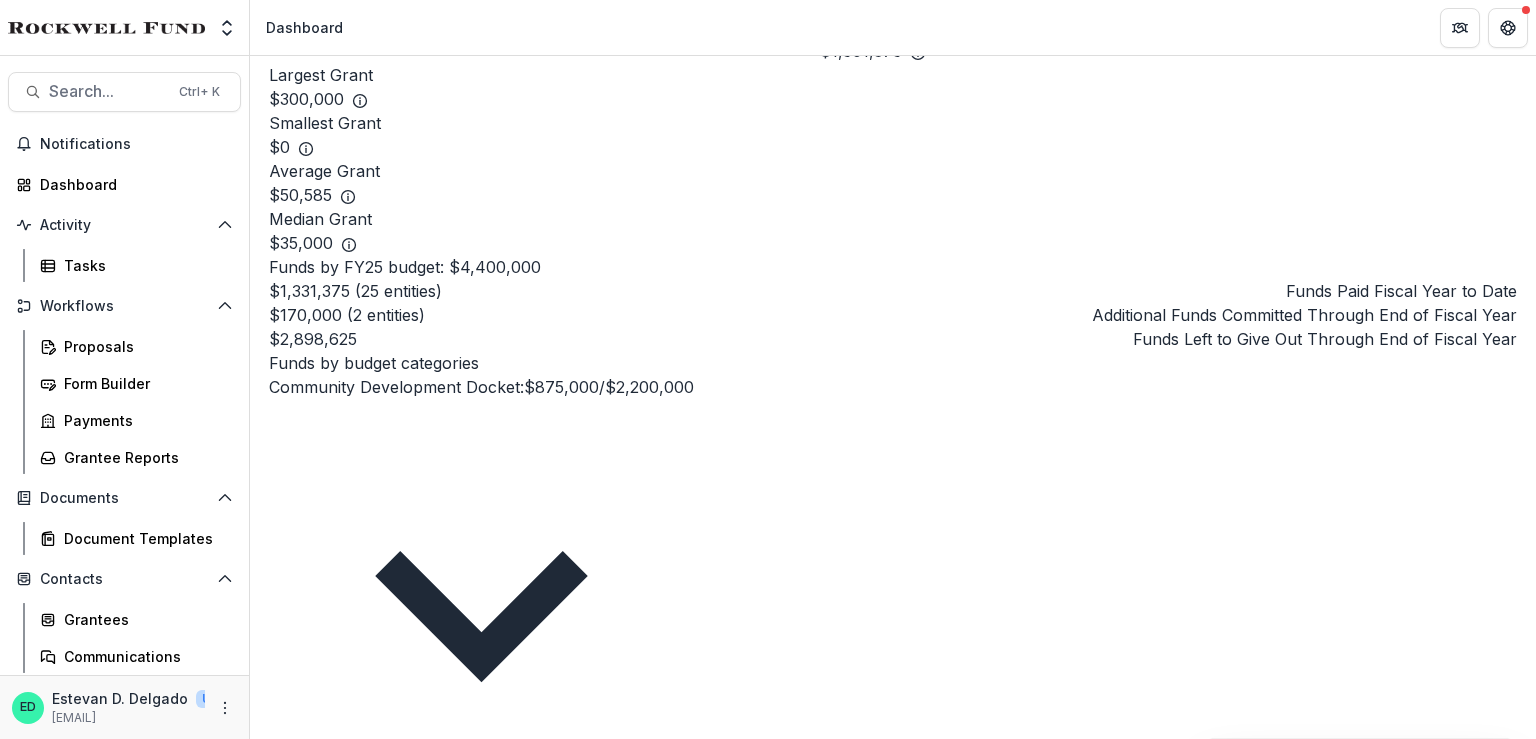 click on "$1,331,375 (25 entities) Funds Paid Fiscal Year to Date" at bounding box center [893, 291] 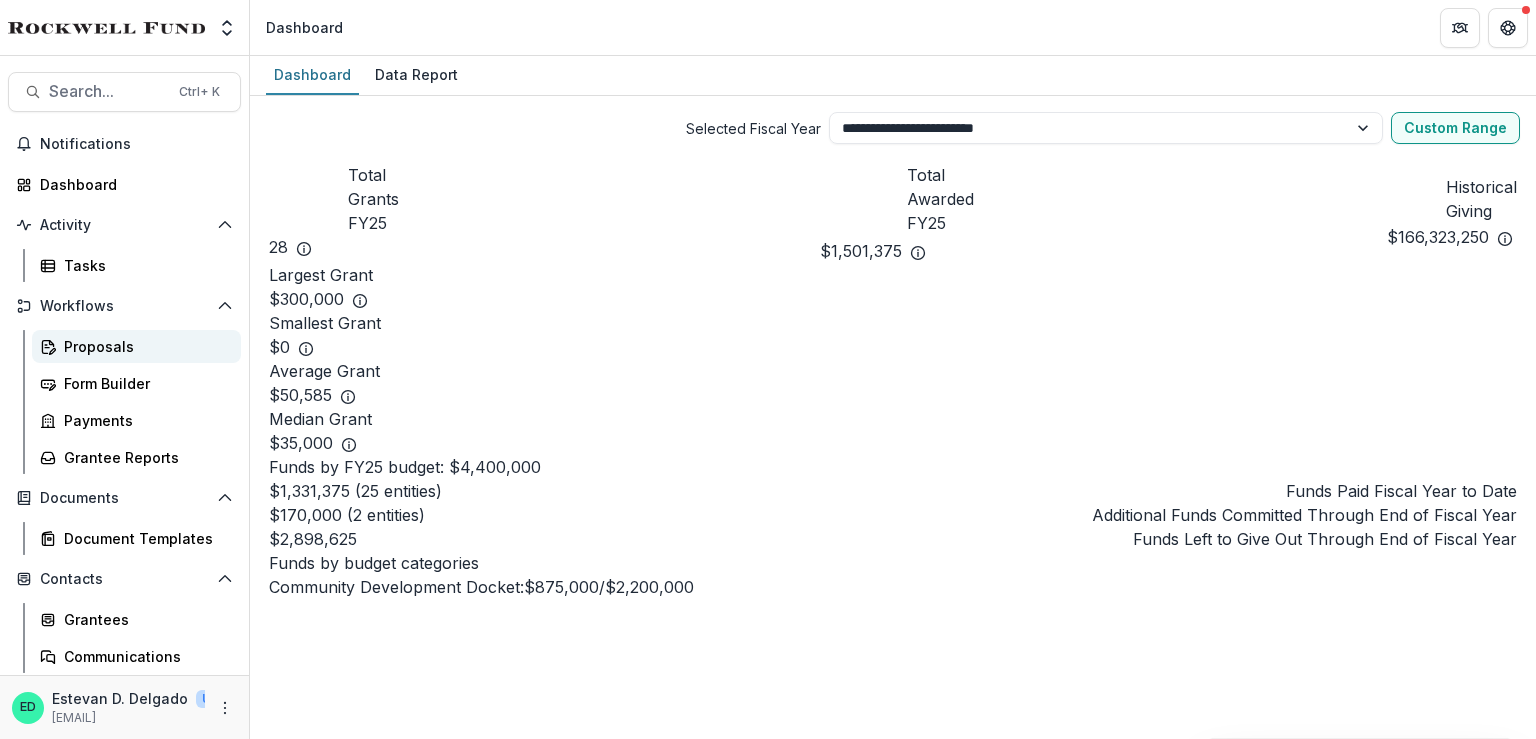 click on "Proposals" at bounding box center (144, 346) 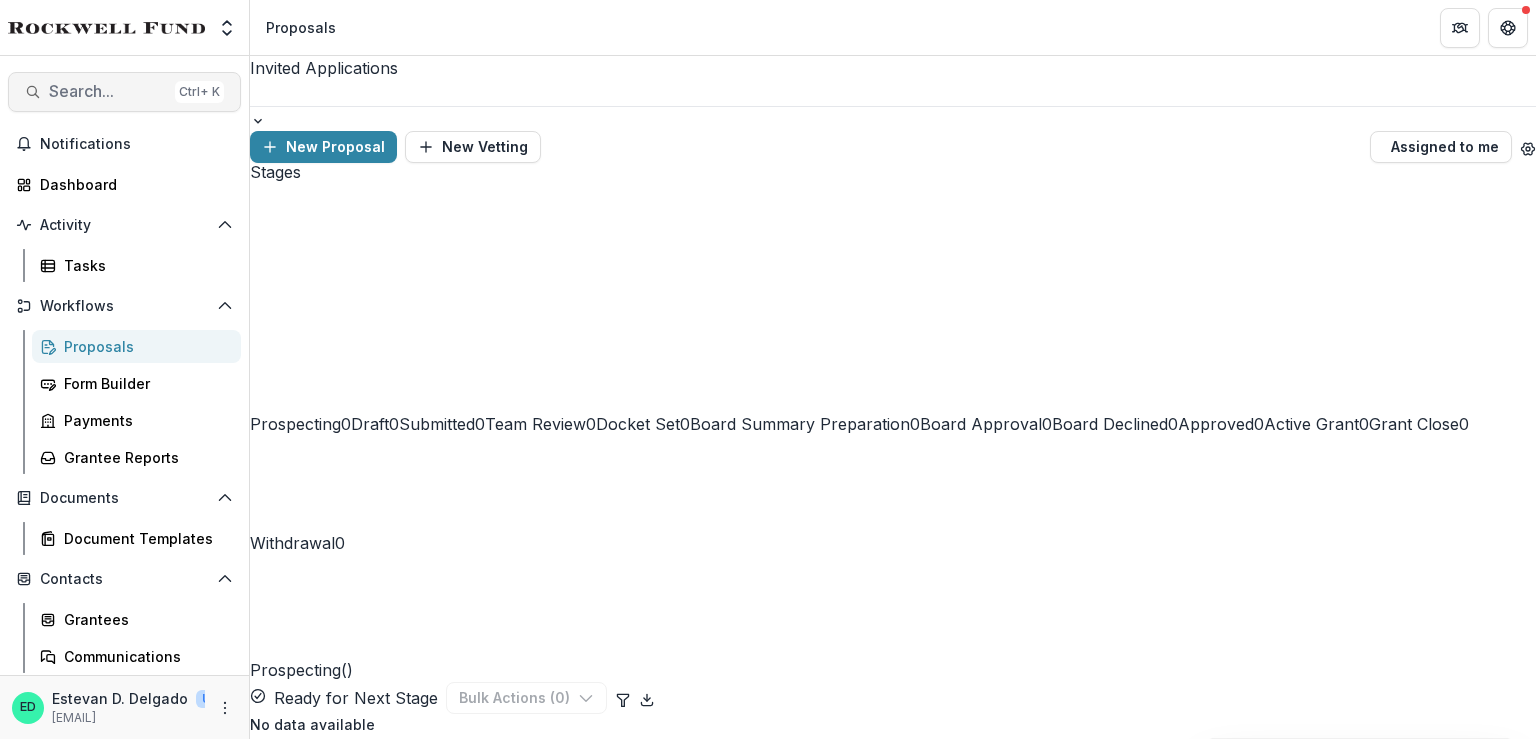 click on "Search..." at bounding box center (108, 91) 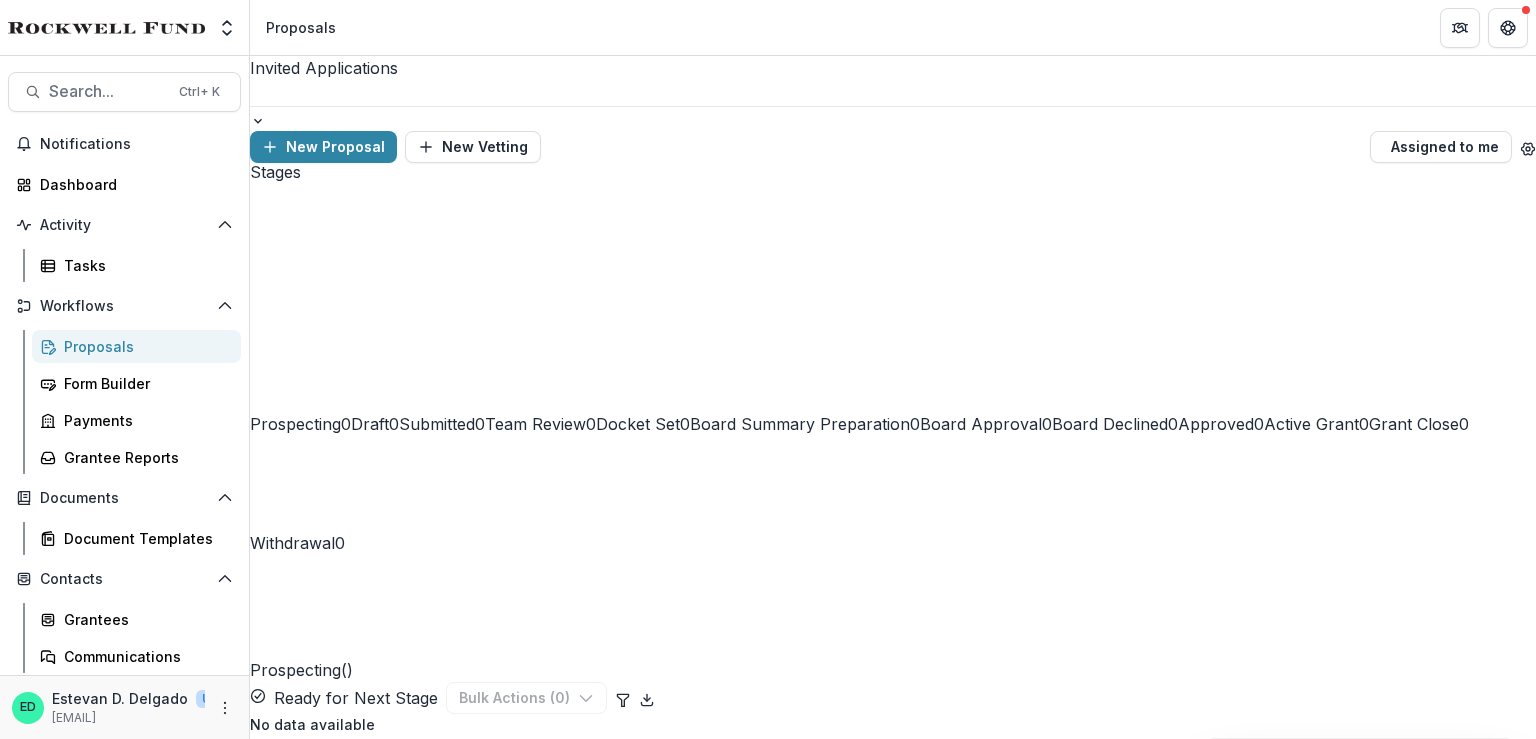 type on "*********" 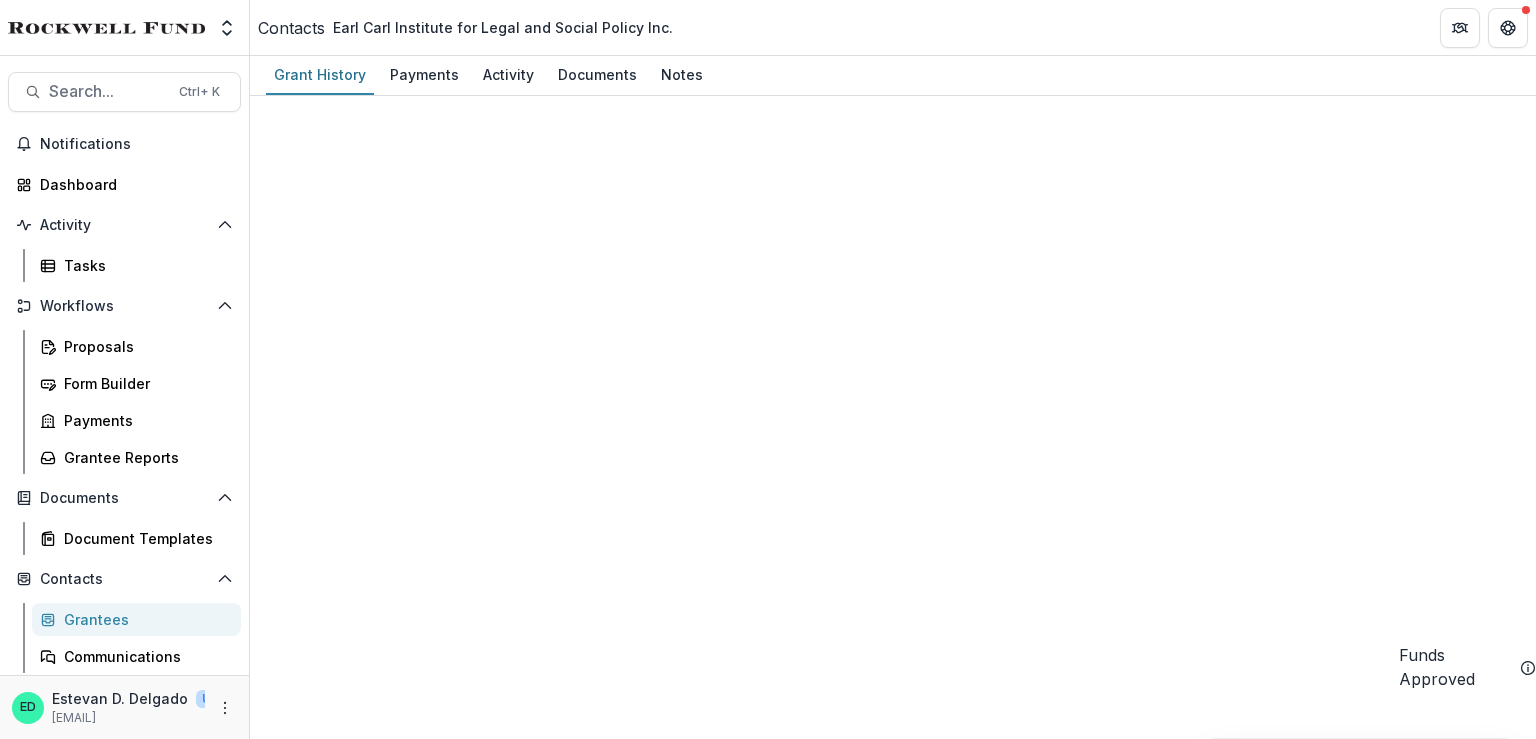 scroll, scrollTop: 1488, scrollLeft: 0, axis: vertical 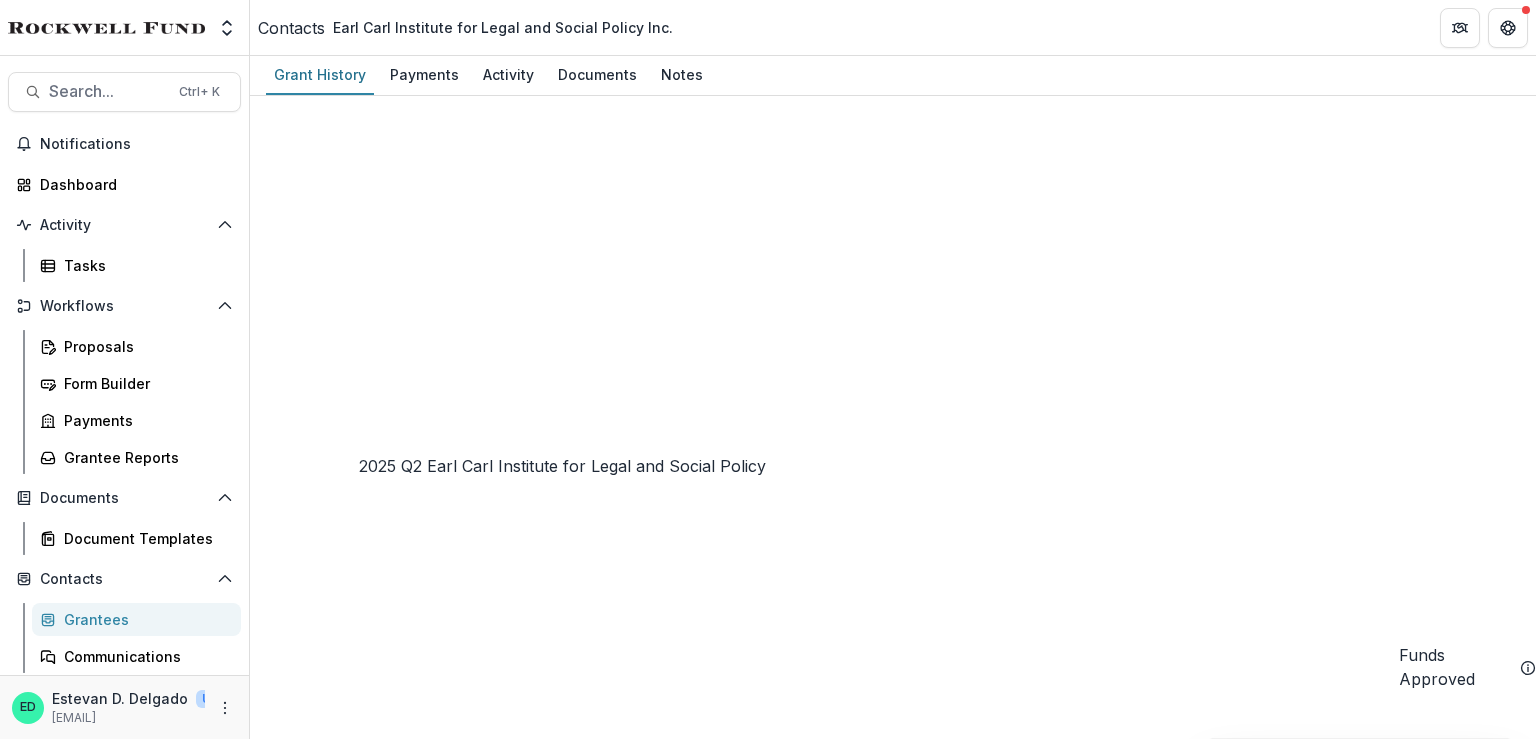 click on "2025 Q2 Earl Carl Institute for Legal and Social Policy" at bounding box center [443, 7773] 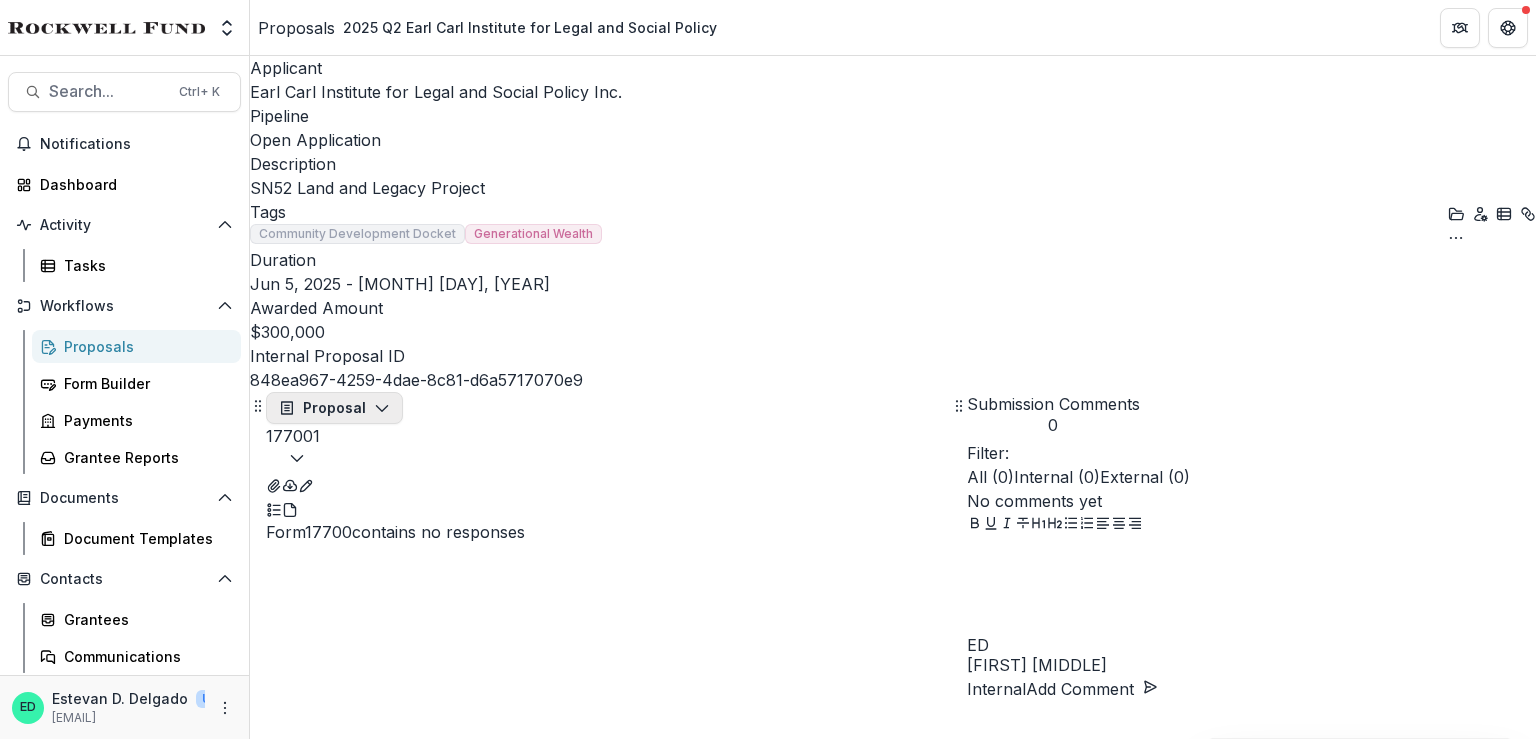 click on "Proposal" at bounding box center (334, 408) 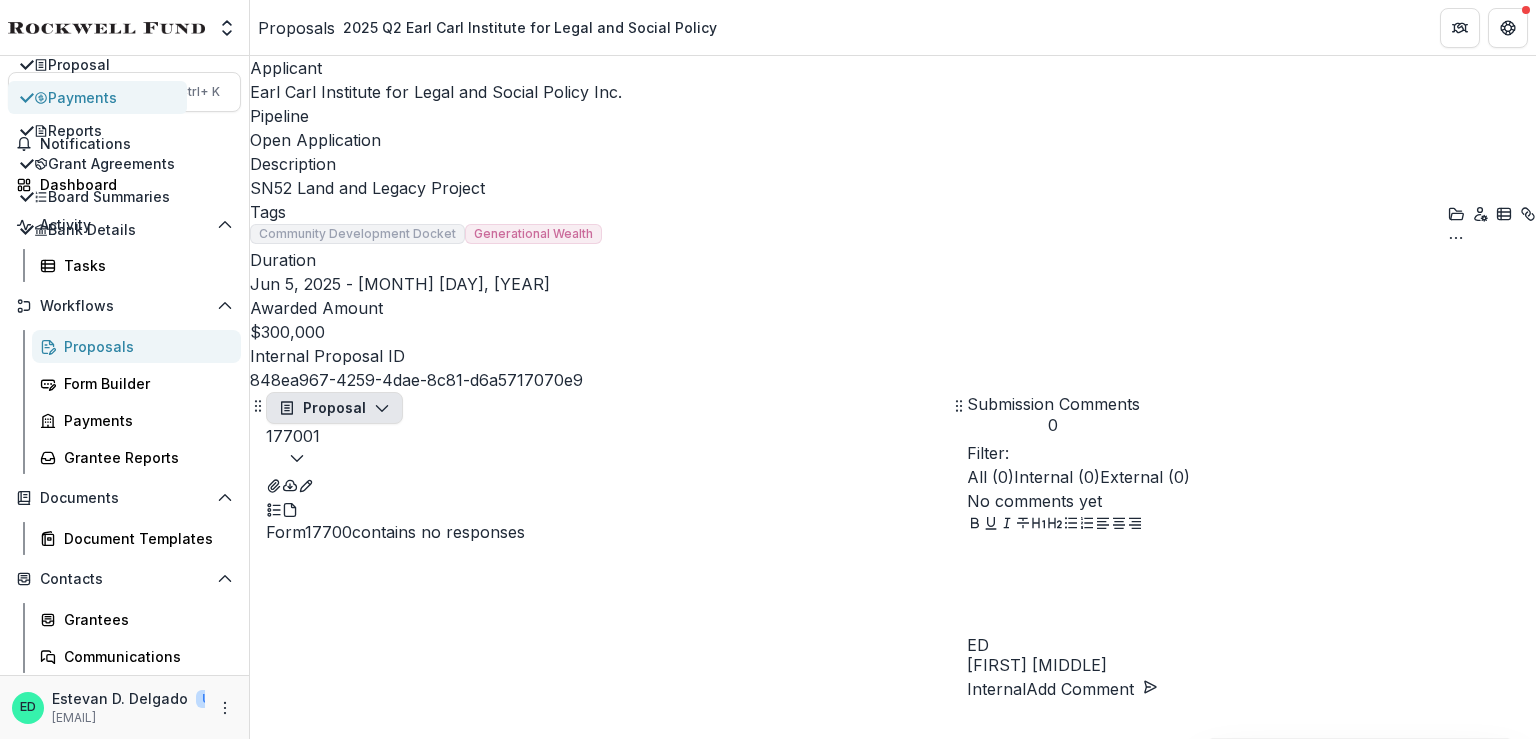click on "Payments" at bounding box center [104, 97] 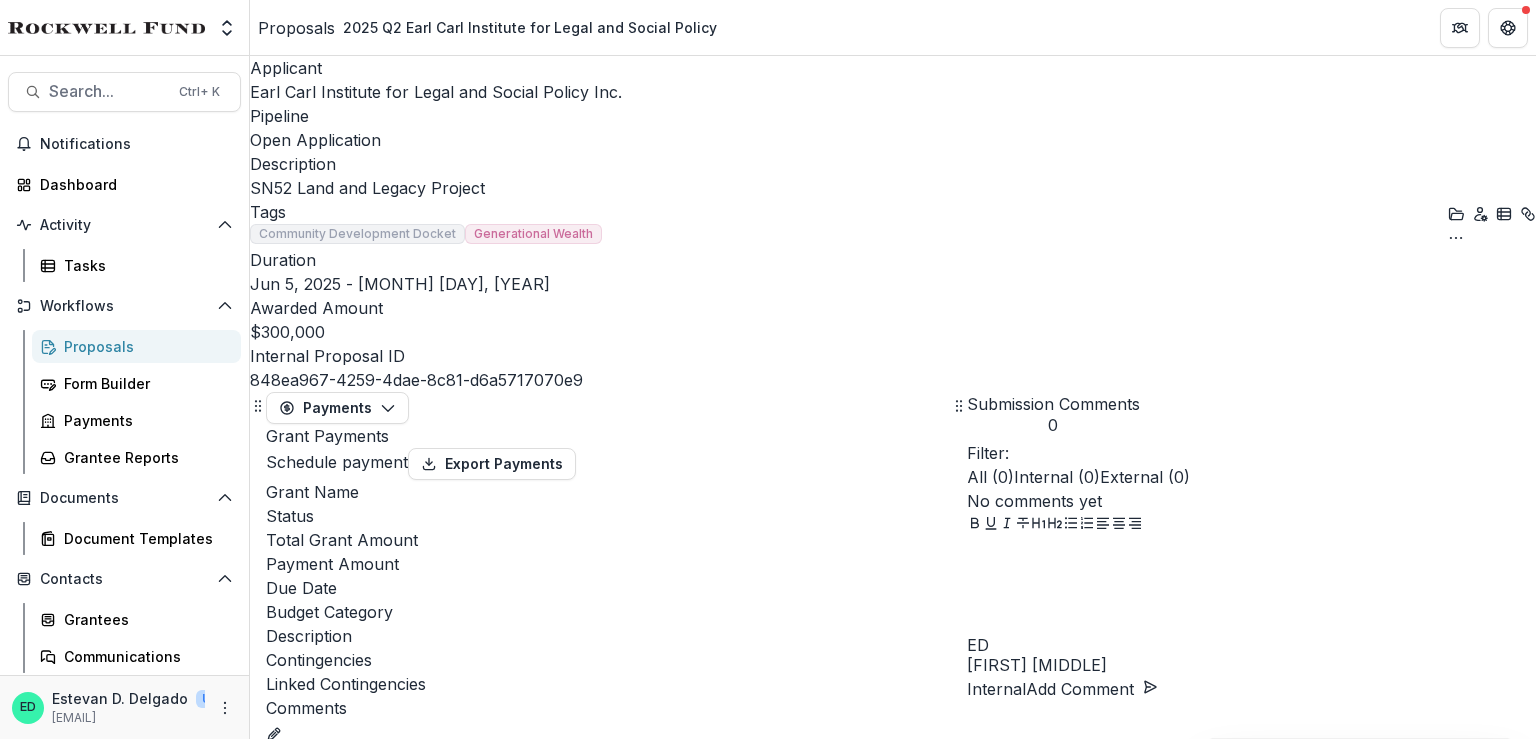 select on "******" 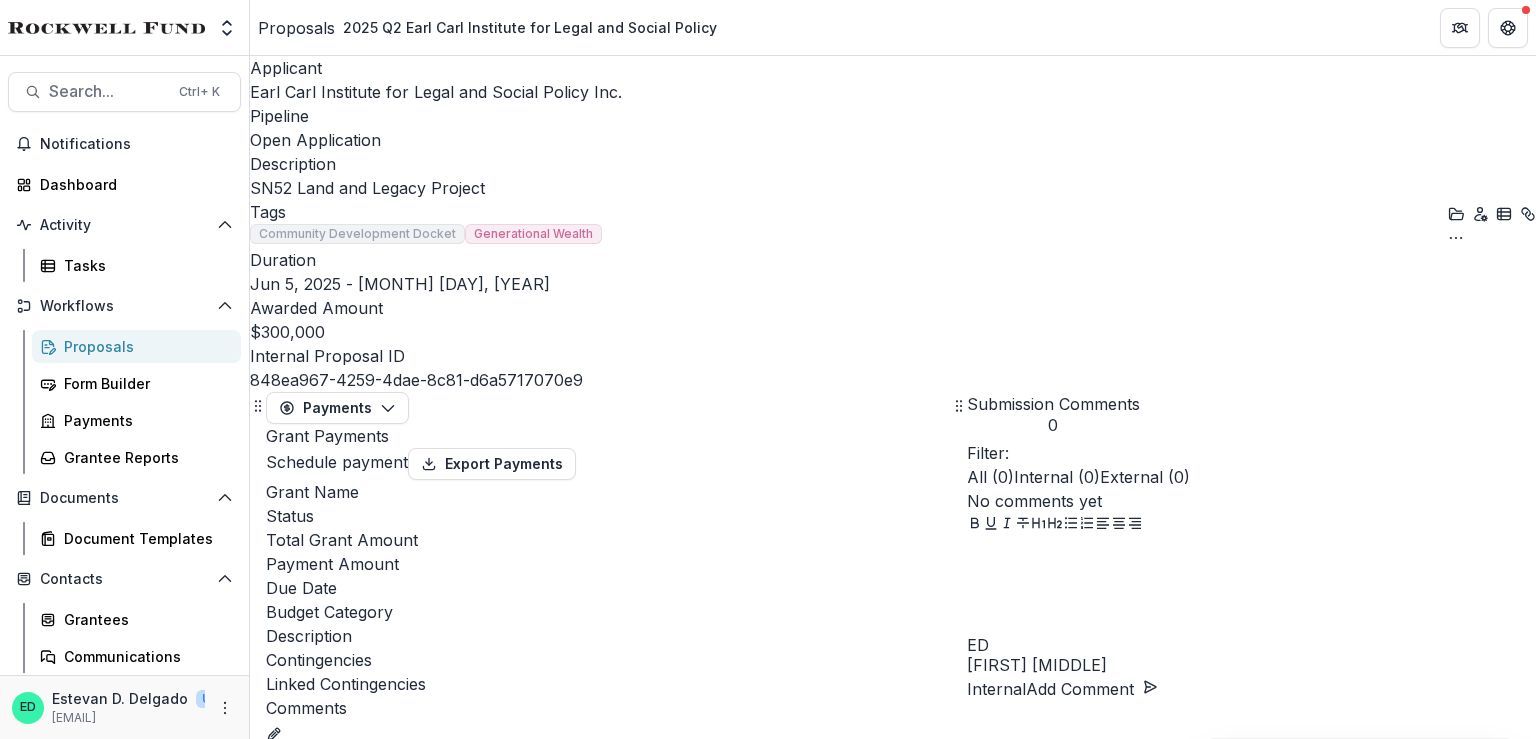 select on "******" 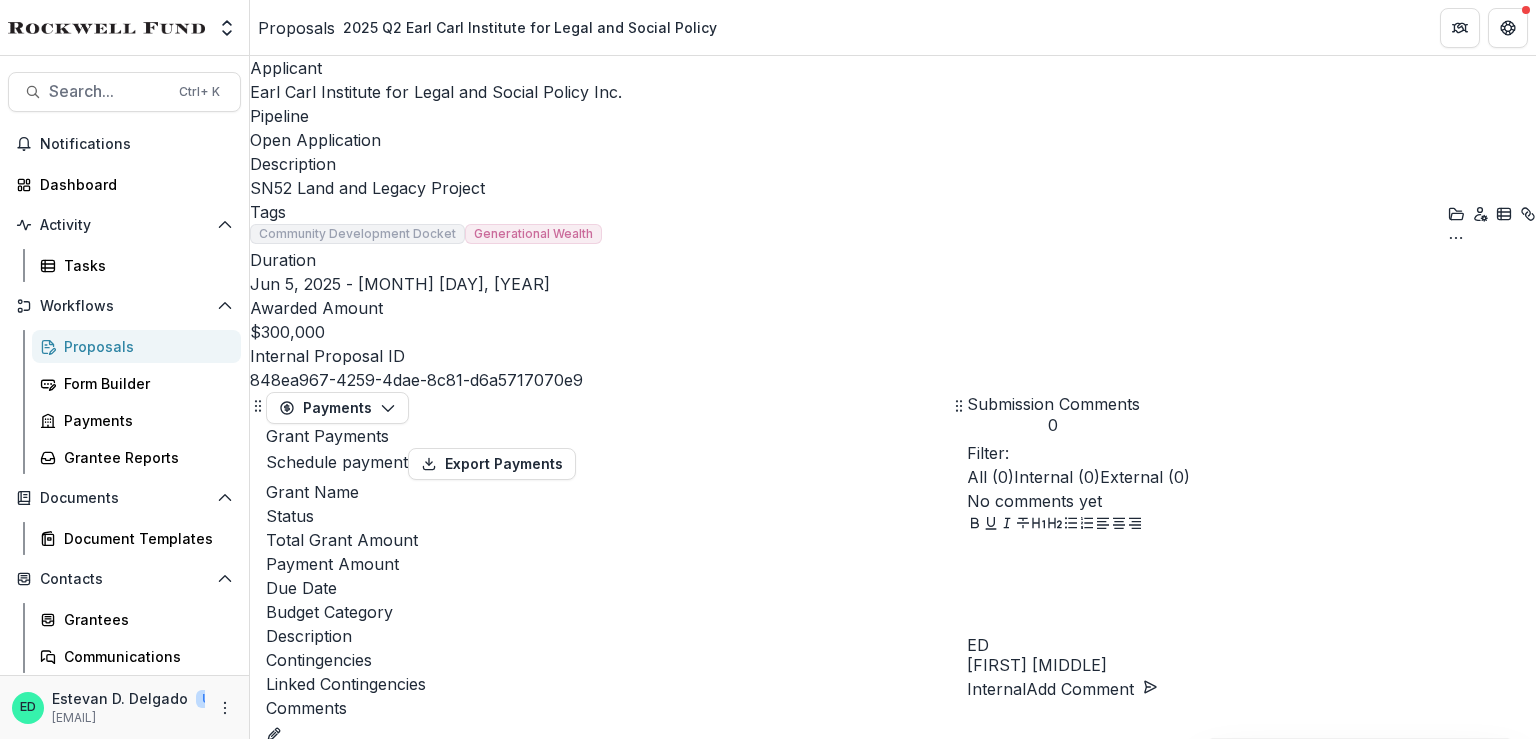 click on "**********" at bounding box center (560, 1368) 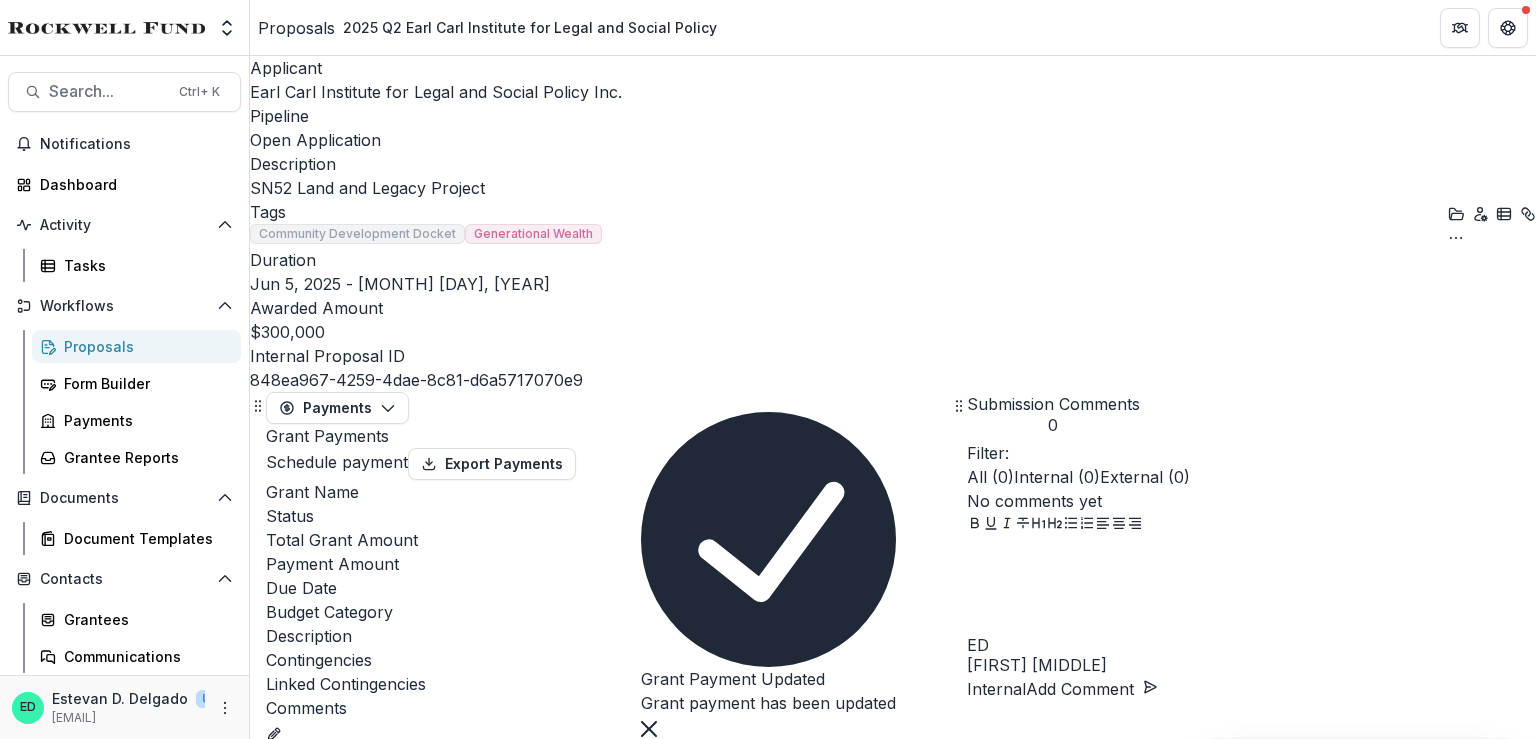 click 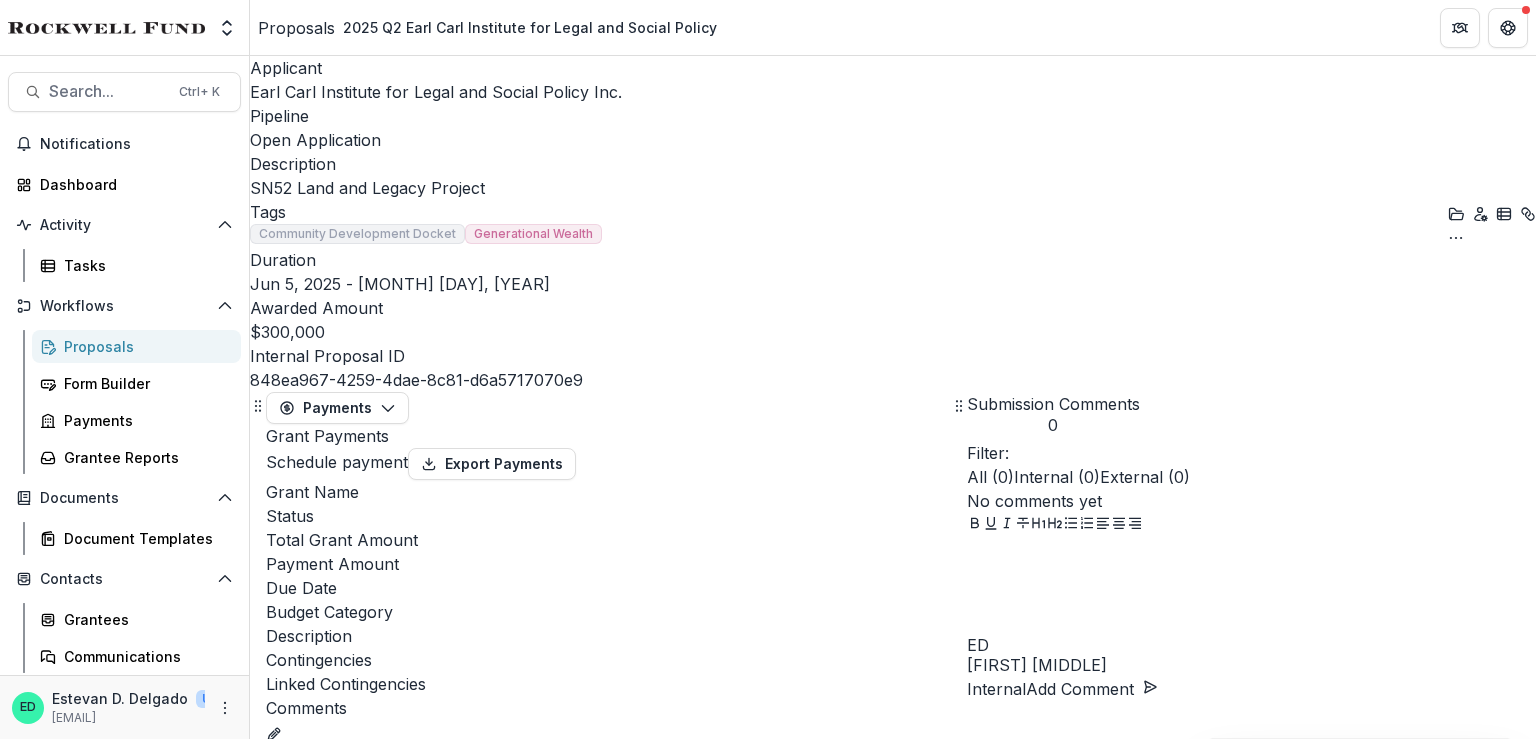 click on "**********" at bounding box center (768, 1200) 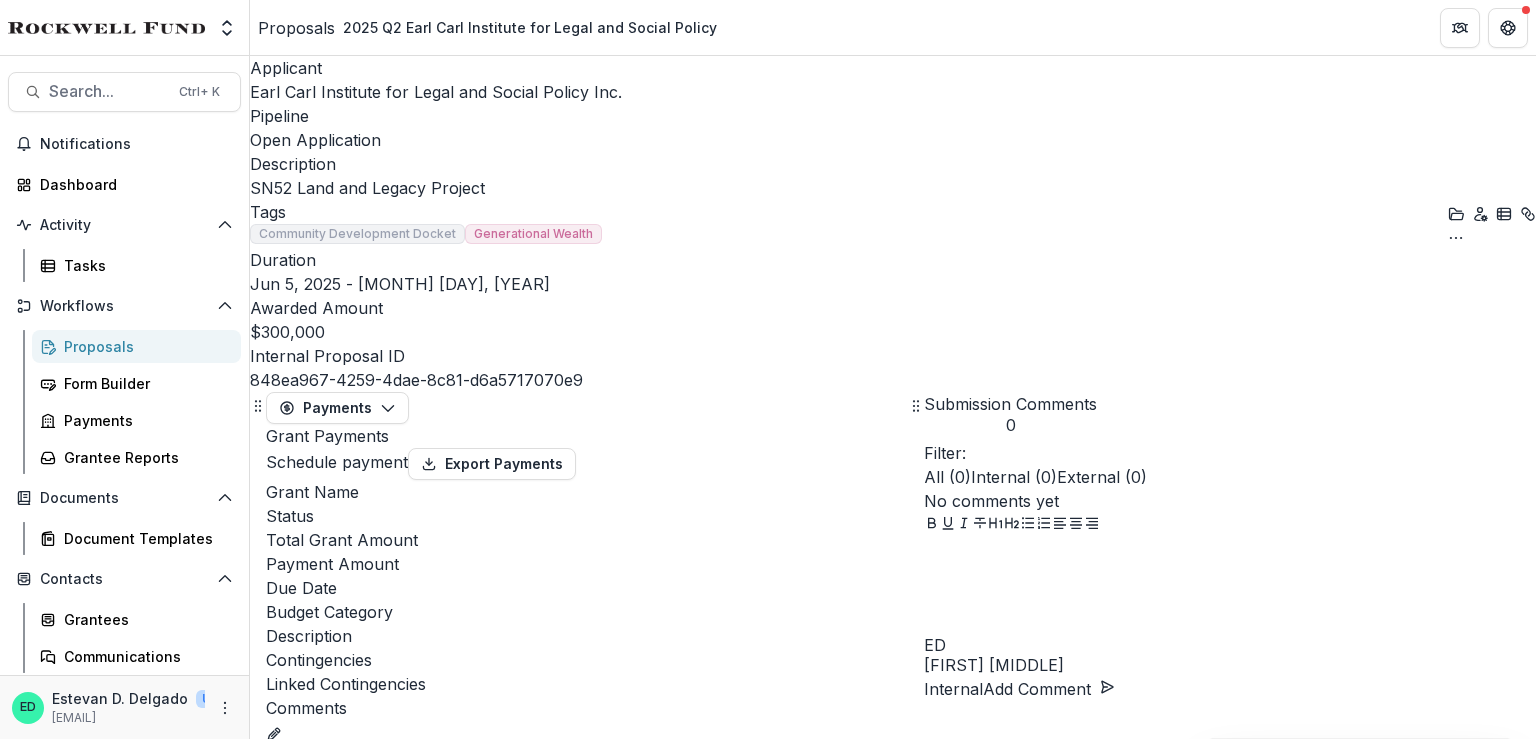 click on "**********" at bounding box center [893, 1148] 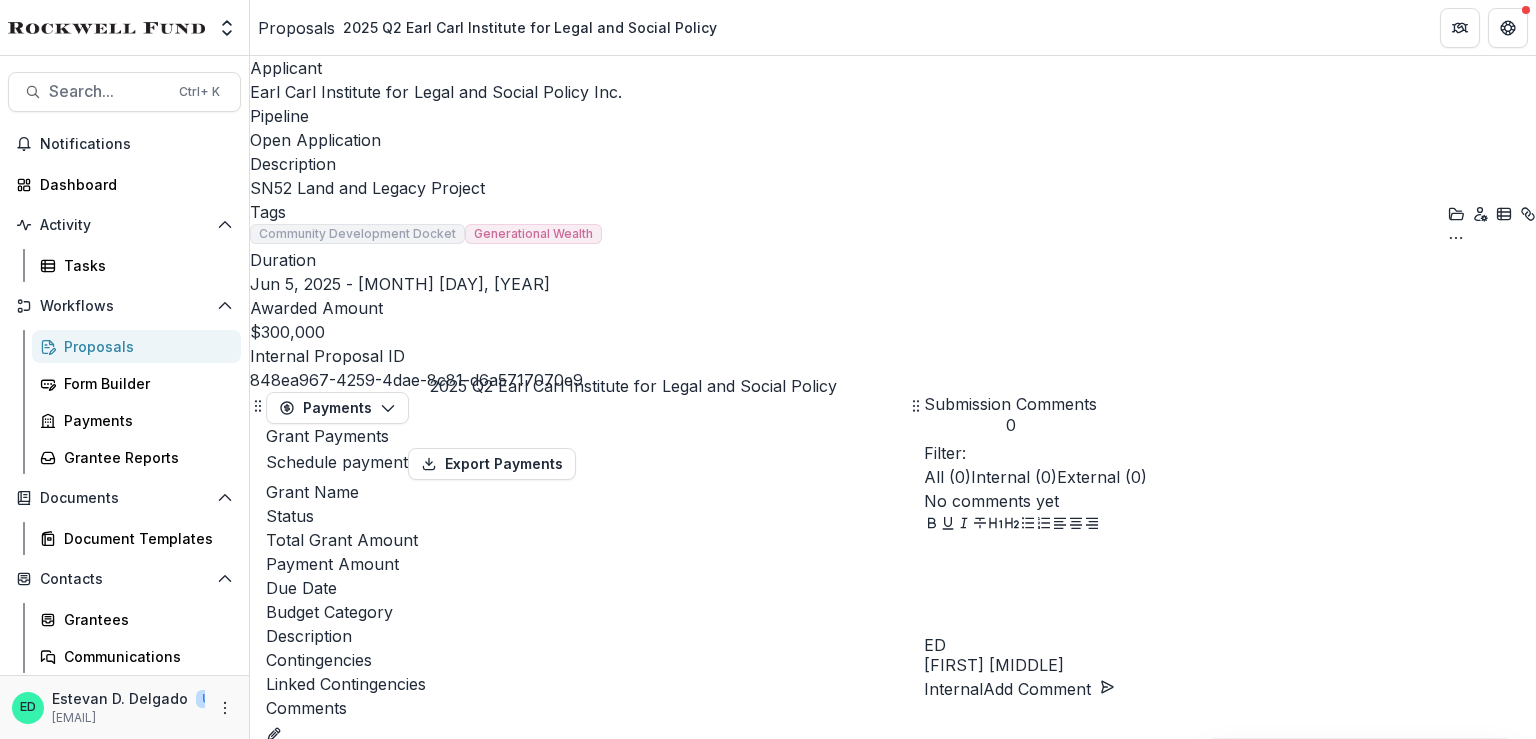 click on "2025 Q2 Earl Carl Institute for Legal and Social Policy" at bounding box center [433, 804] 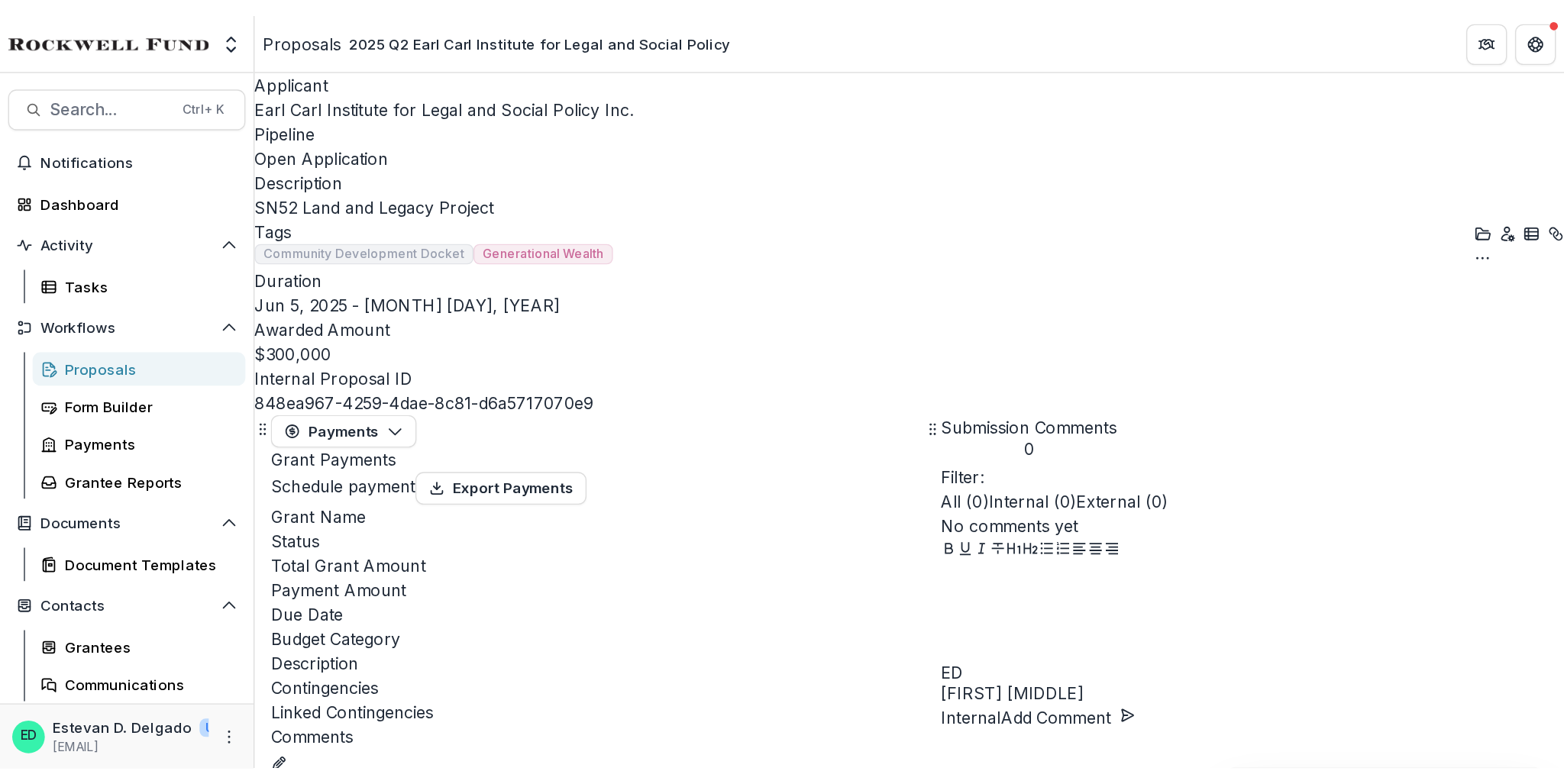 scroll, scrollTop: 0, scrollLeft: 0, axis: both 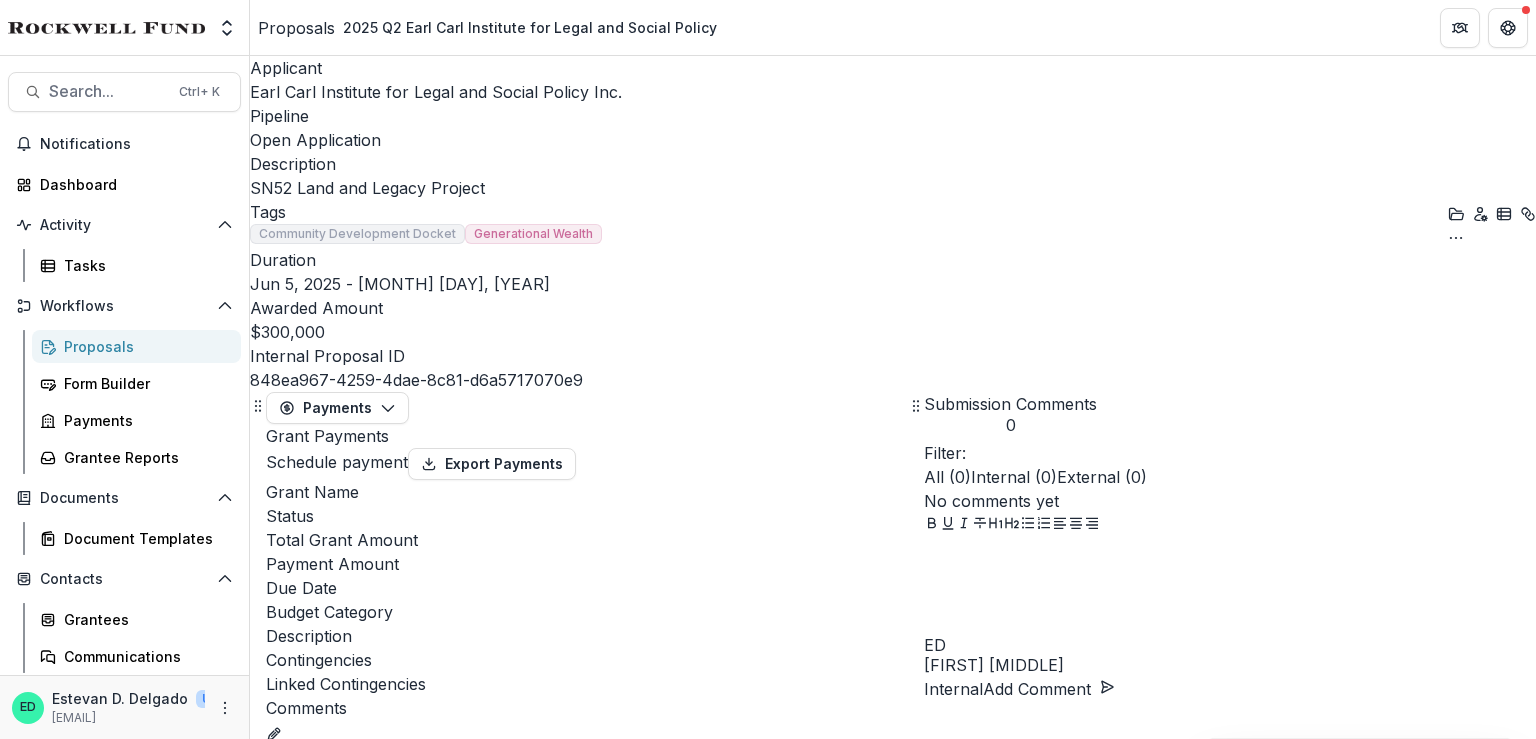 drag, startPoint x: 505, startPoint y: 713, endPoint x: -132, endPoint y: 621, distance: 643.6094 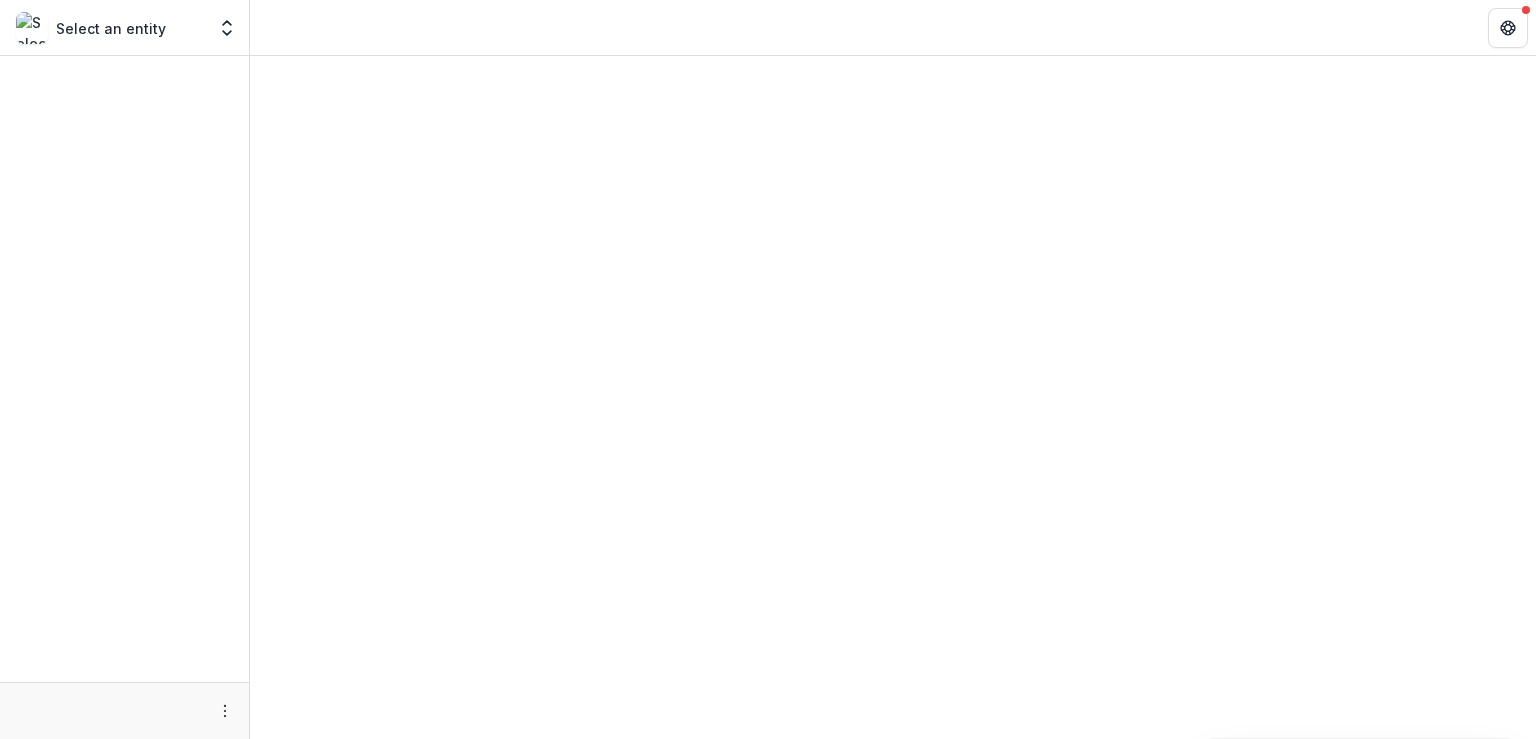 scroll, scrollTop: 0, scrollLeft: 0, axis: both 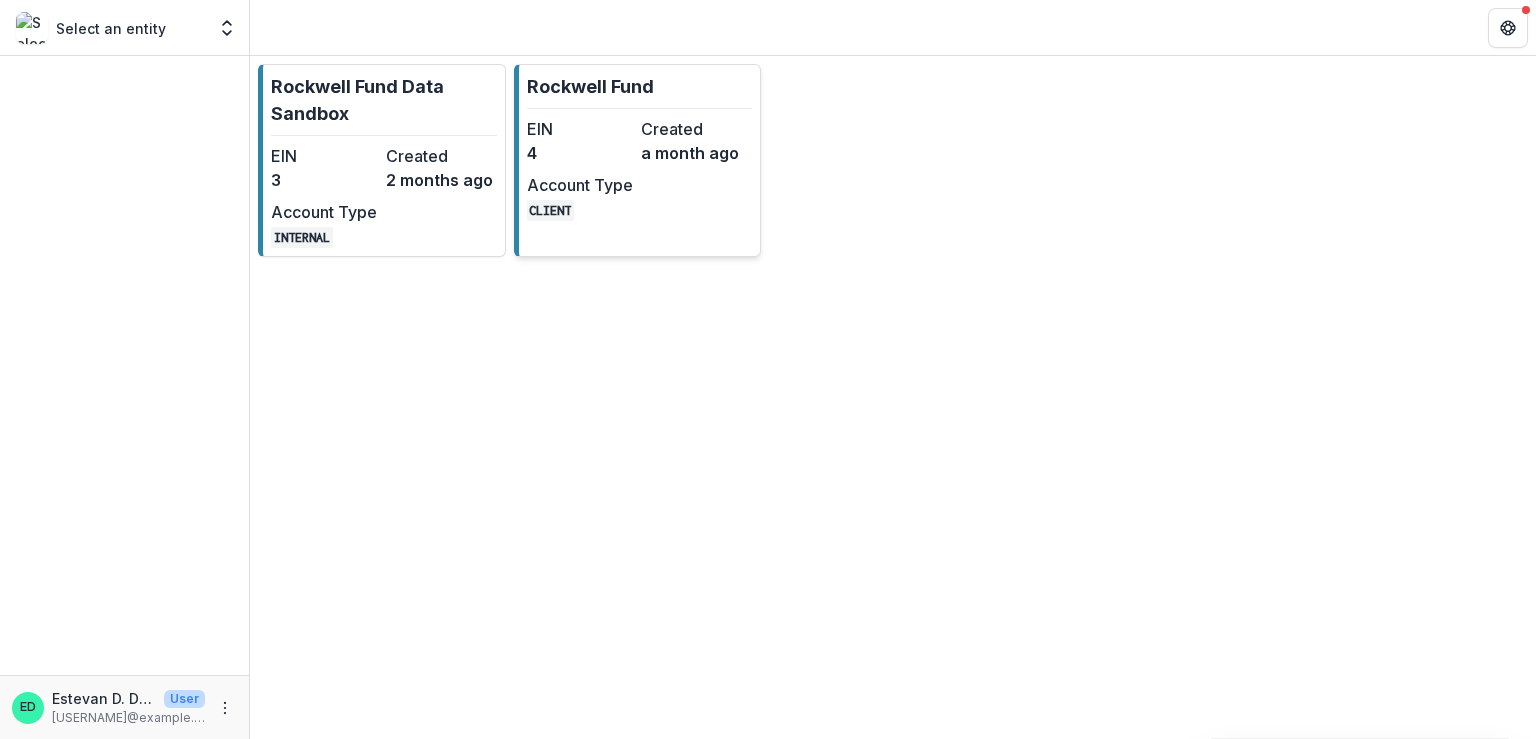 click on "EIN" at bounding box center (580, 129) 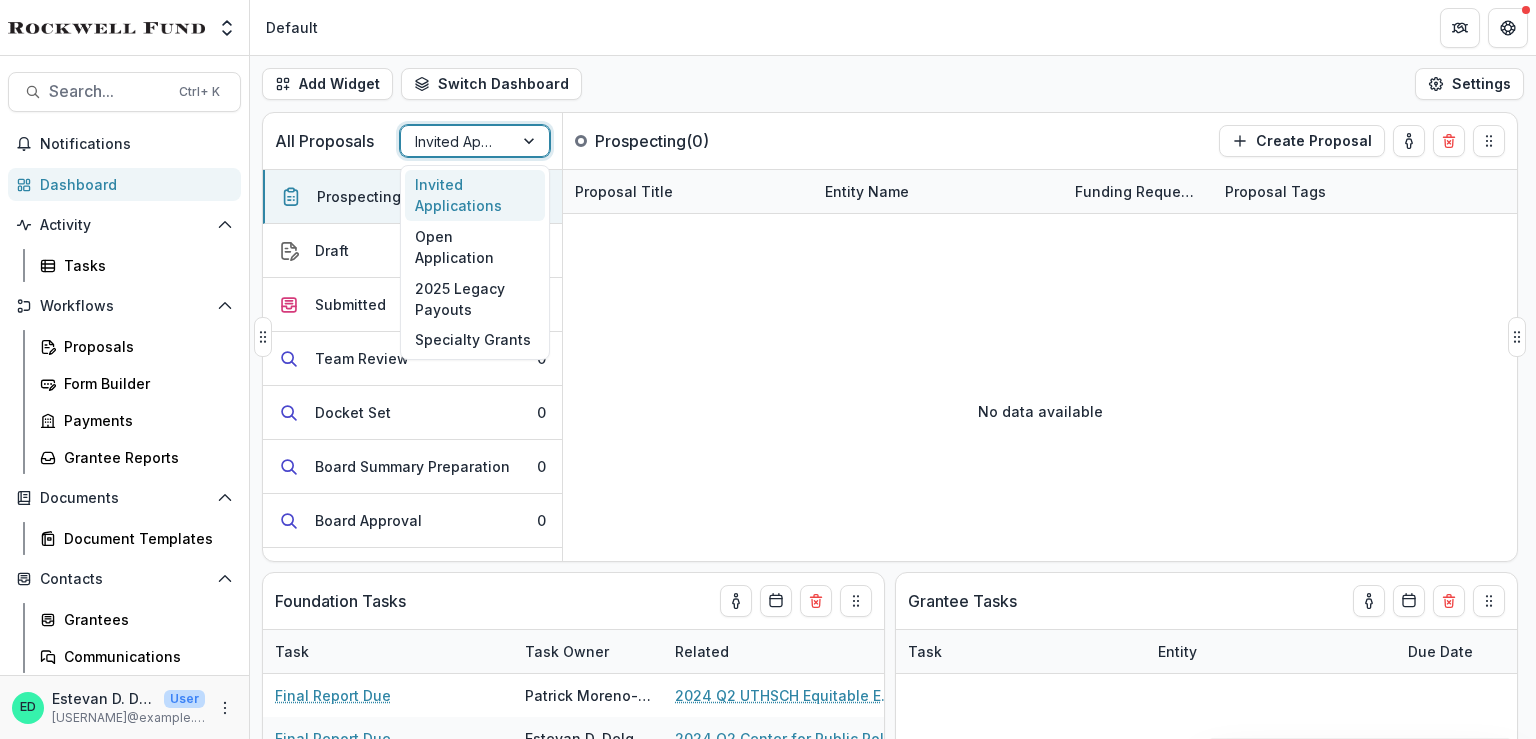 click at bounding box center [457, 141] 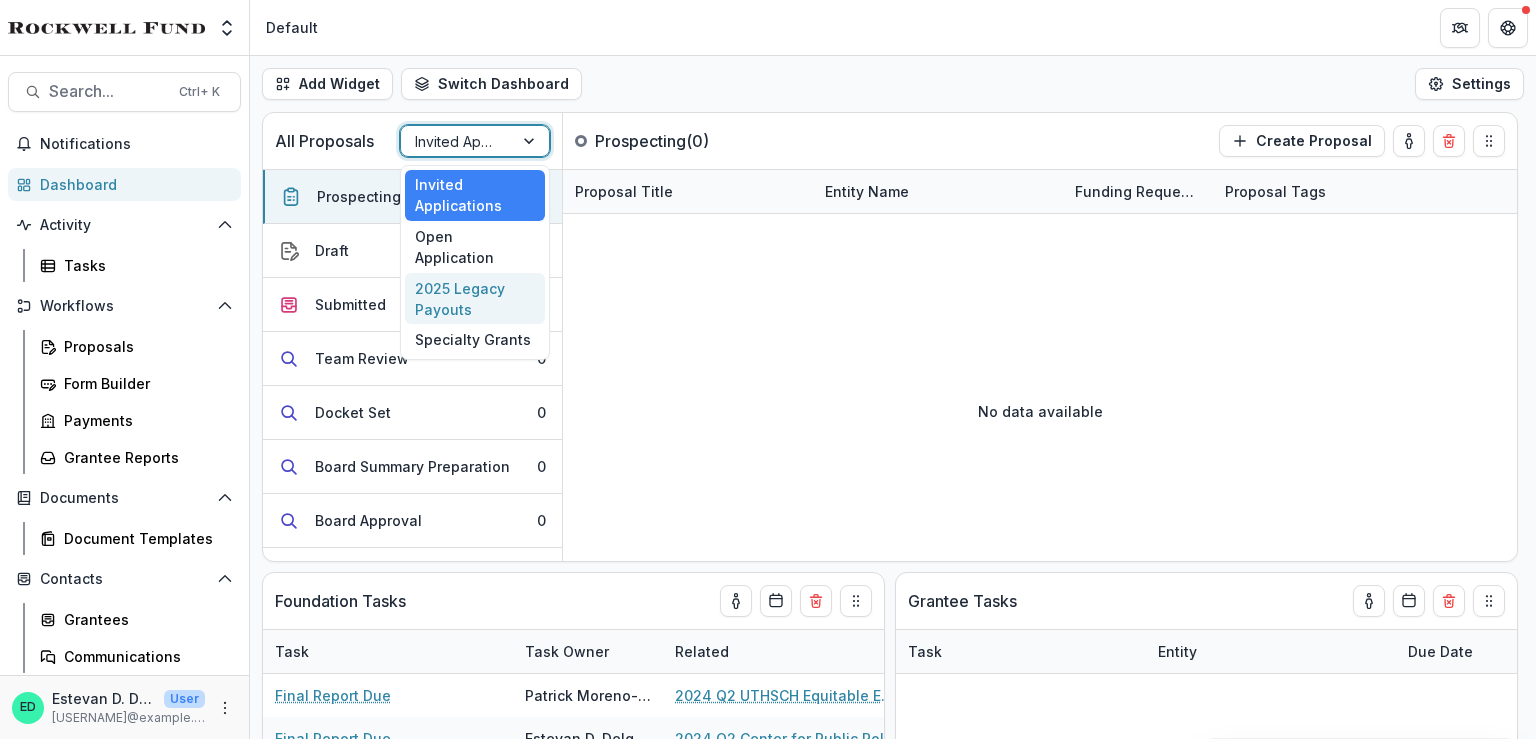 click on "2025 Legacy Payouts" at bounding box center (475, 299) 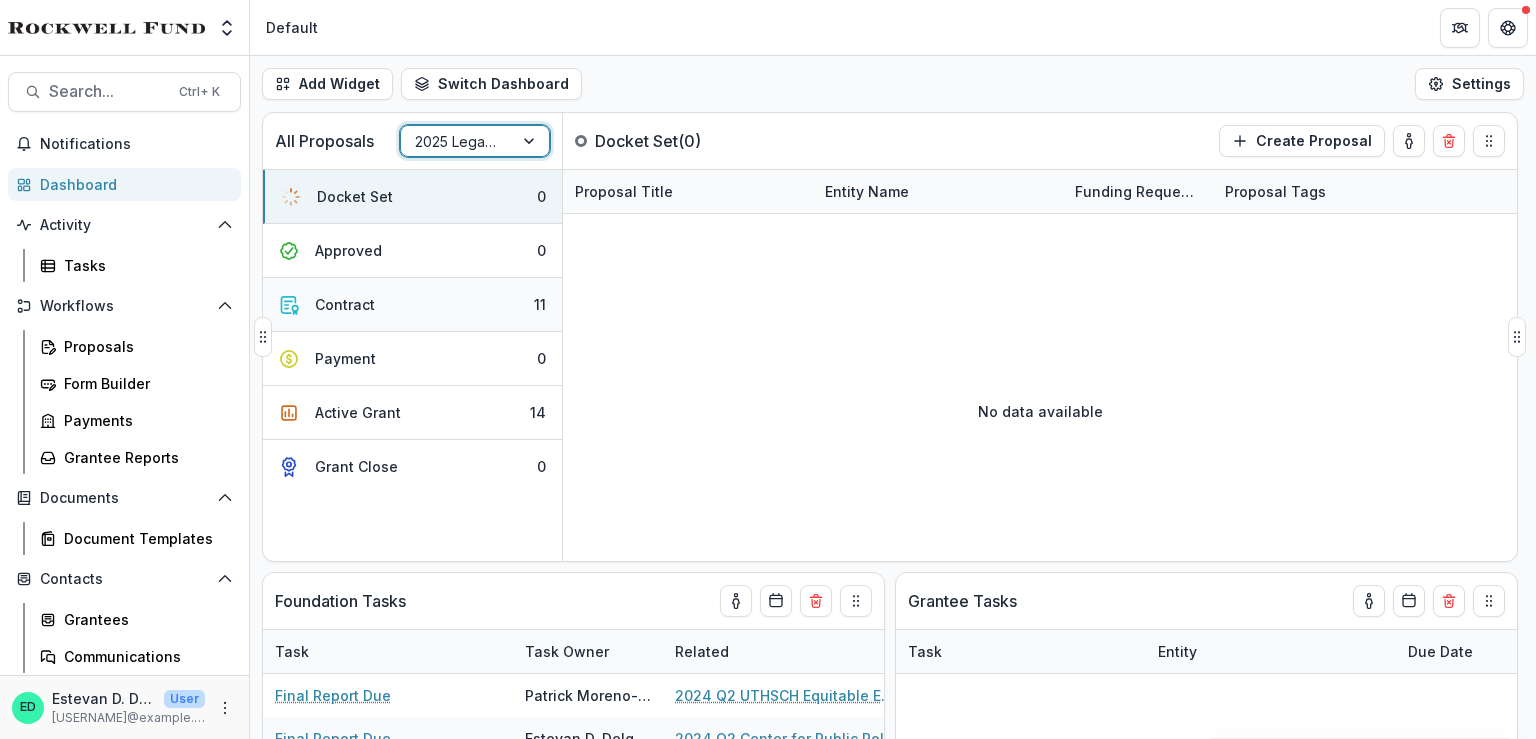 click on "Contract 11" at bounding box center [412, 305] 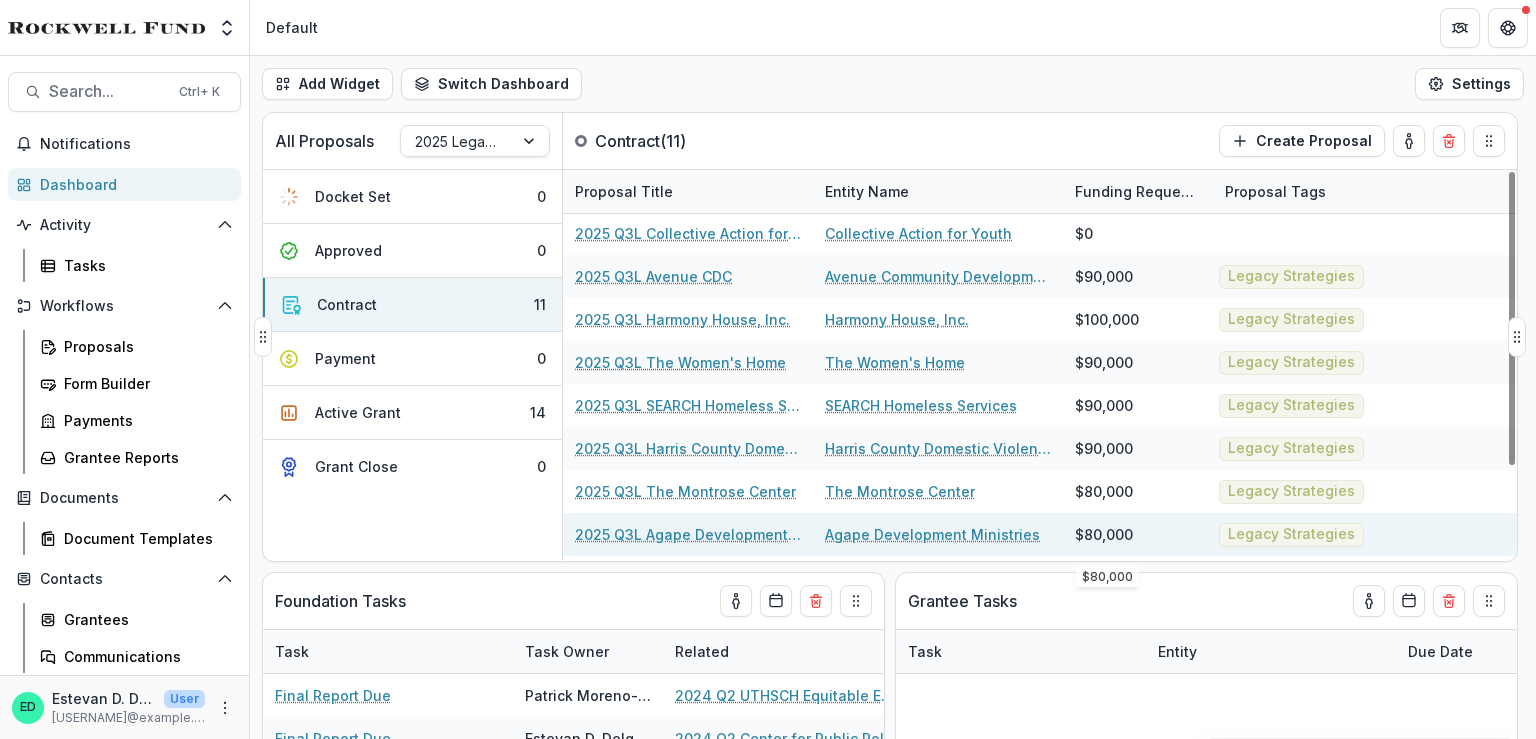 scroll, scrollTop: 0, scrollLeft: 0, axis: both 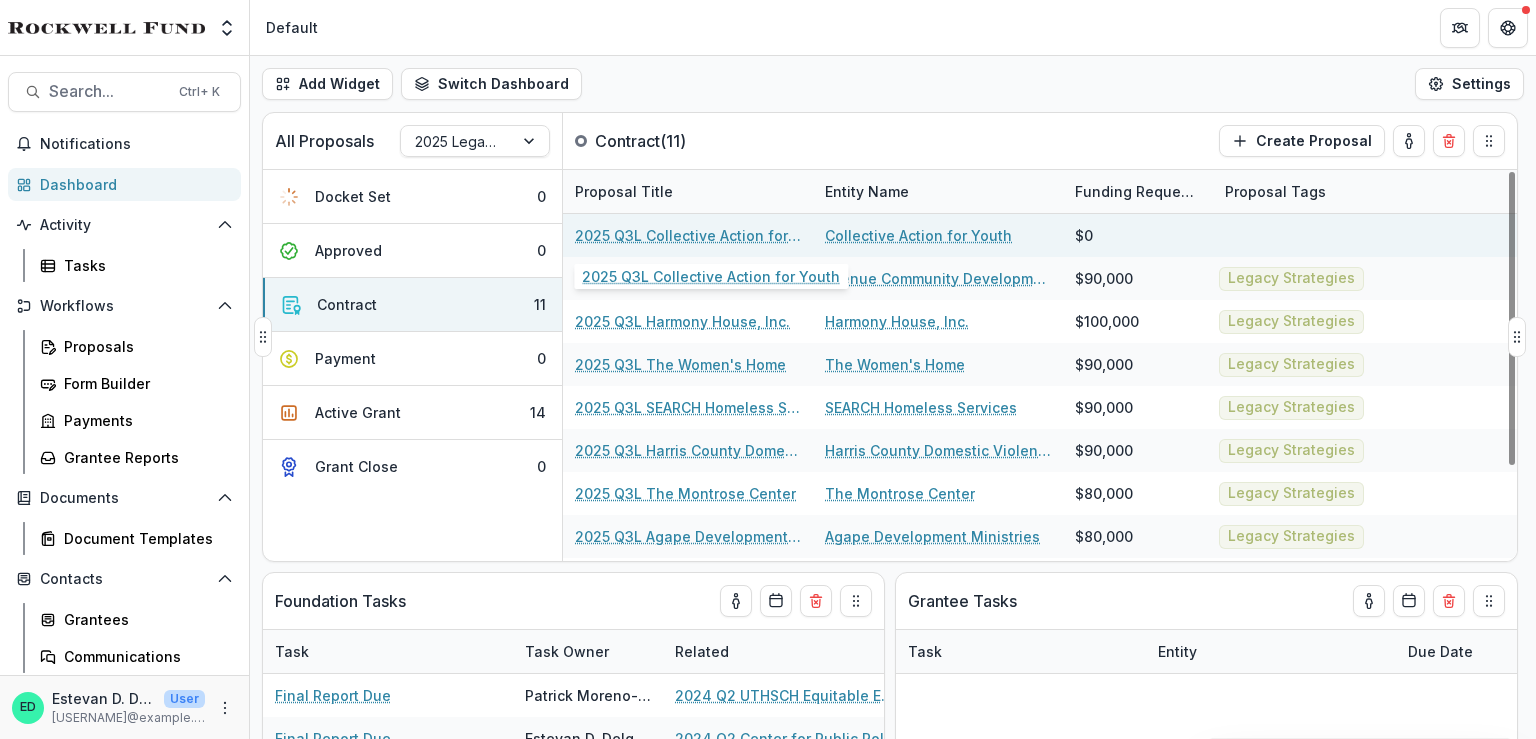 click on "2025 Q3L Collective Action for Youth" at bounding box center (688, 235) 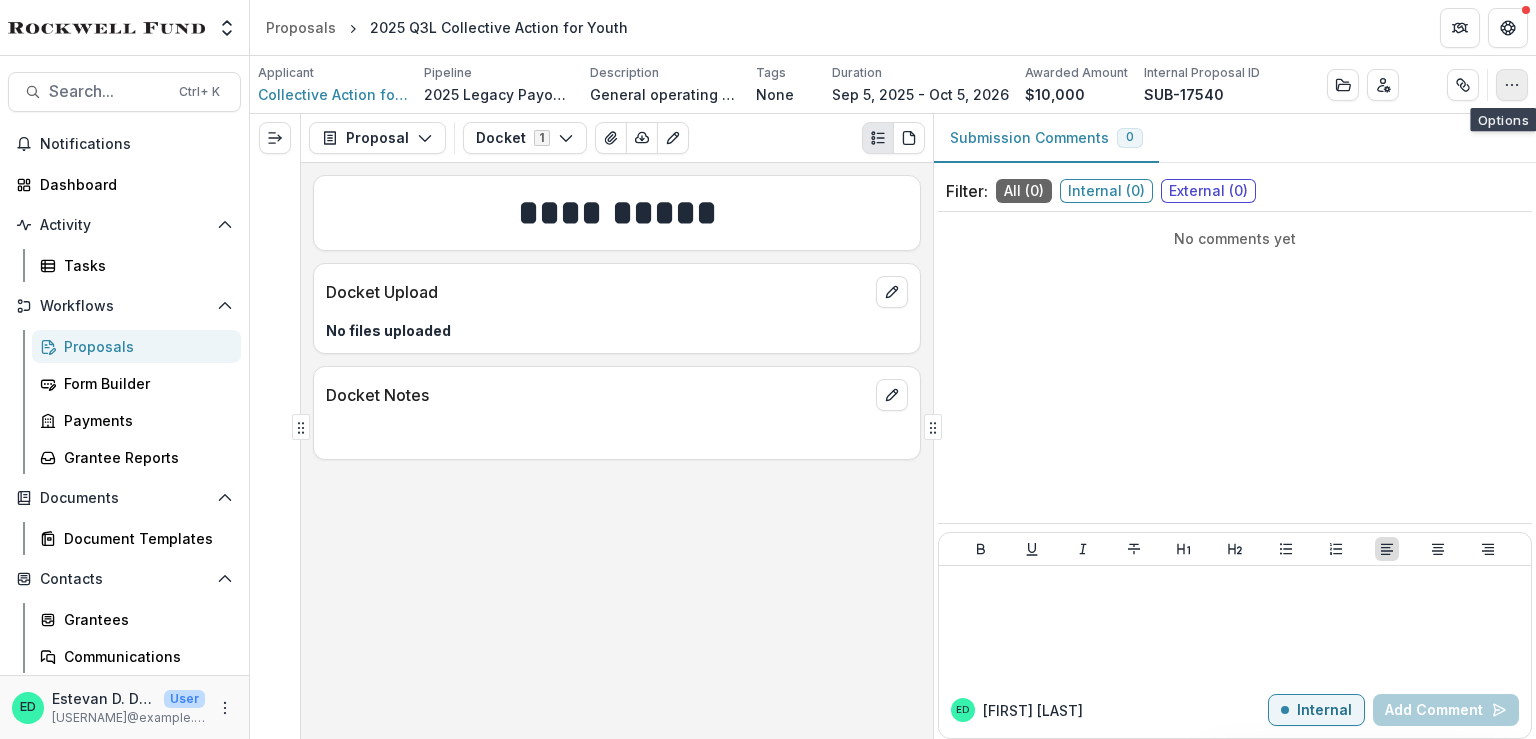 click 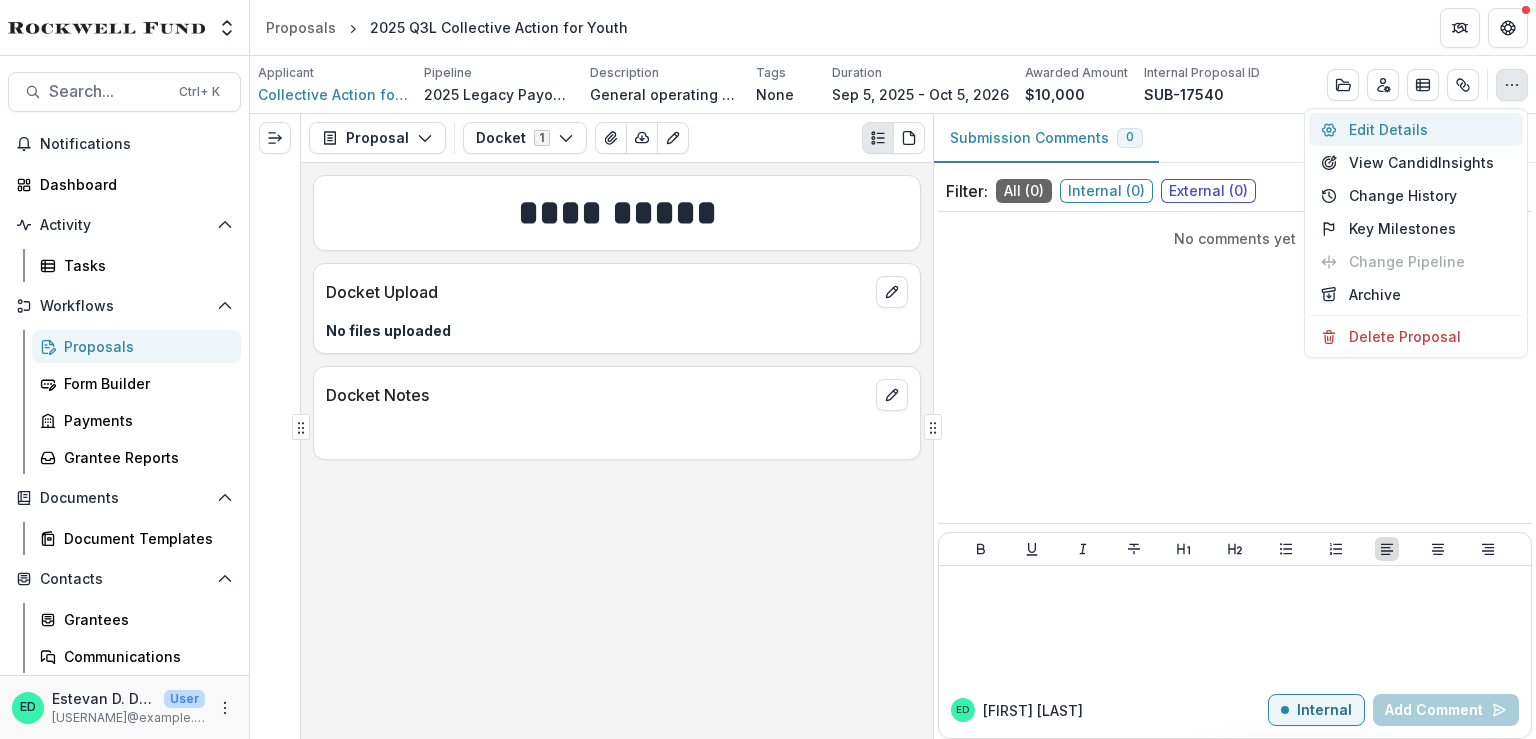 click on "Edit Details" at bounding box center [1416, 129] 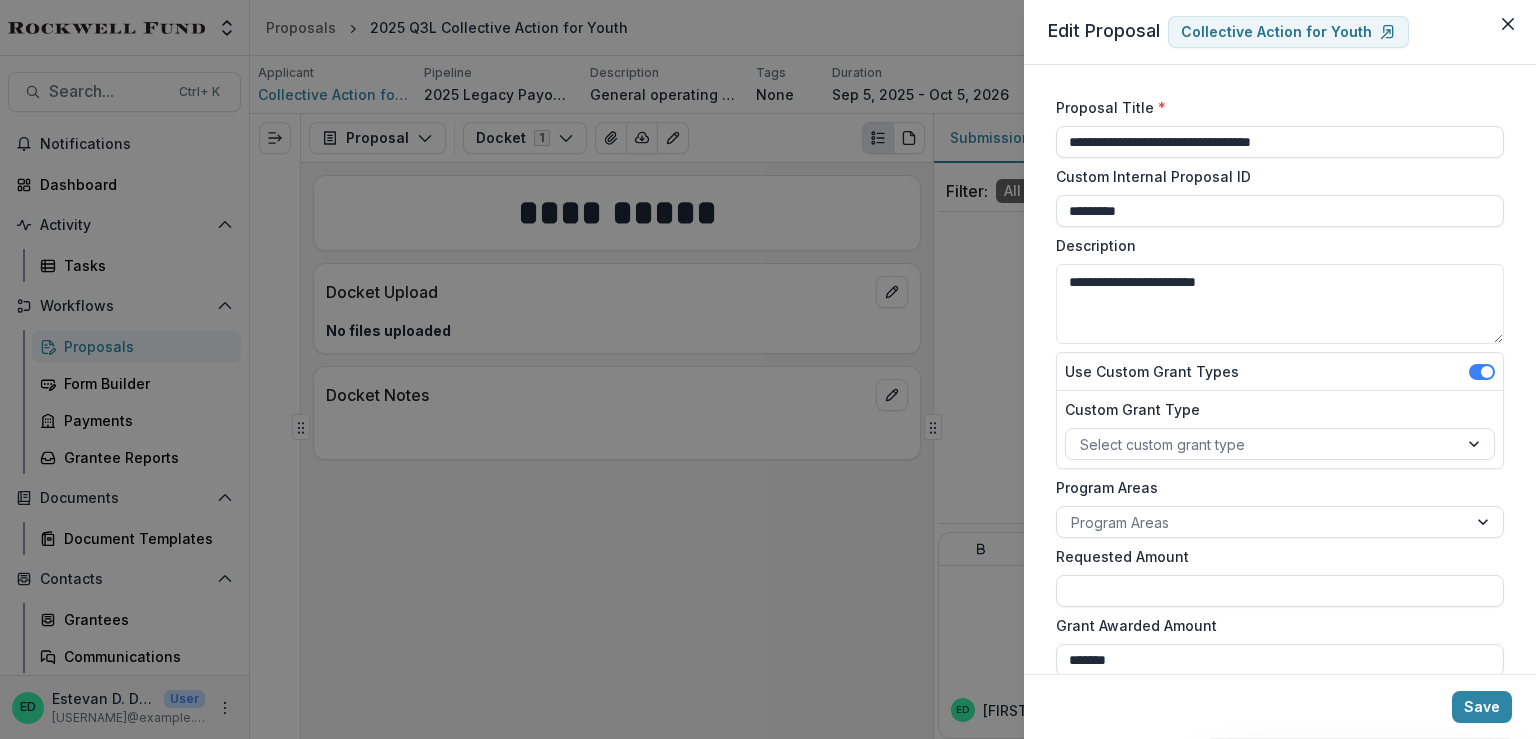 scroll, scrollTop: 300, scrollLeft: 0, axis: vertical 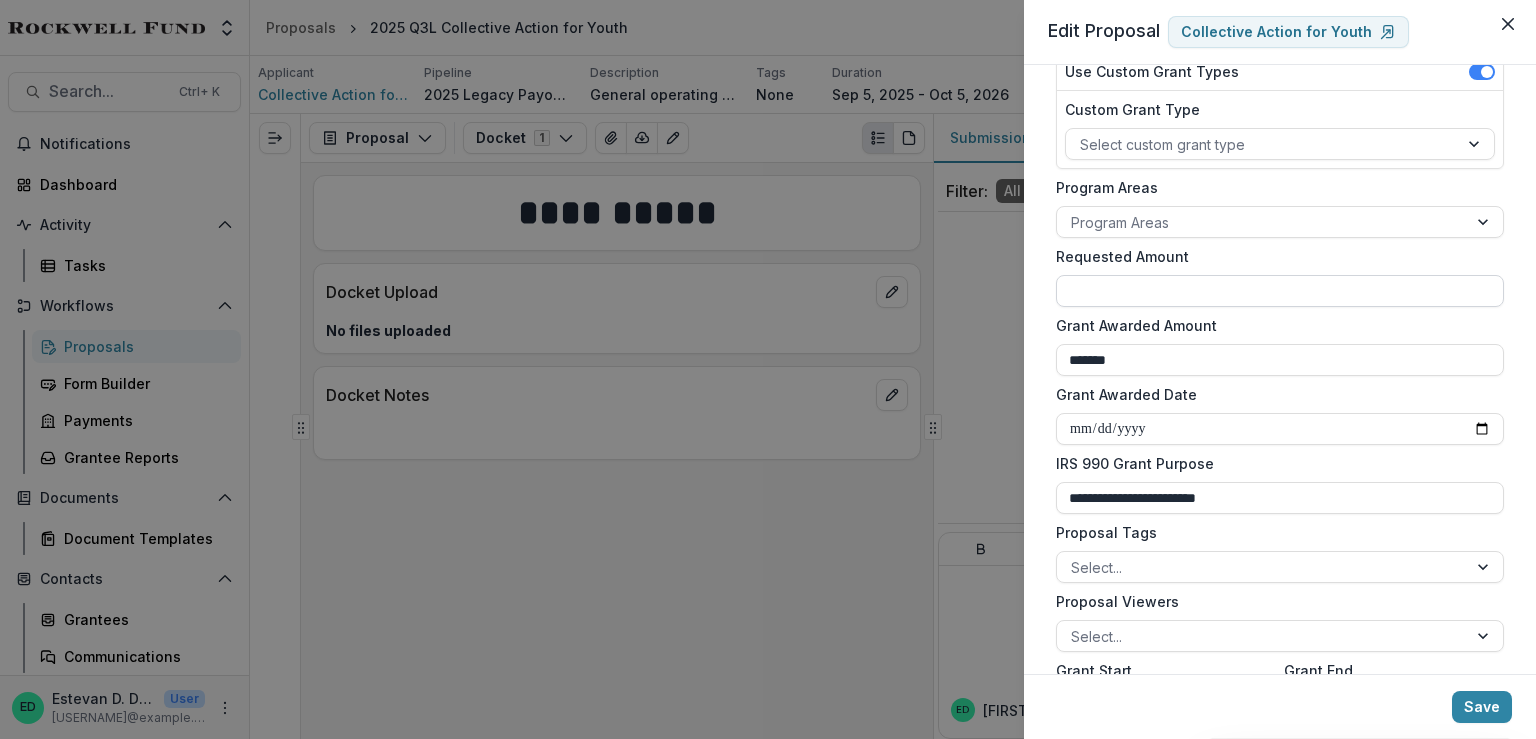 click on "Requested Amount" at bounding box center (1280, 291) 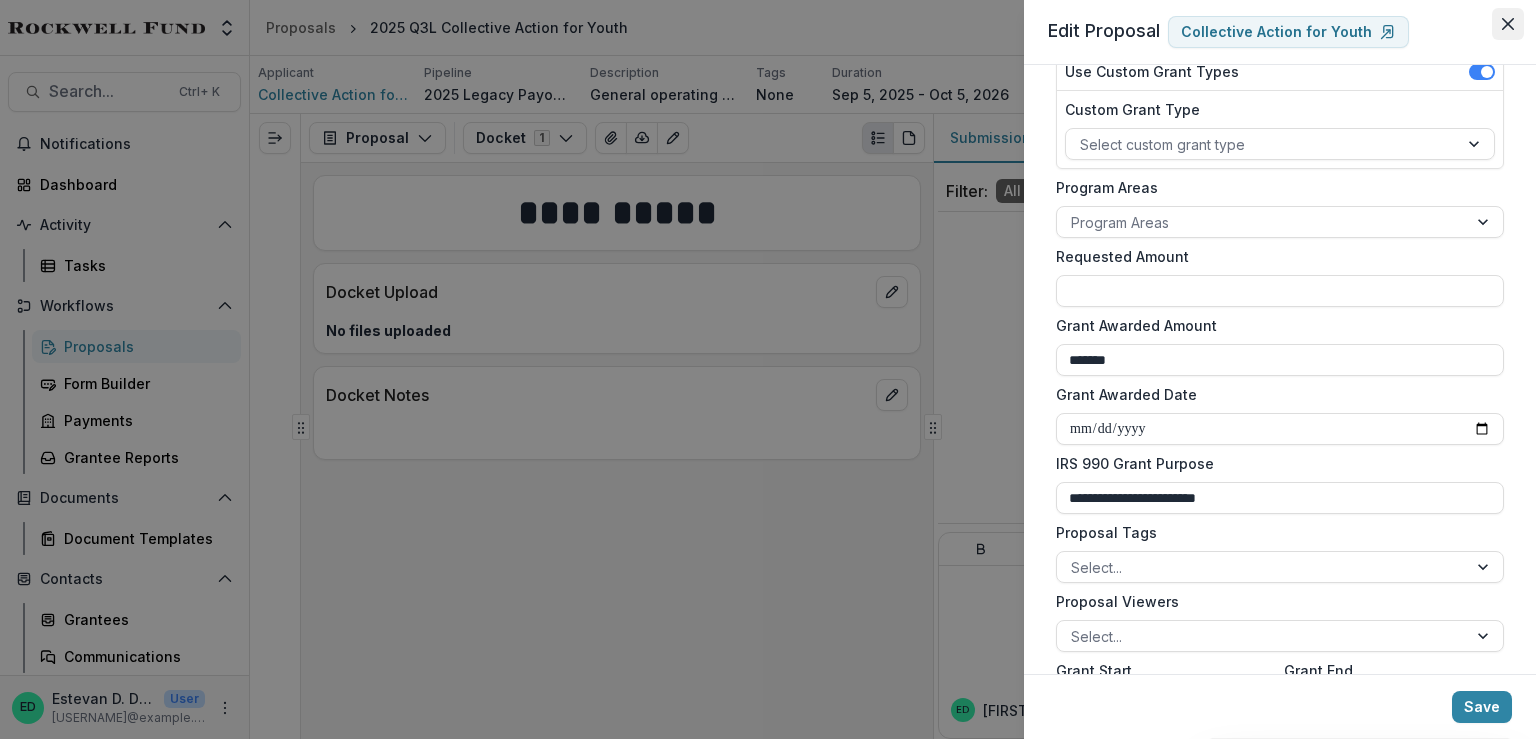 type on "**" 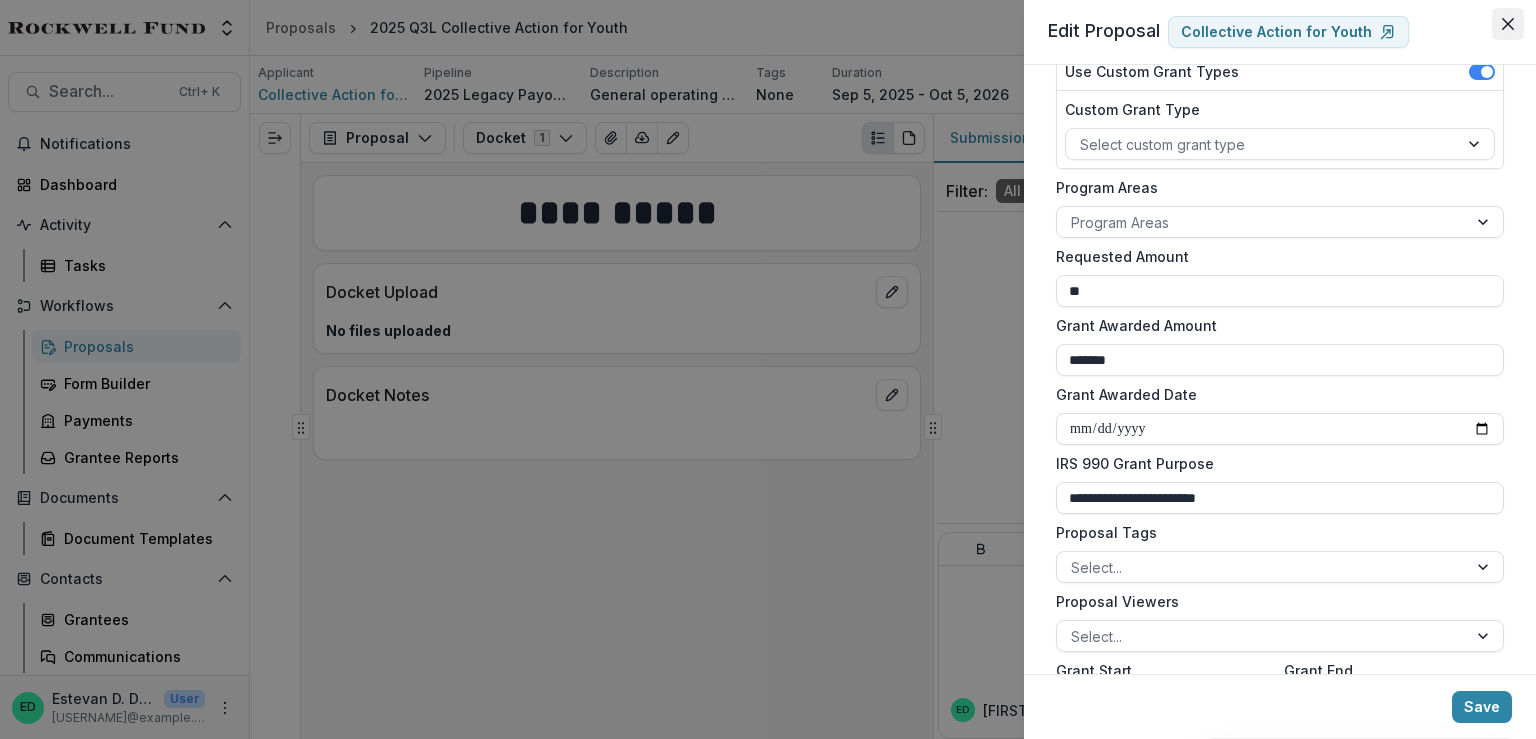 click at bounding box center (1508, 24) 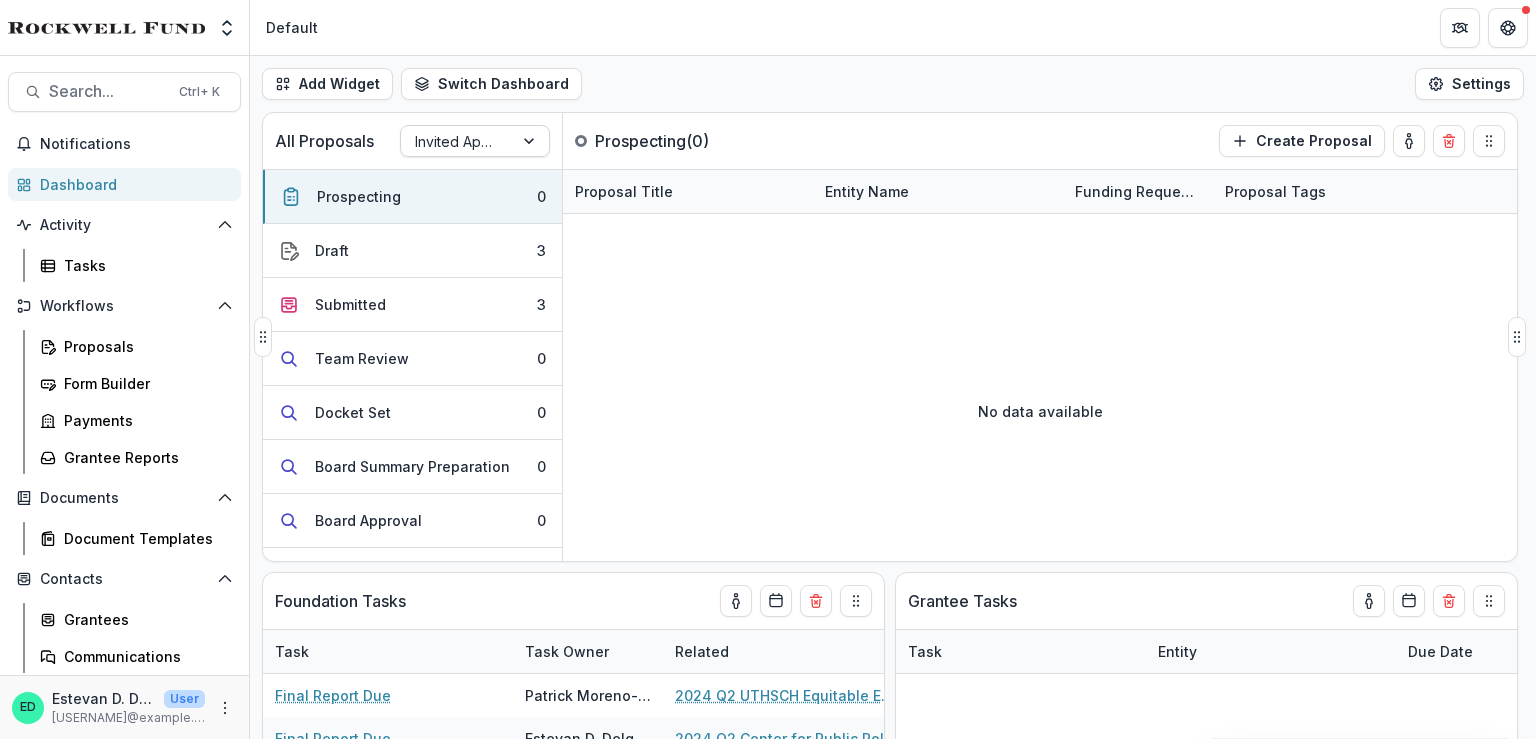 click at bounding box center (457, 141) 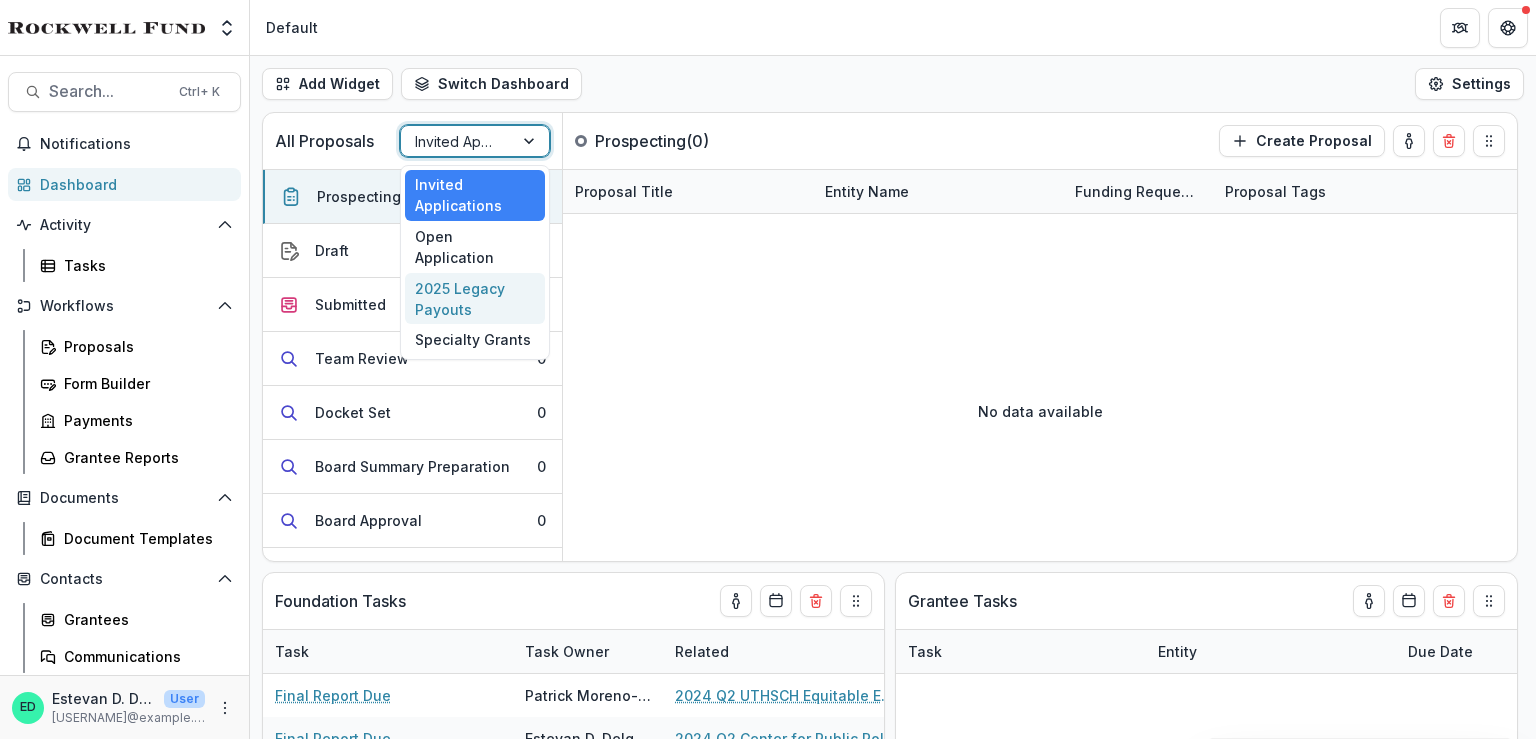 click on "2025 Legacy Payouts" at bounding box center (475, 299) 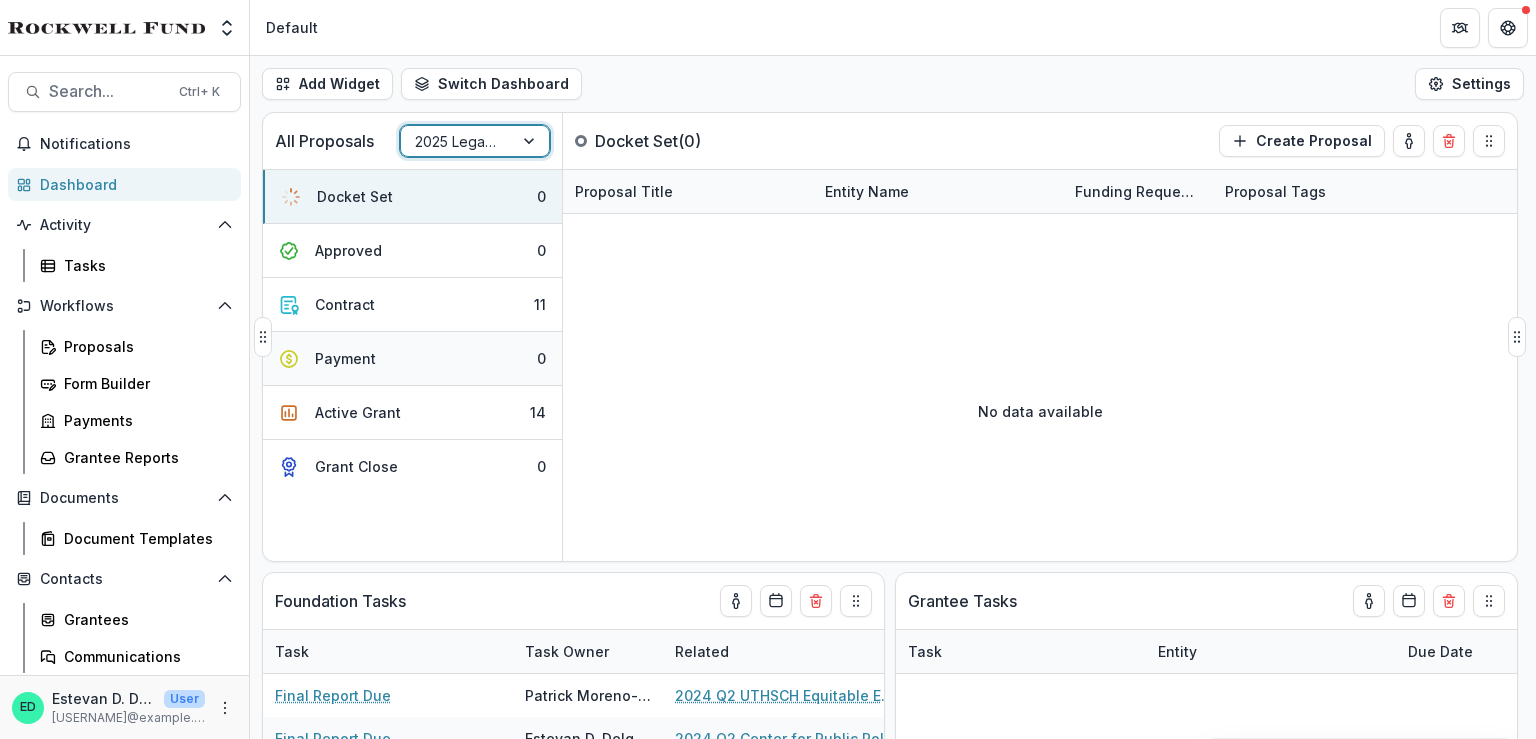 click on "Payment 0" at bounding box center (412, 359) 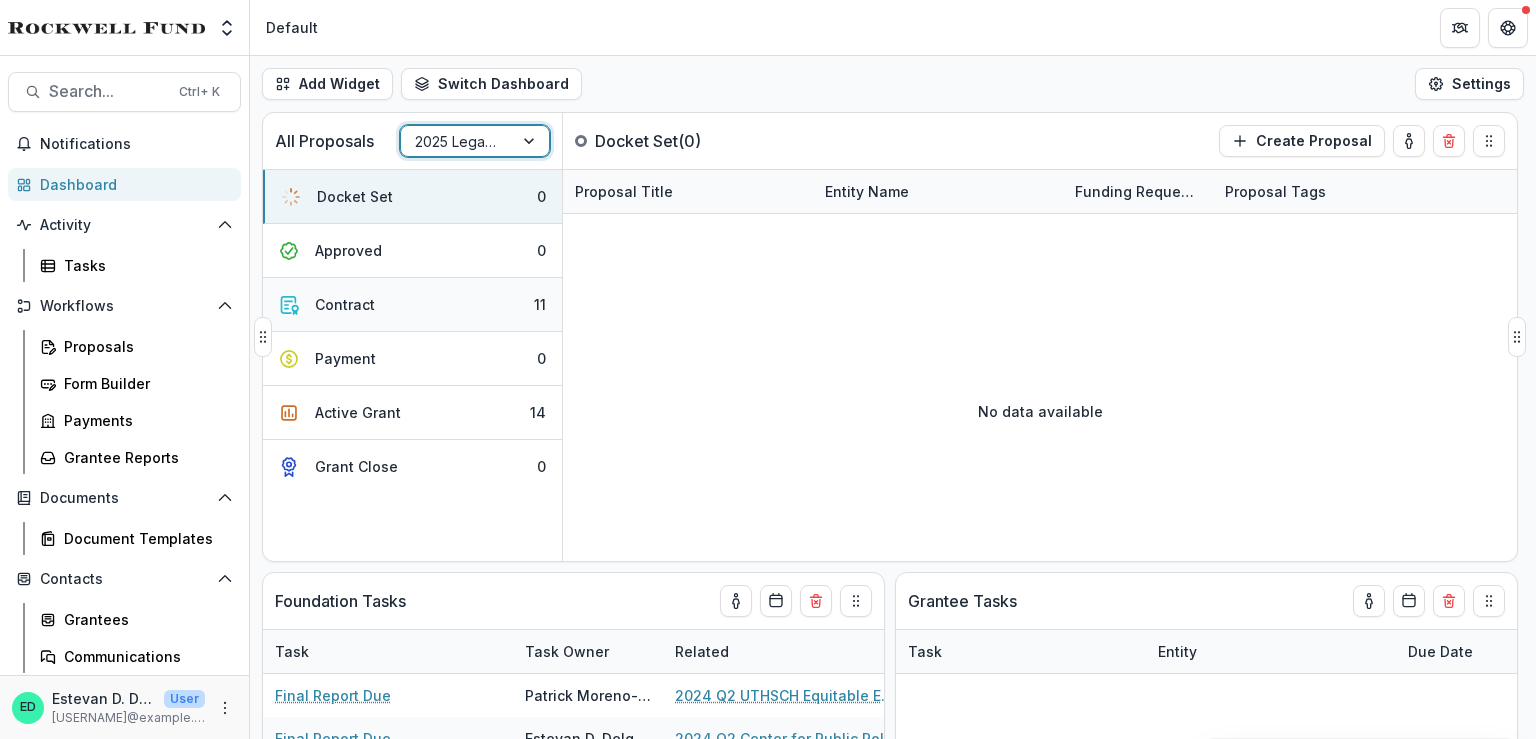 click on "Contract 11" at bounding box center [412, 305] 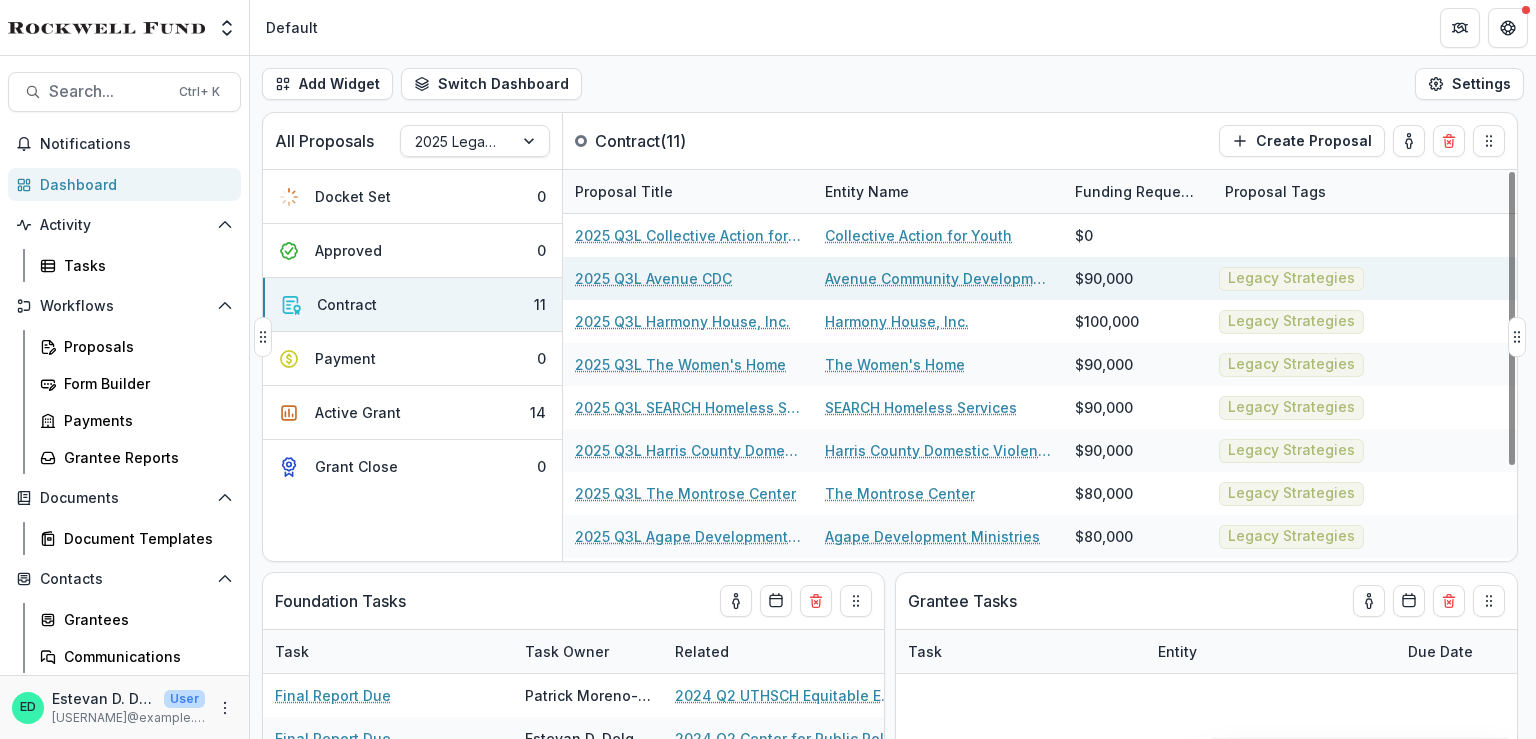 click on "2025 Q3L Avenue CDC" at bounding box center [653, 278] 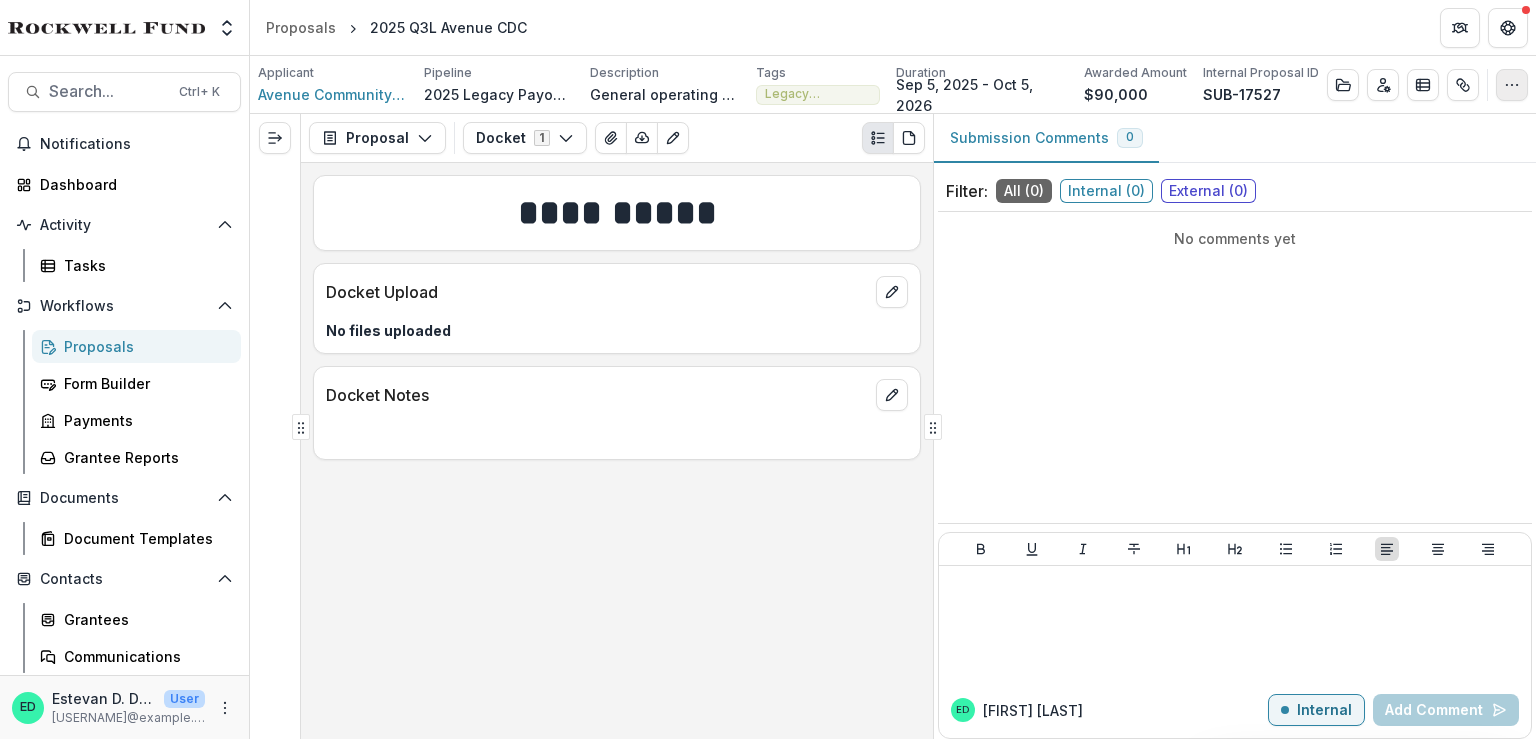 click at bounding box center [1512, 85] 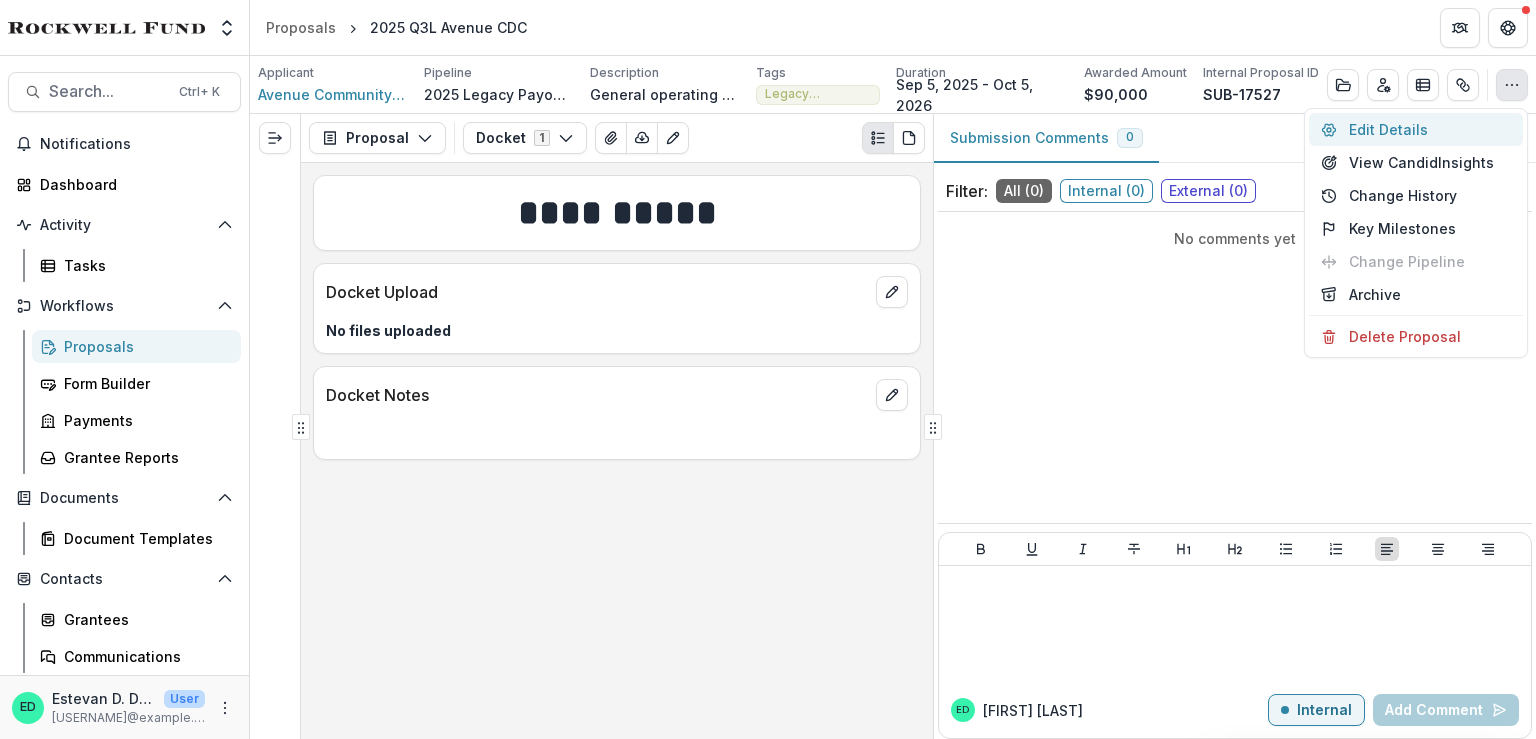 click on "Edit Details" at bounding box center [1416, 129] 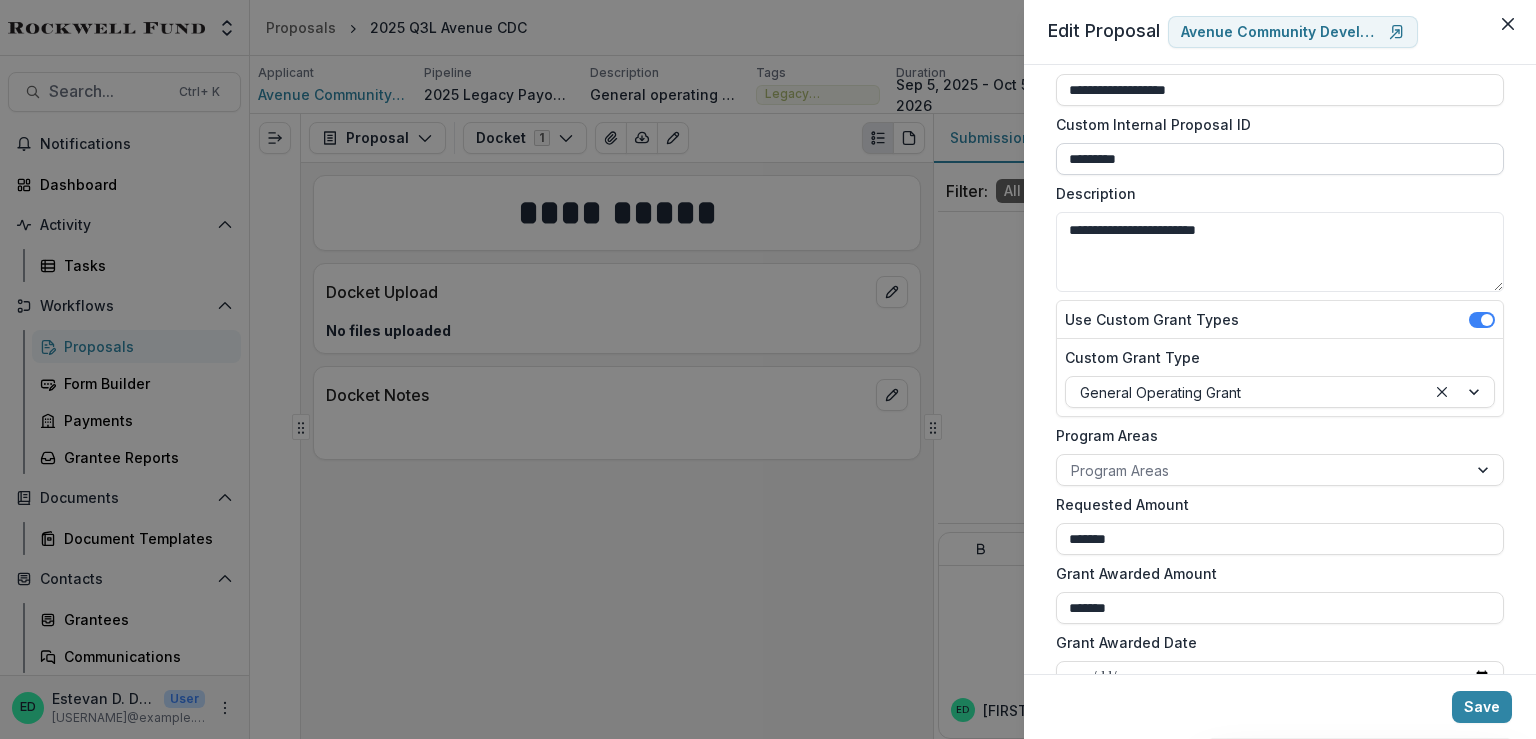 scroll, scrollTop: 100, scrollLeft: 0, axis: vertical 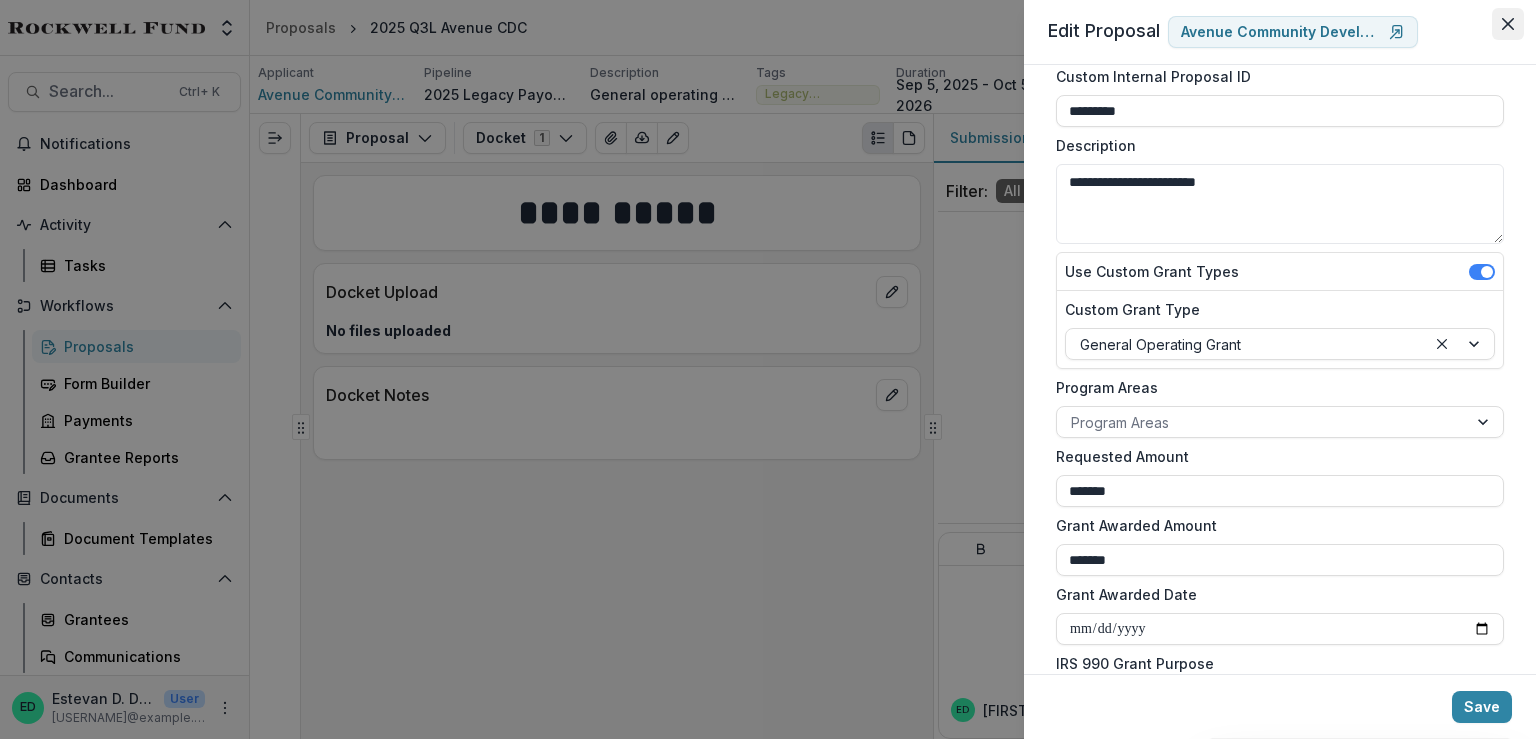 click 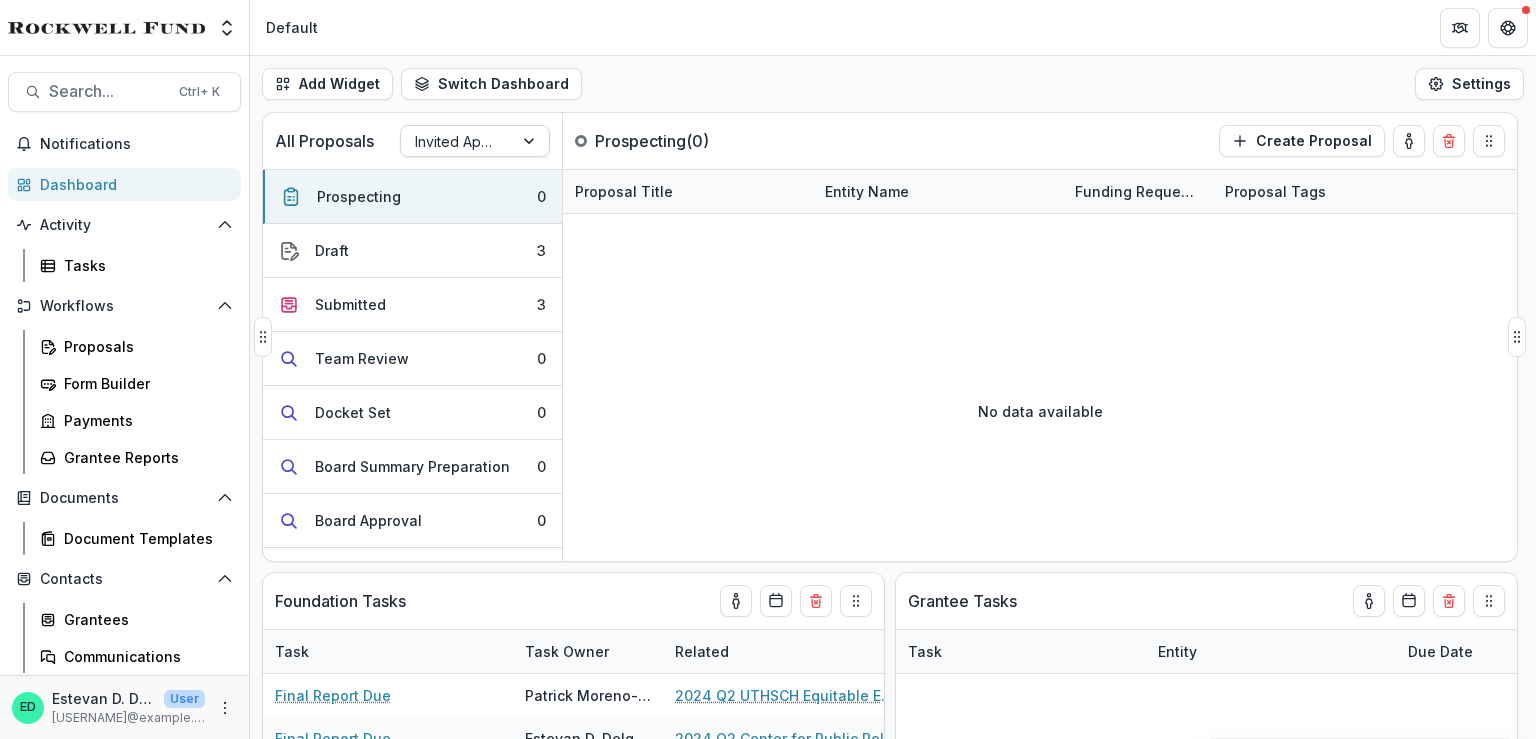 click at bounding box center [457, 141] 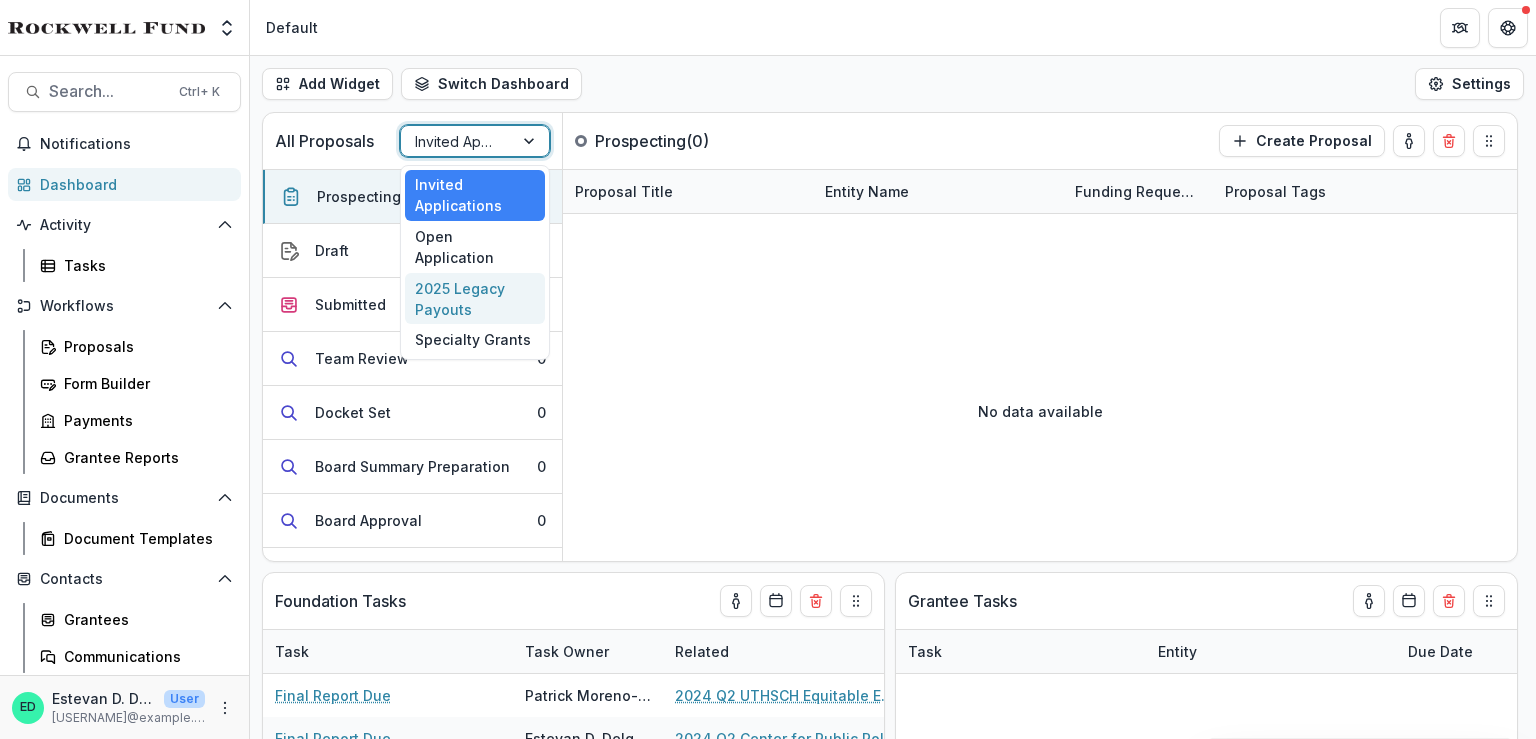 click on "2025 Legacy Payouts" at bounding box center (475, 299) 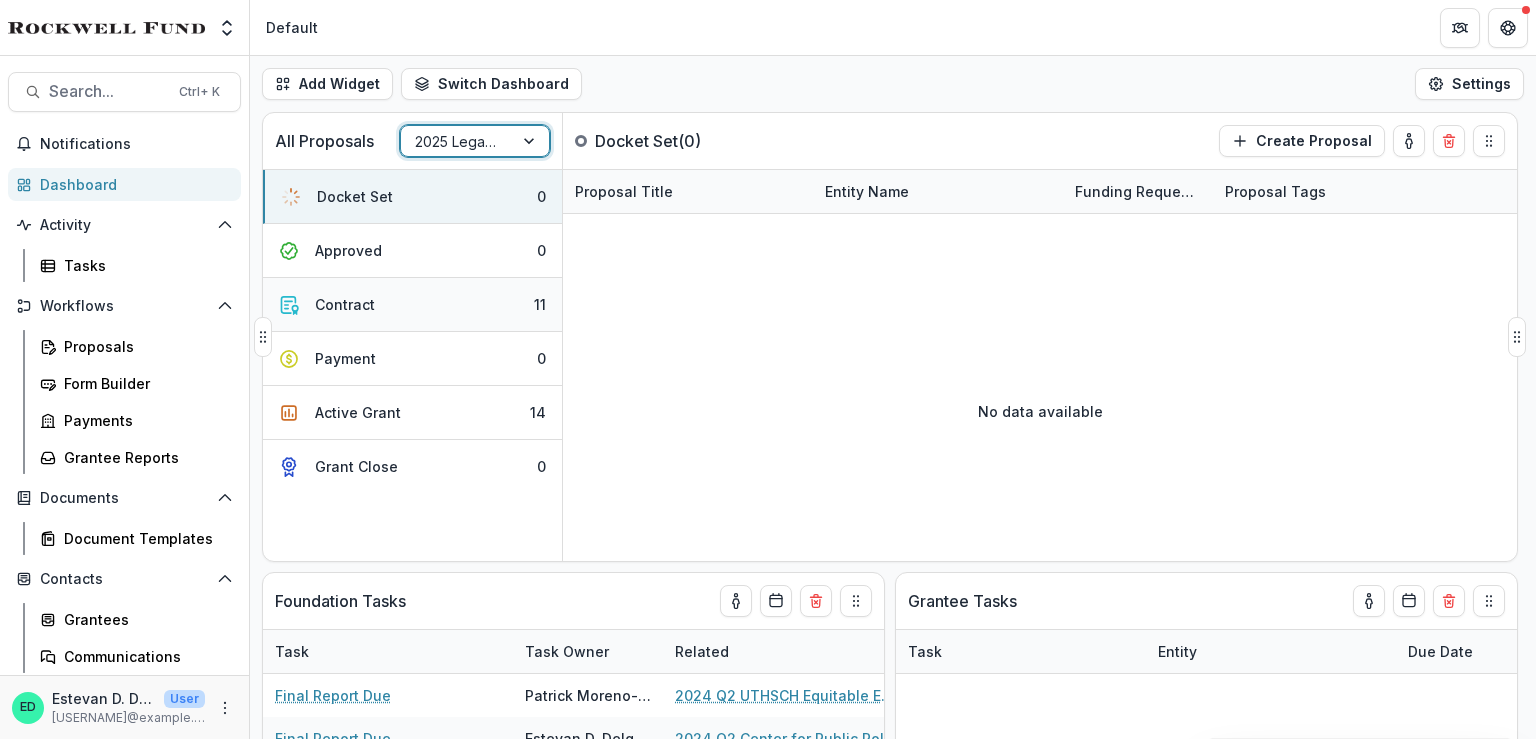 click on "Contract 11" at bounding box center [412, 305] 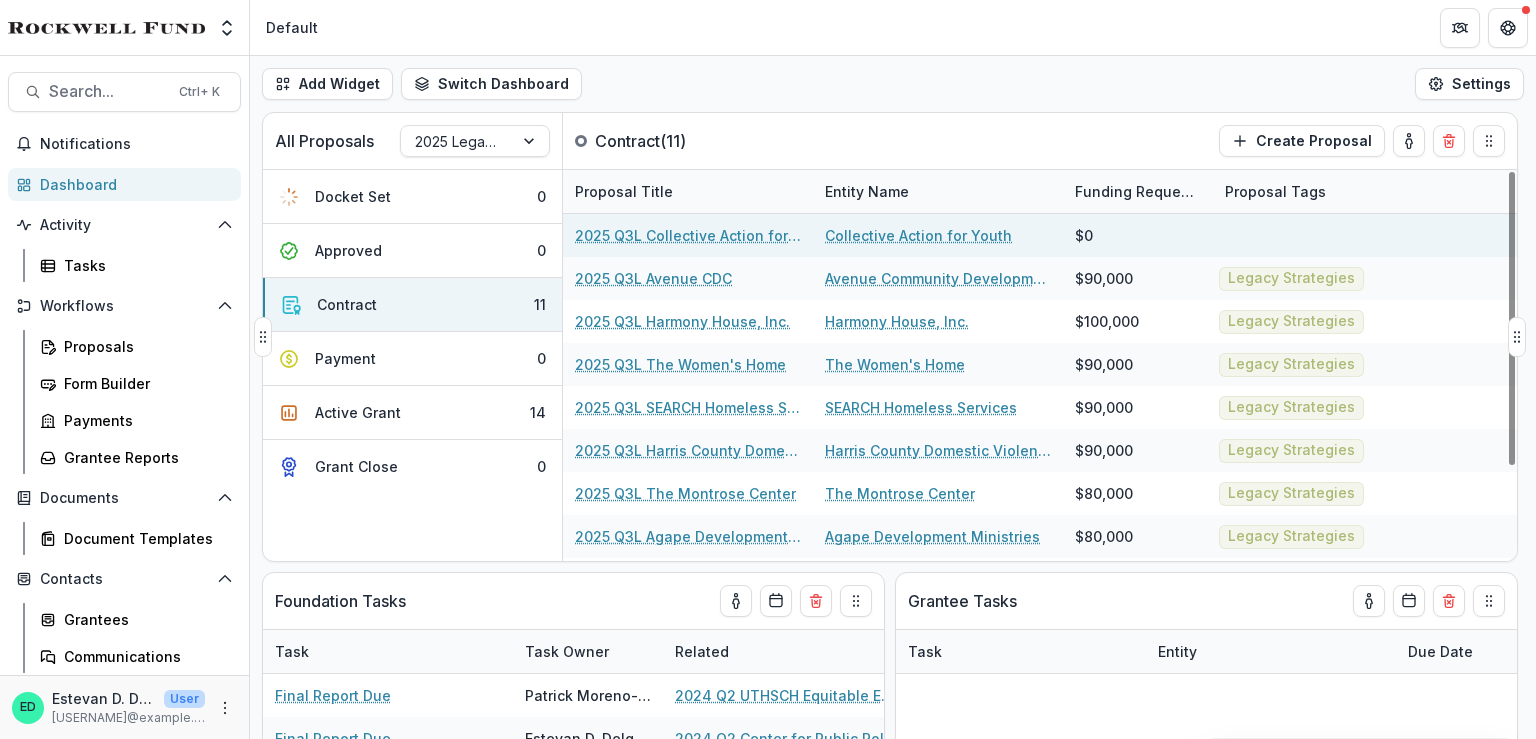 click on "2025 Q3L Collective Action for Youth" at bounding box center [688, 235] 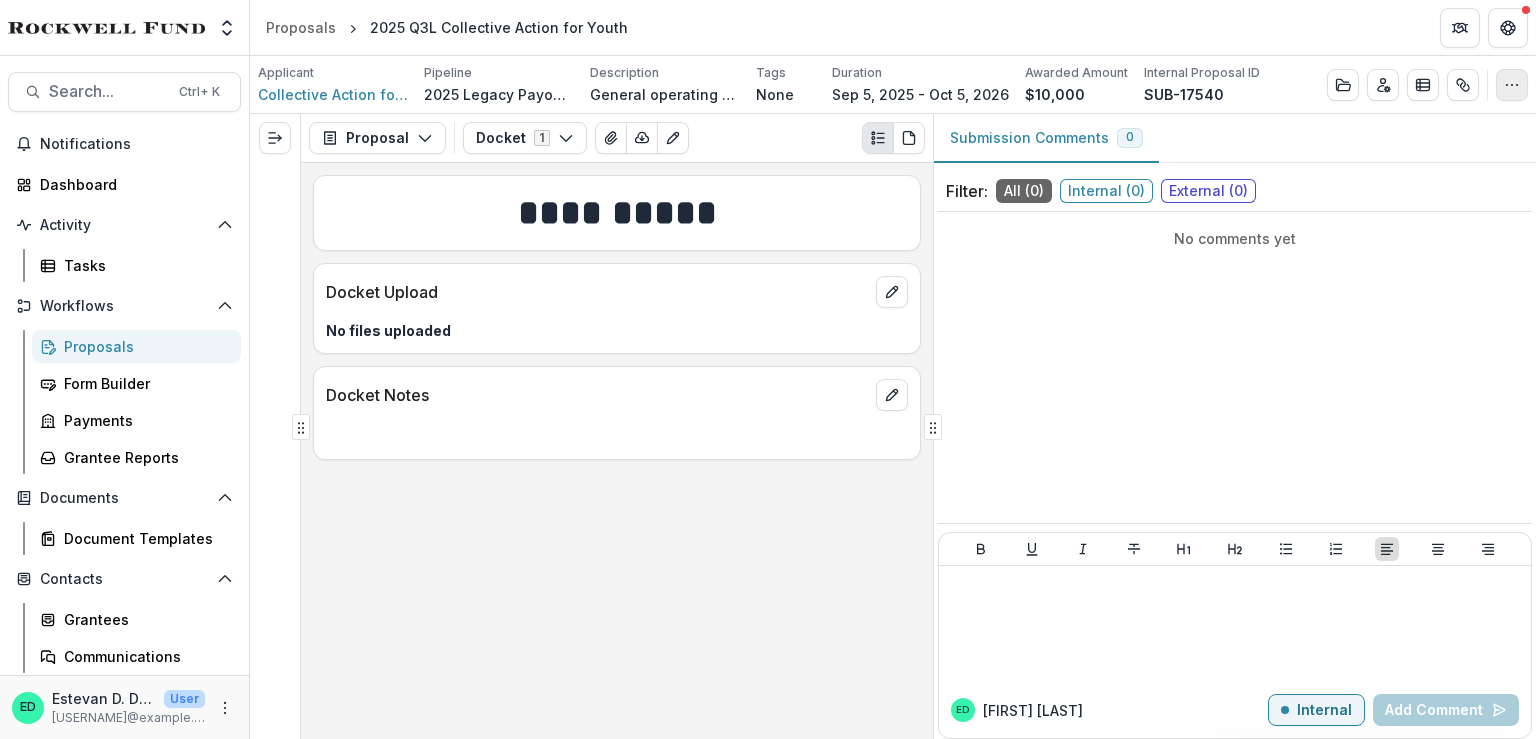 click 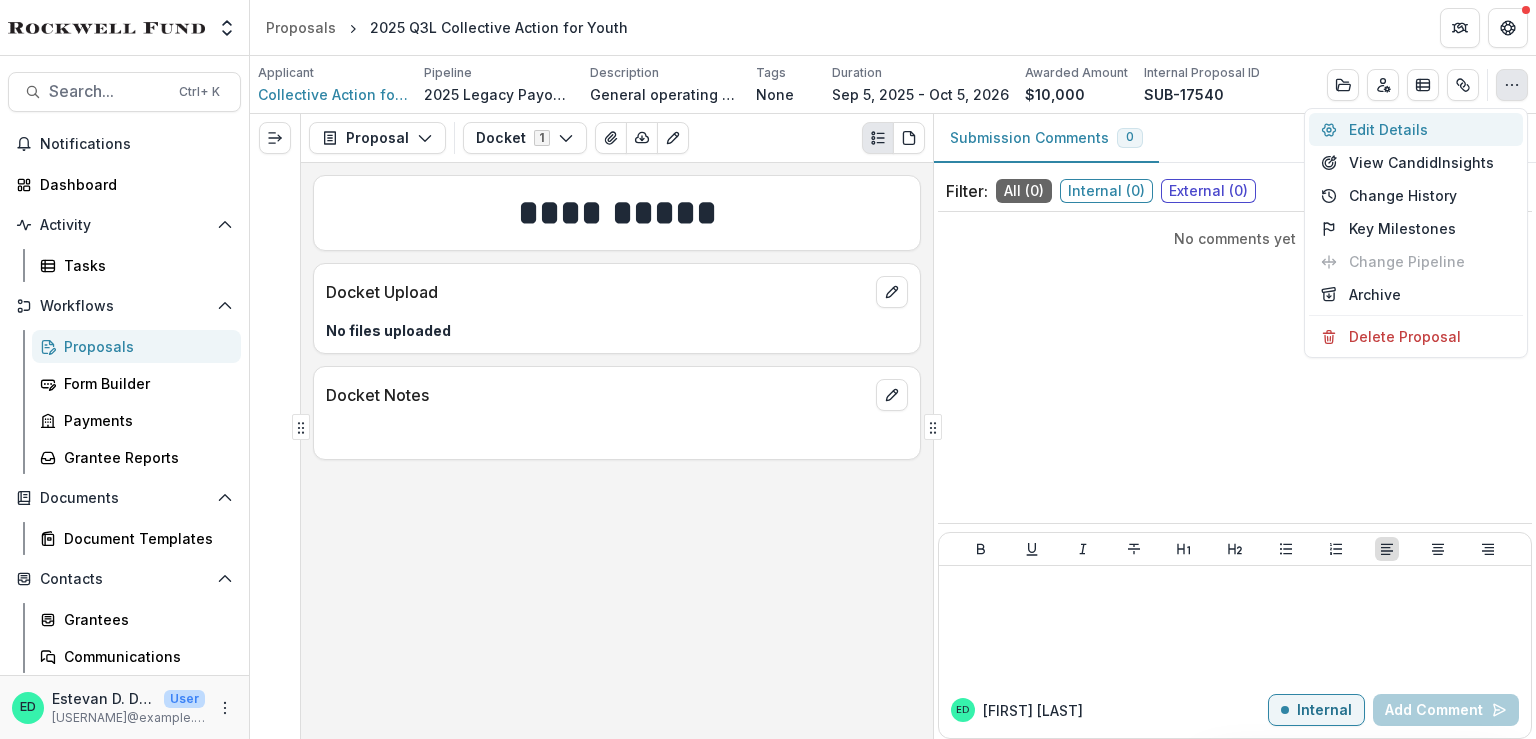 click on "Edit Details" at bounding box center [1416, 129] 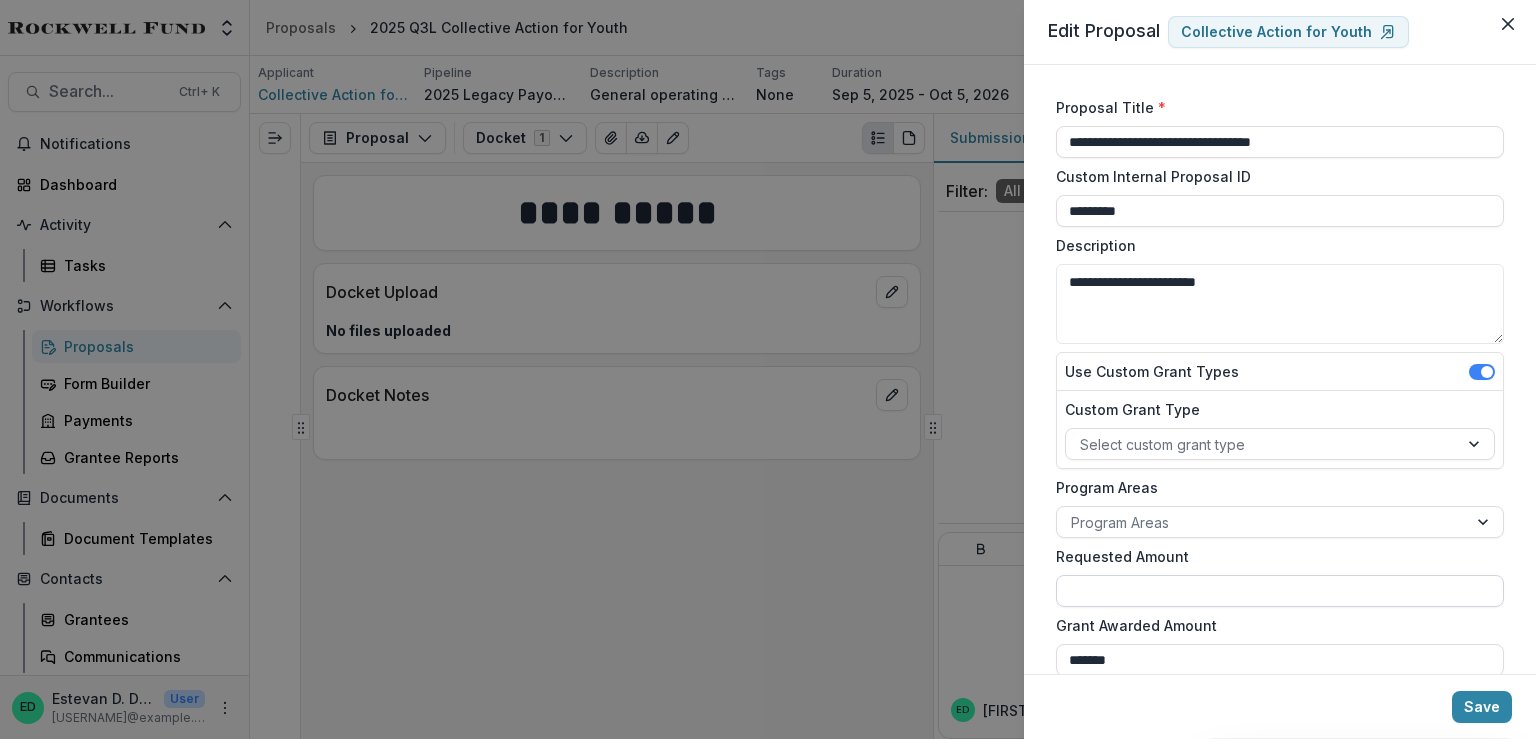 click on "Requested Amount" at bounding box center [1280, 591] 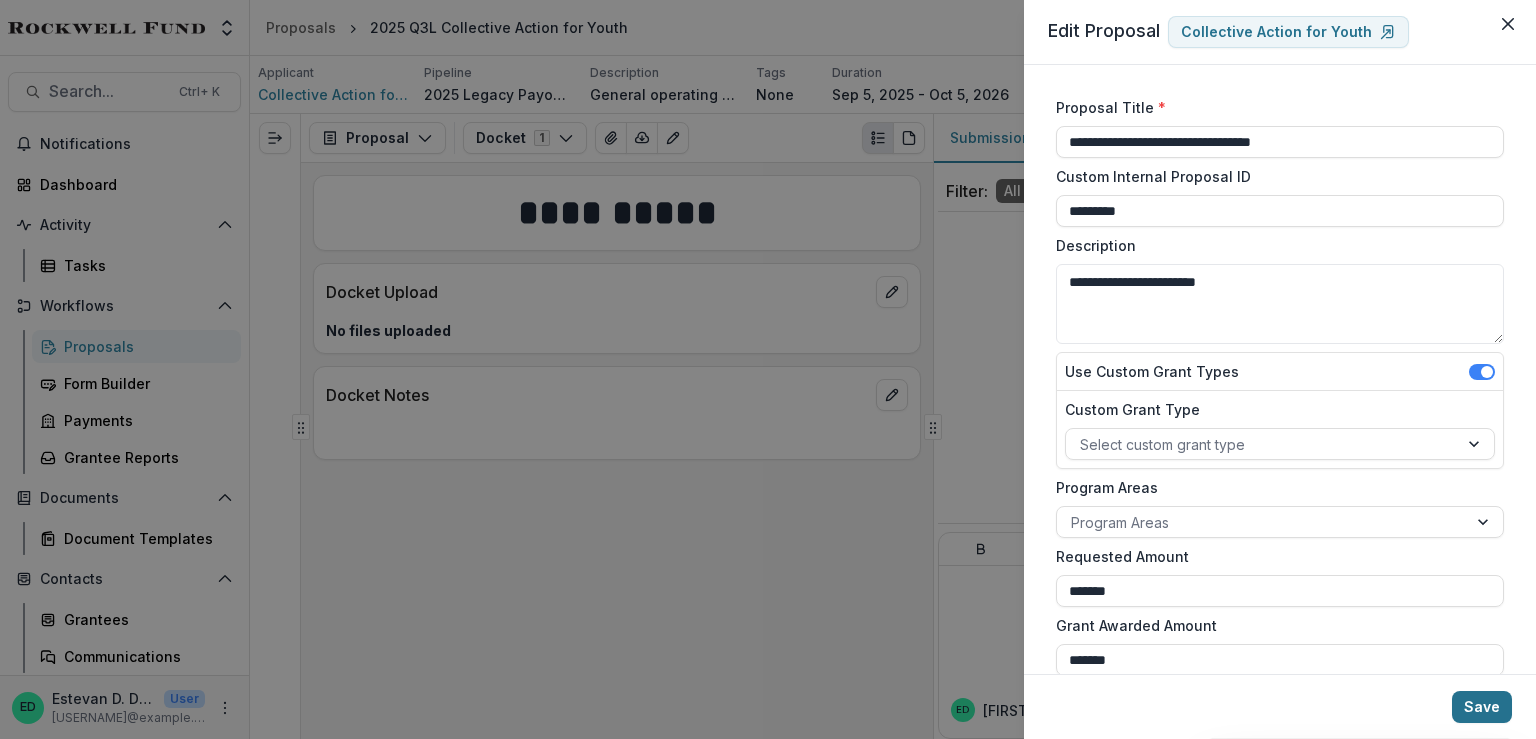 type on "*******" 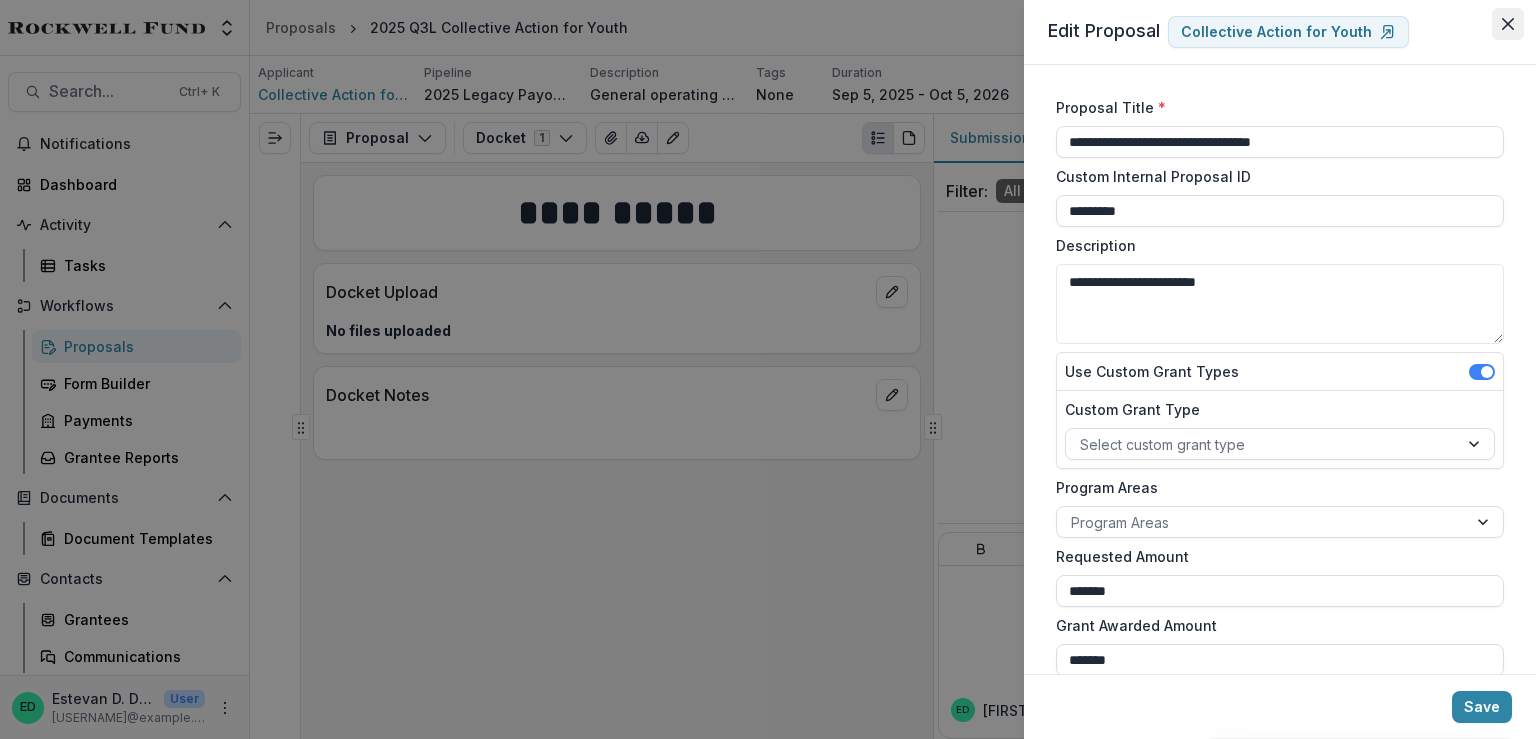 click 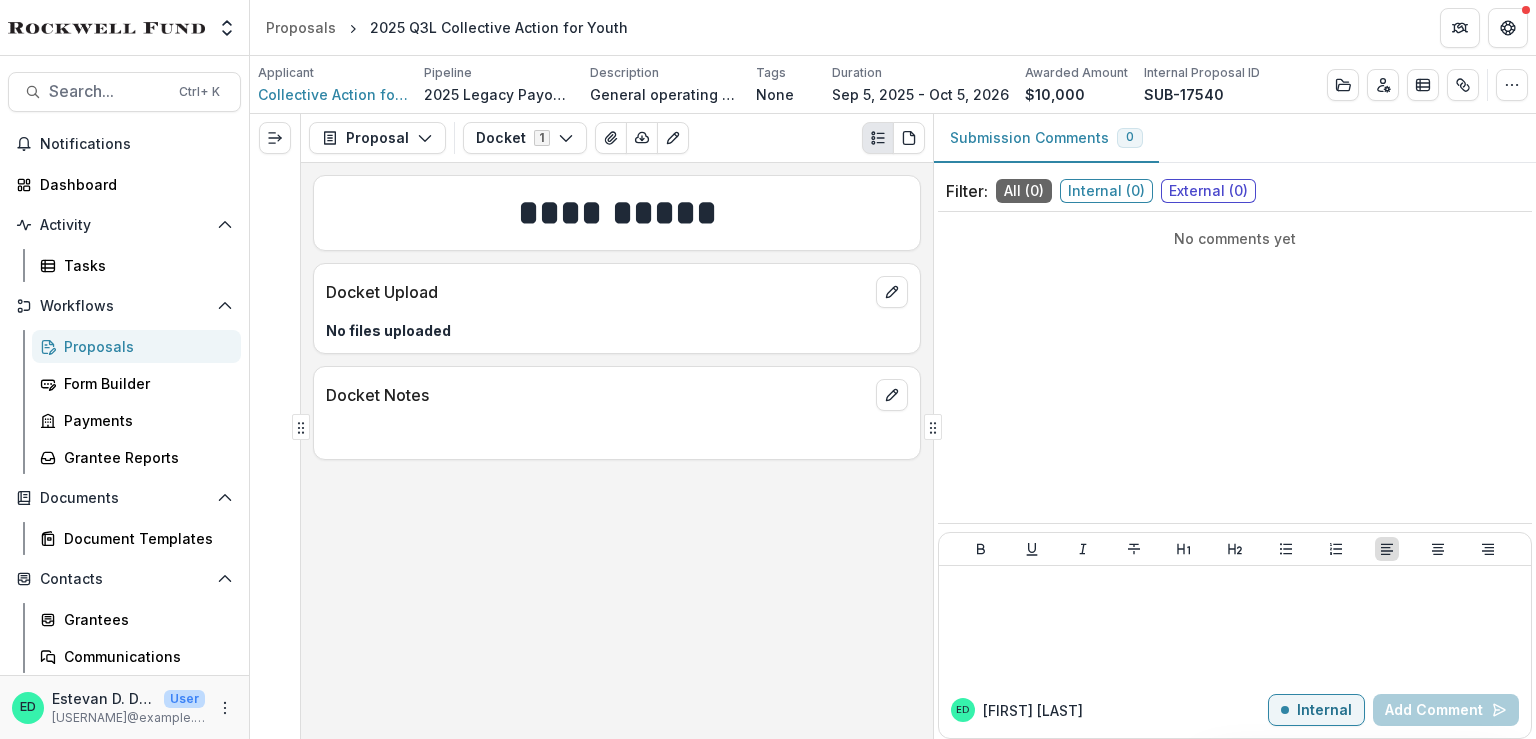 click on "Proposals" at bounding box center [144, 346] 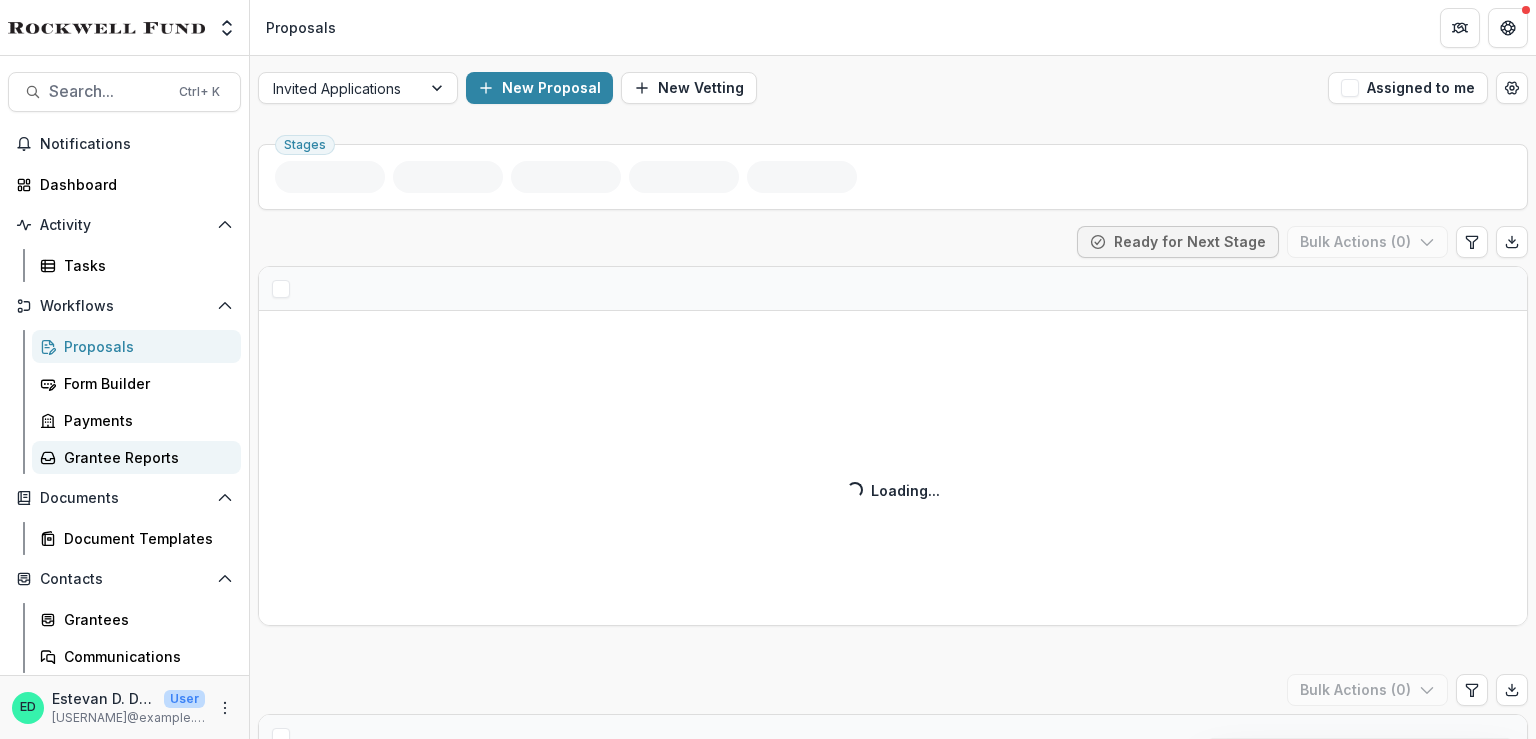 click on "Grantee Reports" at bounding box center (144, 457) 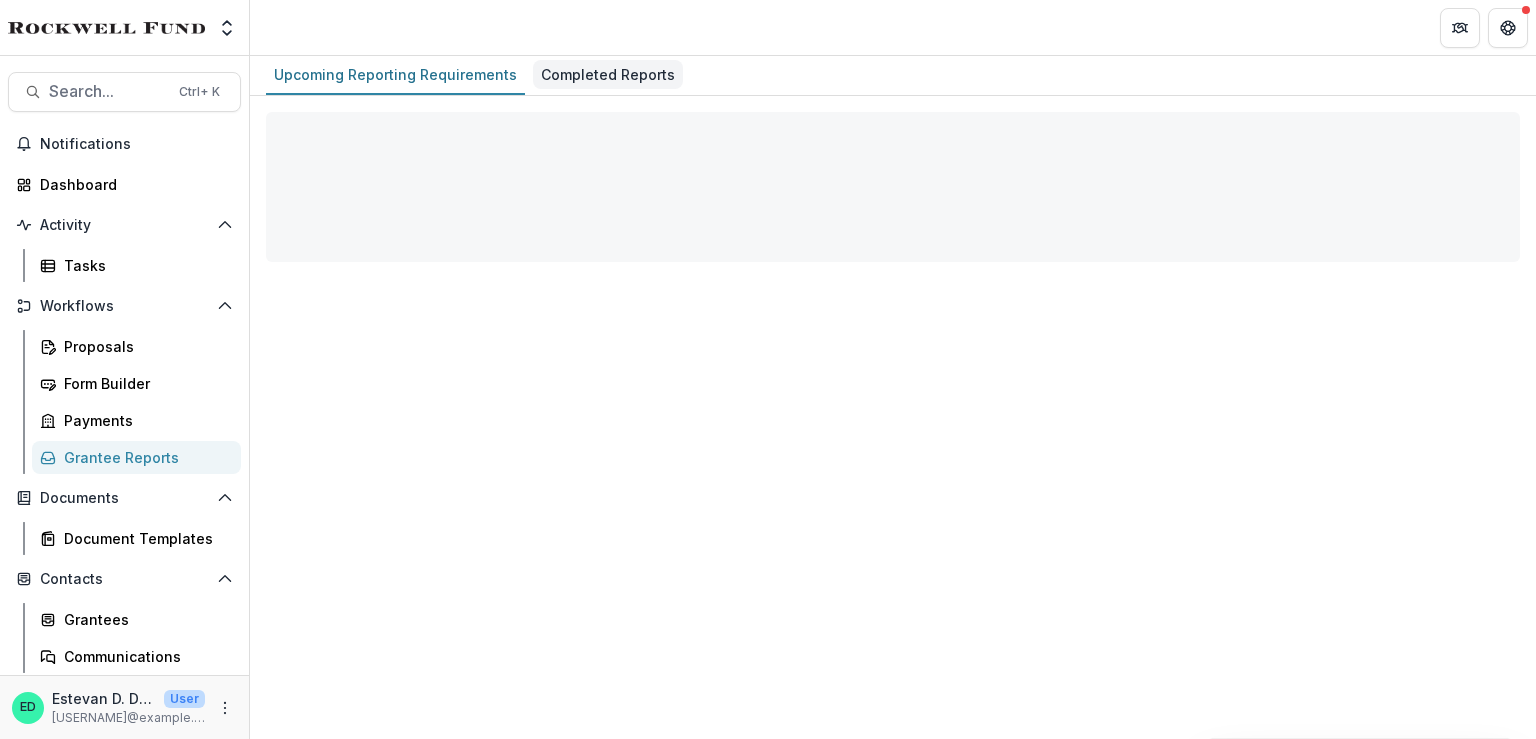 click on "Completed Reports" at bounding box center [608, 74] 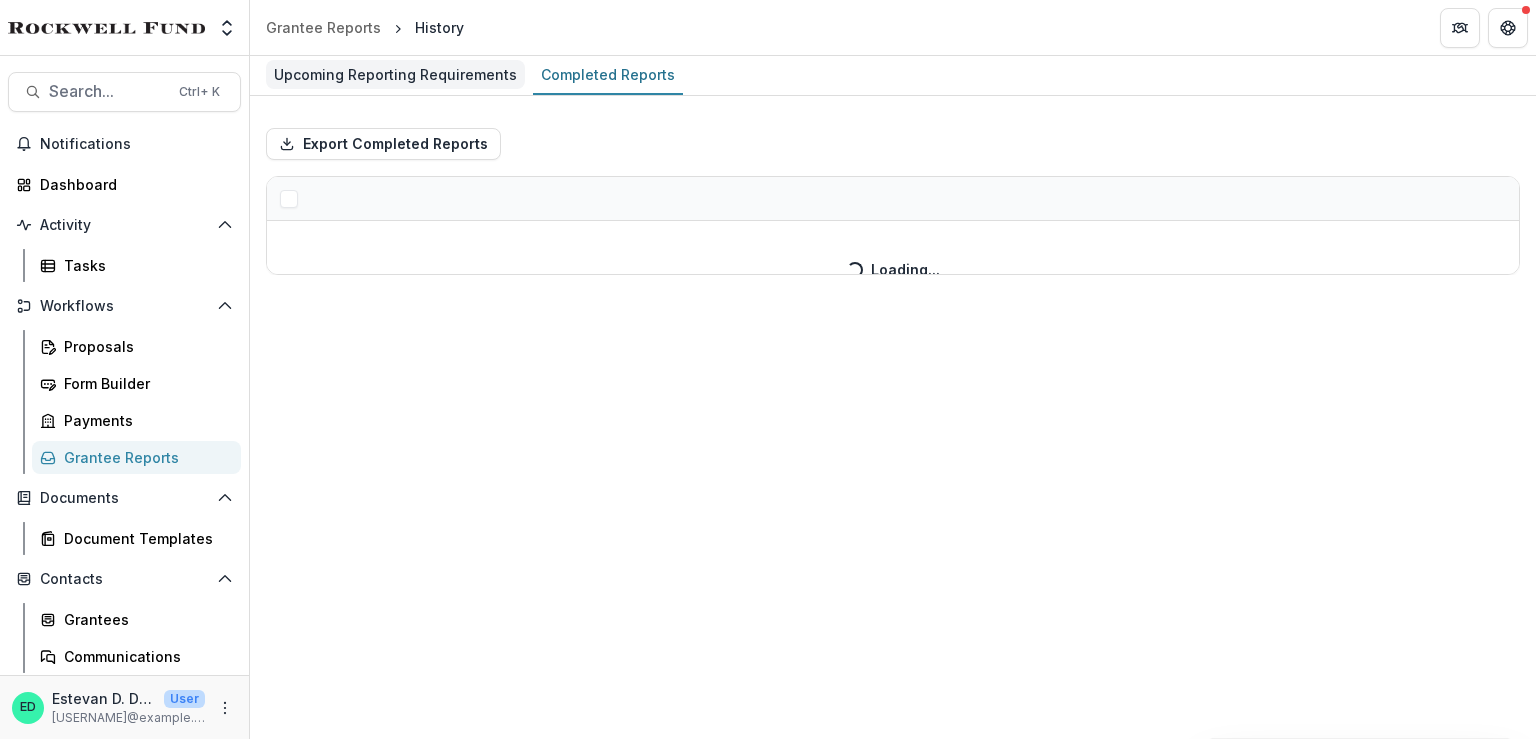 click on "Upcoming Reporting Requirements" at bounding box center (395, 75) 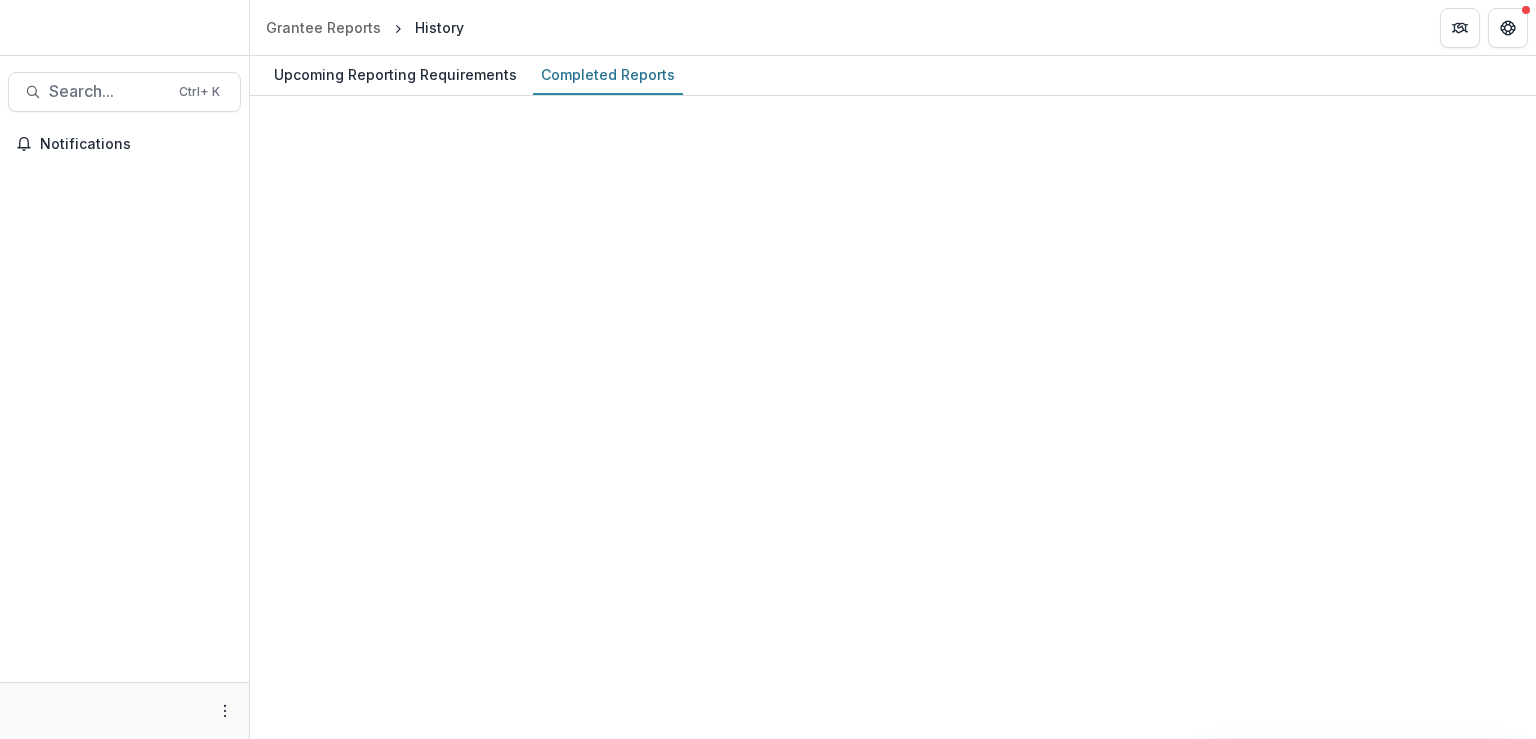 scroll, scrollTop: 0, scrollLeft: 0, axis: both 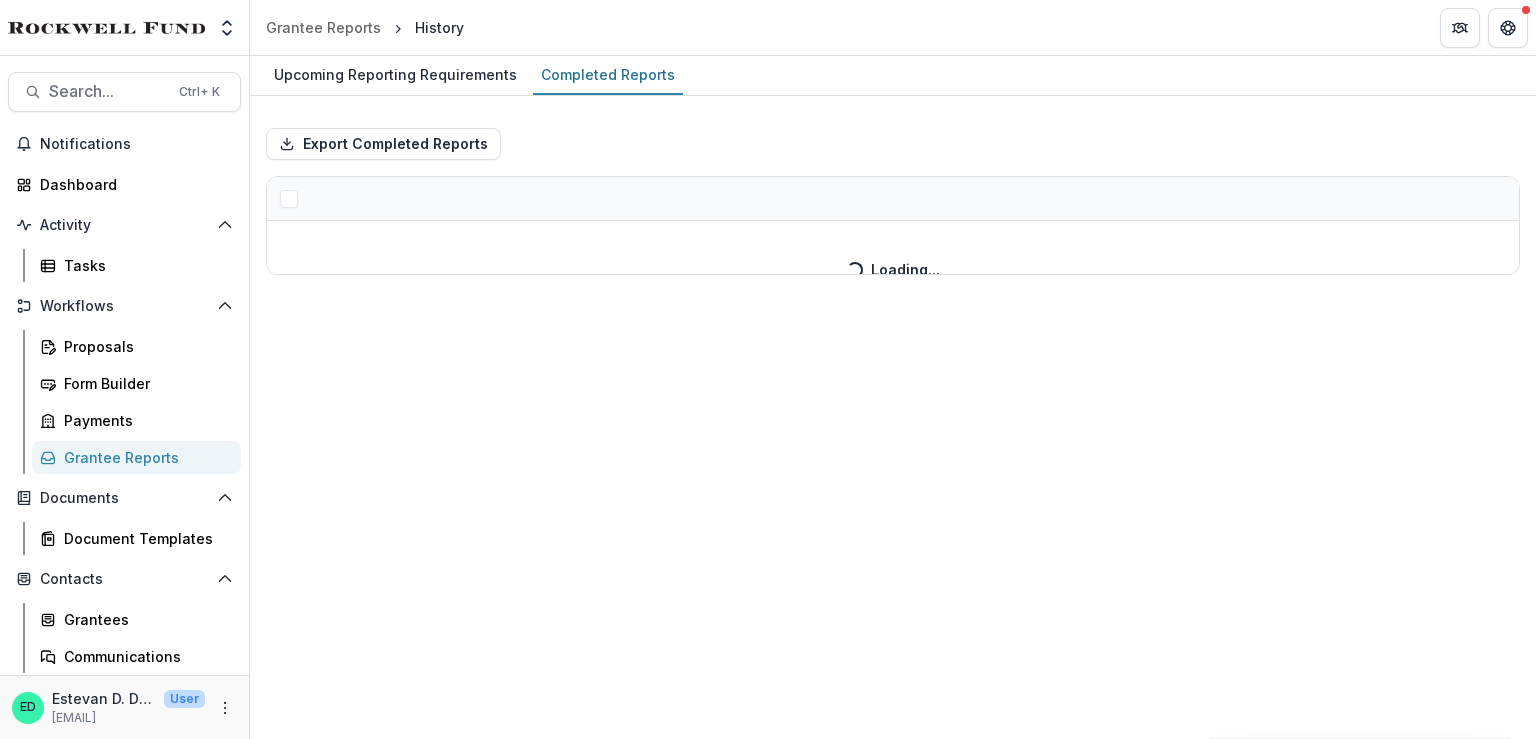 click on "Grantee Reports History" at bounding box center (893, 27) 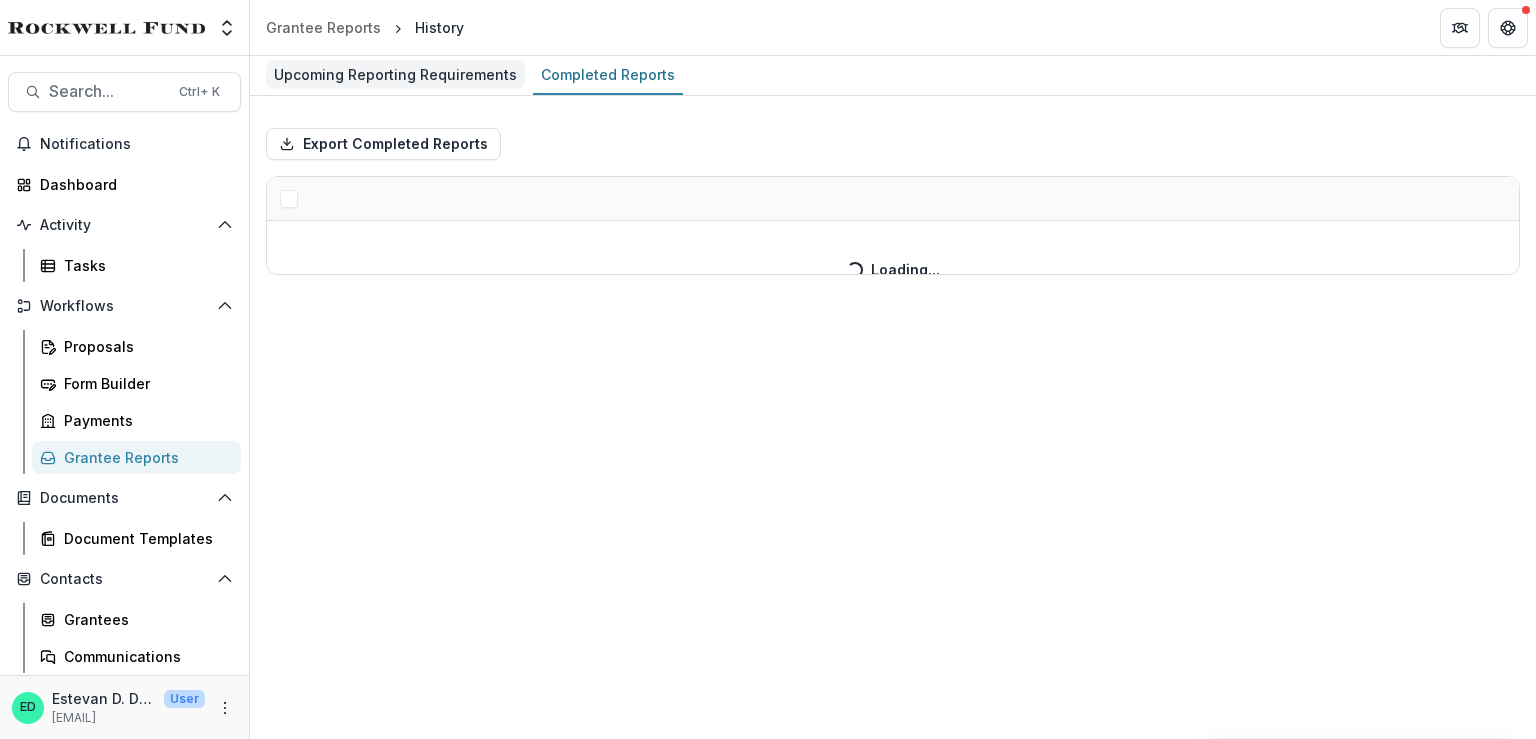 click on "Upcoming Reporting Requirements" at bounding box center (395, 74) 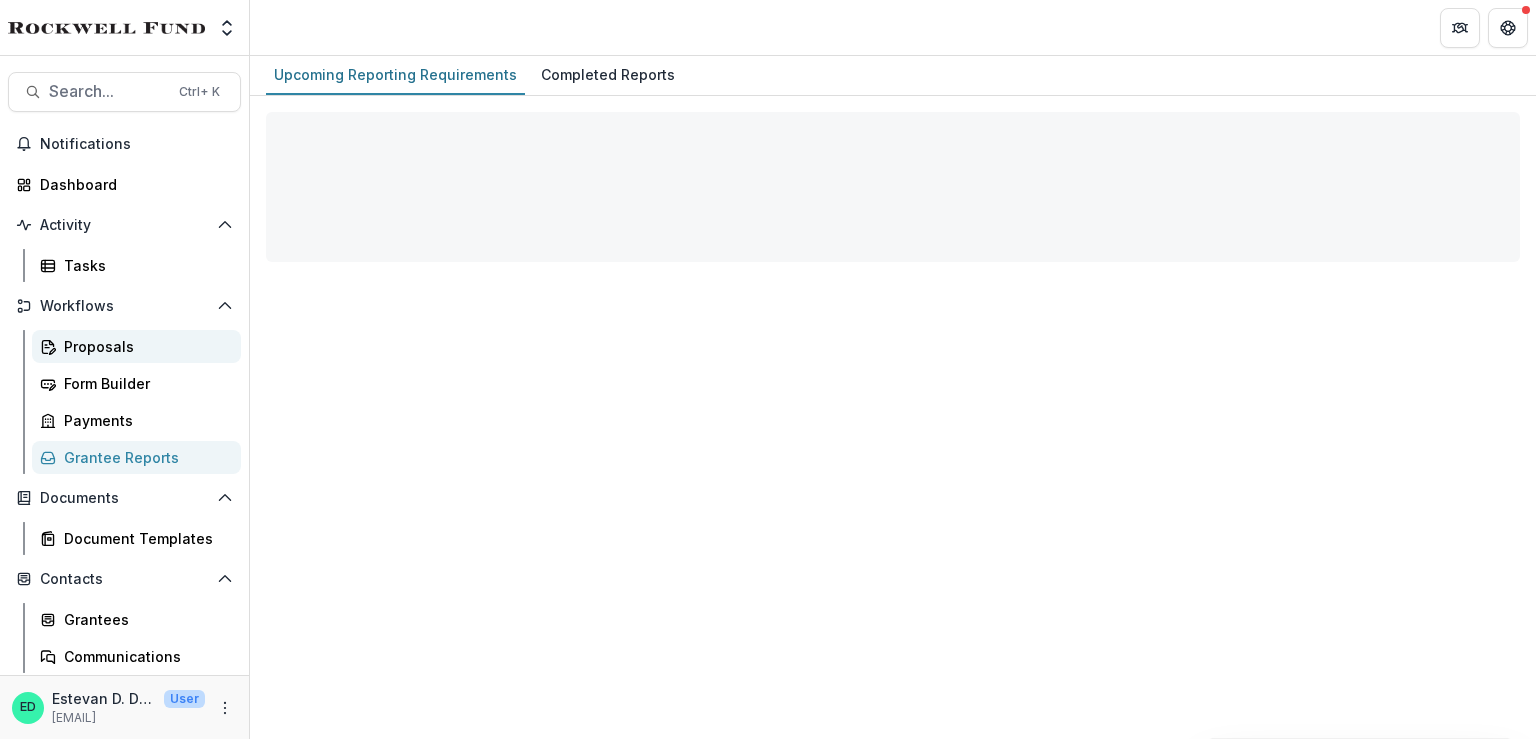 click on "Workflows Proposals Form Builder Payments Grantee Reports" at bounding box center (124, 382) 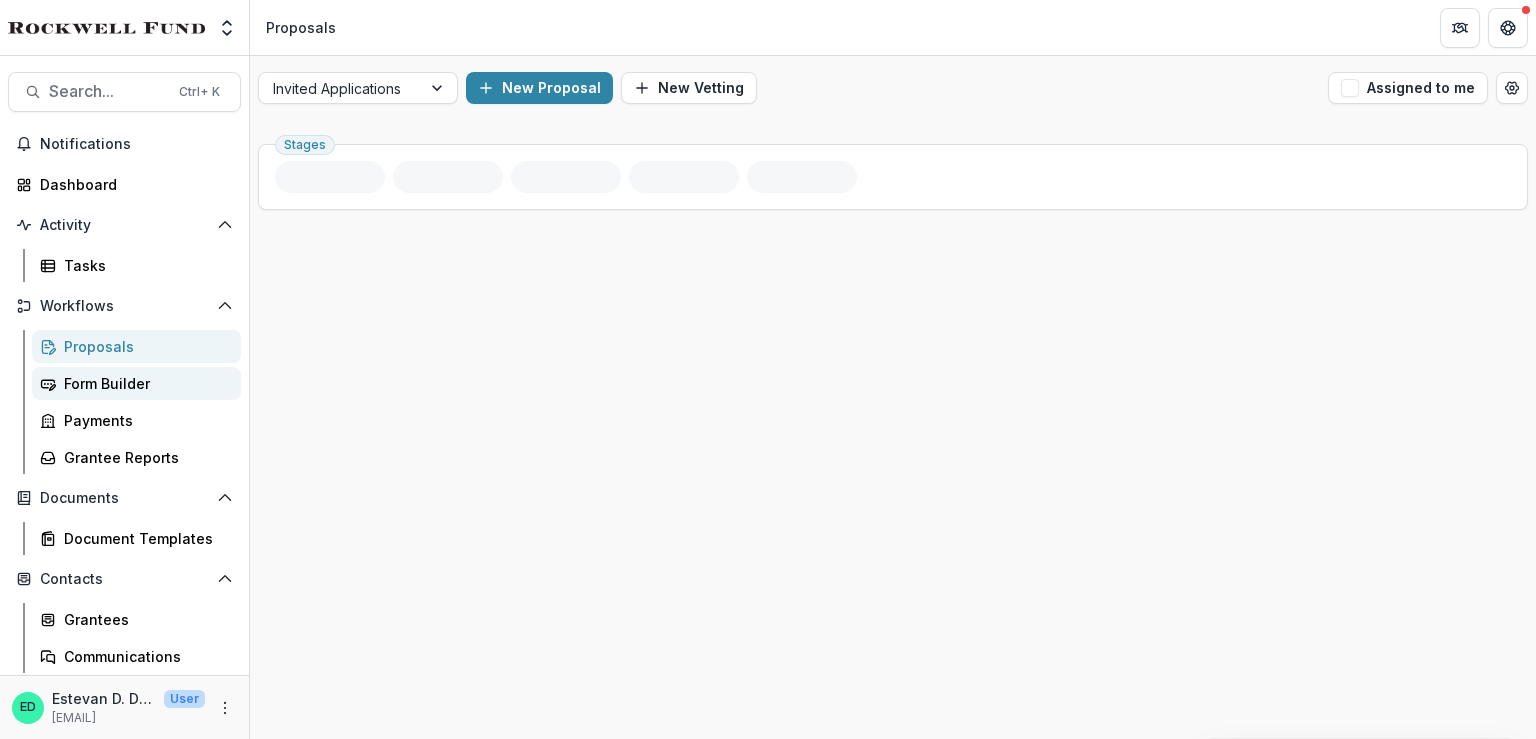 click on "Form Builder" at bounding box center [144, 383] 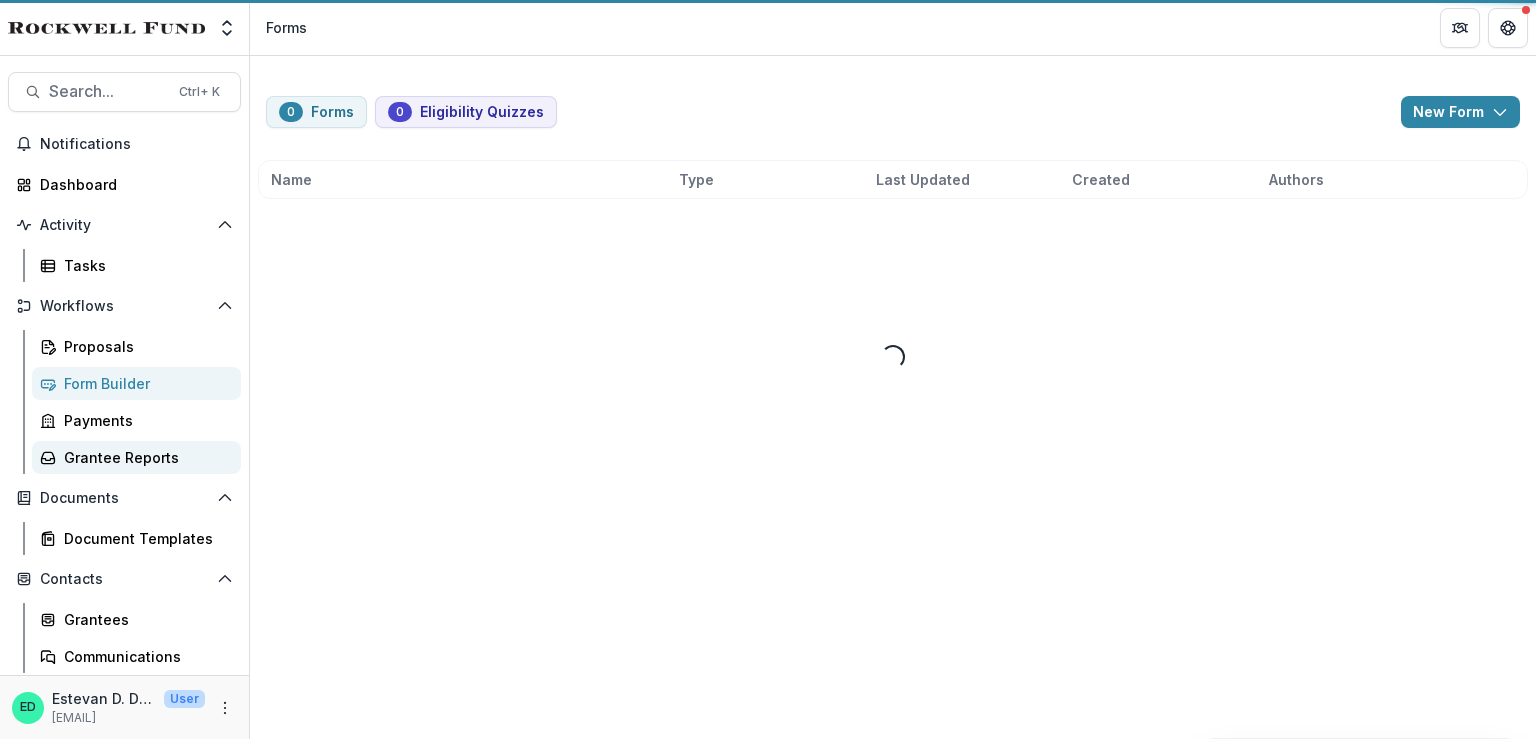 click on "Grantee Reports" at bounding box center [144, 457] 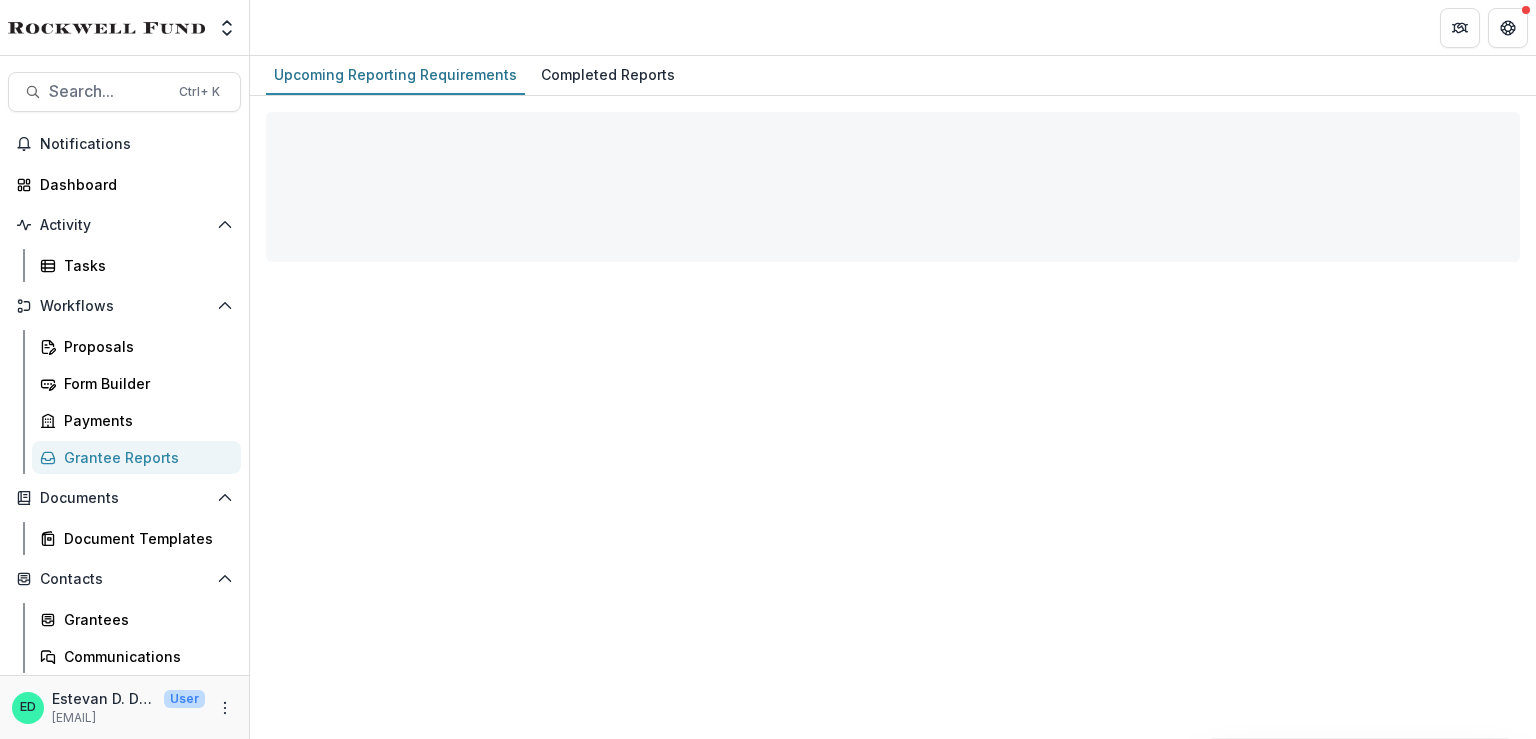 click on "Grantee Reports" at bounding box center (144, 457) 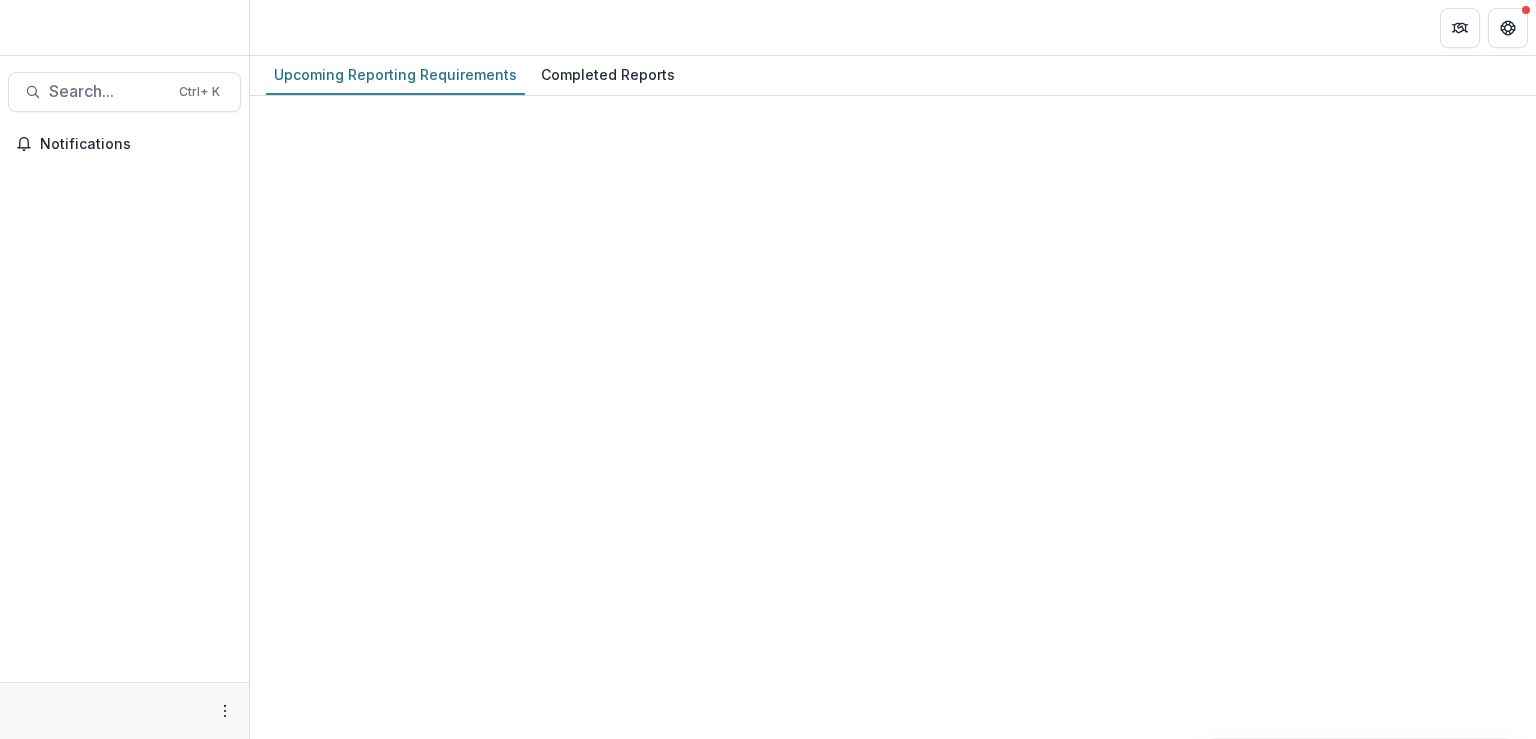 scroll, scrollTop: 0, scrollLeft: 0, axis: both 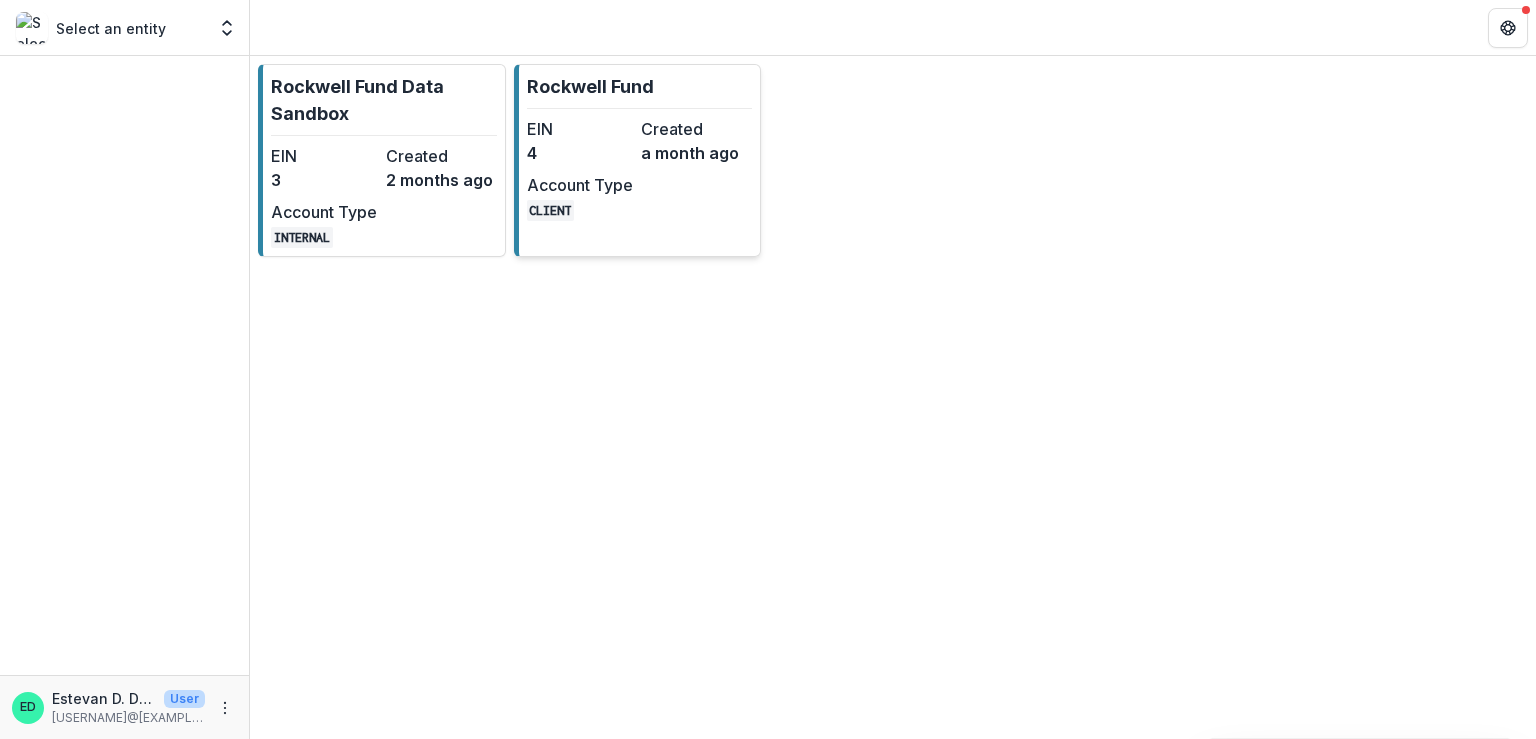 click on "4" at bounding box center (580, 153) 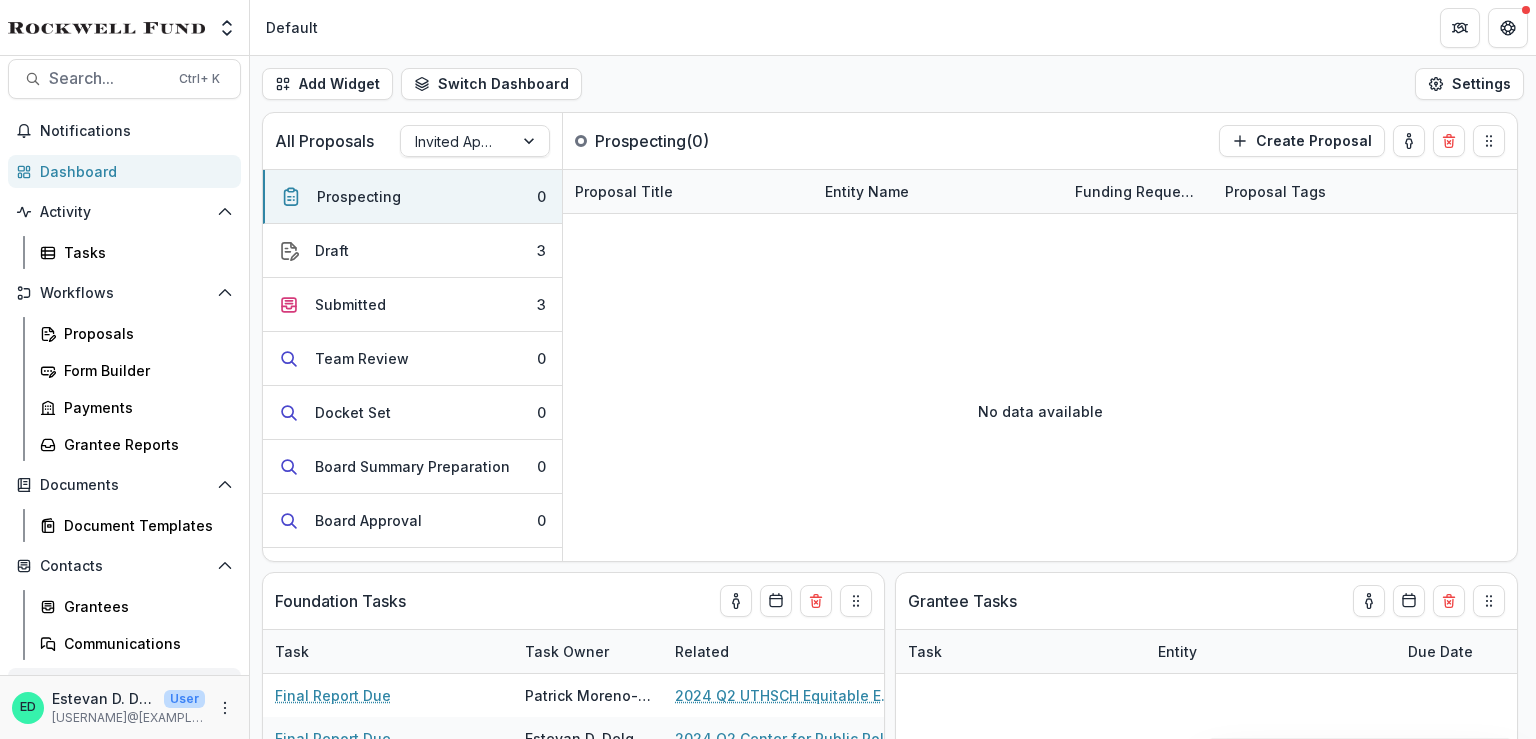 scroll, scrollTop: 0, scrollLeft: 0, axis: both 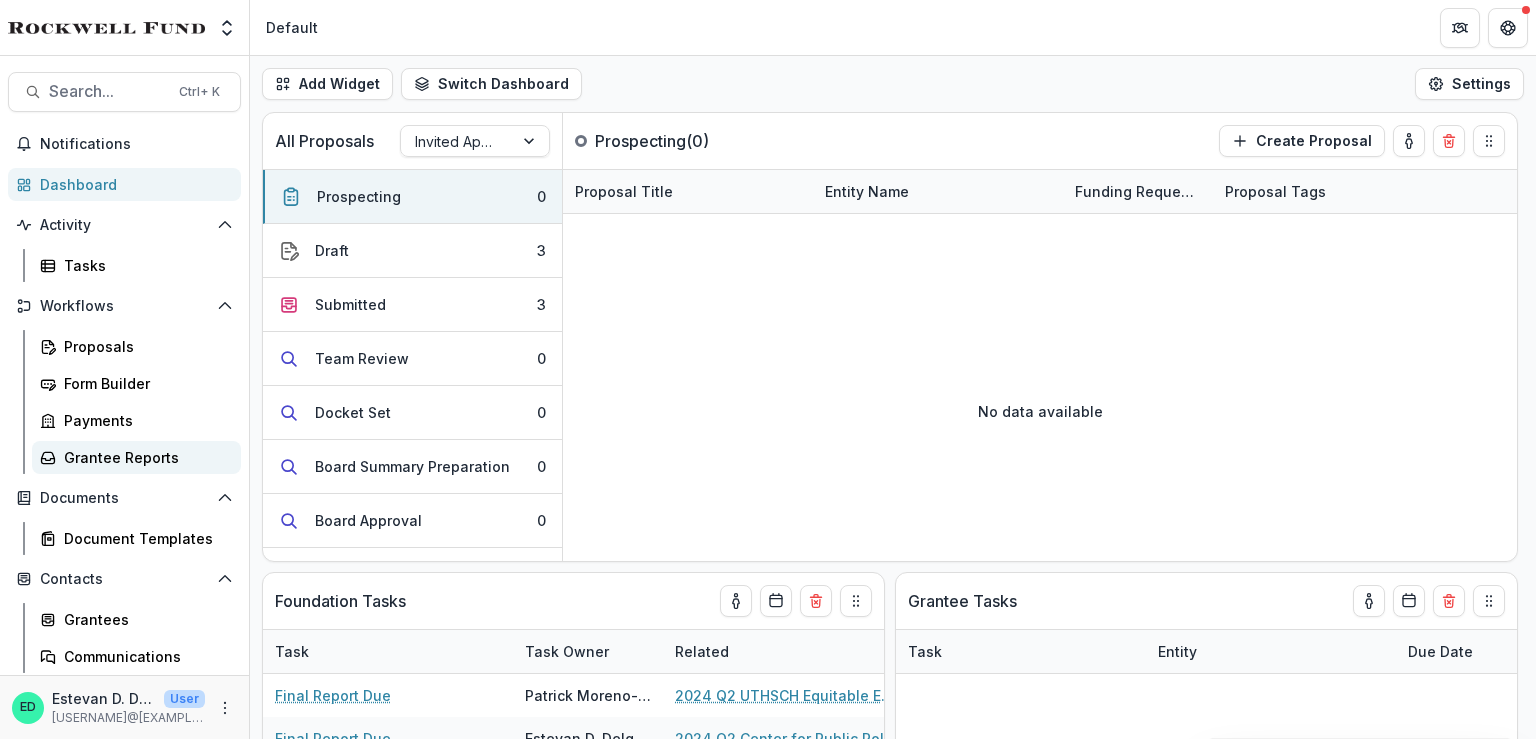 click on "Grantee Reports" at bounding box center (144, 457) 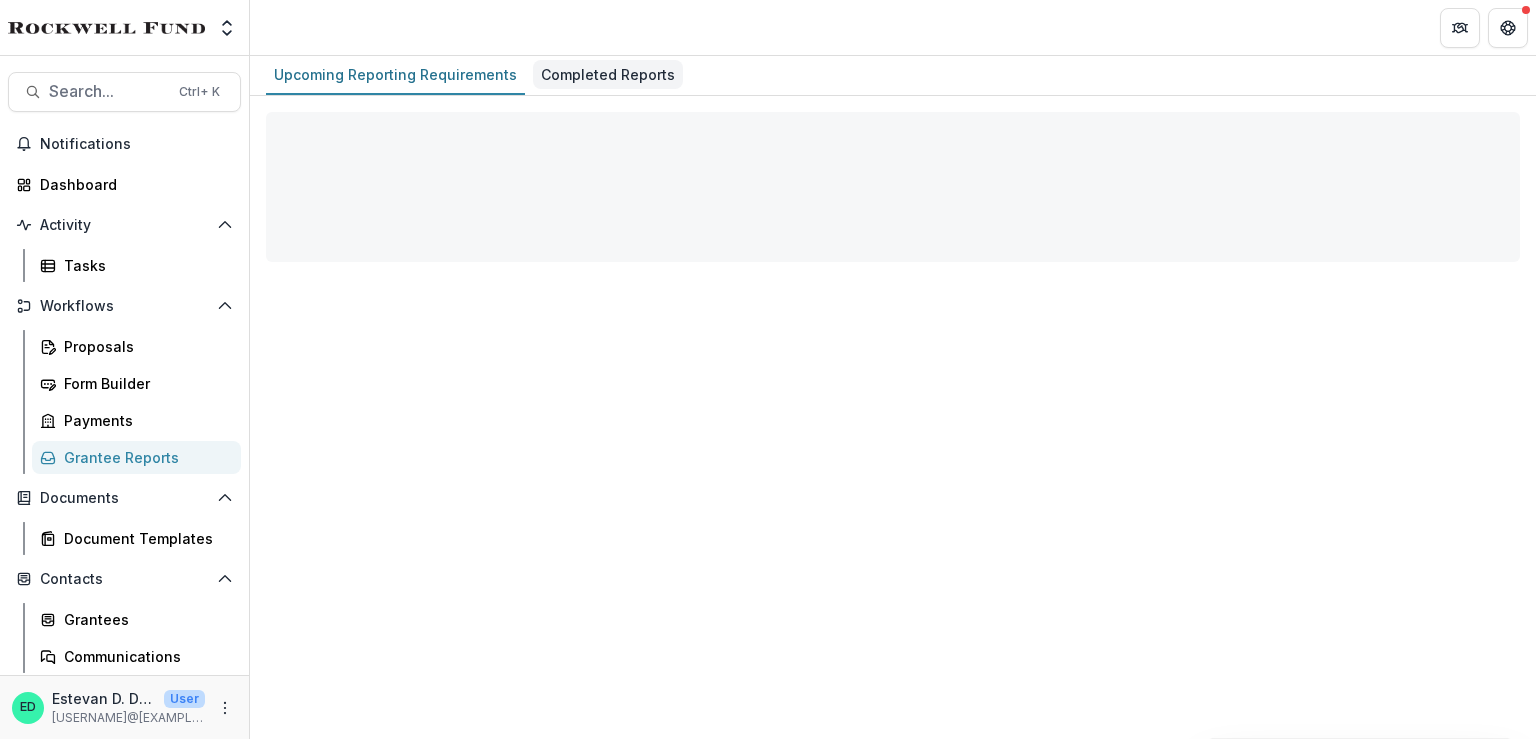click on "Completed Reports" at bounding box center [608, 74] 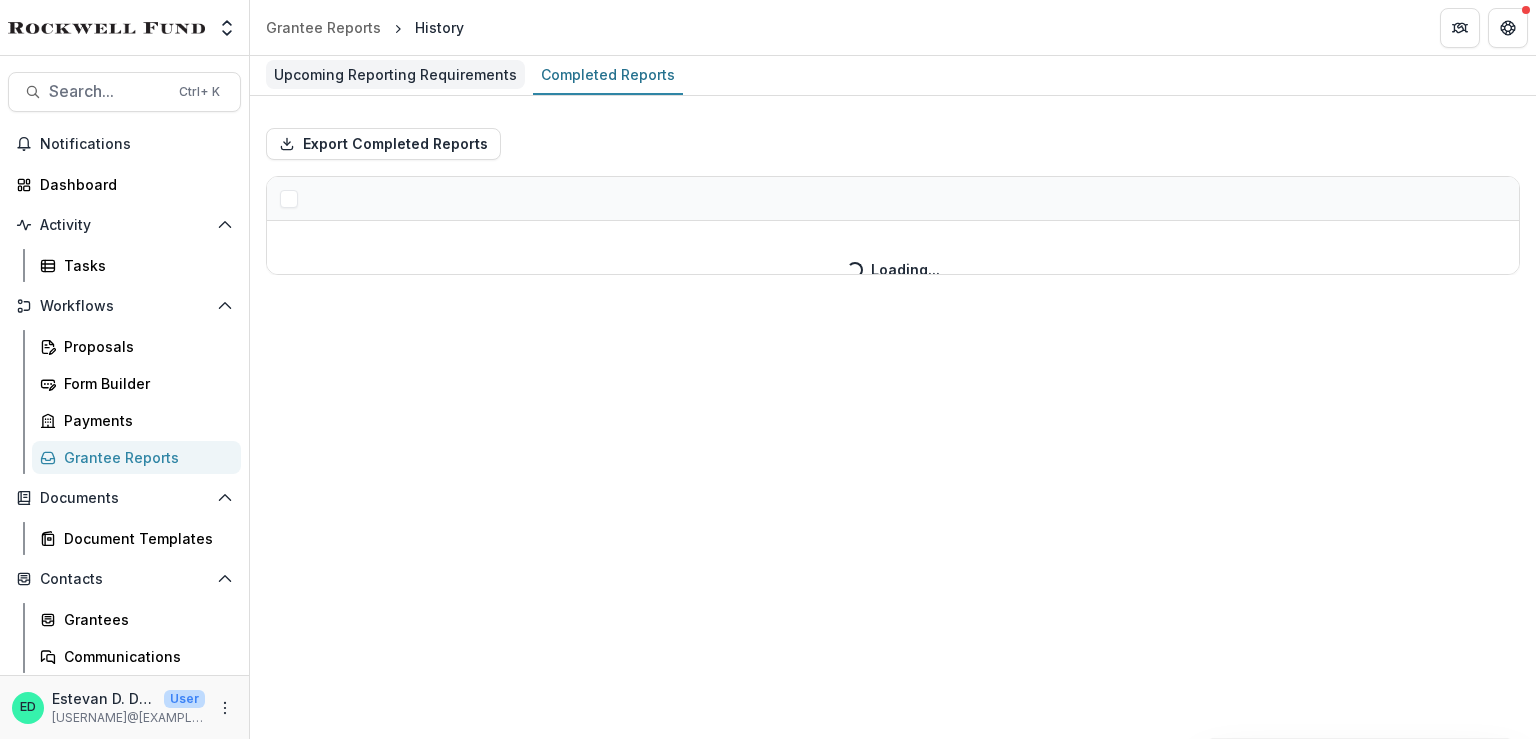 click on "Upcoming Reporting Requirements" at bounding box center (395, 74) 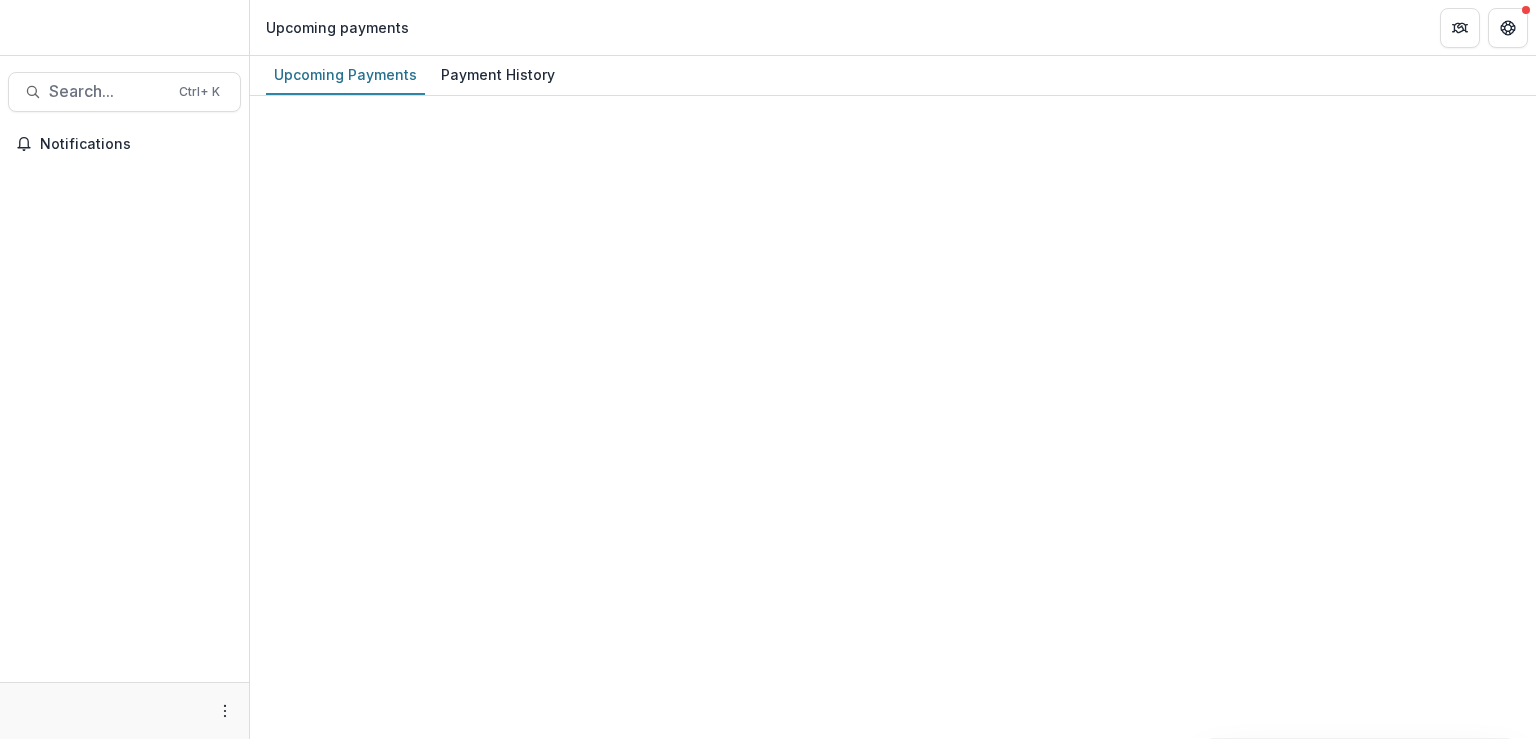 scroll, scrollTop: 0, scrollLeft: 0, axis: both 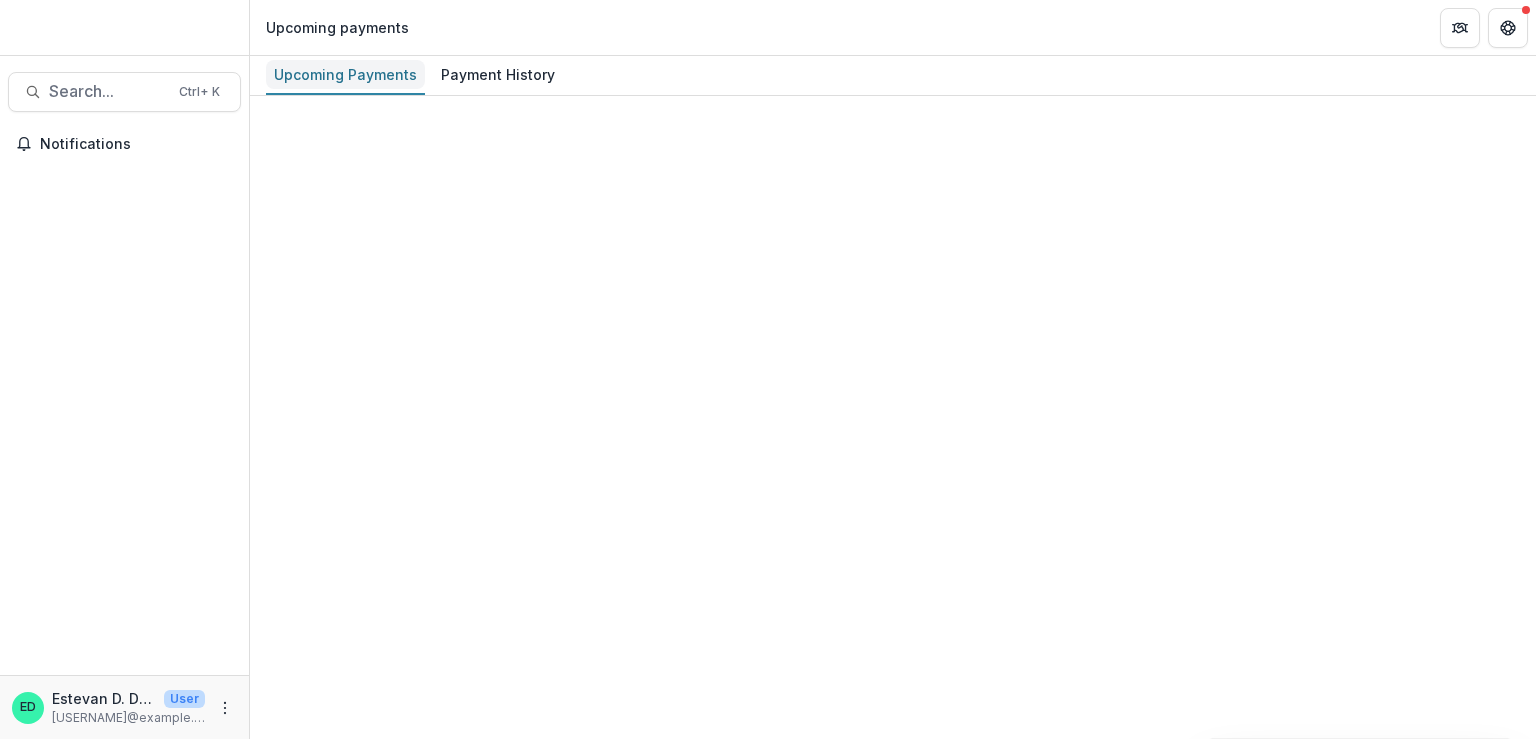 select on "******" 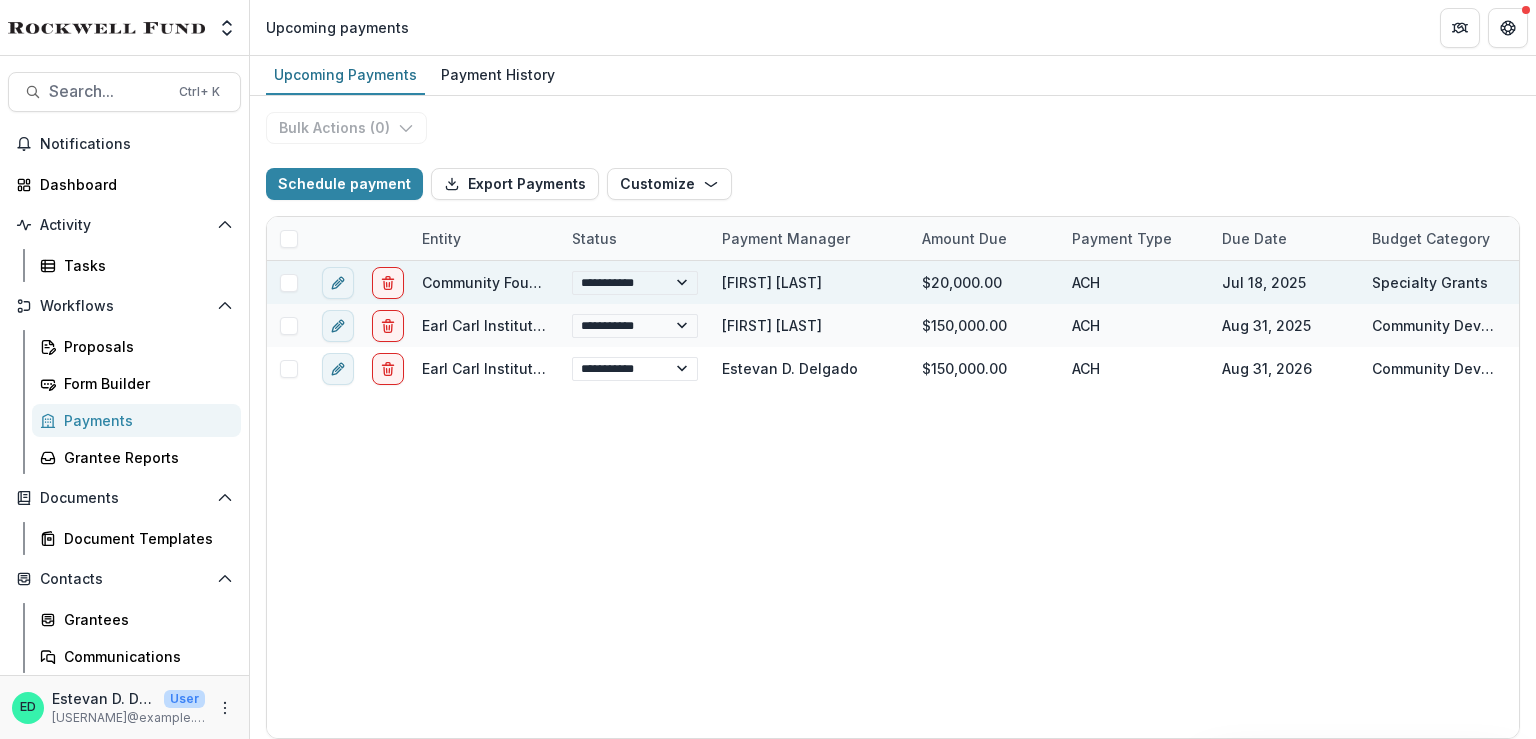 select on "******" 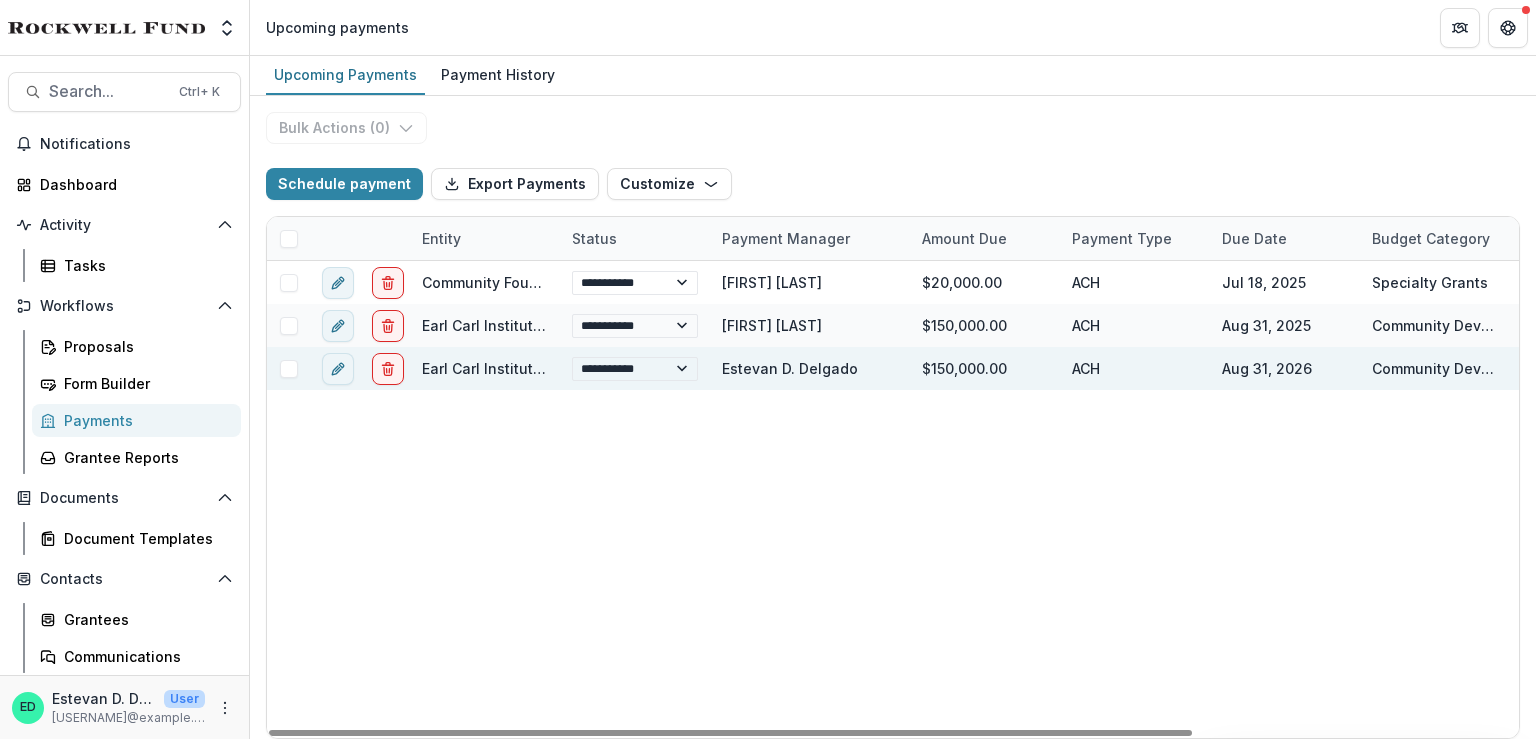 click at bounding box center [335, 368] 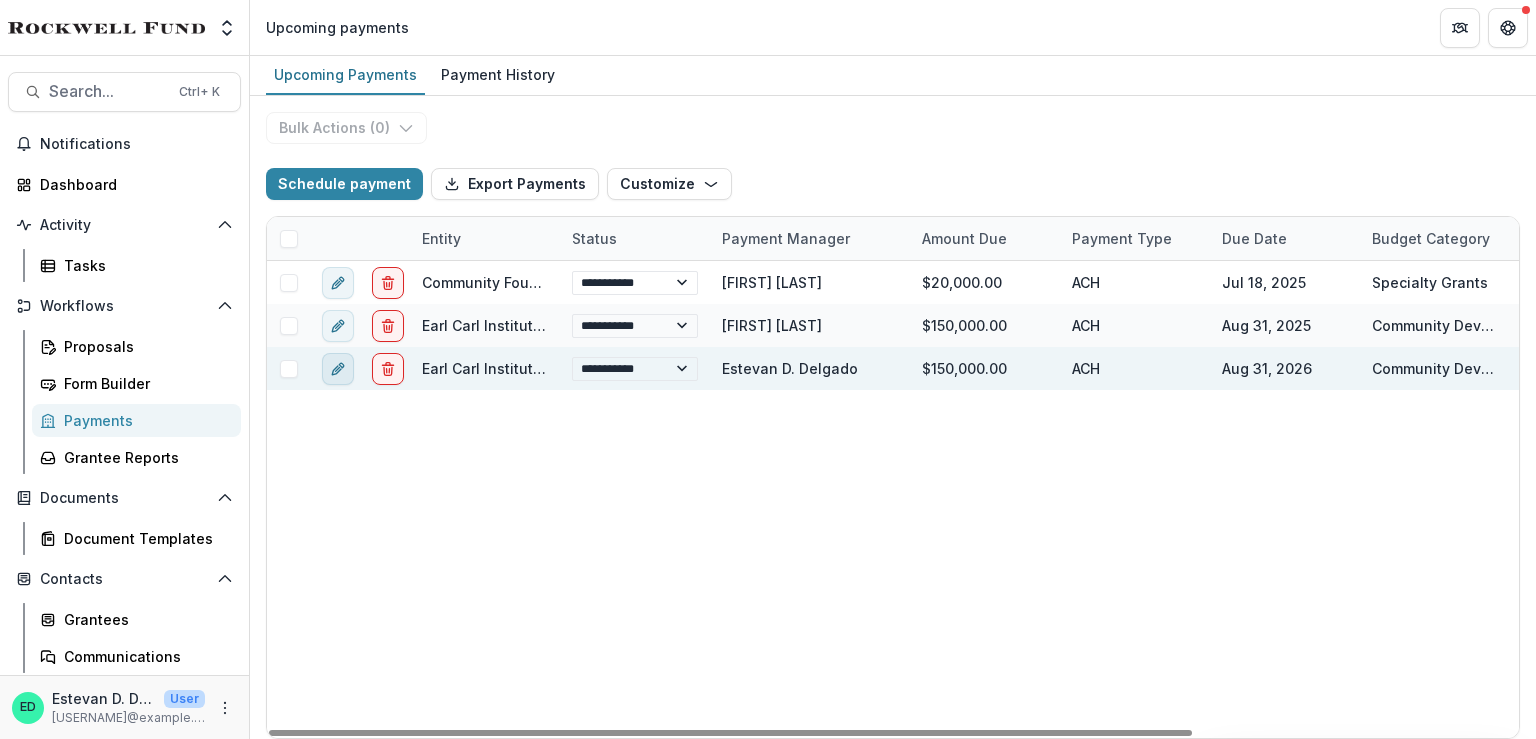 click at bounding box center [338, 369] 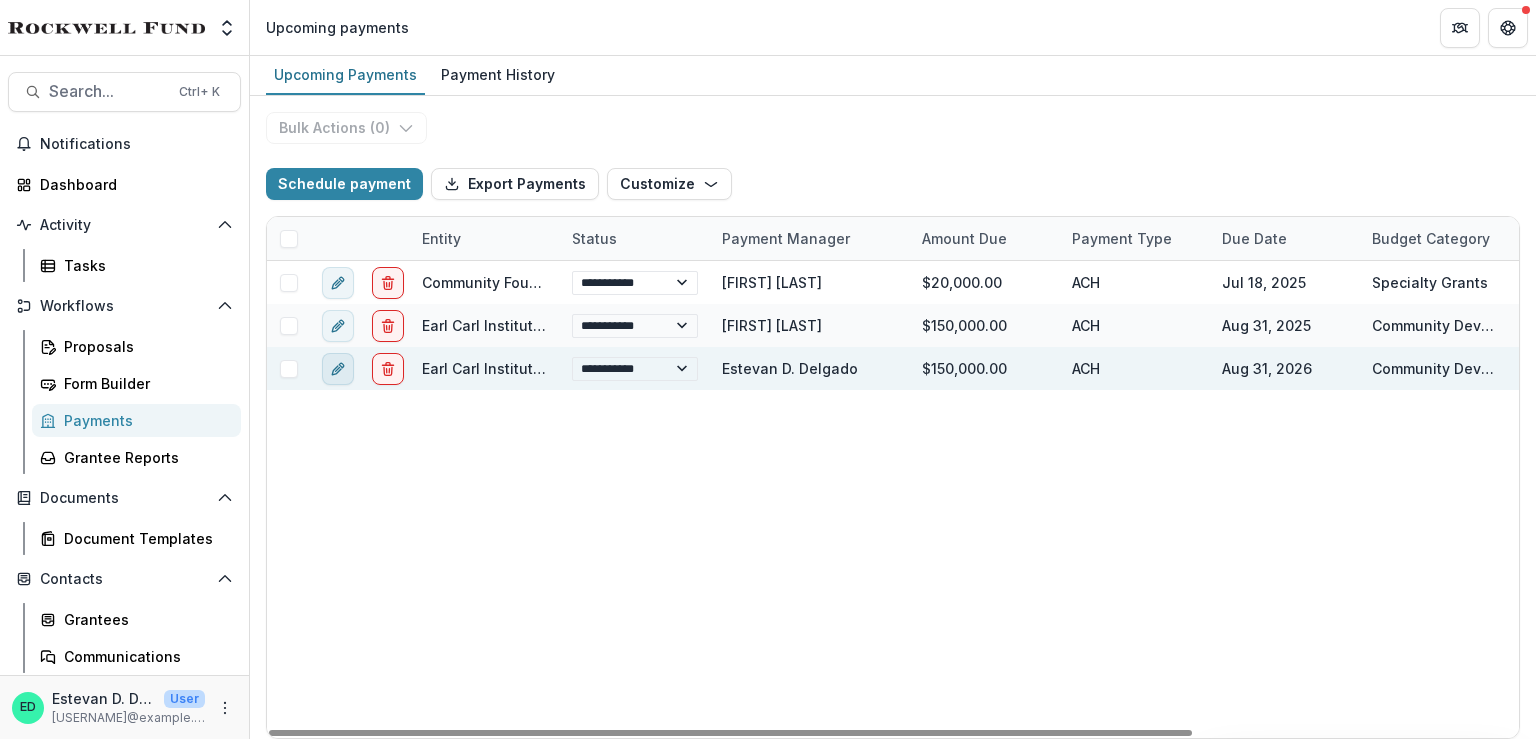 type on "********" 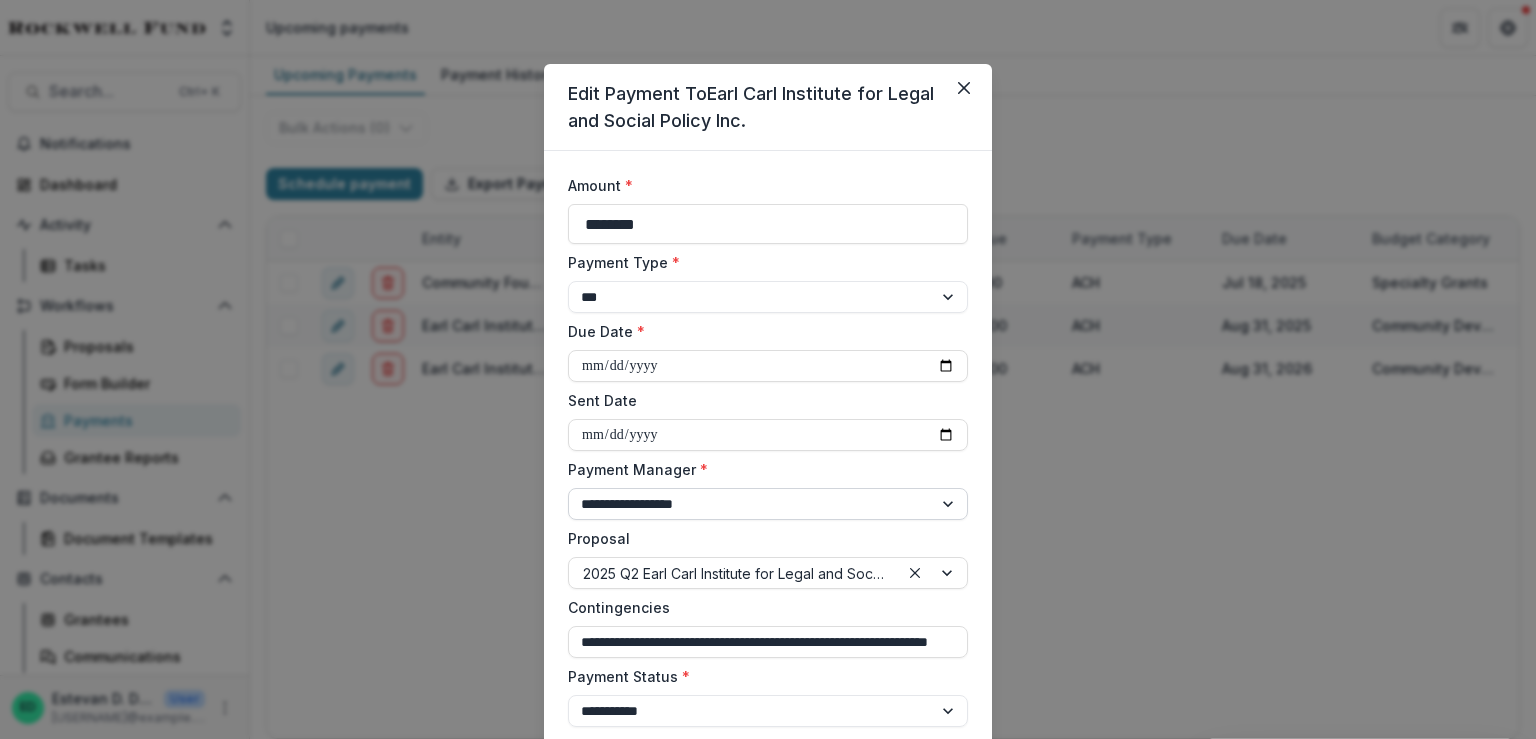 click on "**********" at bounding box center (768, 504) 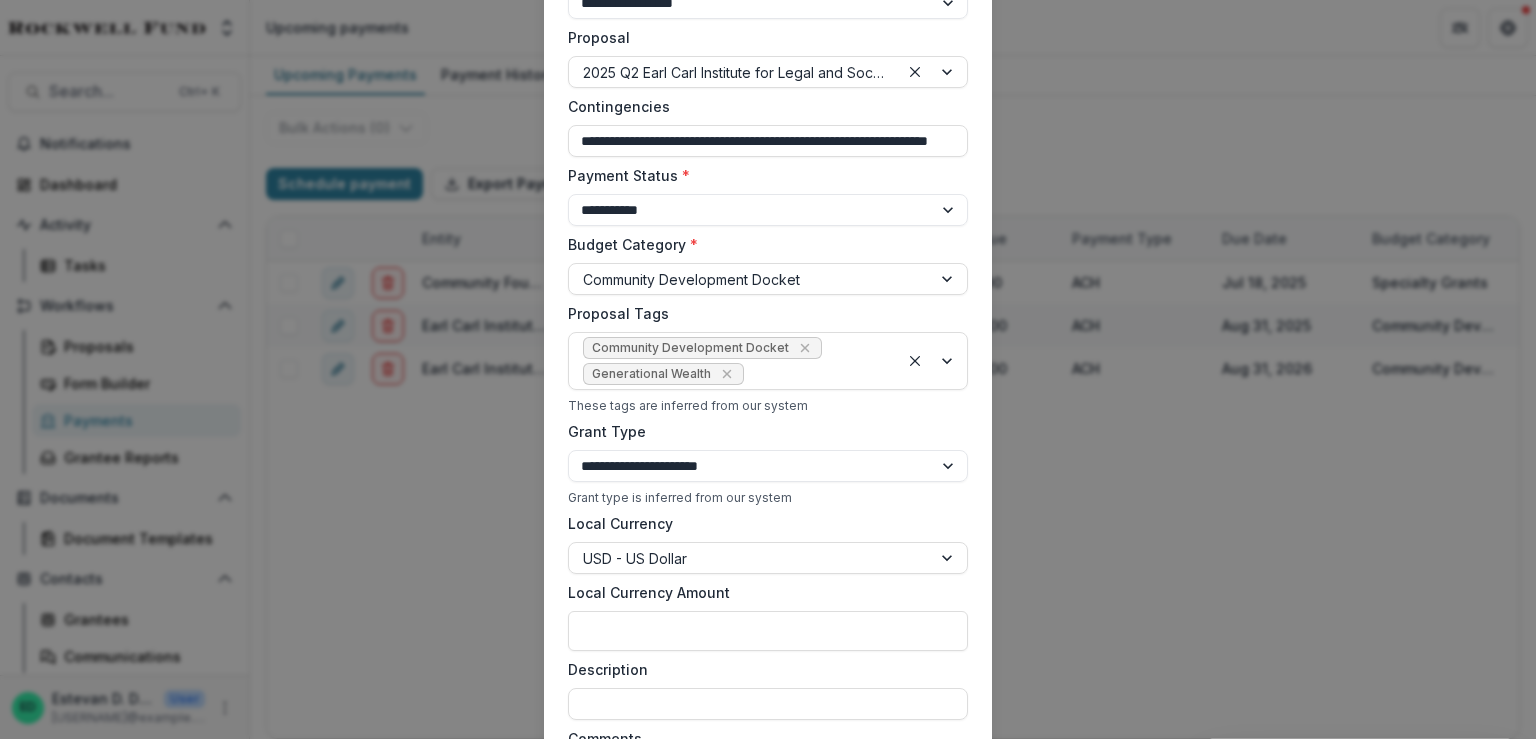 scroll, scrollTop: 702, scrollLeft: 0, axis: vertical 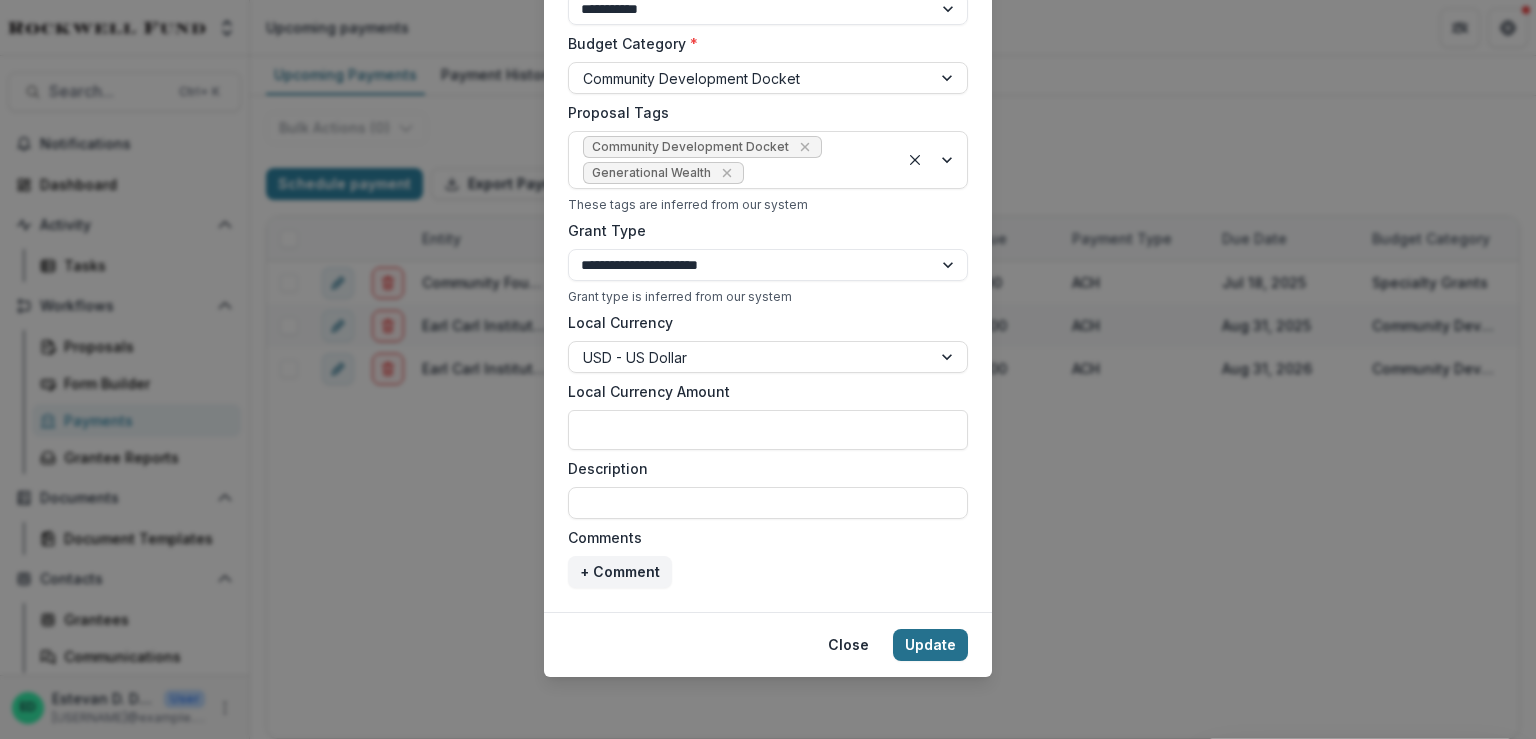 click on "Update" at bounding box center (930, 645) 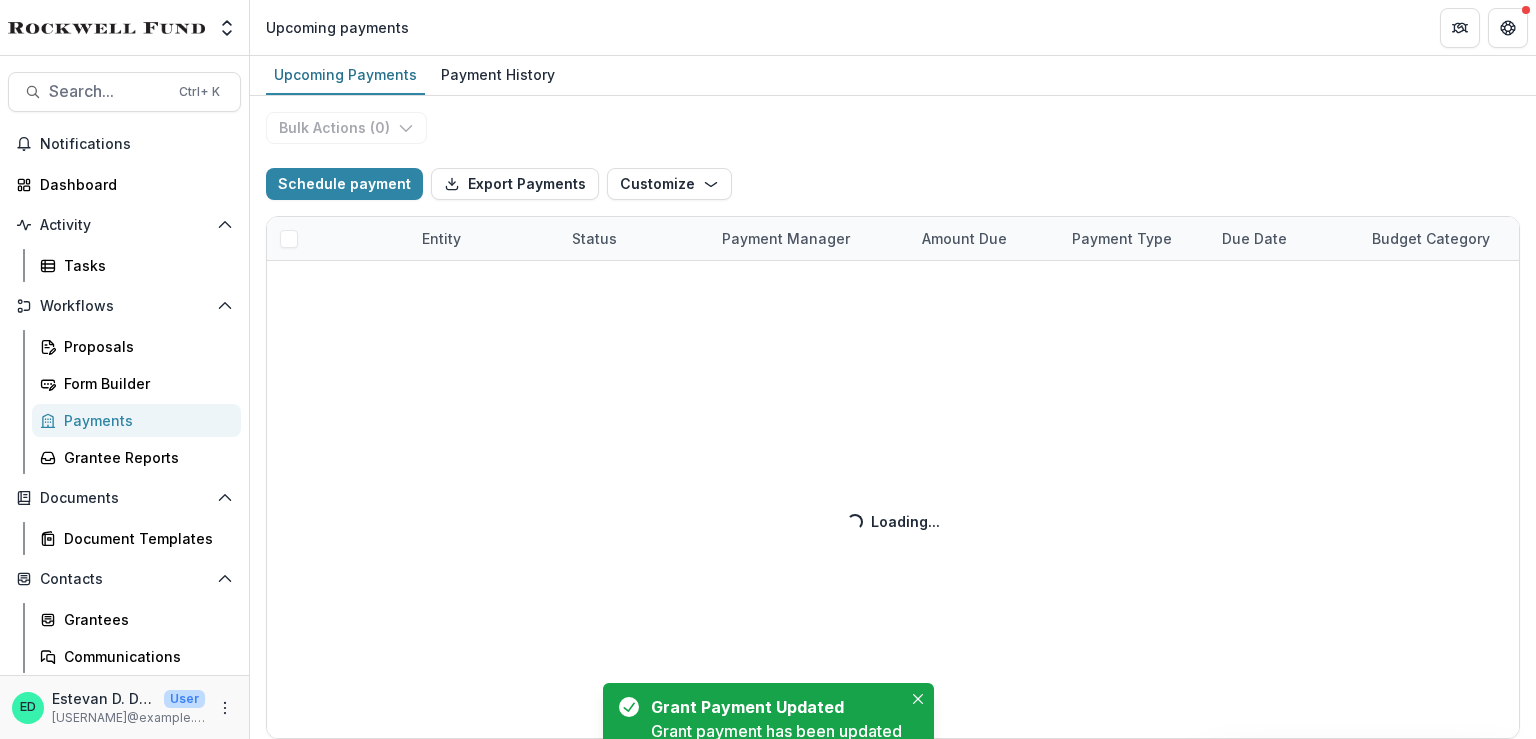 select on "******" 